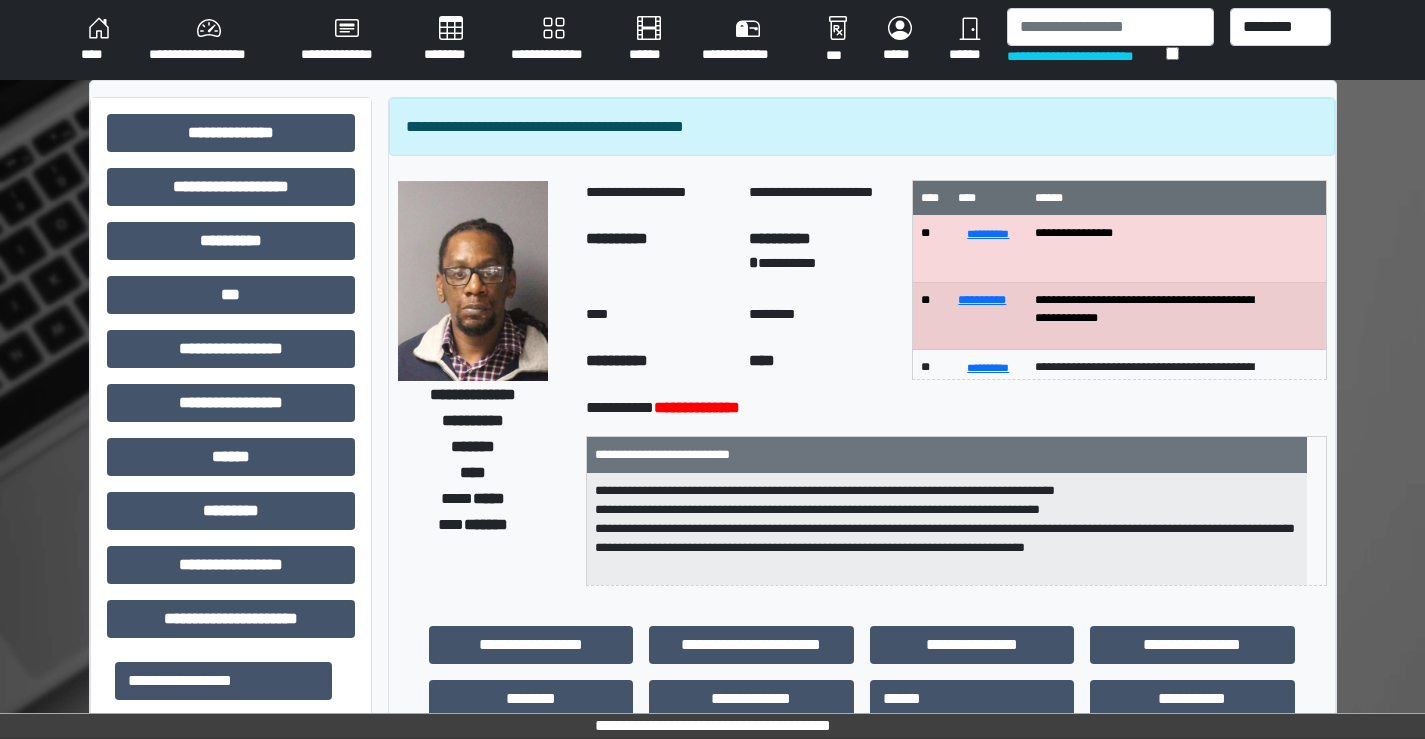 scroll, scrollTop: 0, scrollLeft: 0, axis: both 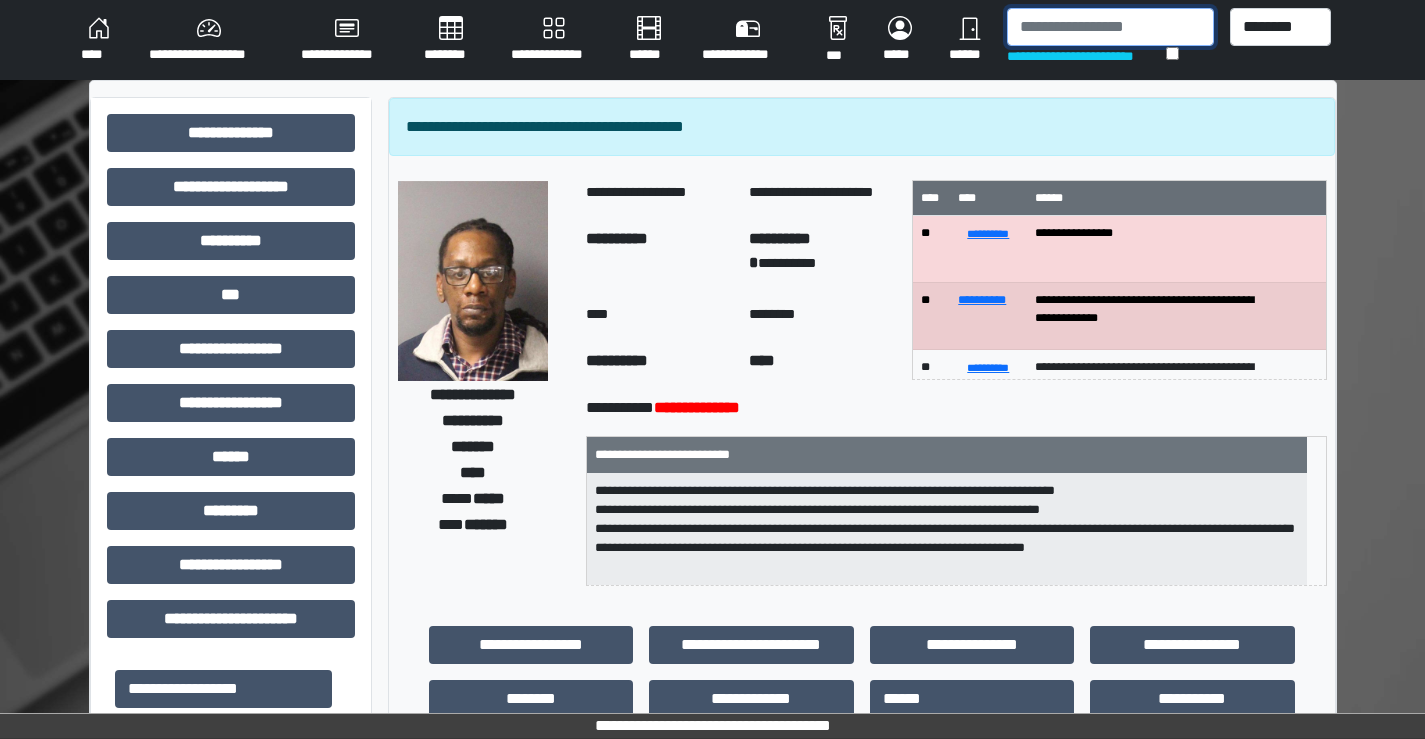 click at bounding box center [1110, 27] 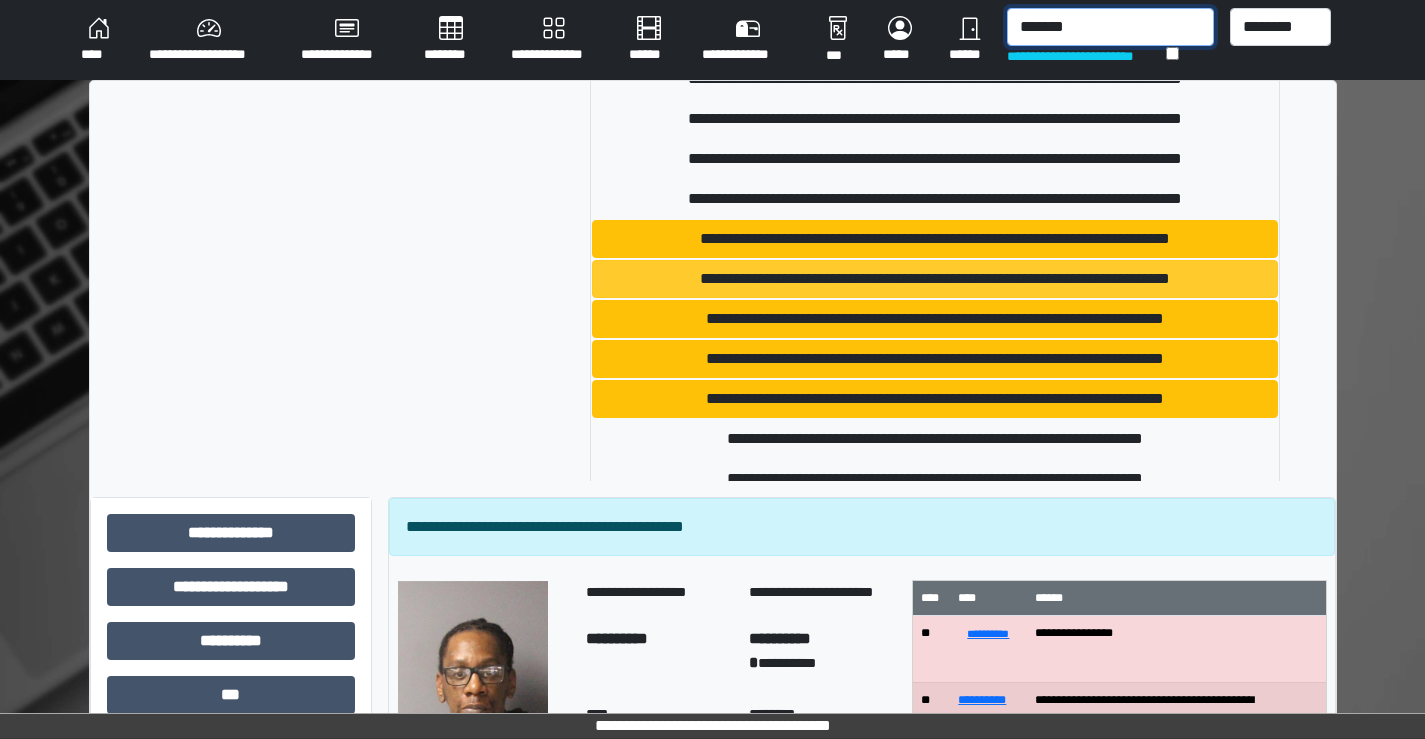 scroll, scrollTop: 98, scrollLeft: 0, axis: vertical 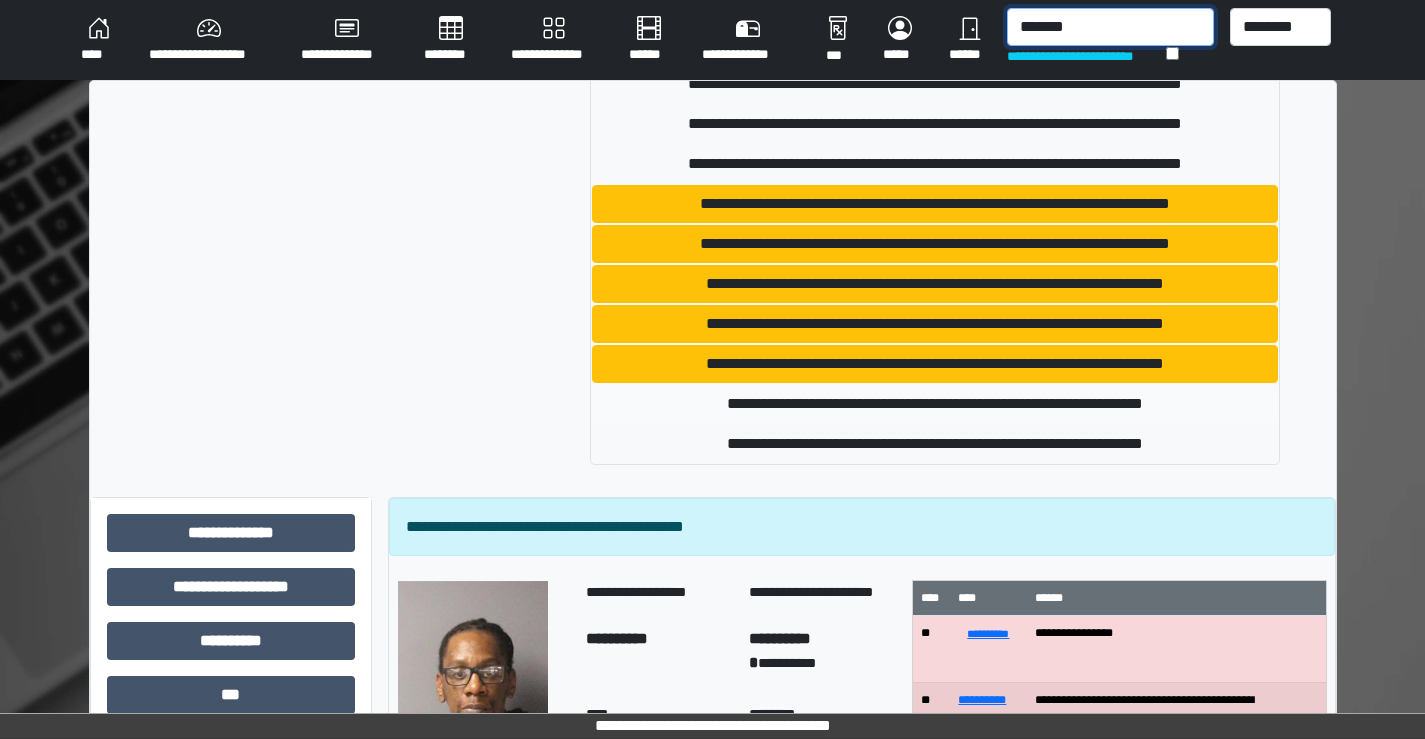 type on "*******" 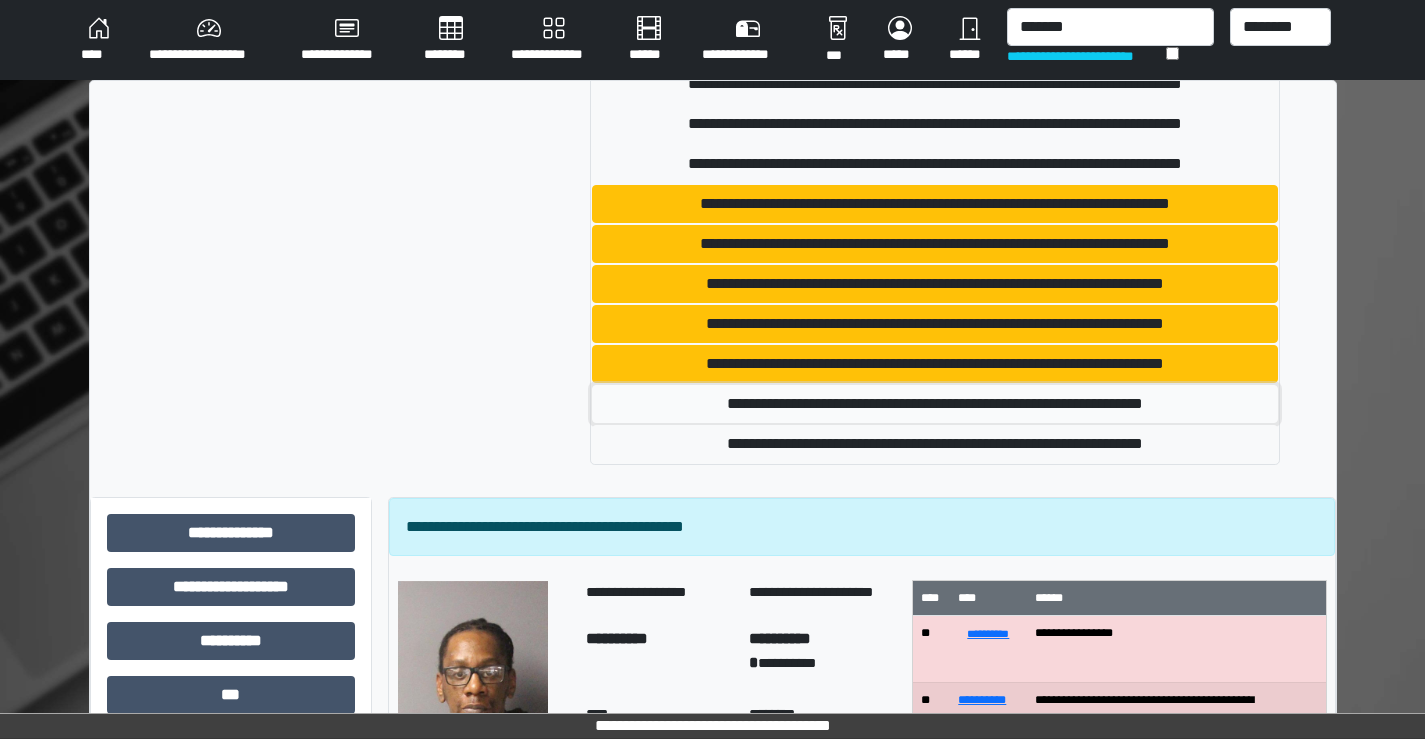 click on "**********" at bounding box center [935, 404] 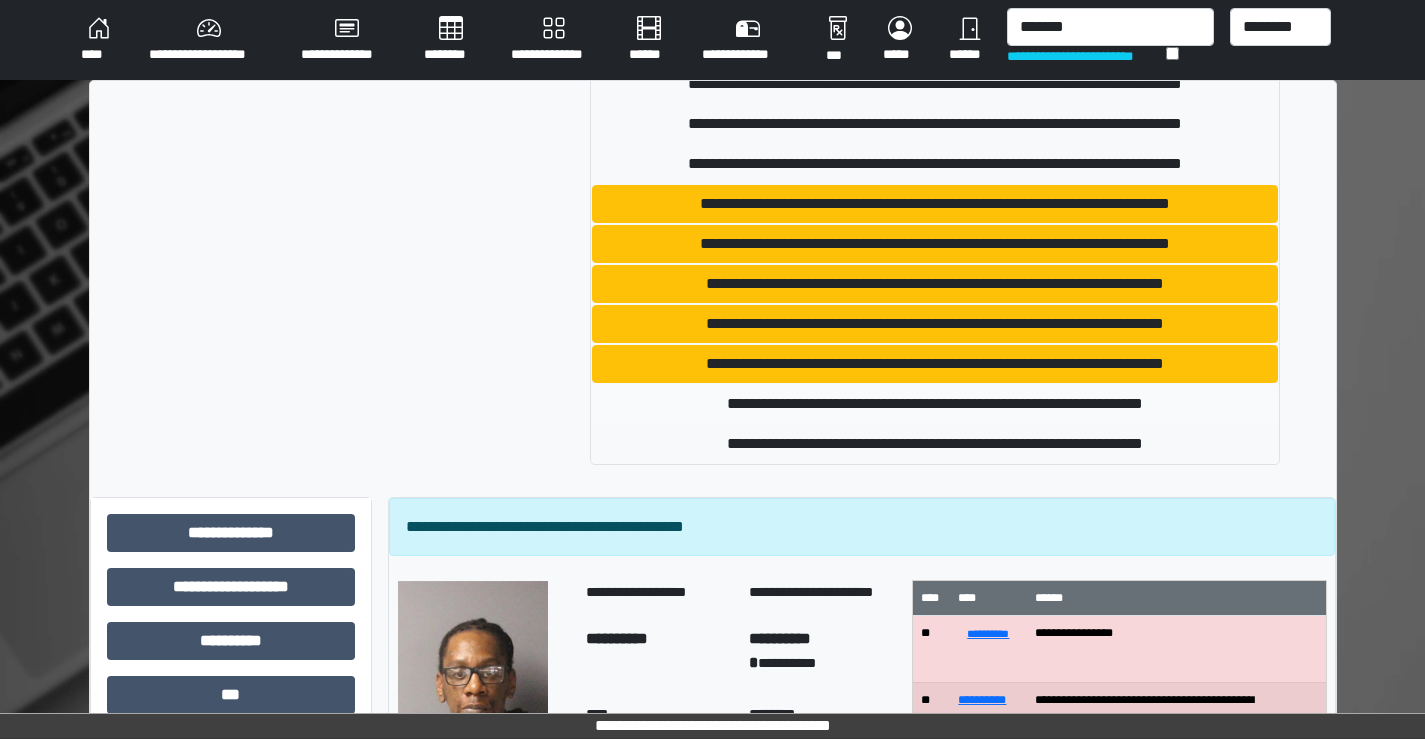 type 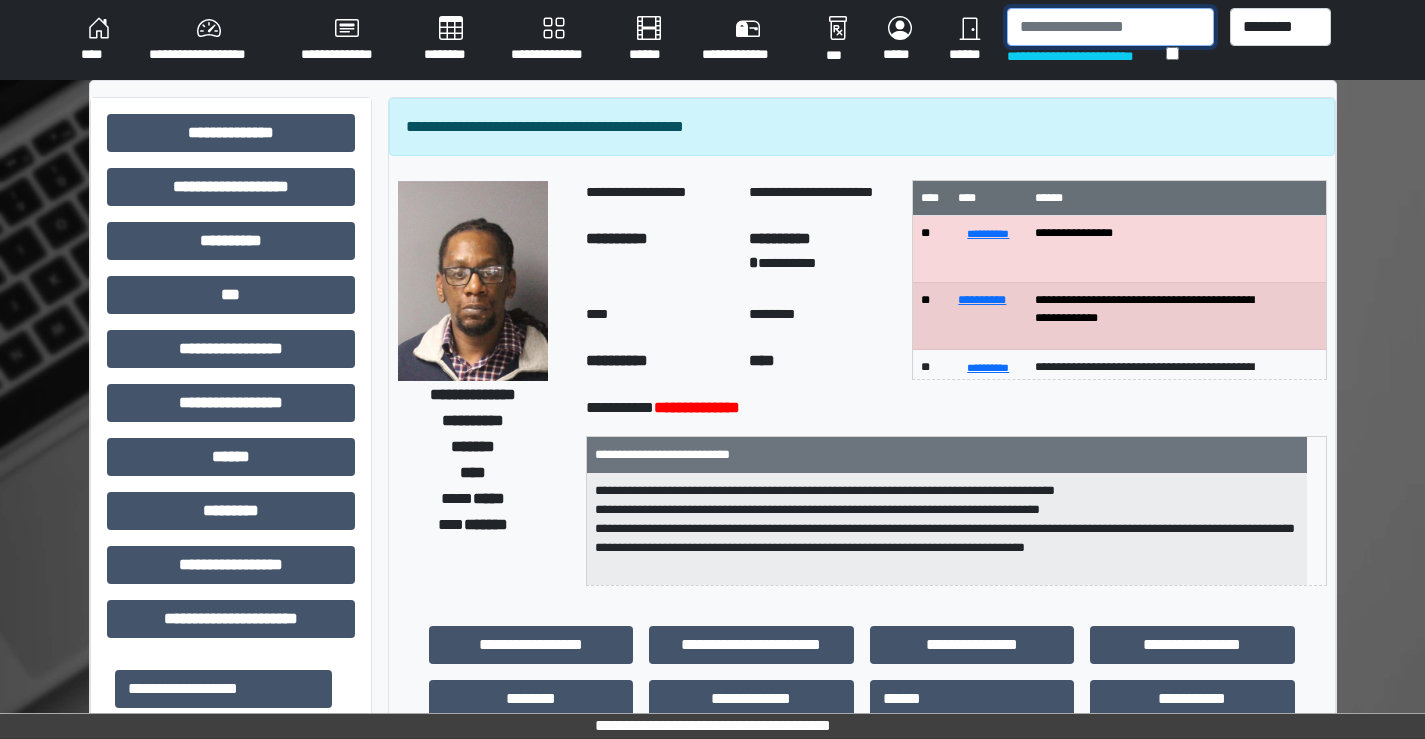click at bounding box center (1110, 27) 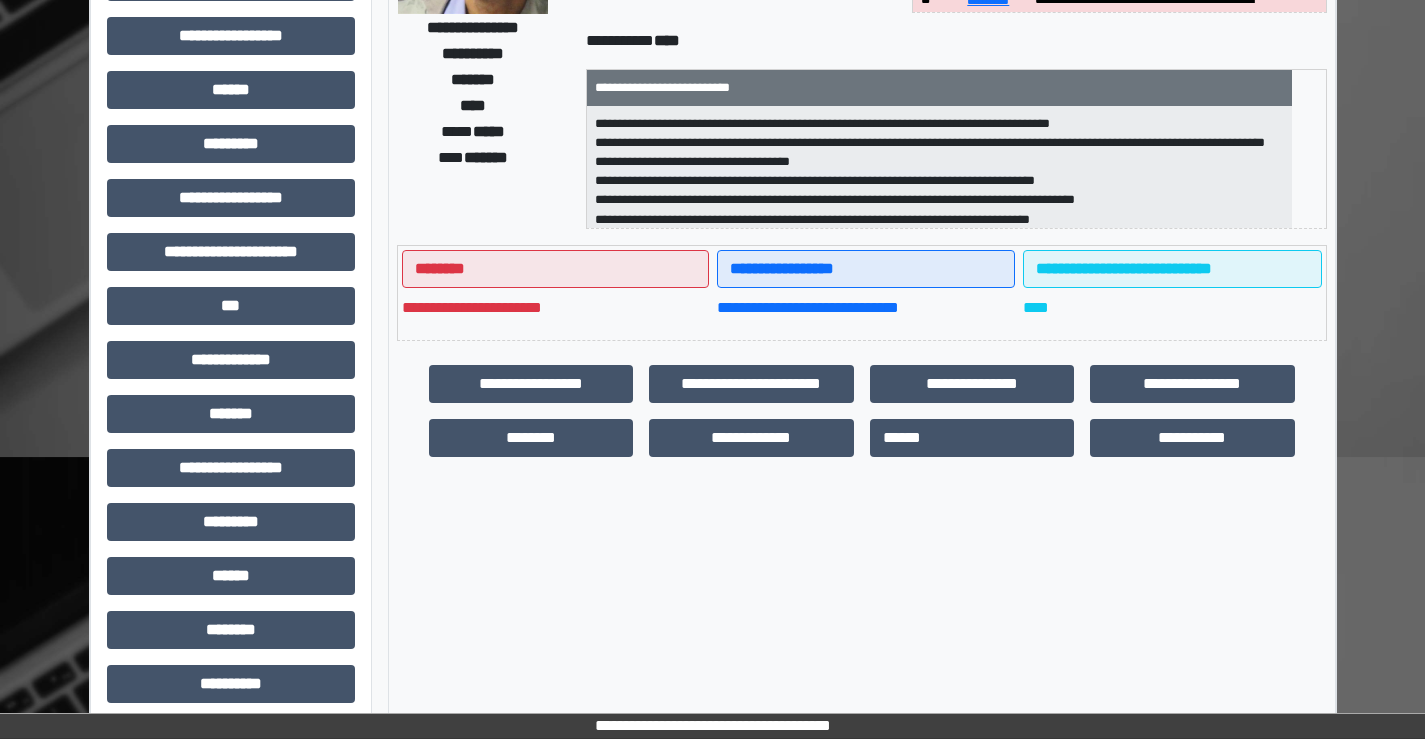 scroll, scrollTop: 400, scrollLeft: 0, axis: vertical 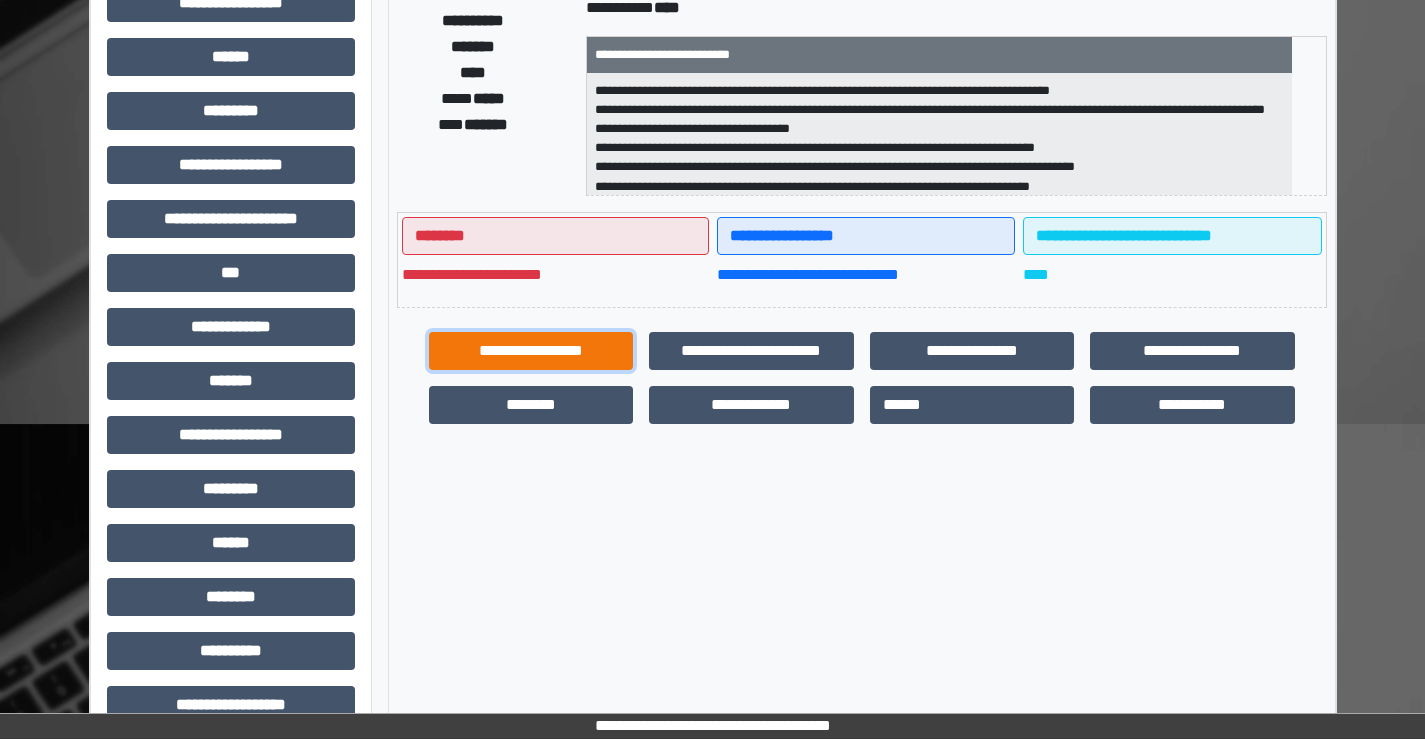 click on "**********" at bounding box center (531, 351) 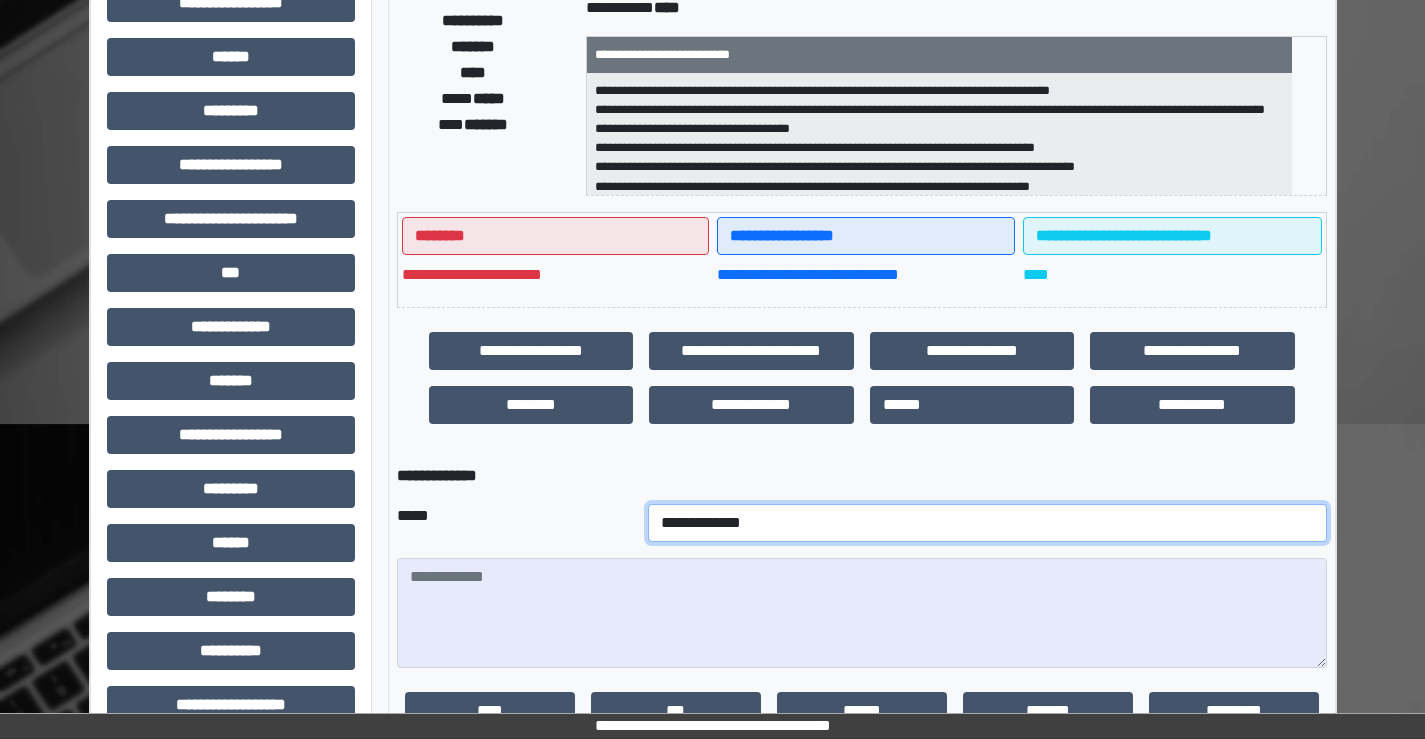 click on "**********" at bounding box center [987, 523] 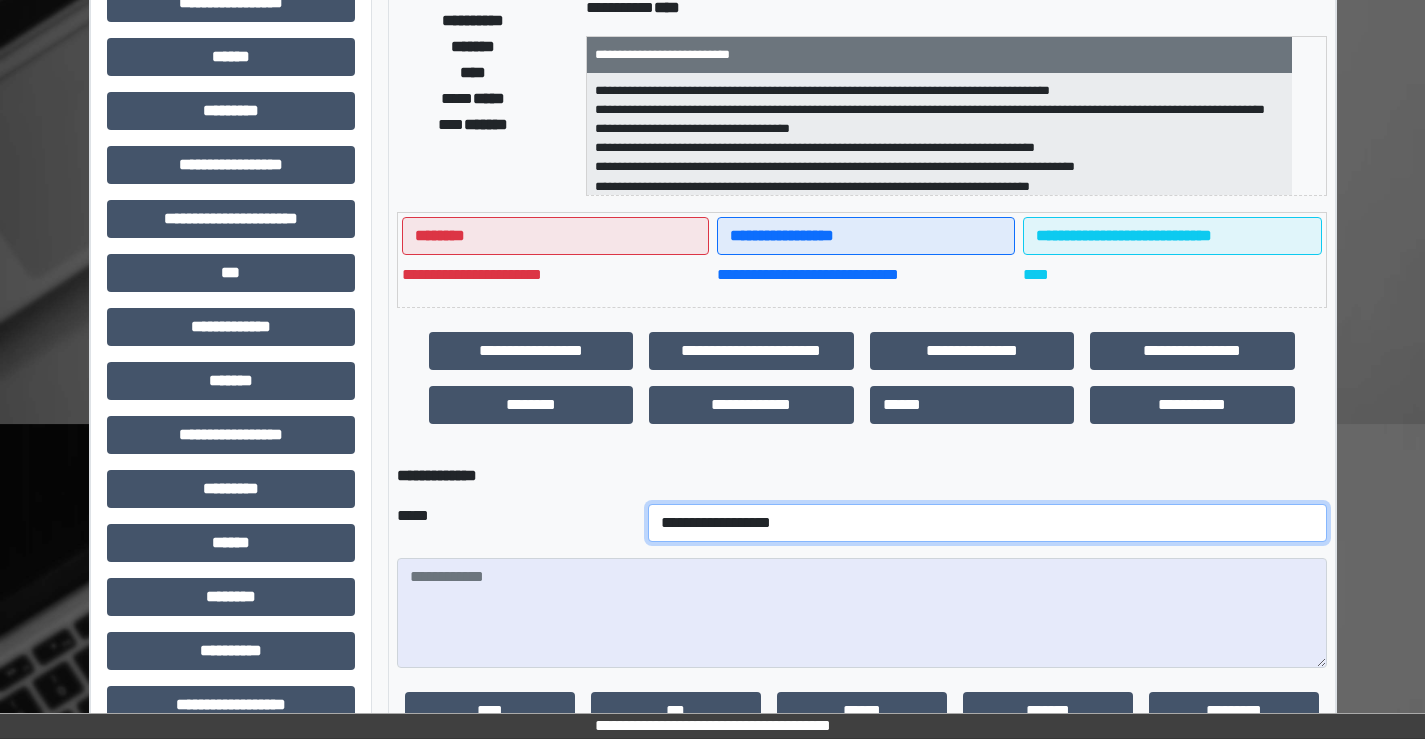 click on "**********" at bounding box center [987, 523] 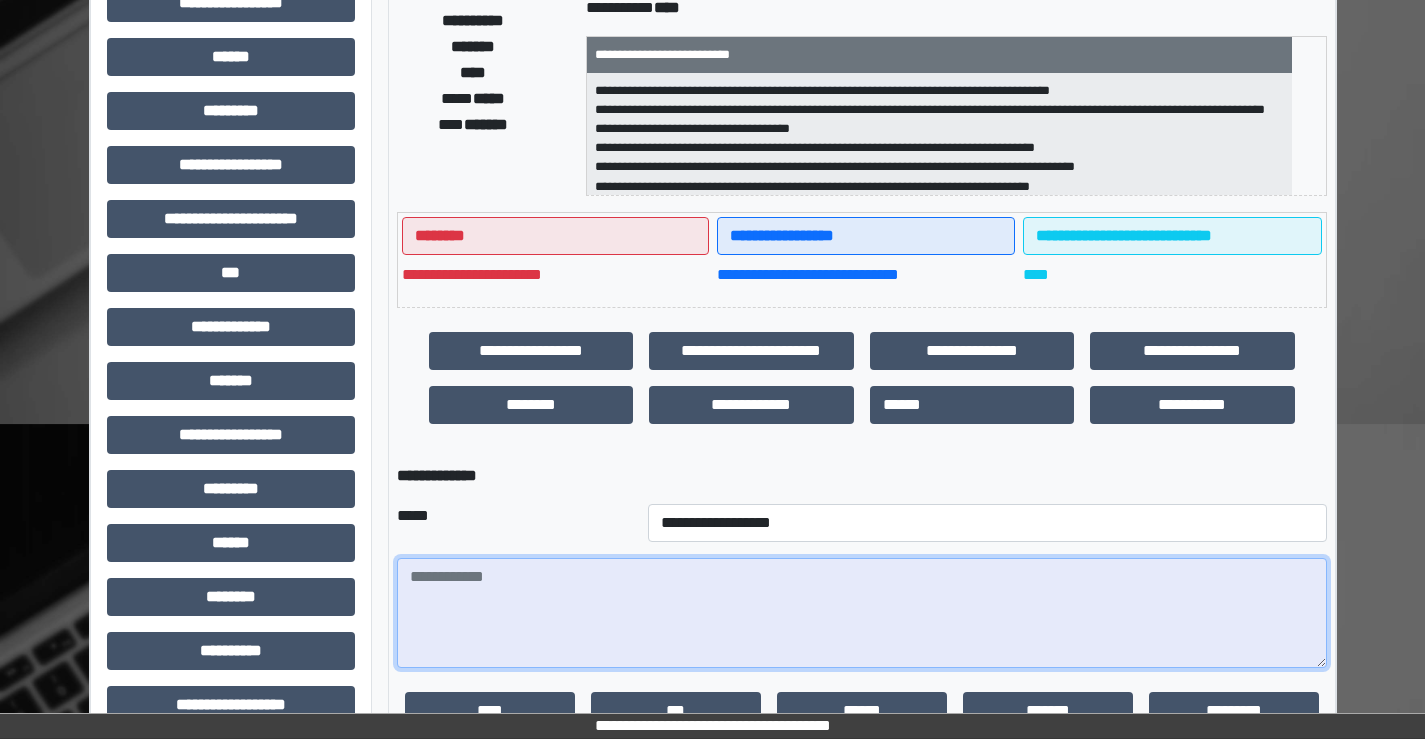 click at bounding box center (862, 613) 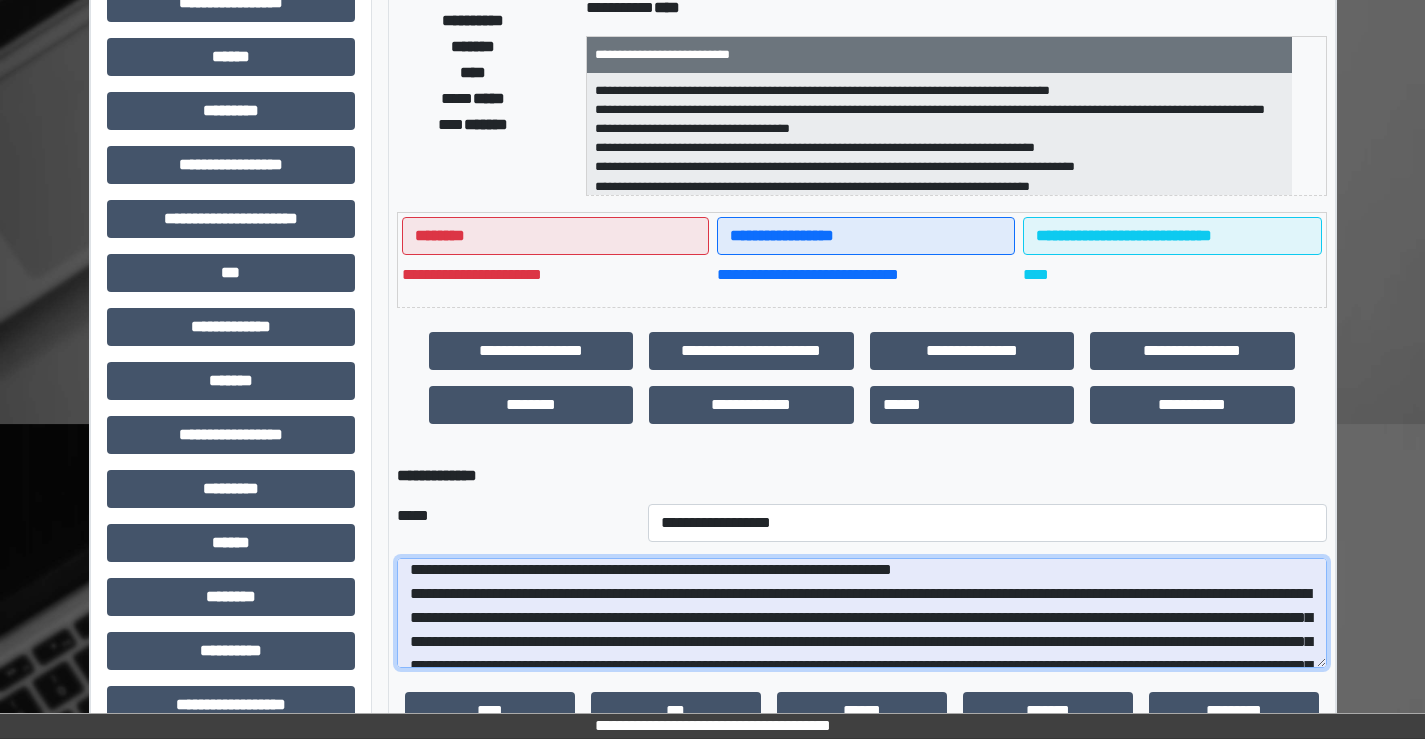 scroll, scrollTop: 0, scrollLeft: 0, axis: both 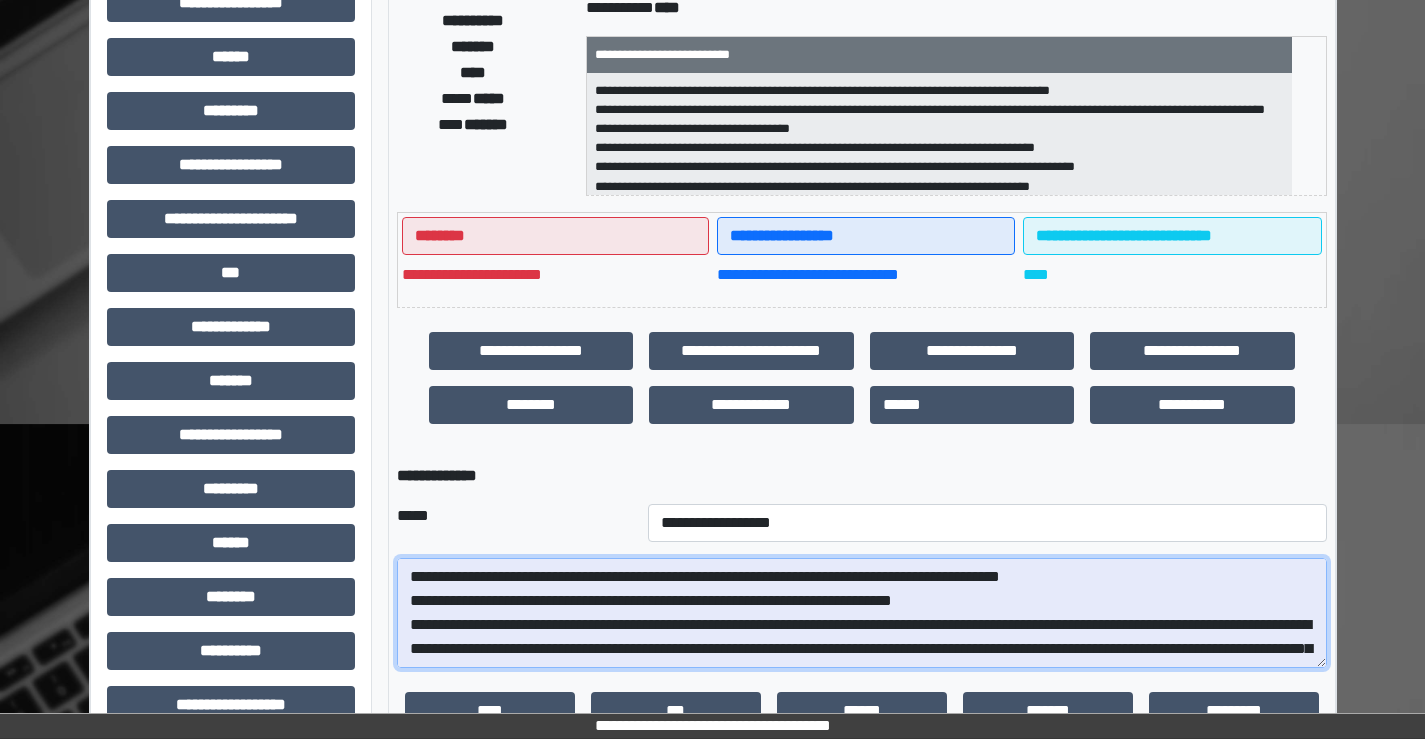 click on "**********" at bounding box center (862, 613) 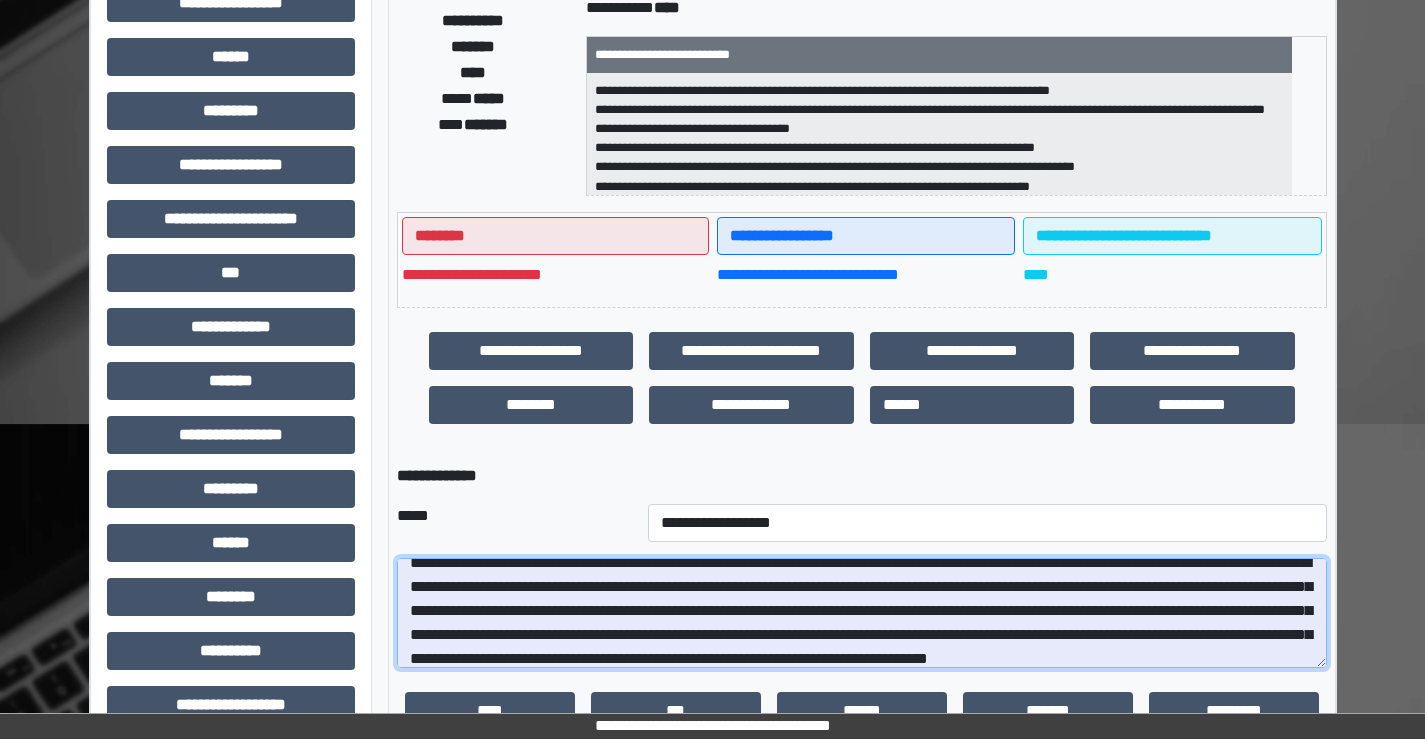 scroll, scrollTop: 96, scrollLeft: 0, axis: vertical 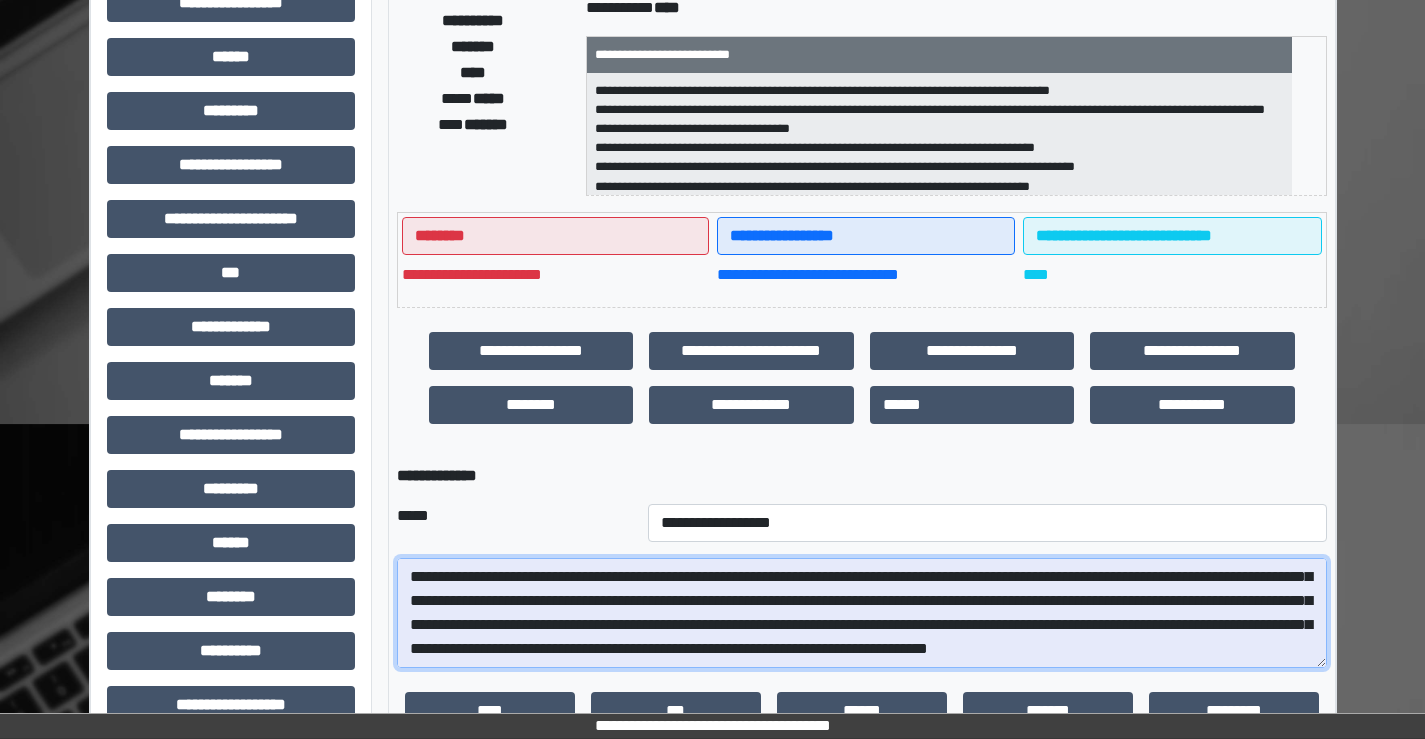 click on "**********" at bounding box center (862, 613) 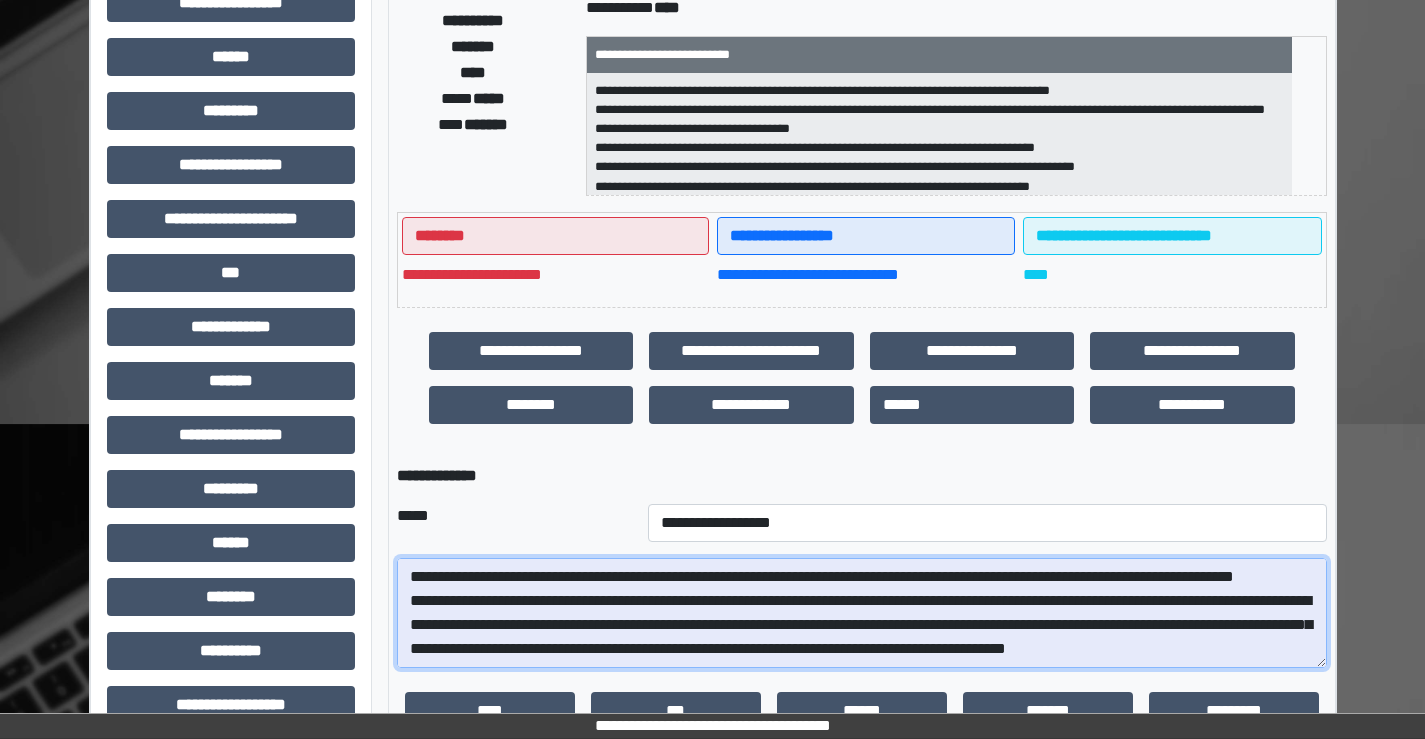 scroll, scrollTop: 120, scrollLeft: 0, axis: vertical 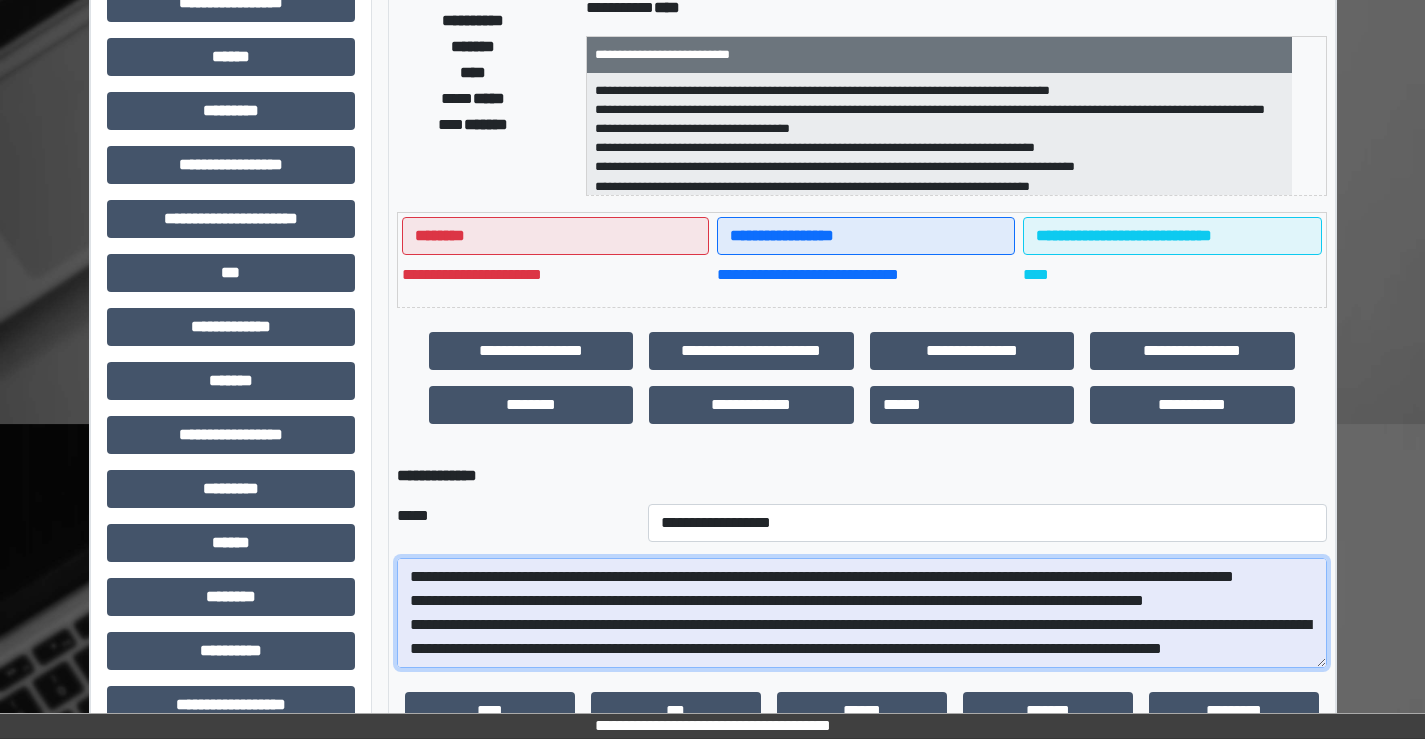 drag, startPoint x: 747, startPoint y: 610, endPoint x: 788, endPoint y: 606, distance: 41.19466 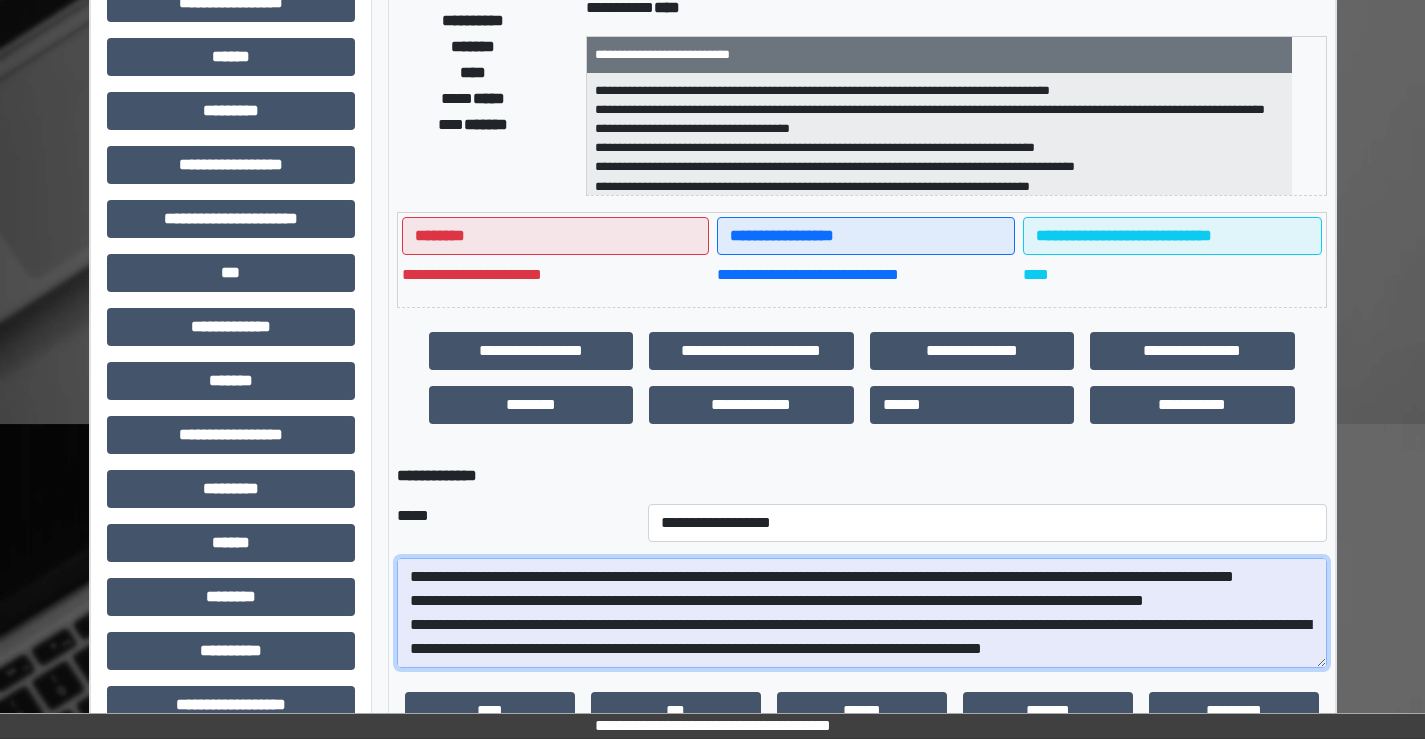 scroll, scrollTop: 96, scrollLeft: 0, axis: vertical 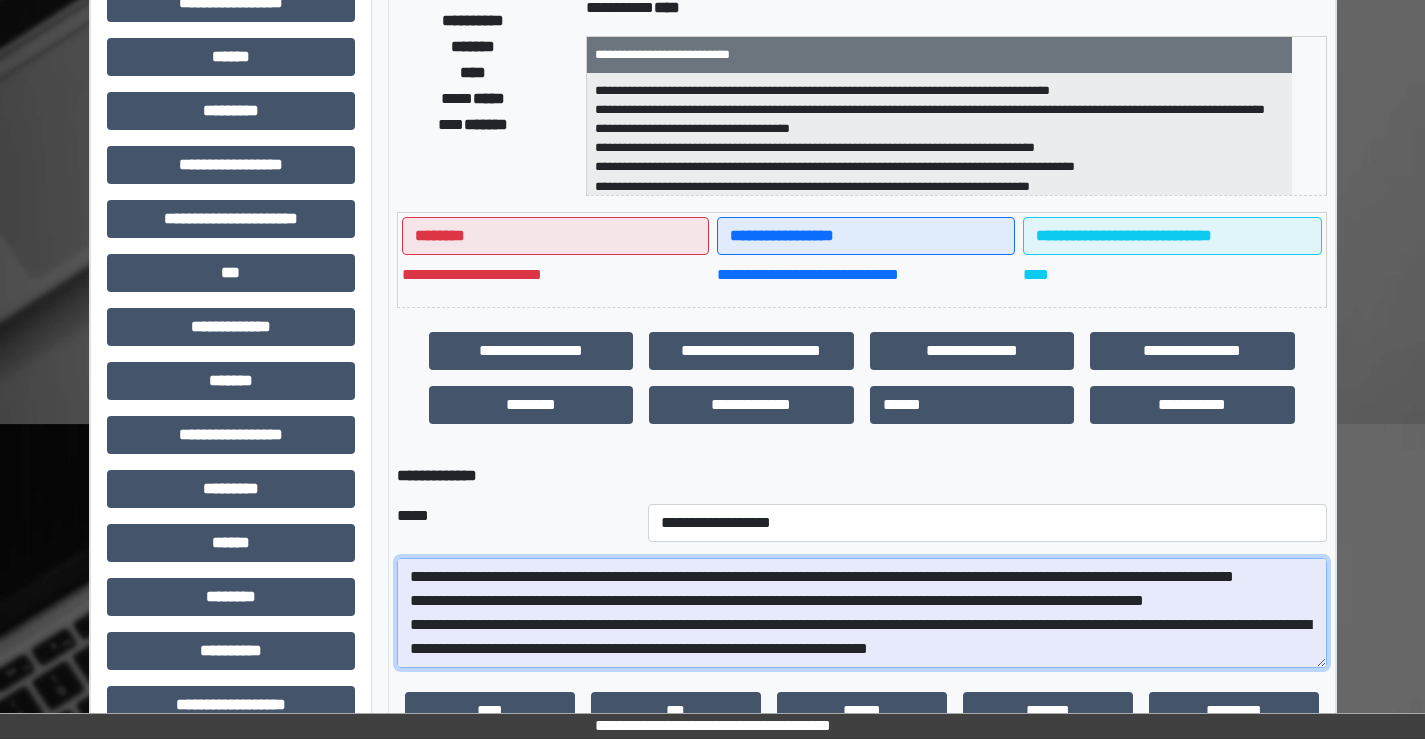 drag, startPoint x: 823, startPoint y: 600, endPoint x: 555, endPoint y: 653, distance: 273.1904 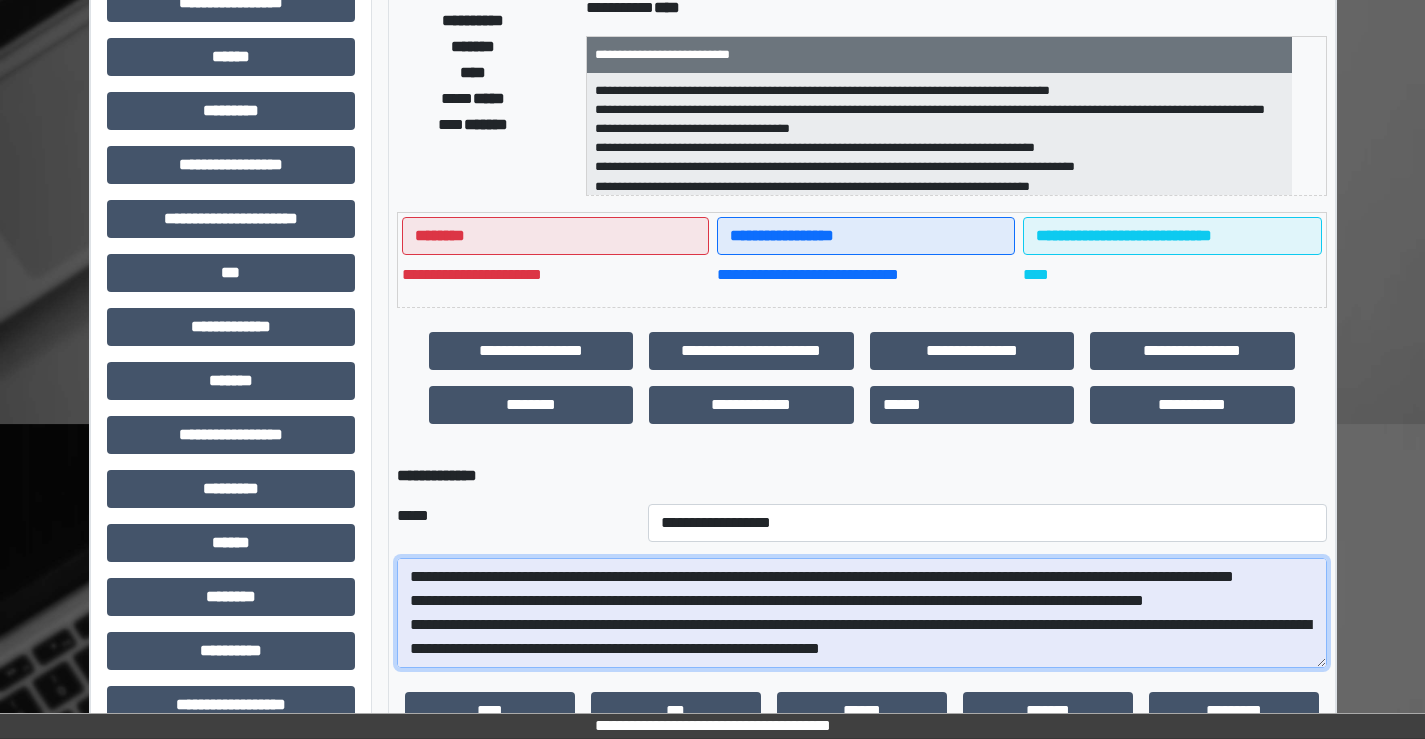 click on "**********" at bounding box center [862, 613] 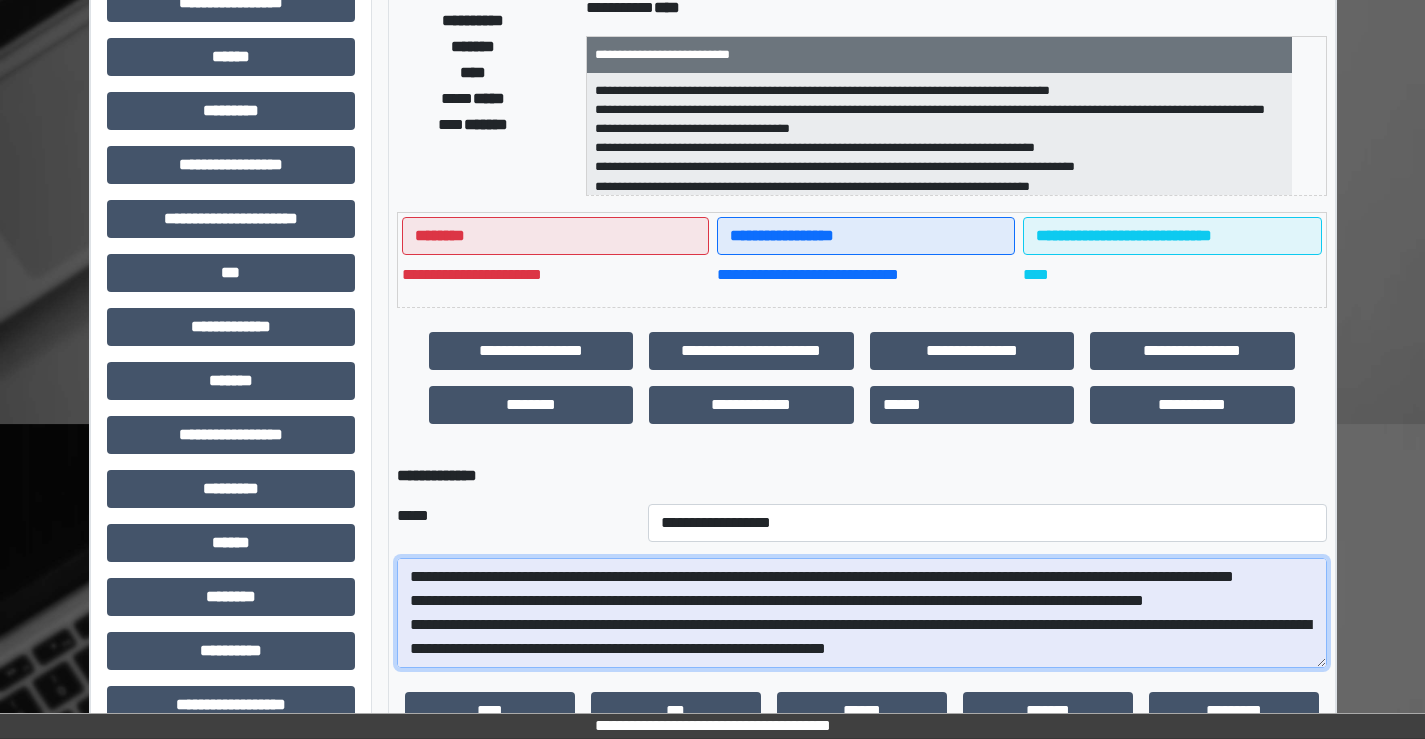 click on "**********" at bounding box center [862, 613] 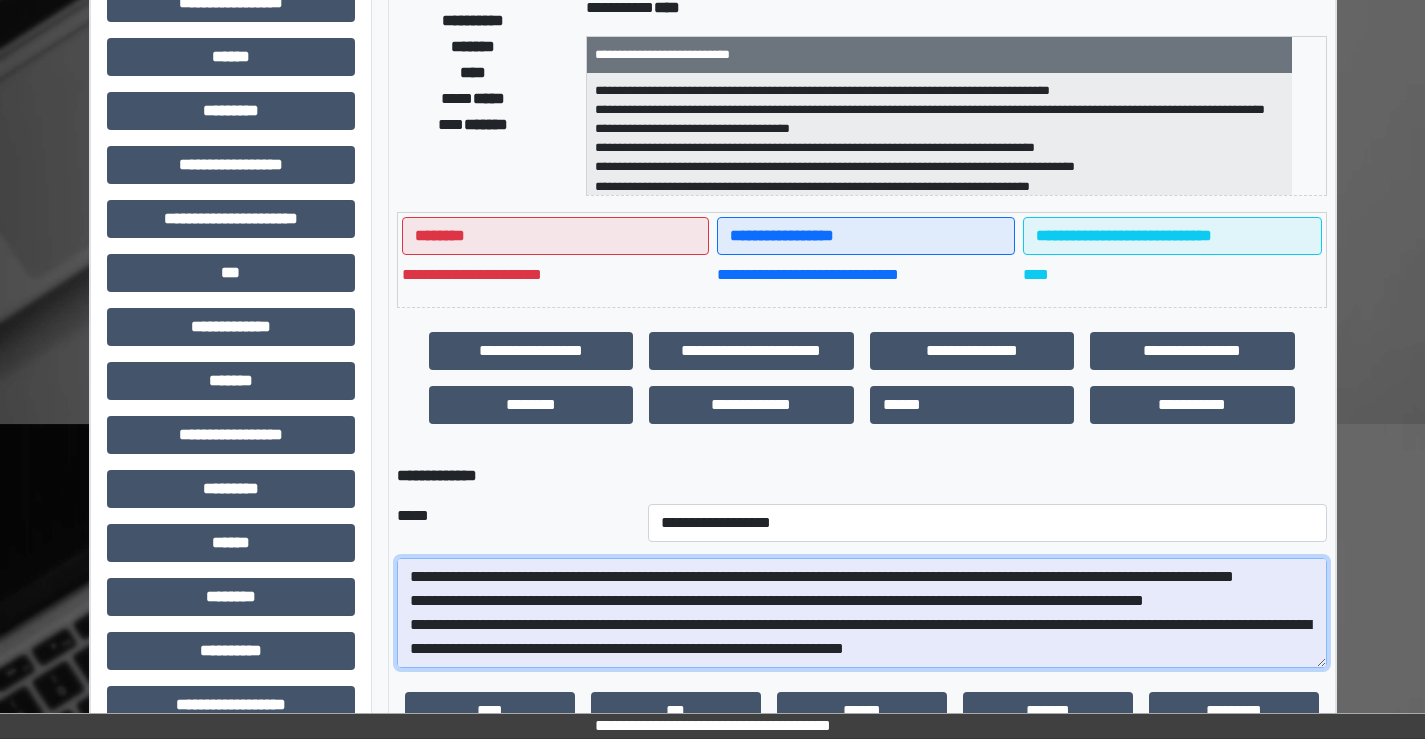 click on "**********" at bounding box center [862, 613] 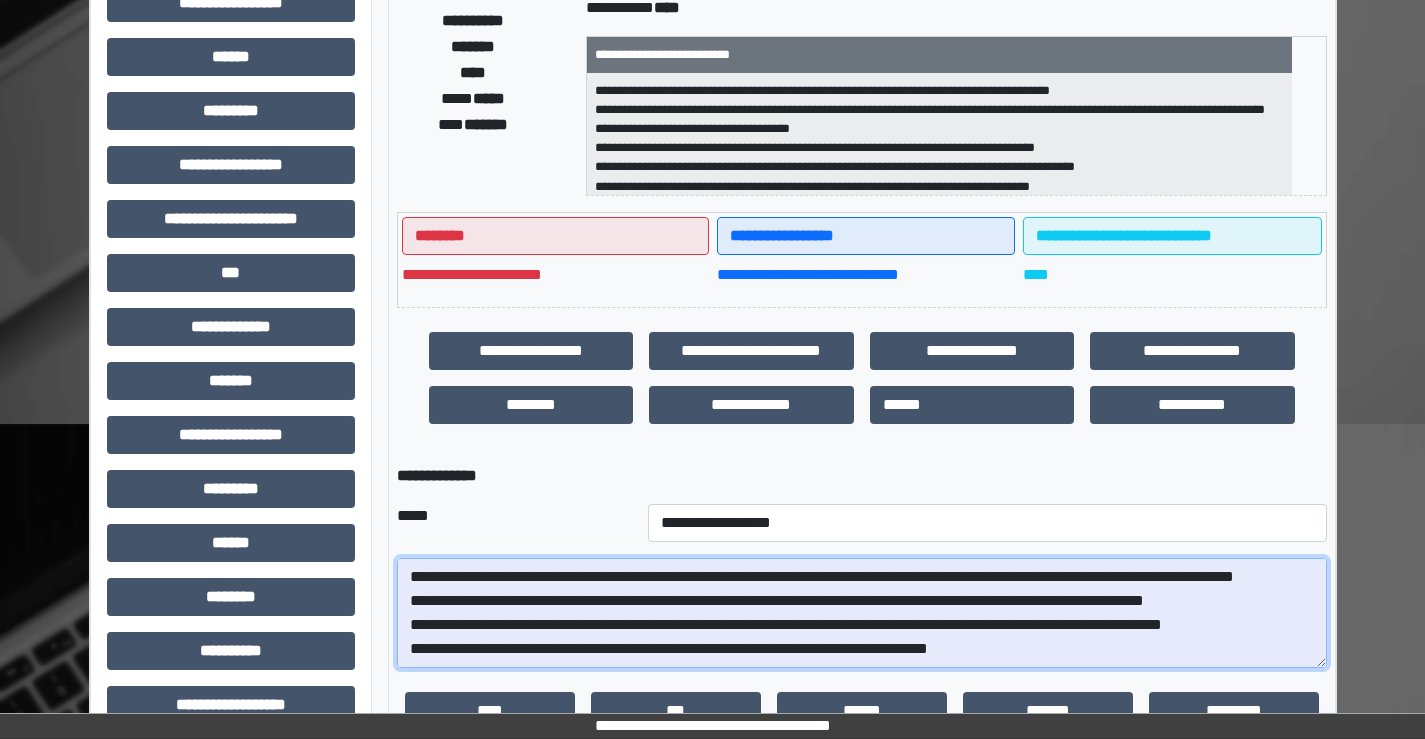 click on "**********" at bounding box center [862, 613] 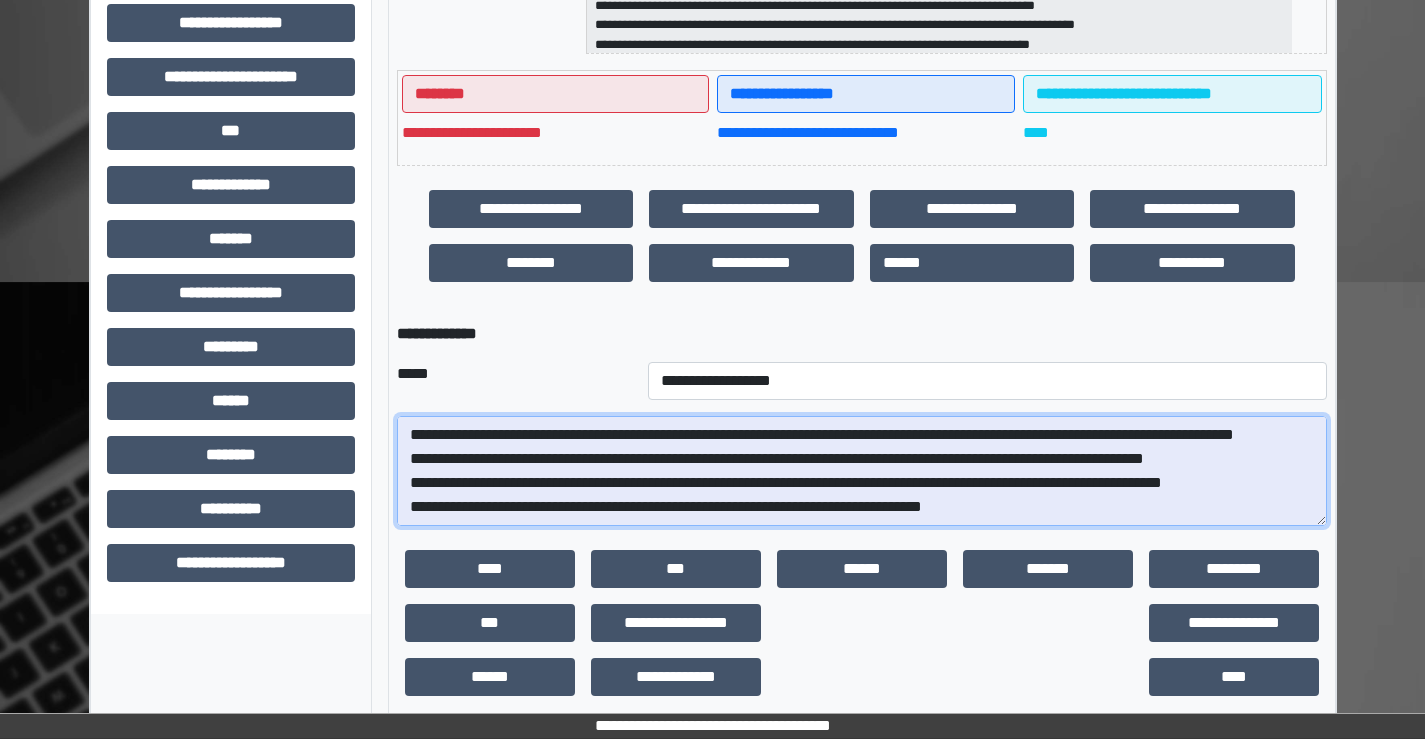 scroll, scrollTop: 565, scrollLeft: 0, axis: vertical 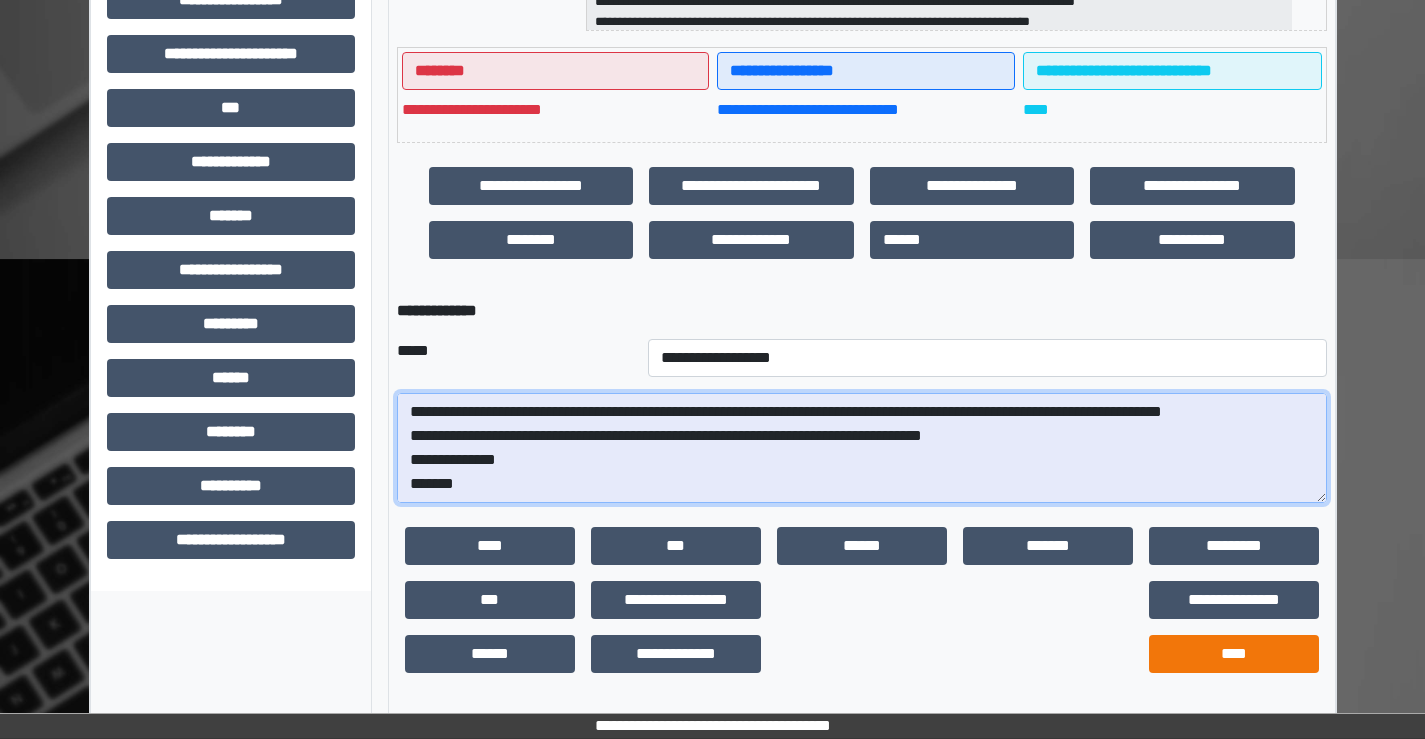 type on "**********" 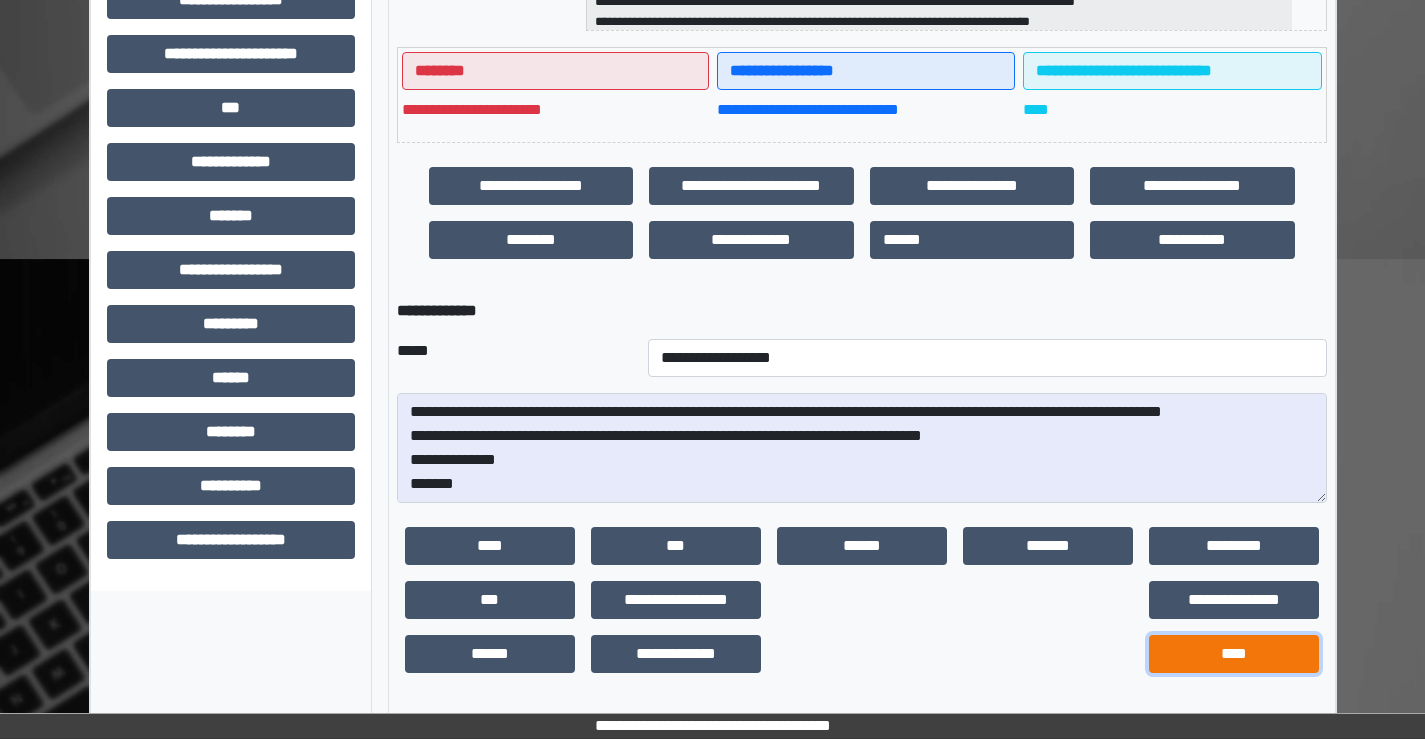 click on "****" at bounding box center (1234, 654) 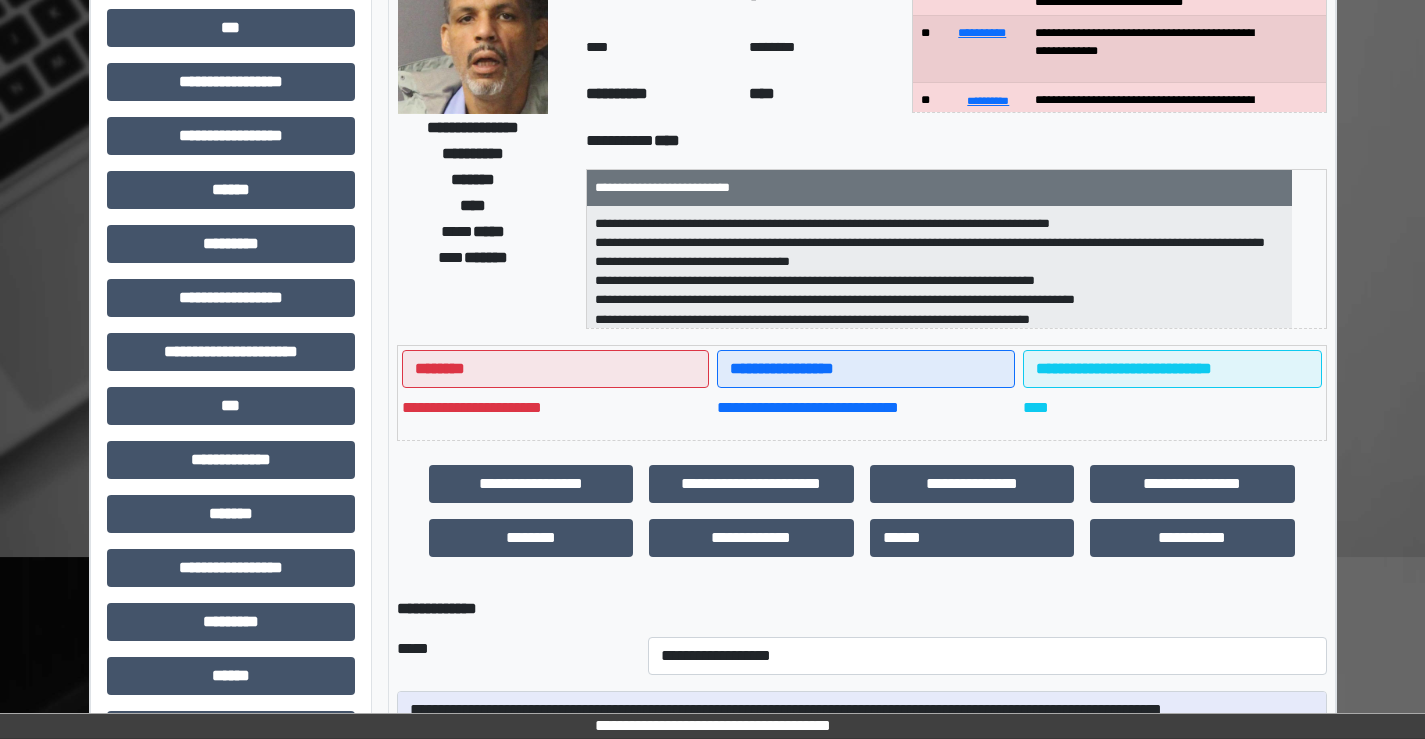 scroll, scrollTop: 265, scrollLeft: 0, axis: vertical 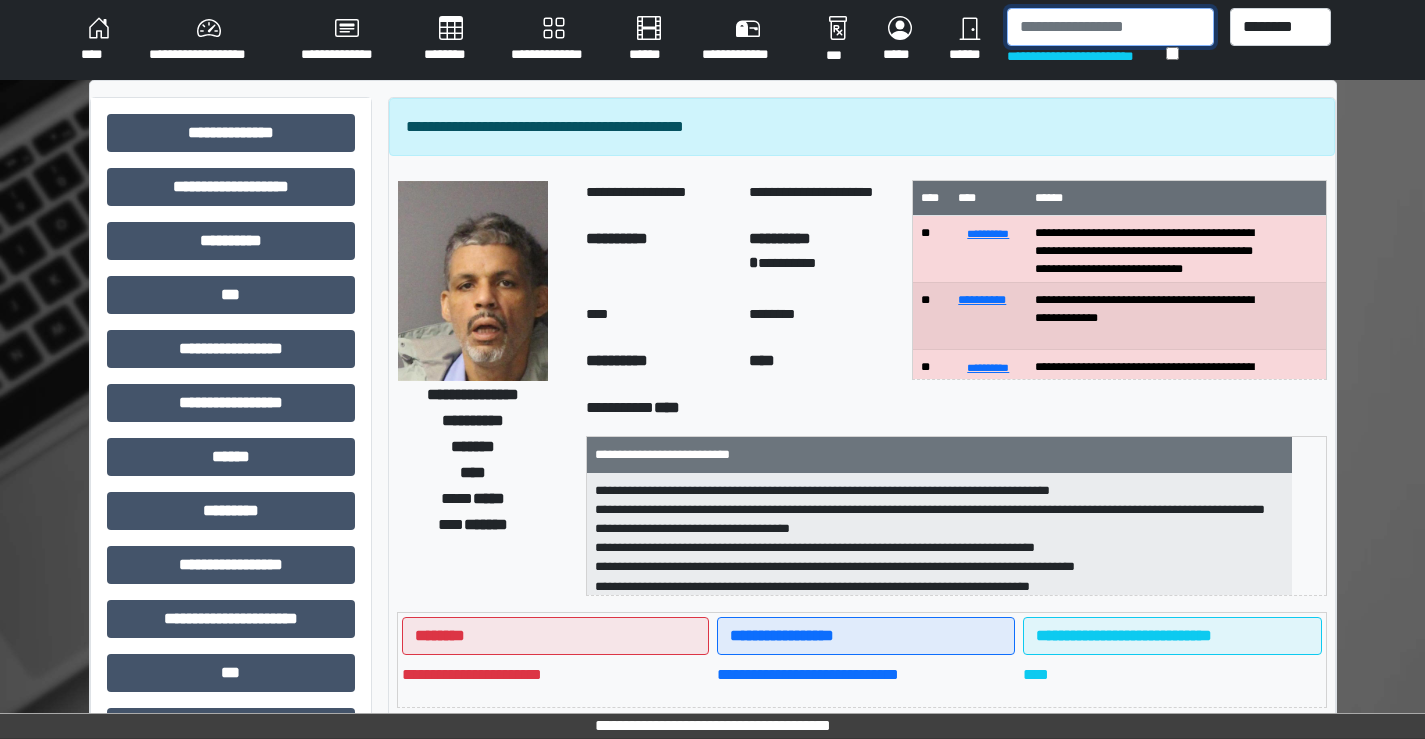 drag, startPoint x: 1051, startPoint y: 17, endPoint x: 1031, endPoint y: 25, distance: 21.540659 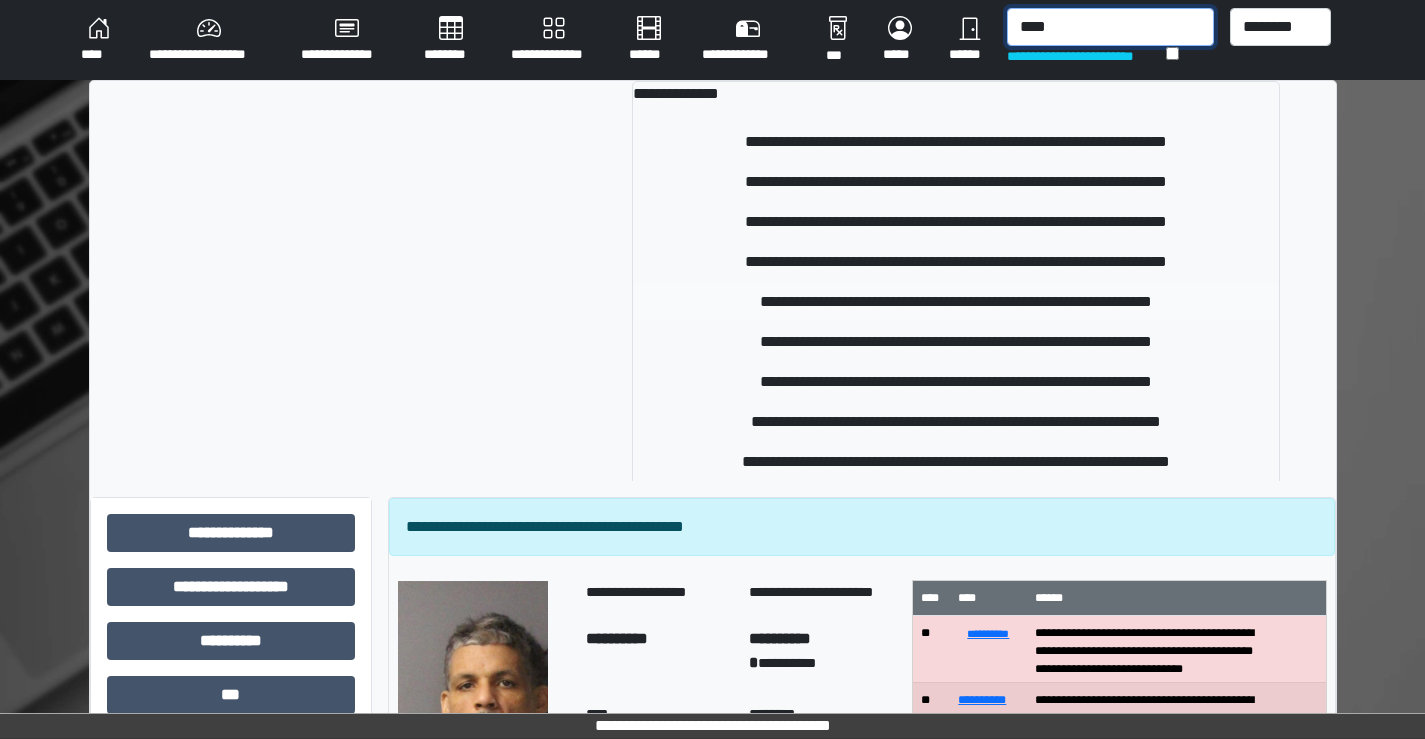 type on "****" 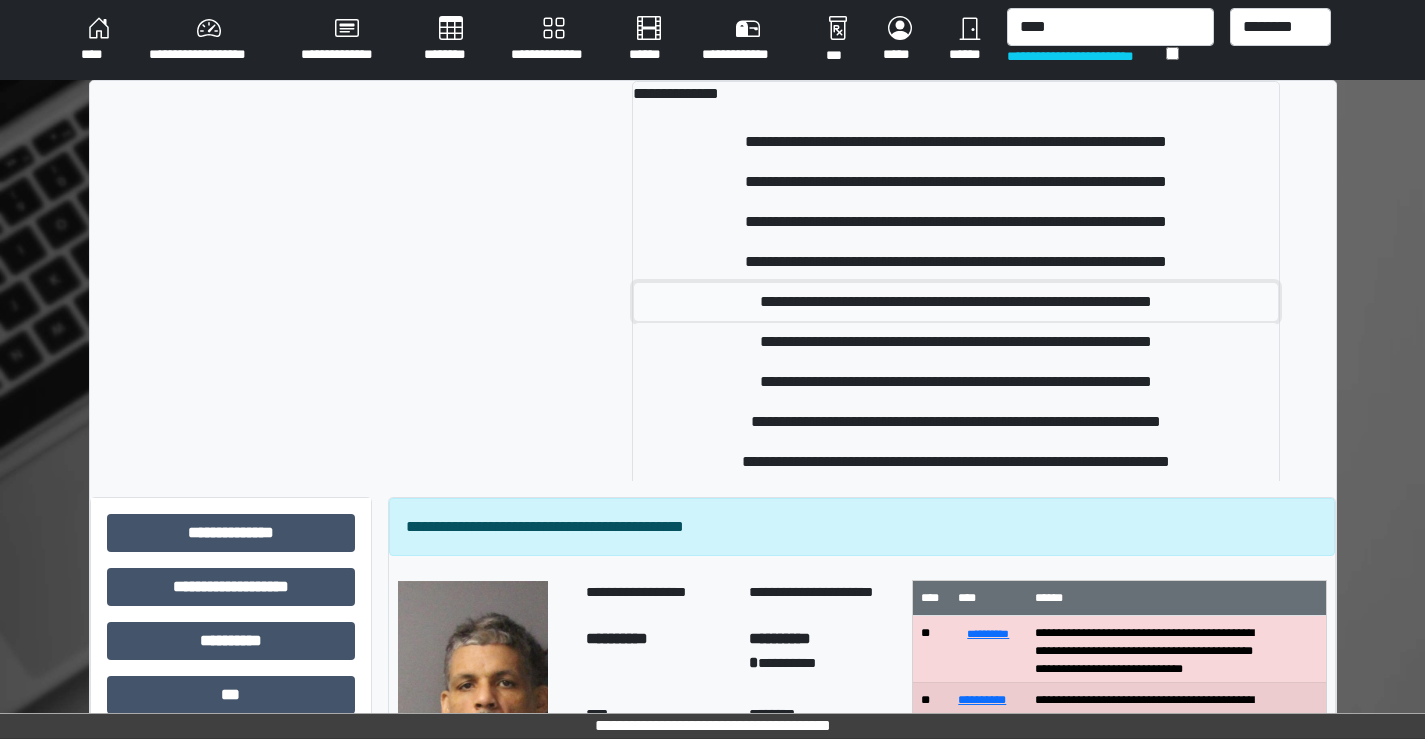 click on "**********" at bounding box center [956, 302] 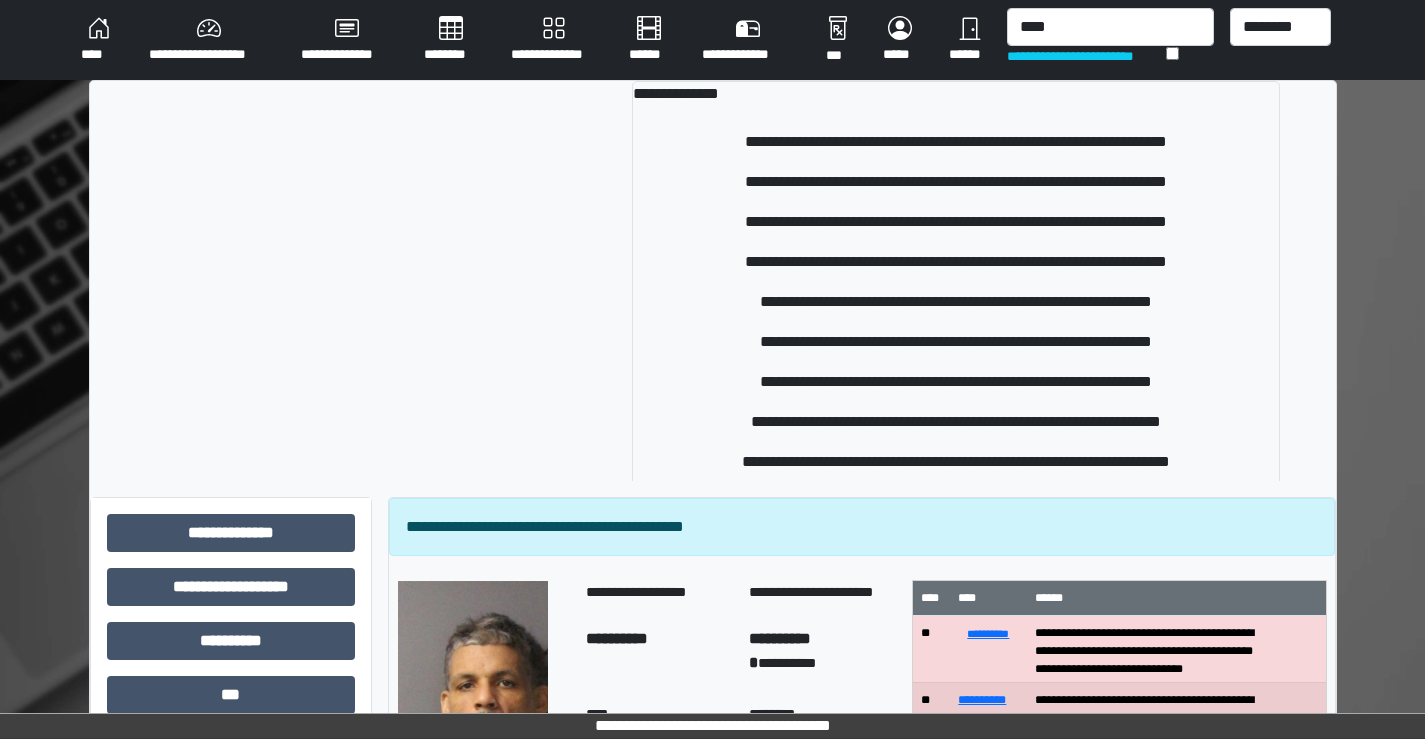 type 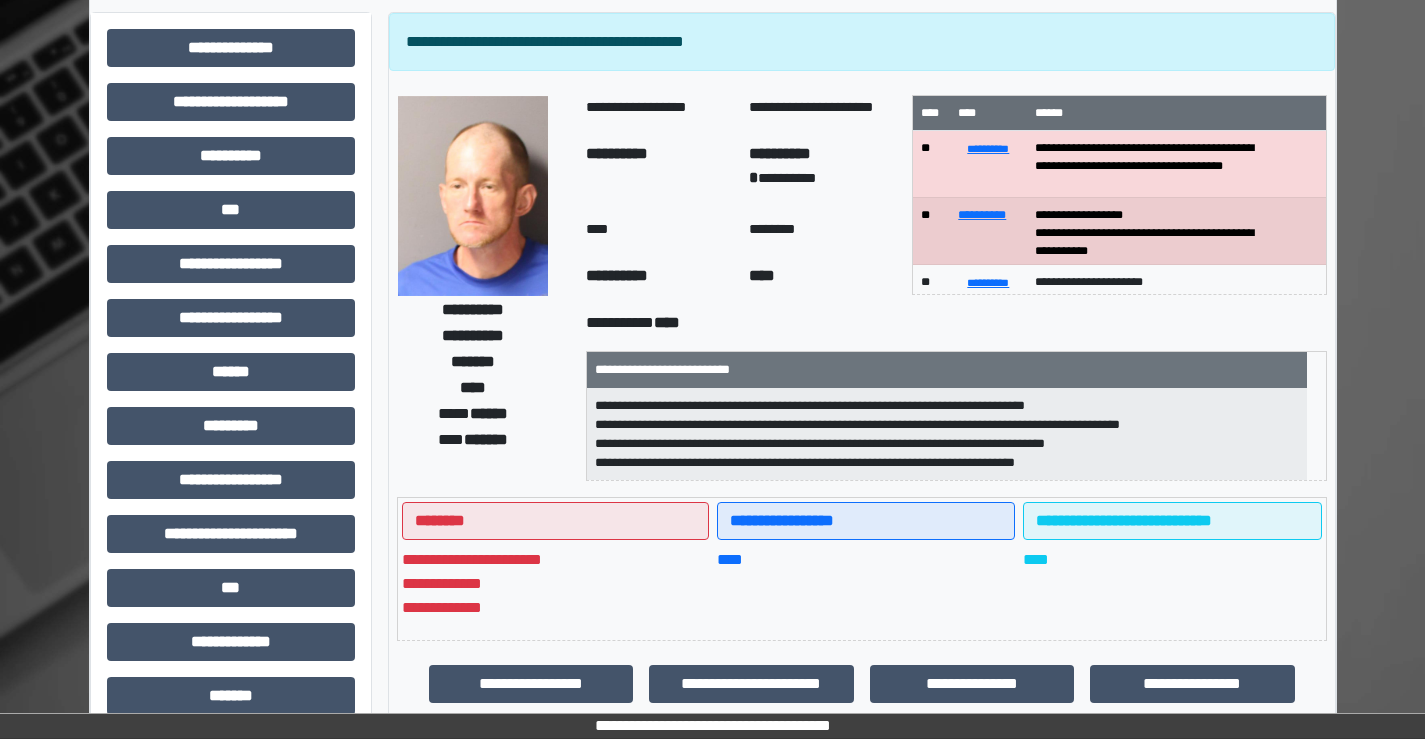 scroll, scrollTop: 200, scrollLeft: 0, axis: vertical 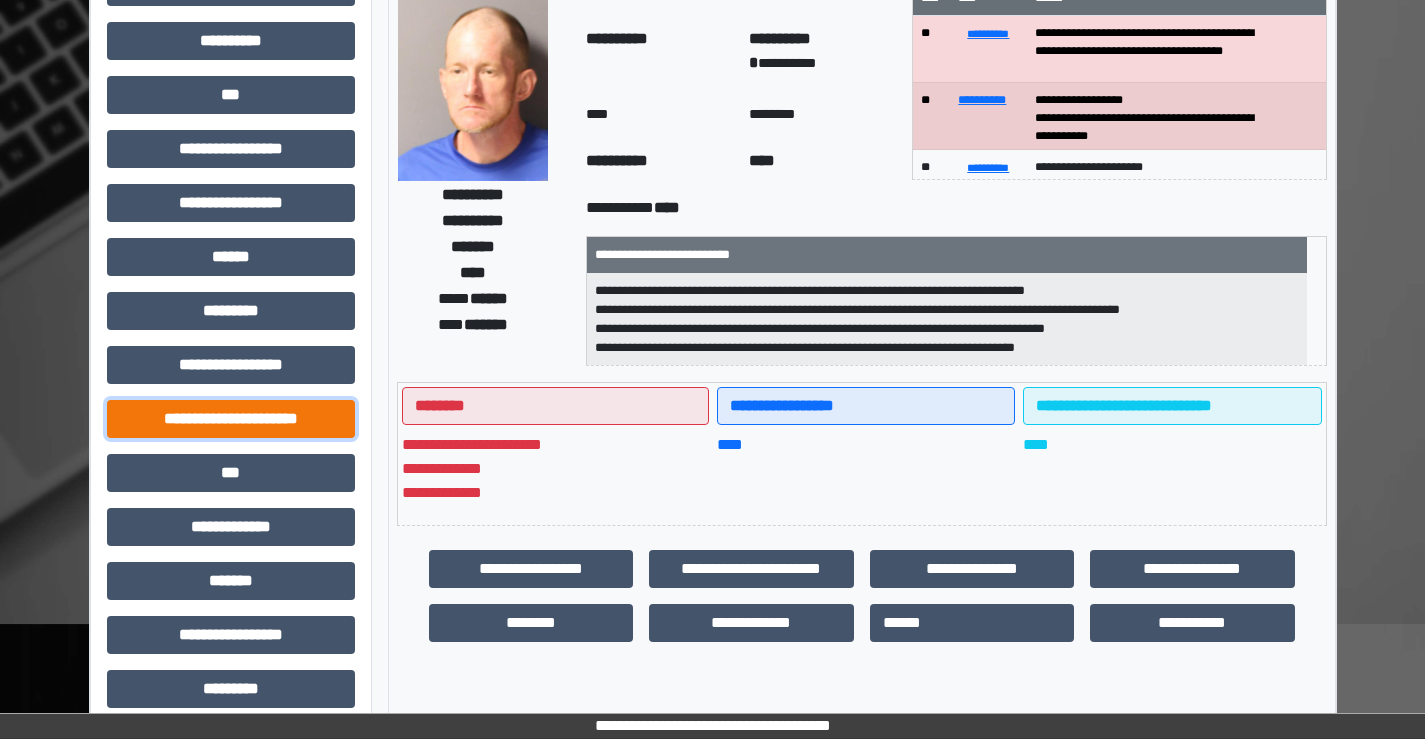 click on "**********" at bounding box center (231, 419) 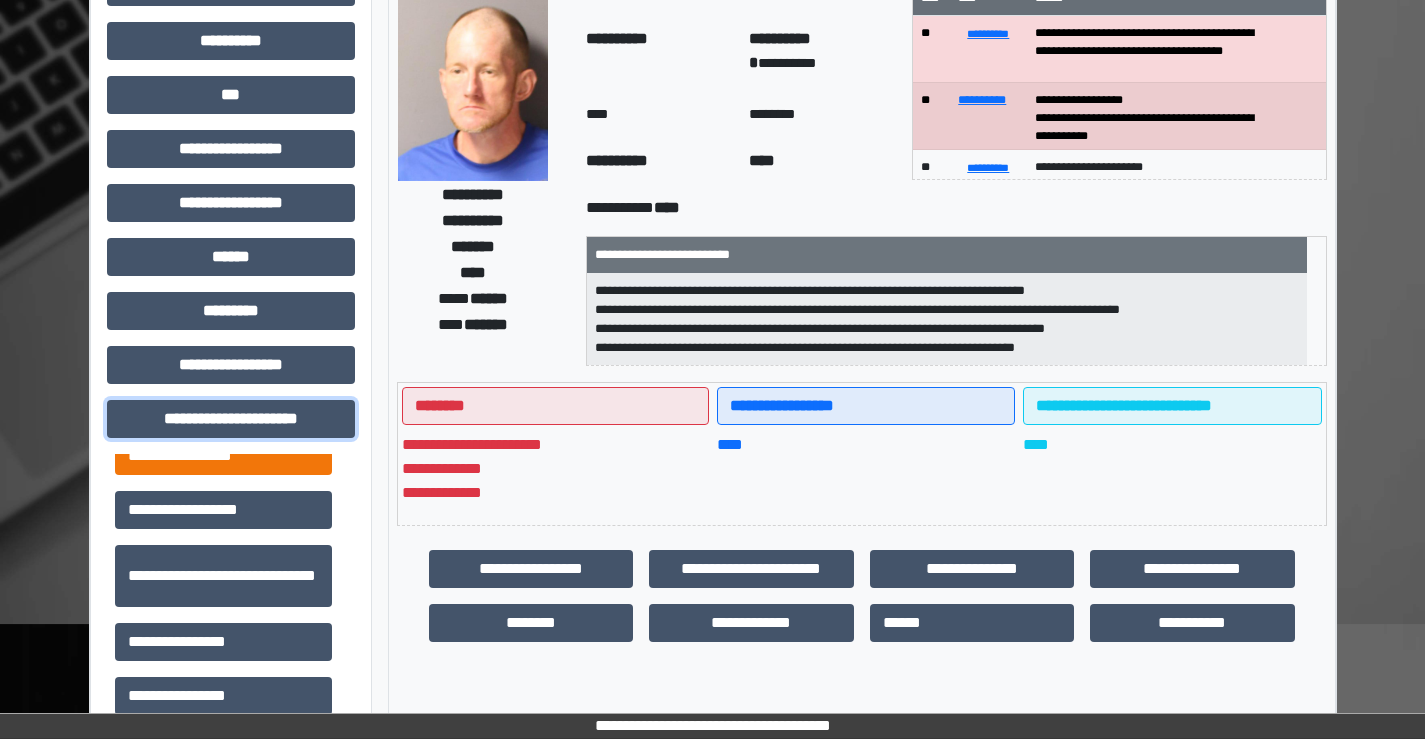 scroll, scrollTop: 46, scrollLeft: 0, axis: vertical 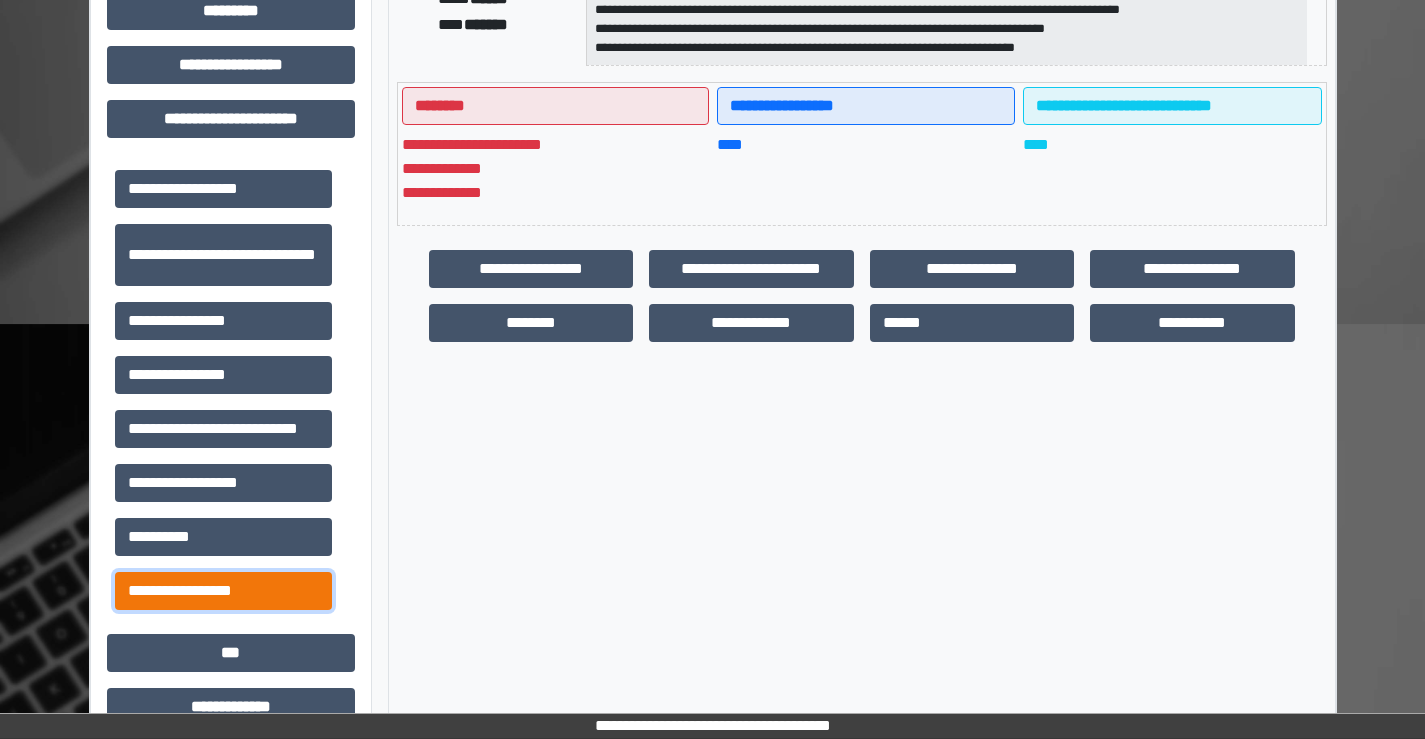 click on "**********" at bounding box center [223, 591] 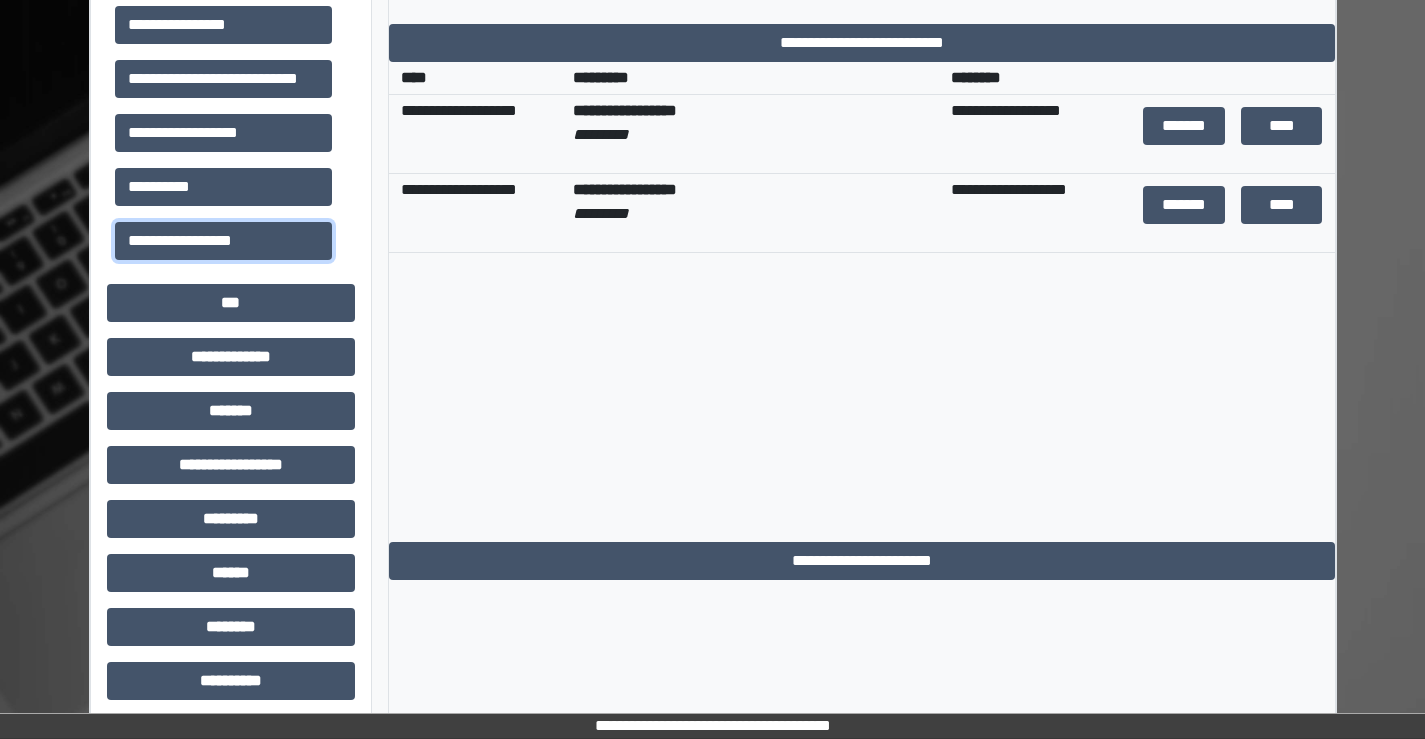 scroll, scrollTop: 815, scrollLeft: 0, axis: vertical 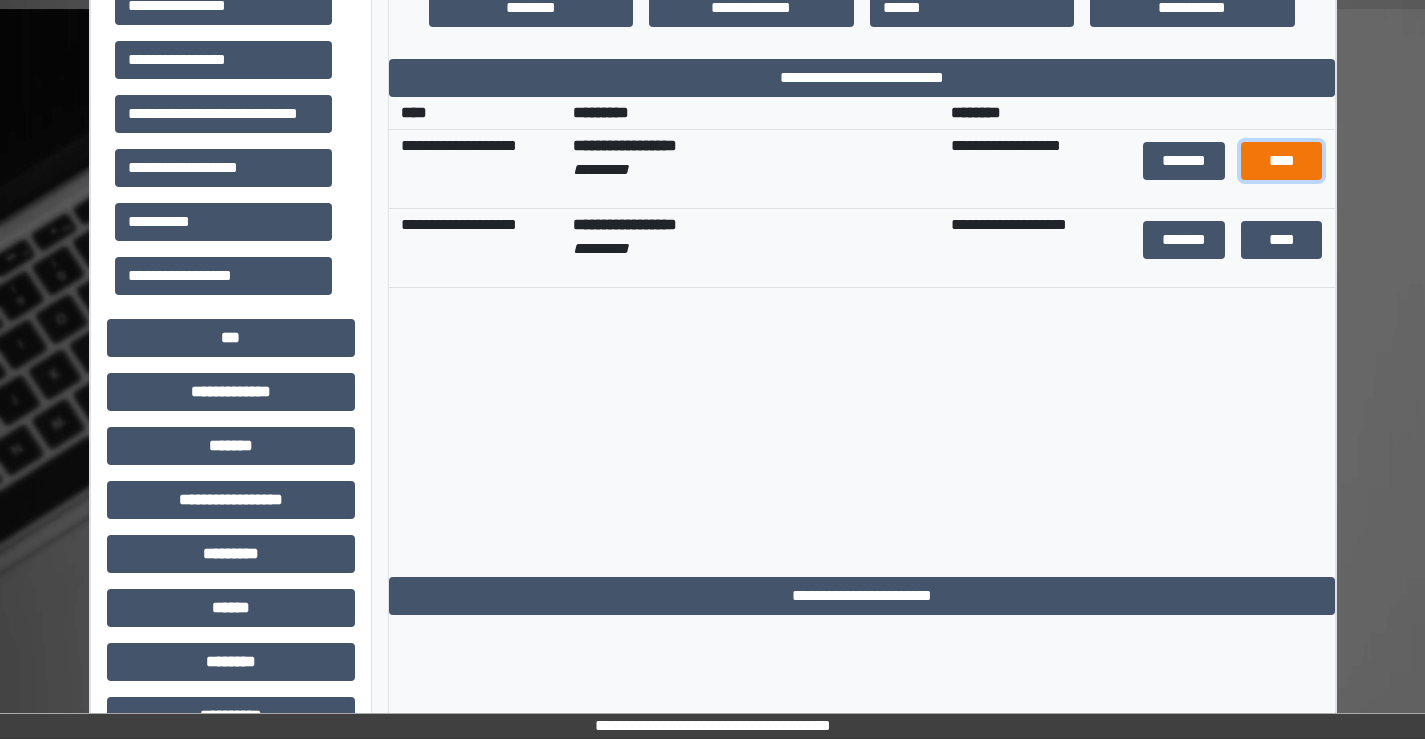 click on "****" at bounding box center (1281, 161) 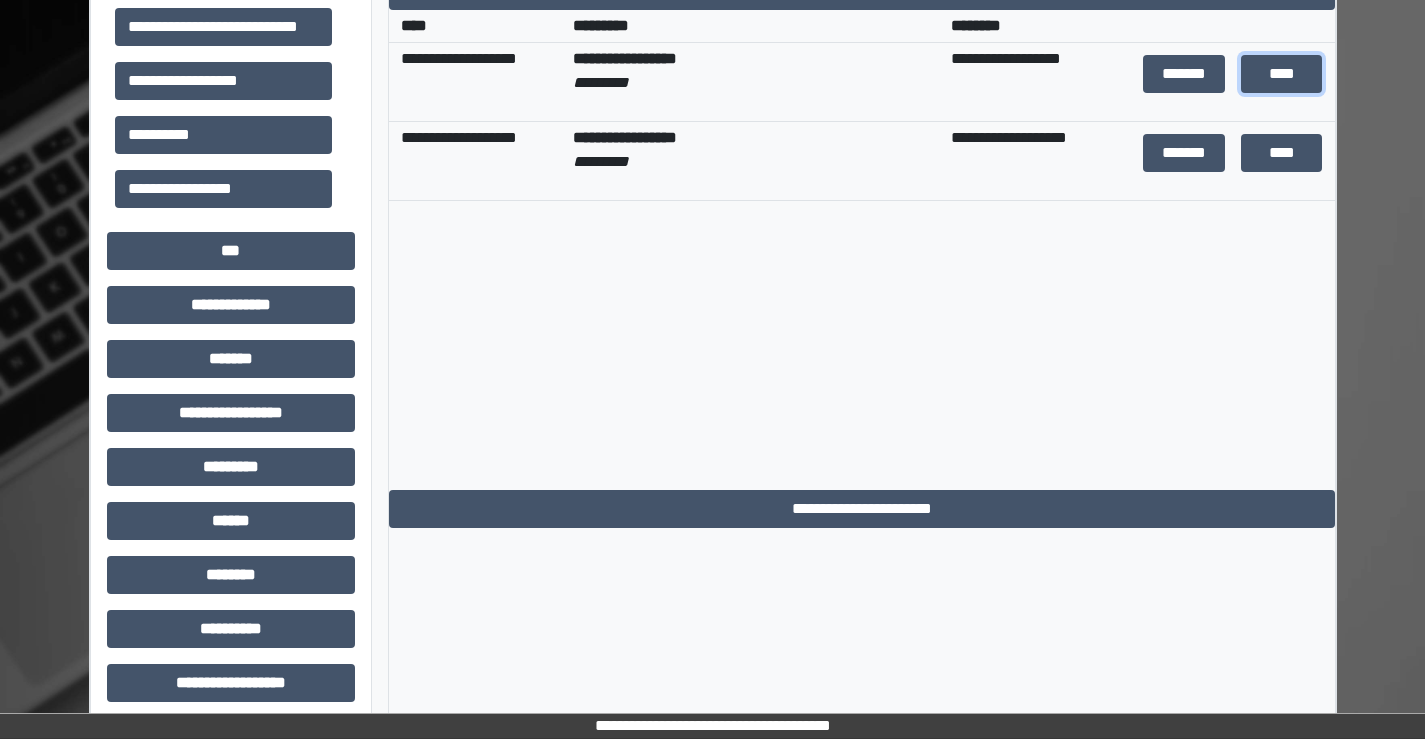 scroll, scrollTop: 915, scrollLeft: 0, axis: vertical 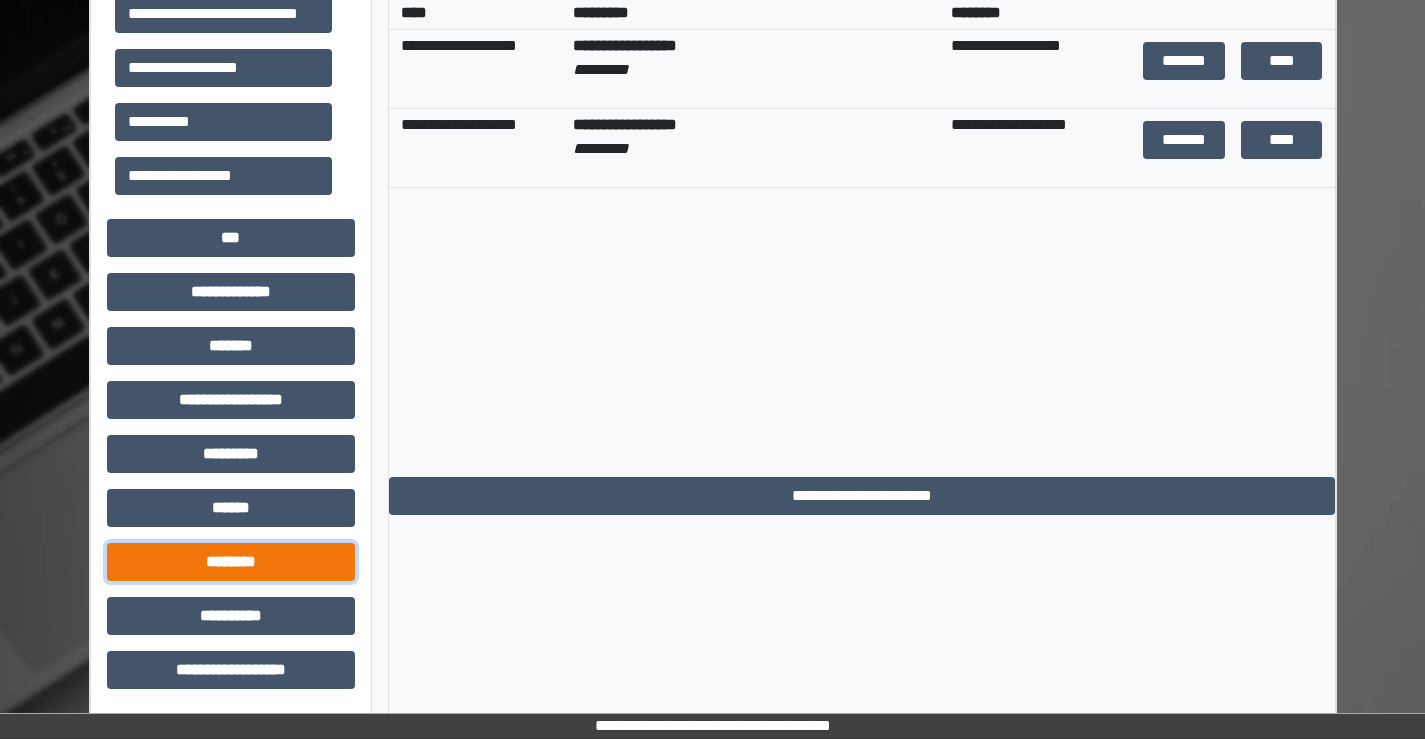 click on "********" at bounding box center [231, 562] 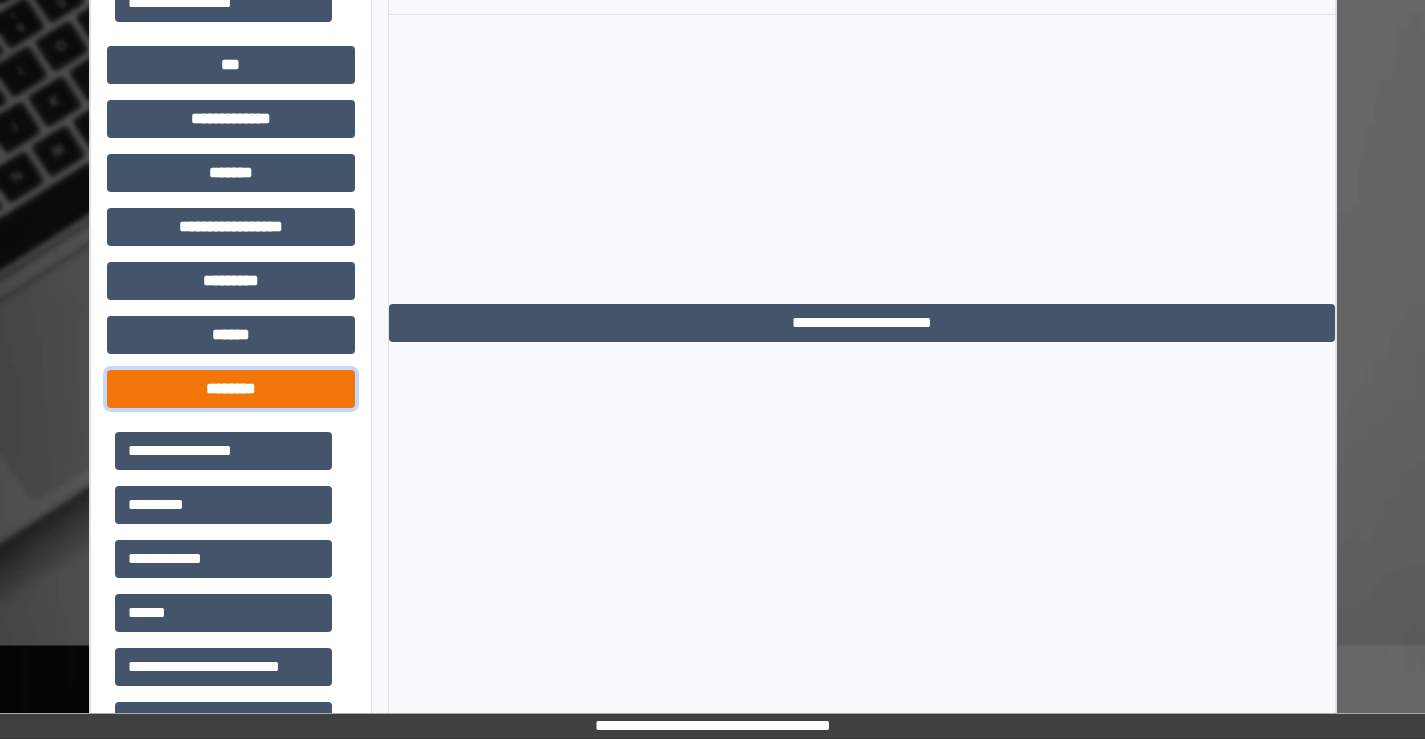 scroll, scrollTop: 1115, scrollLeft: 0, axis: vertical 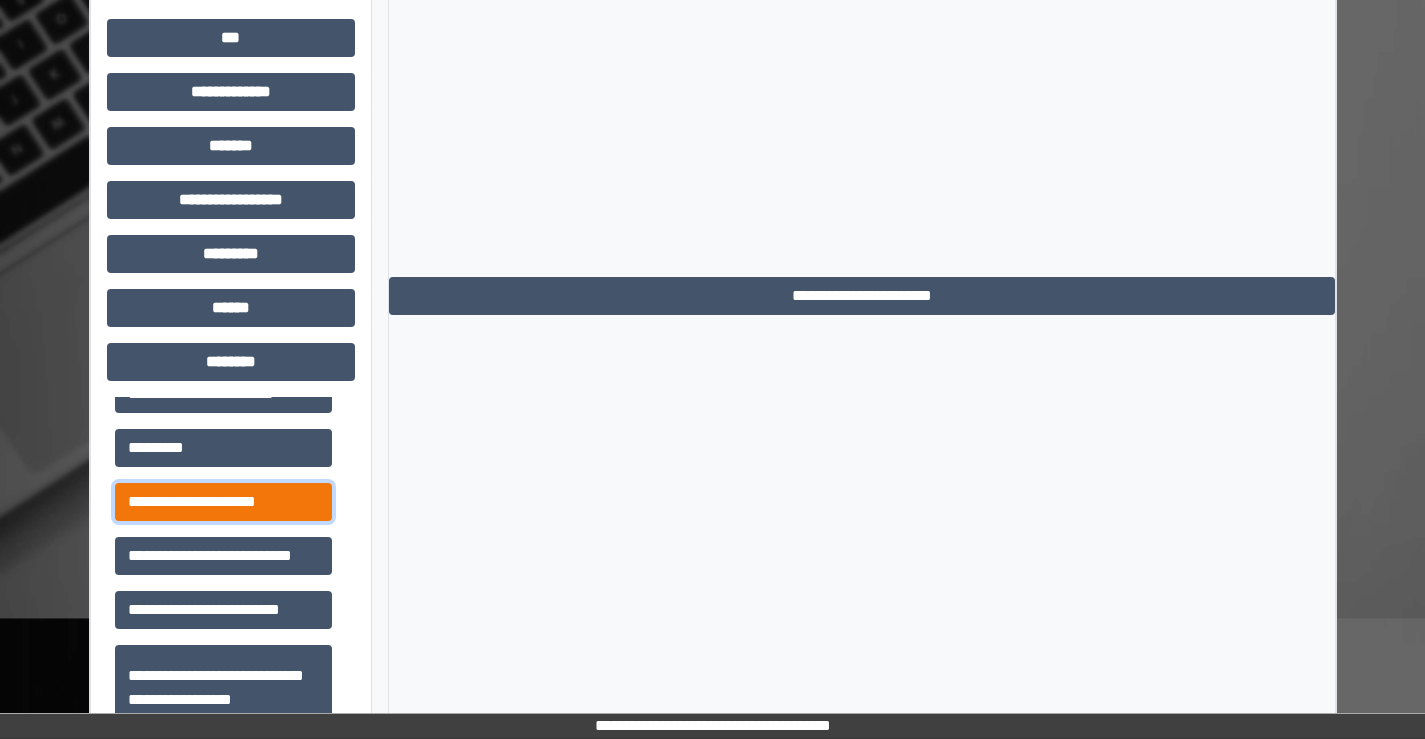click on "**********" at bounding box center [223, 502] 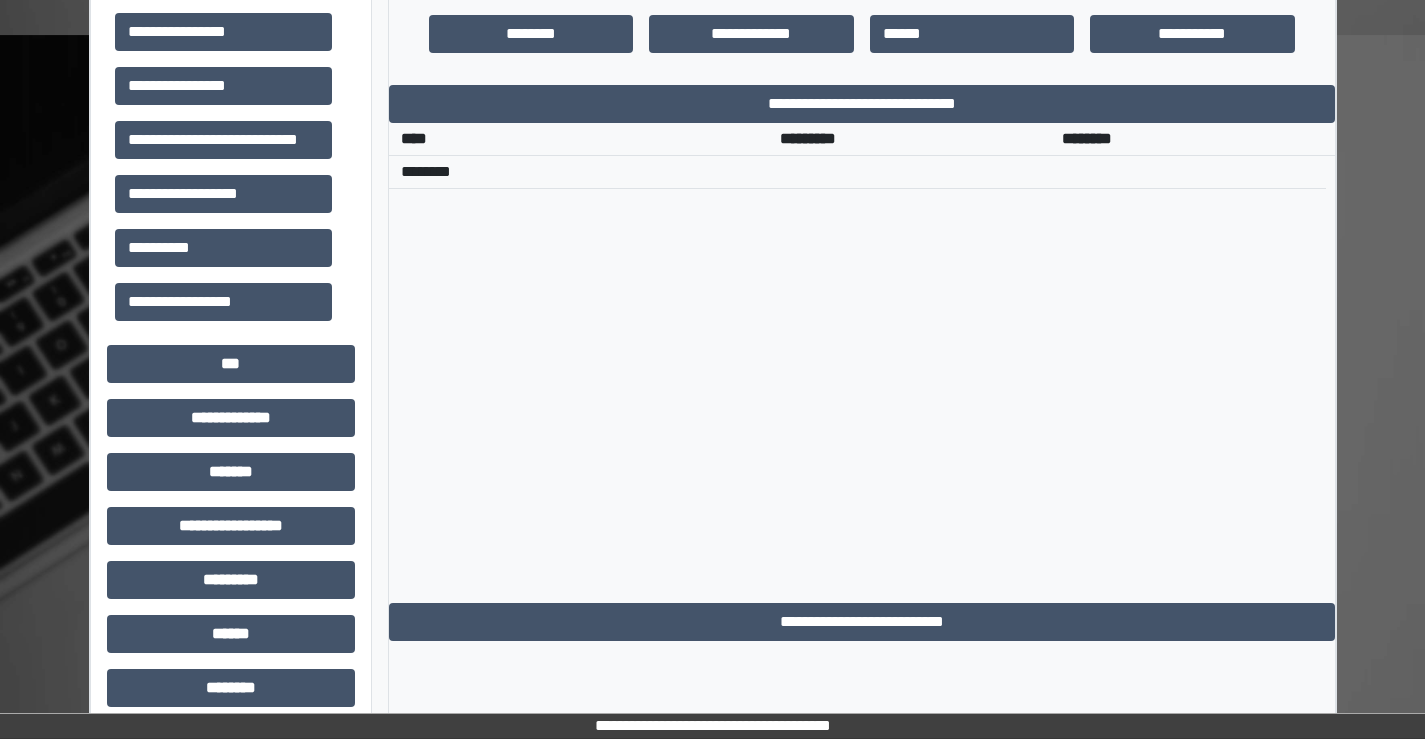 scroll, scrollTop: 715, scrollLeft: 0, axis: vertical 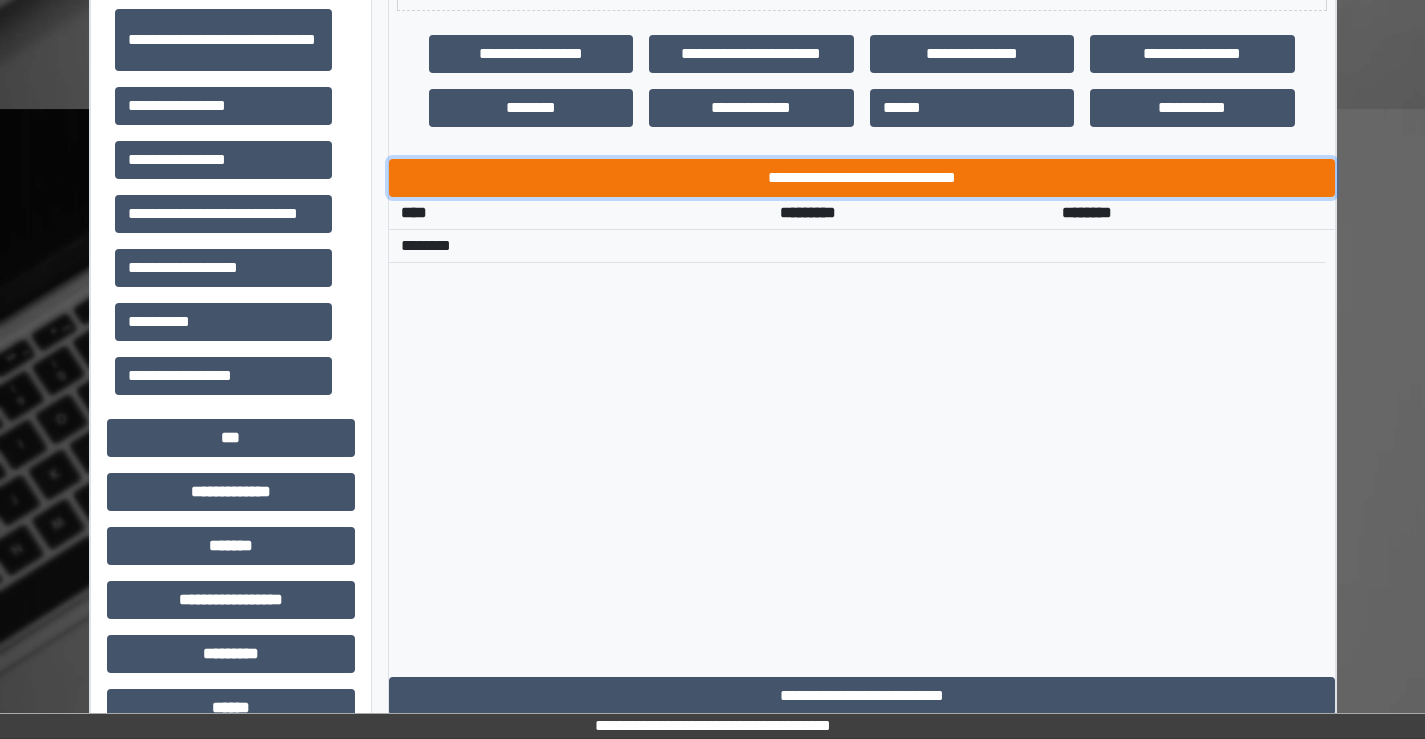 click on "**********" at bounding box center [862, 178] 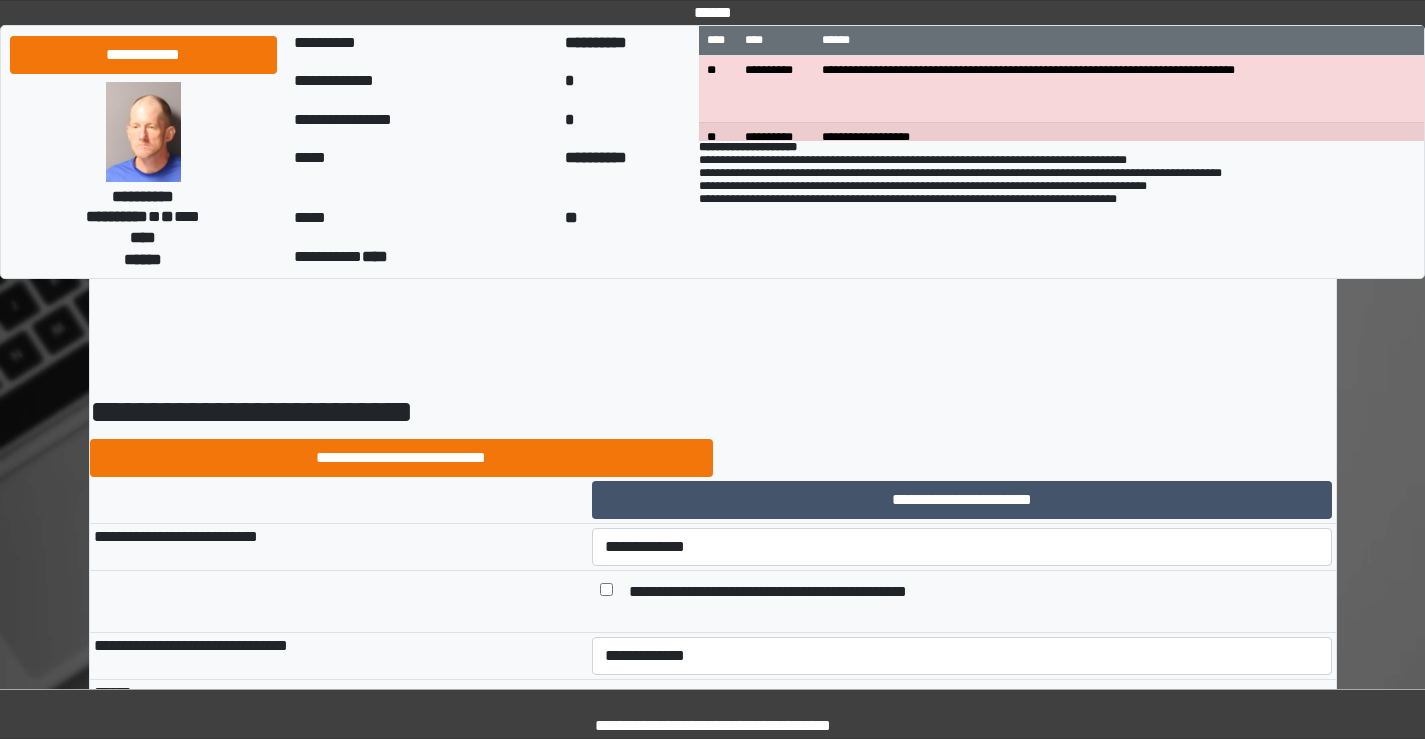 scroll, scrollTop: 0, scrollLeft: 0, axis: both 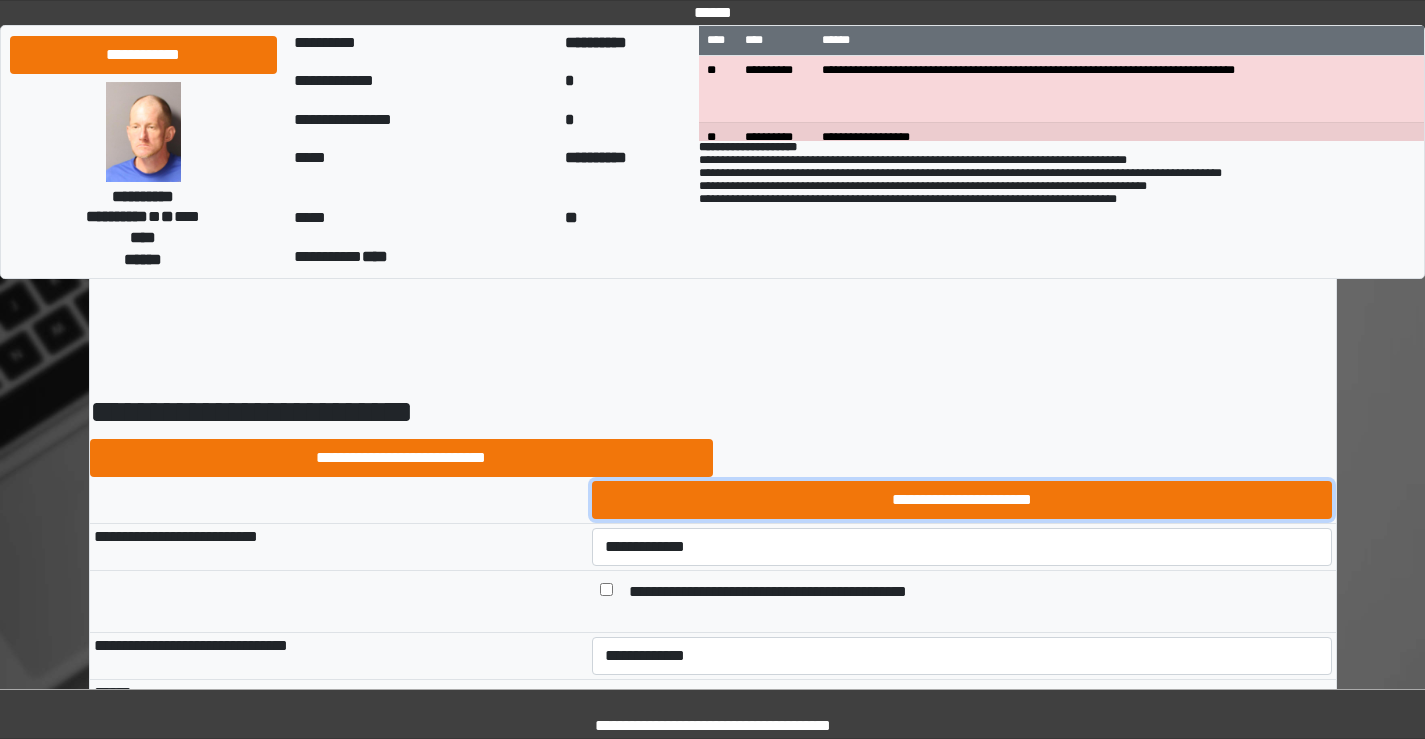 click on "**********" at bounding box center [962, 500] 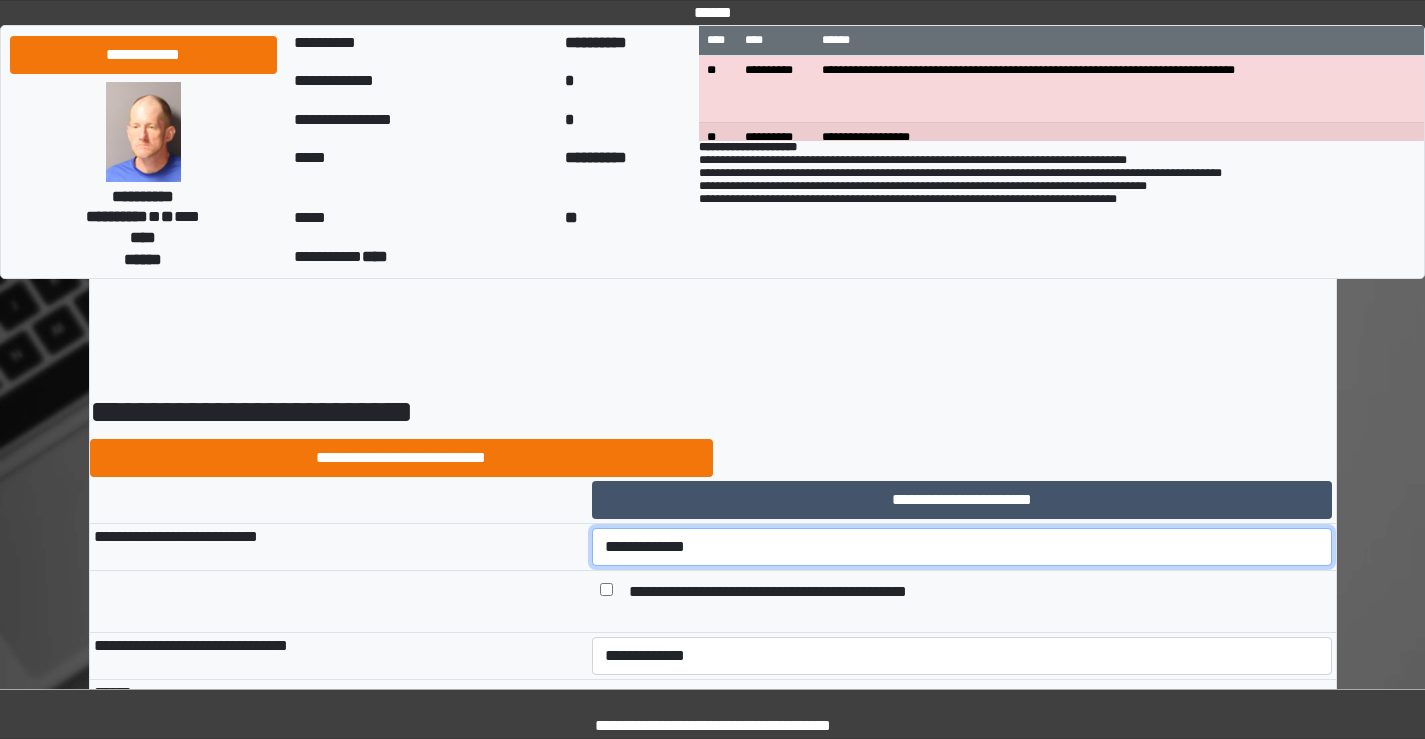click on "**********" at bounding box center [962, 547] 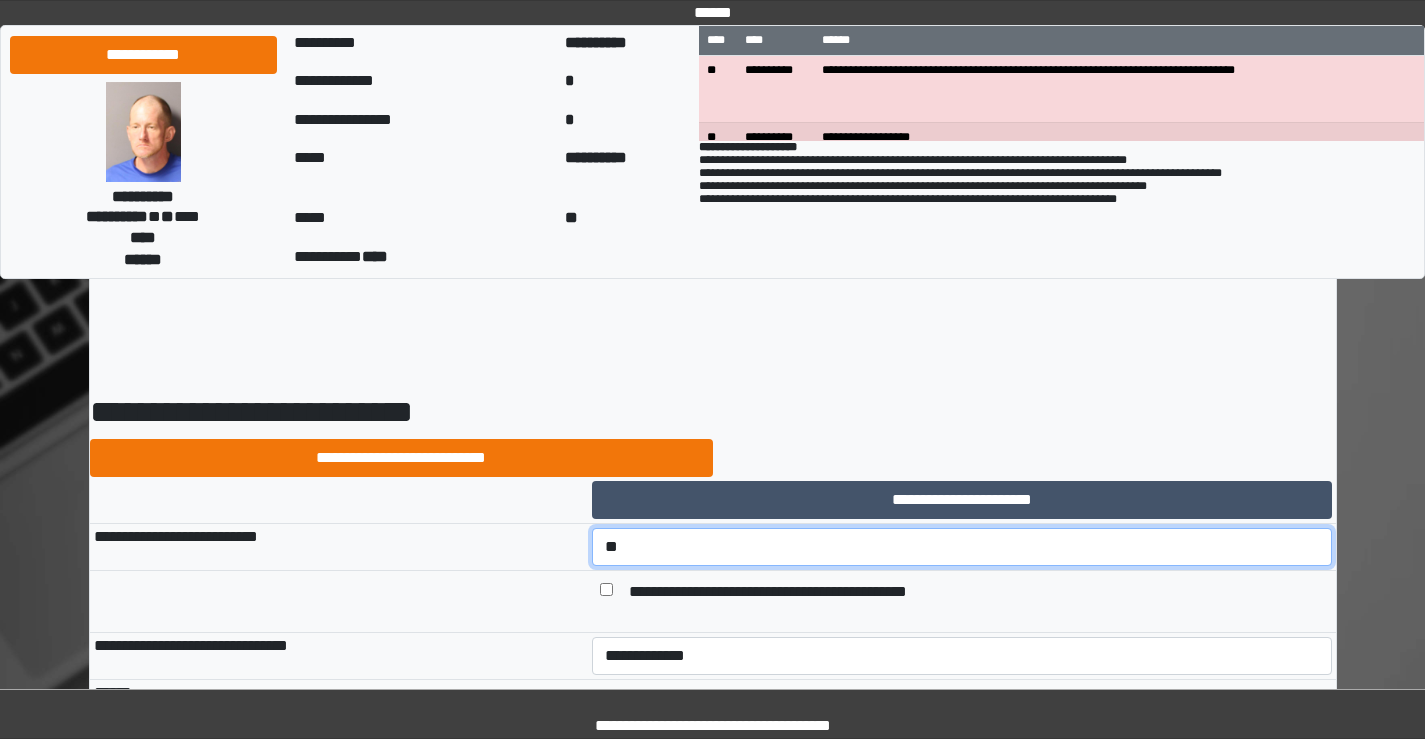 click on "**********" at bounding box center [962, 547] 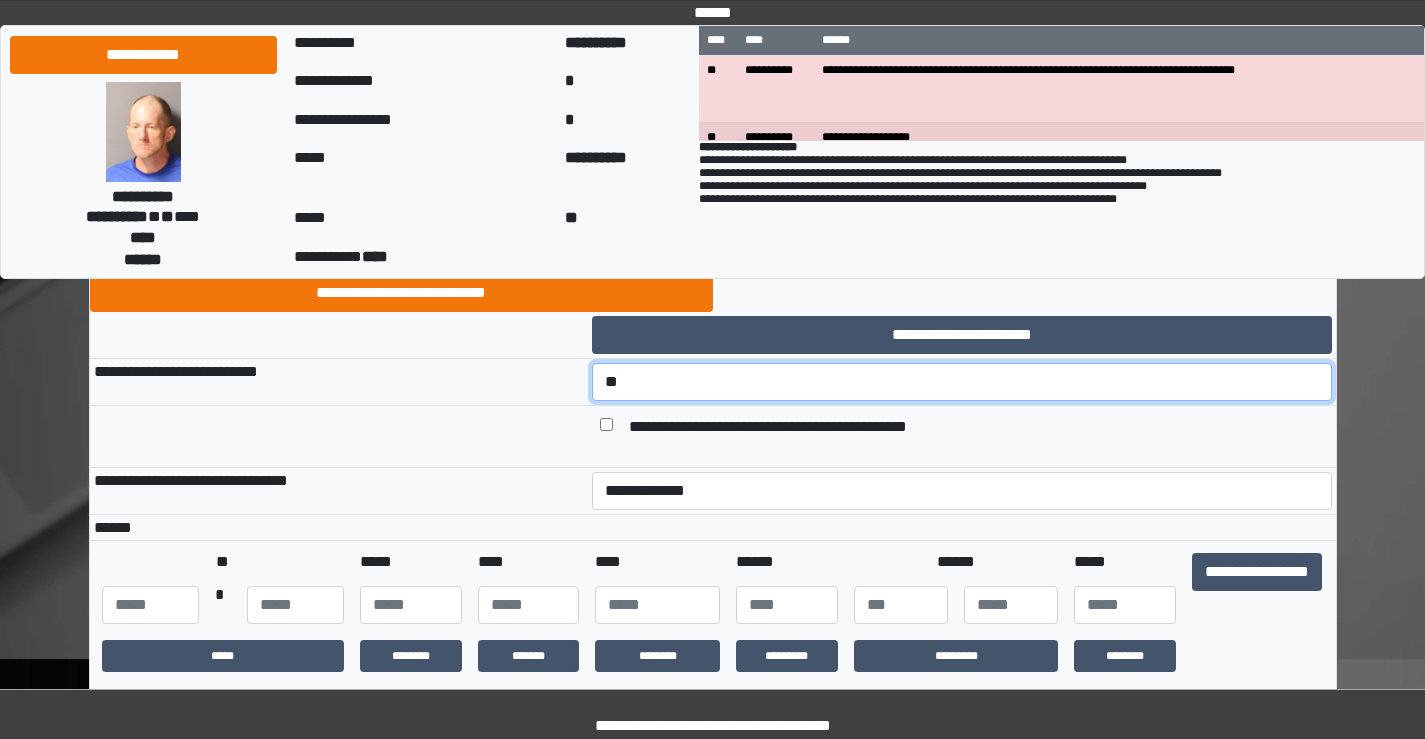 scroll, scrollTop: 200, scrollLeft: 0, axis: vertical 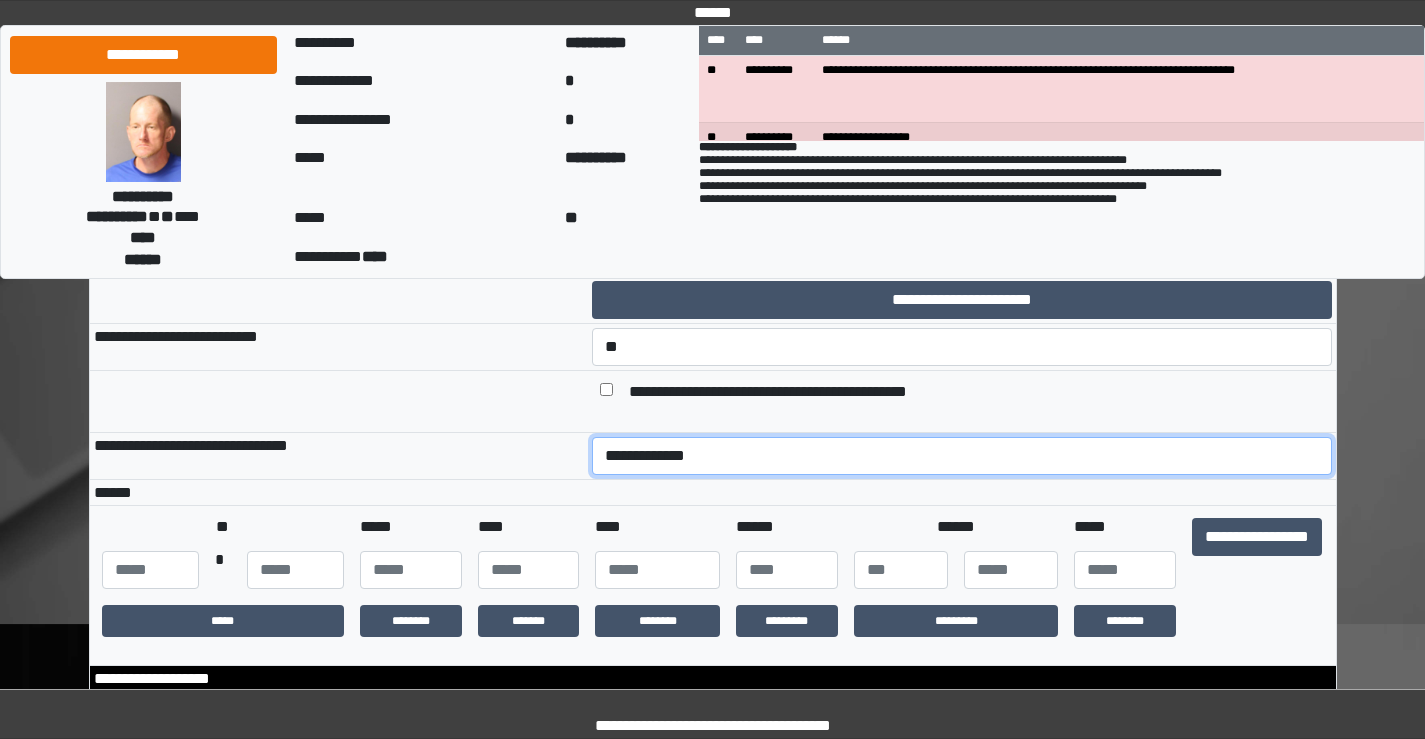 click on "**********" at bounding box center (962, 456) 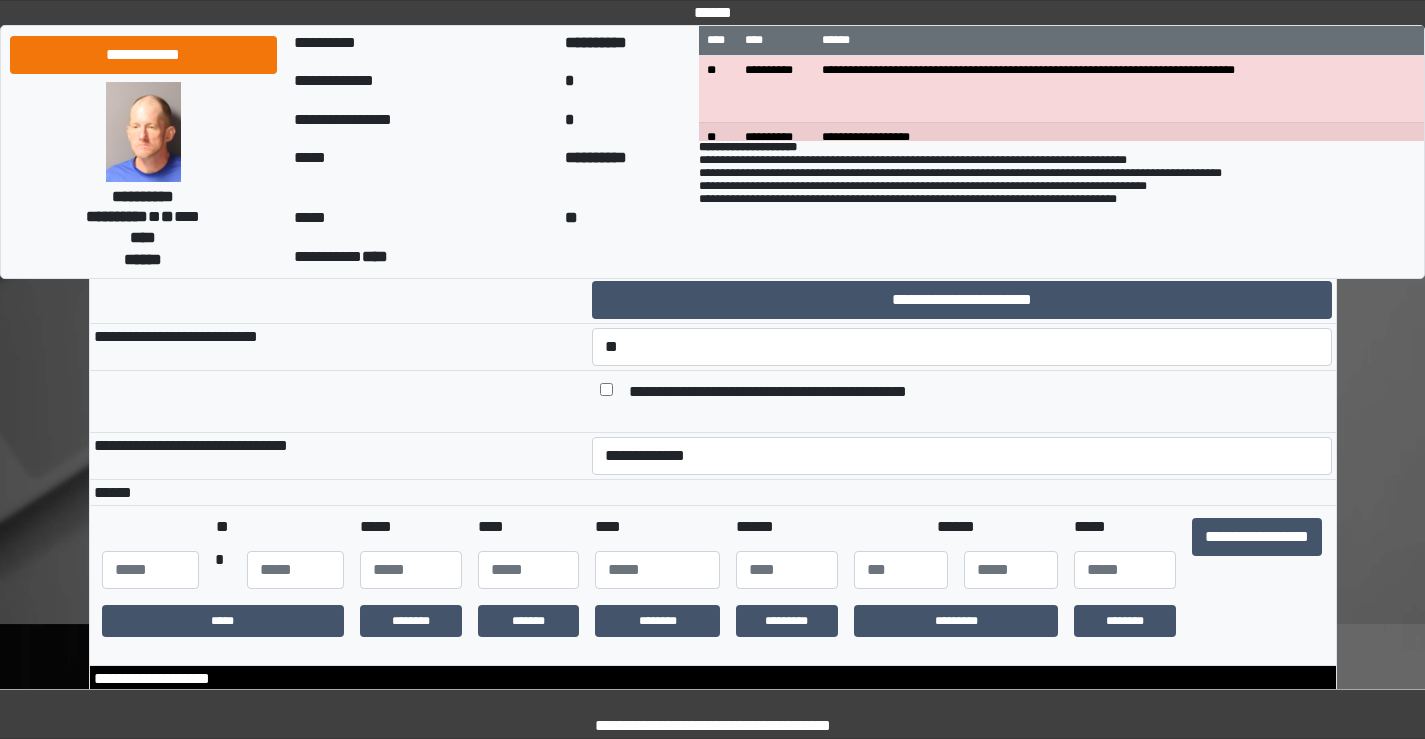 click at bounding box center (339, 402) 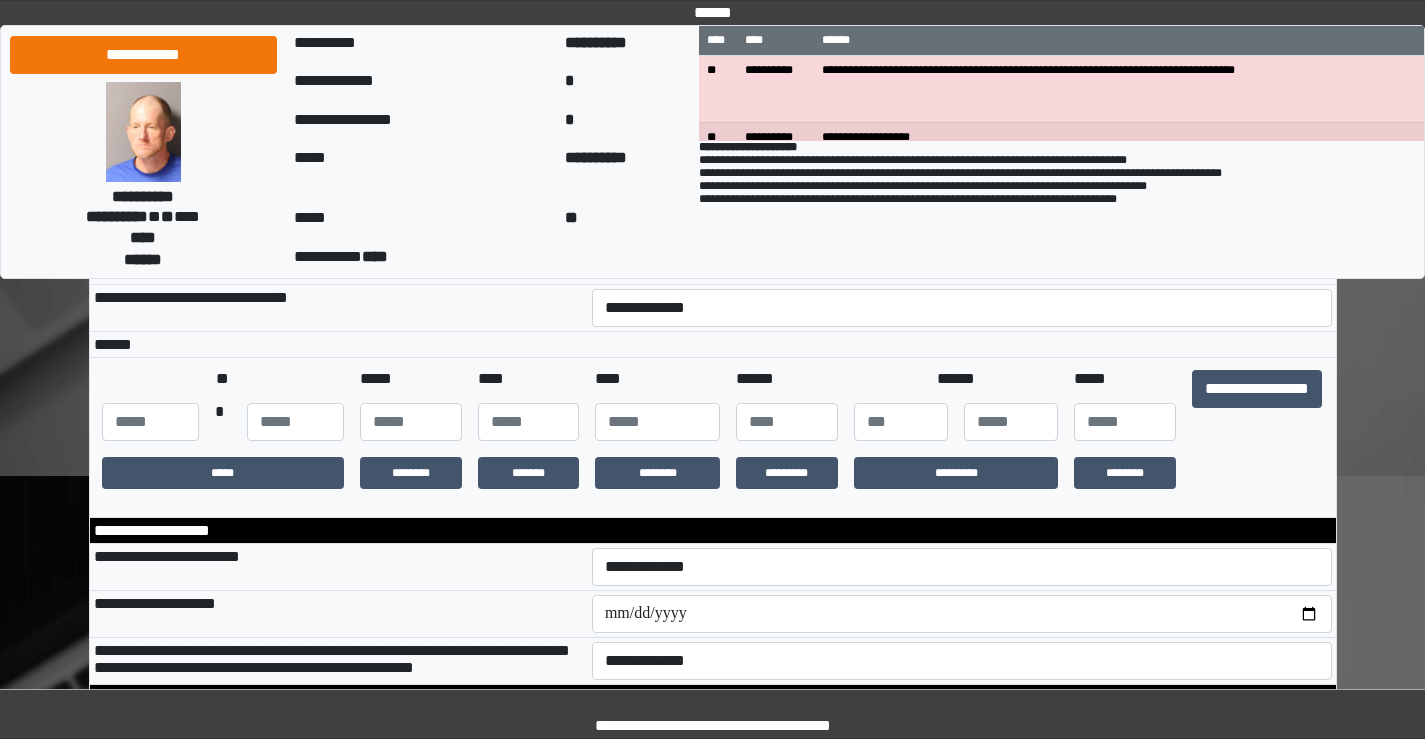 scroll, scrollTop: 300, scrollLeft: 0, axis: vertical 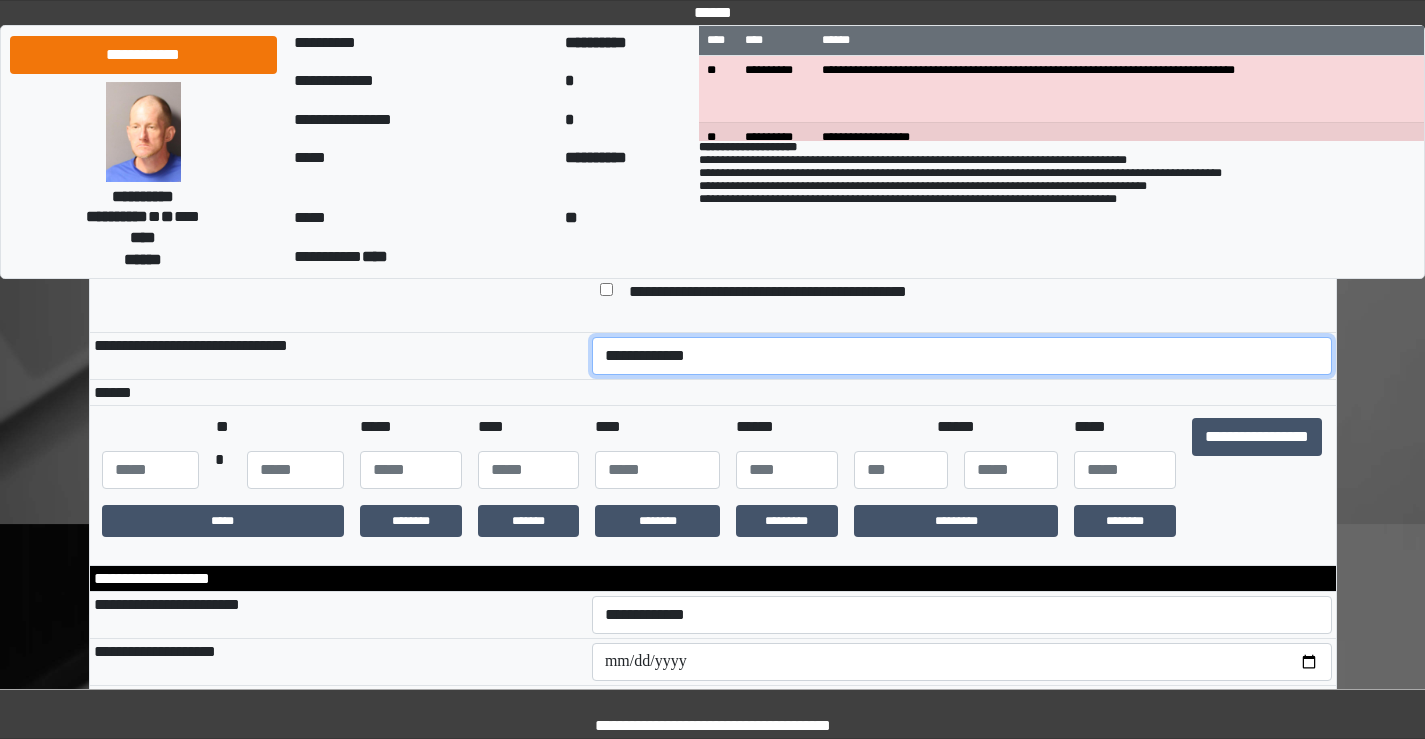 click on "**********" at bounding box center [962, 356] 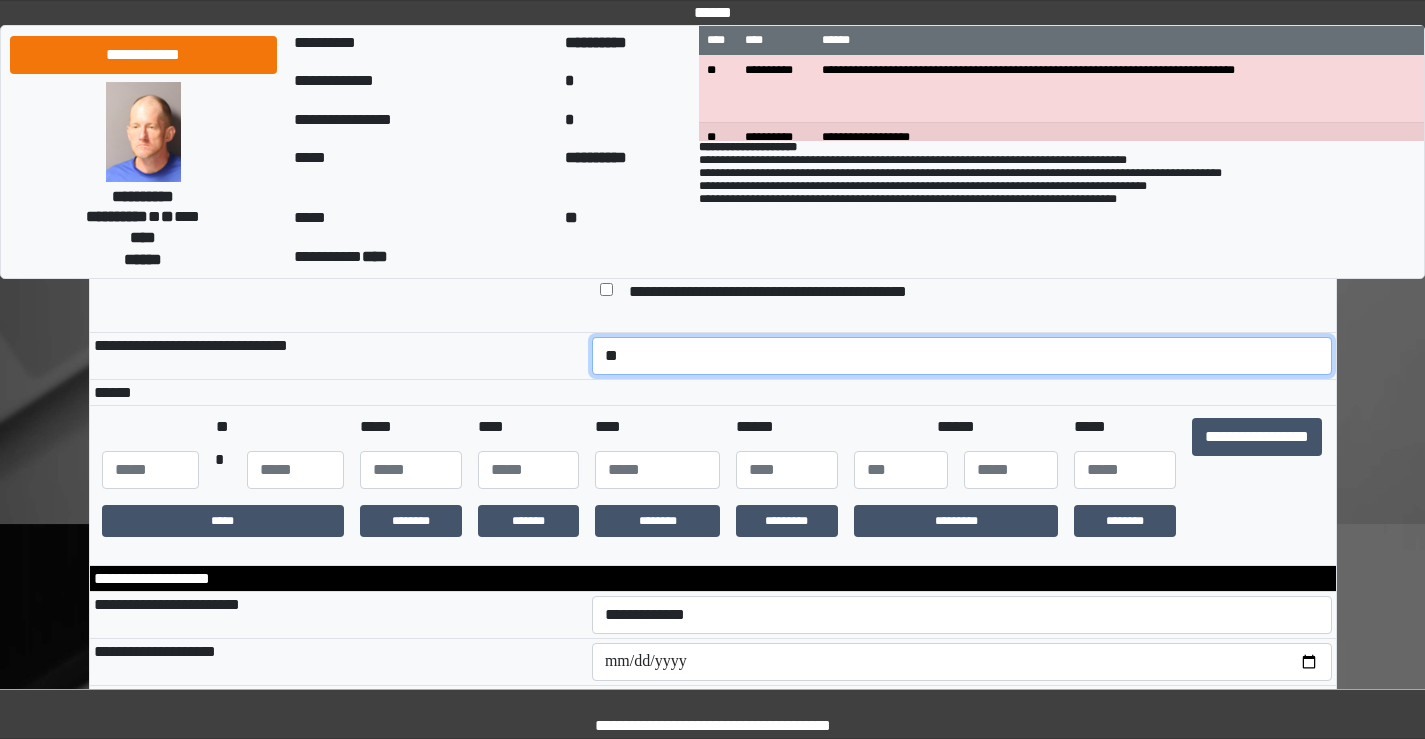 click on "**********" at bounding box center [962, 356] 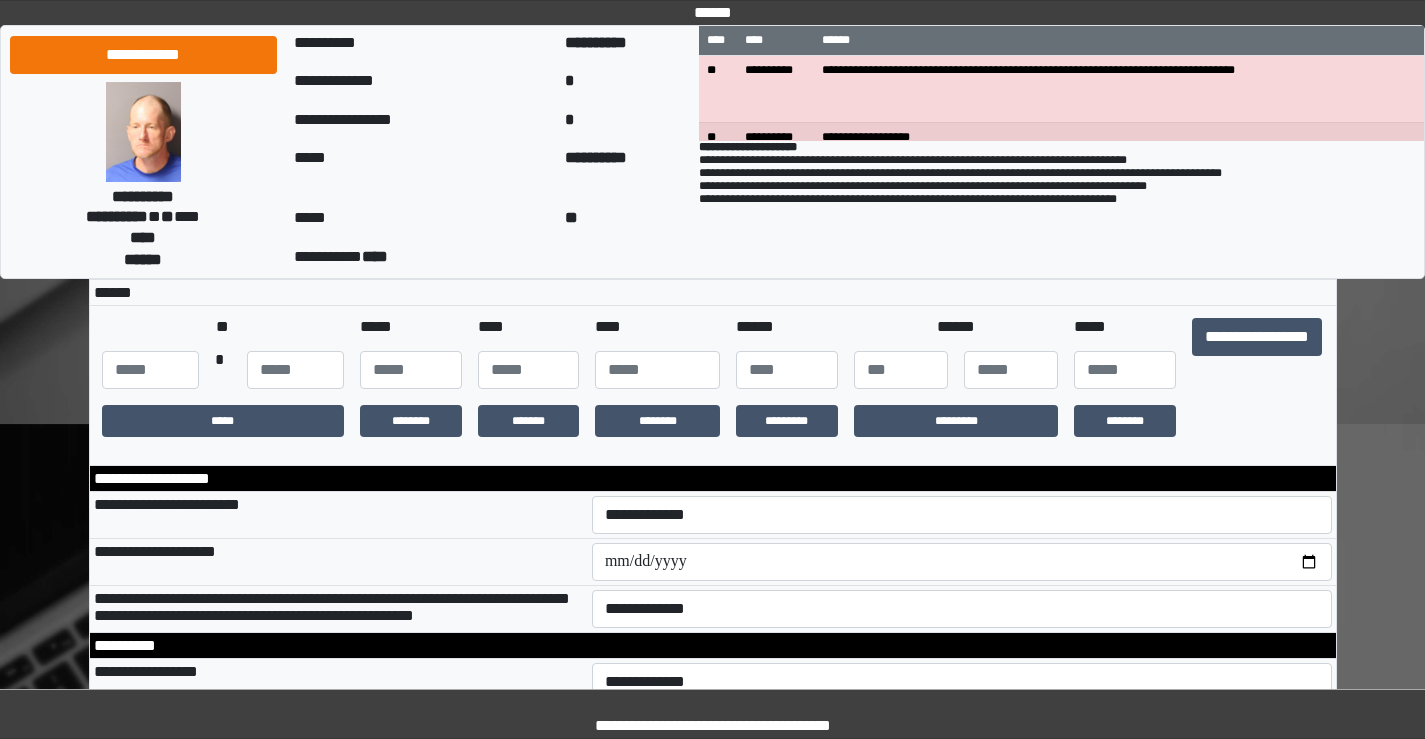 scroll, scrollTop: 500, scrollLeft: 0, axis: vertical 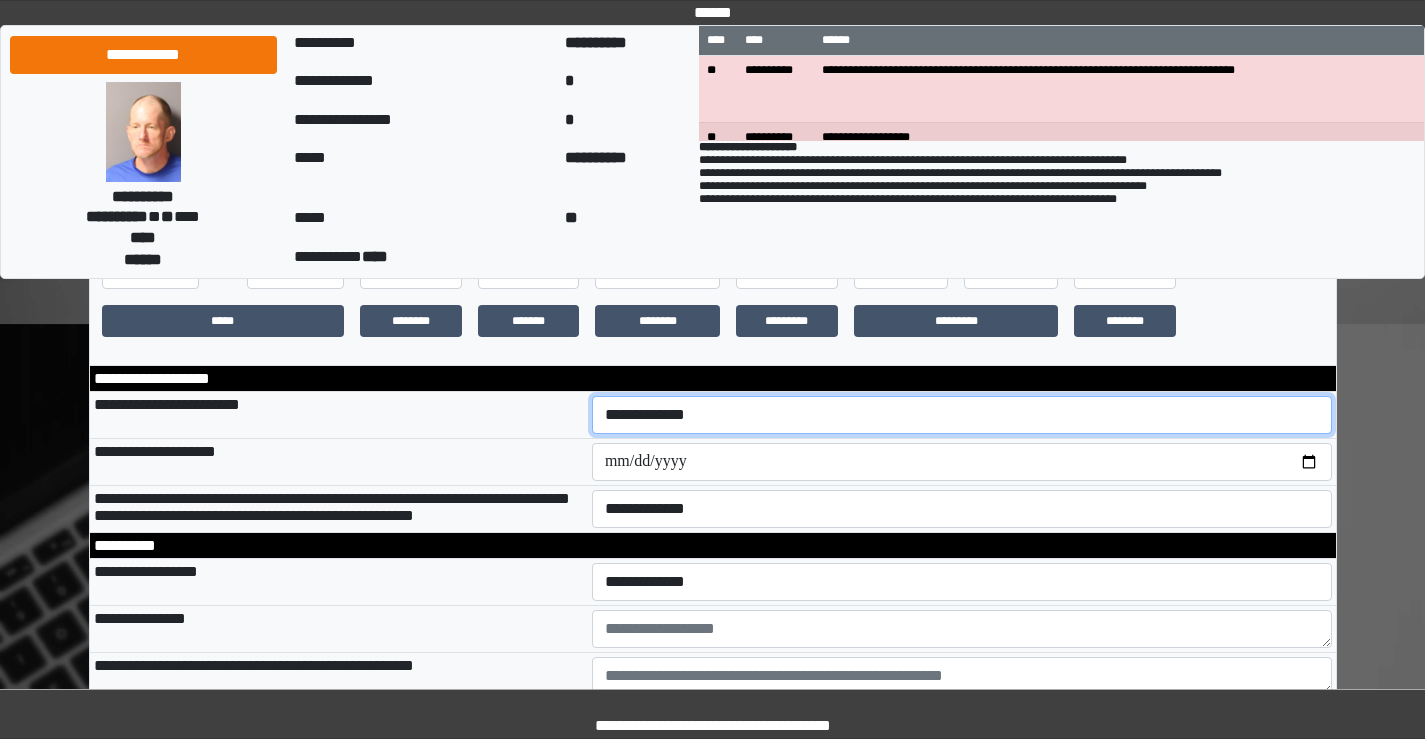 click on "**********" at bounding box center [962, 415] 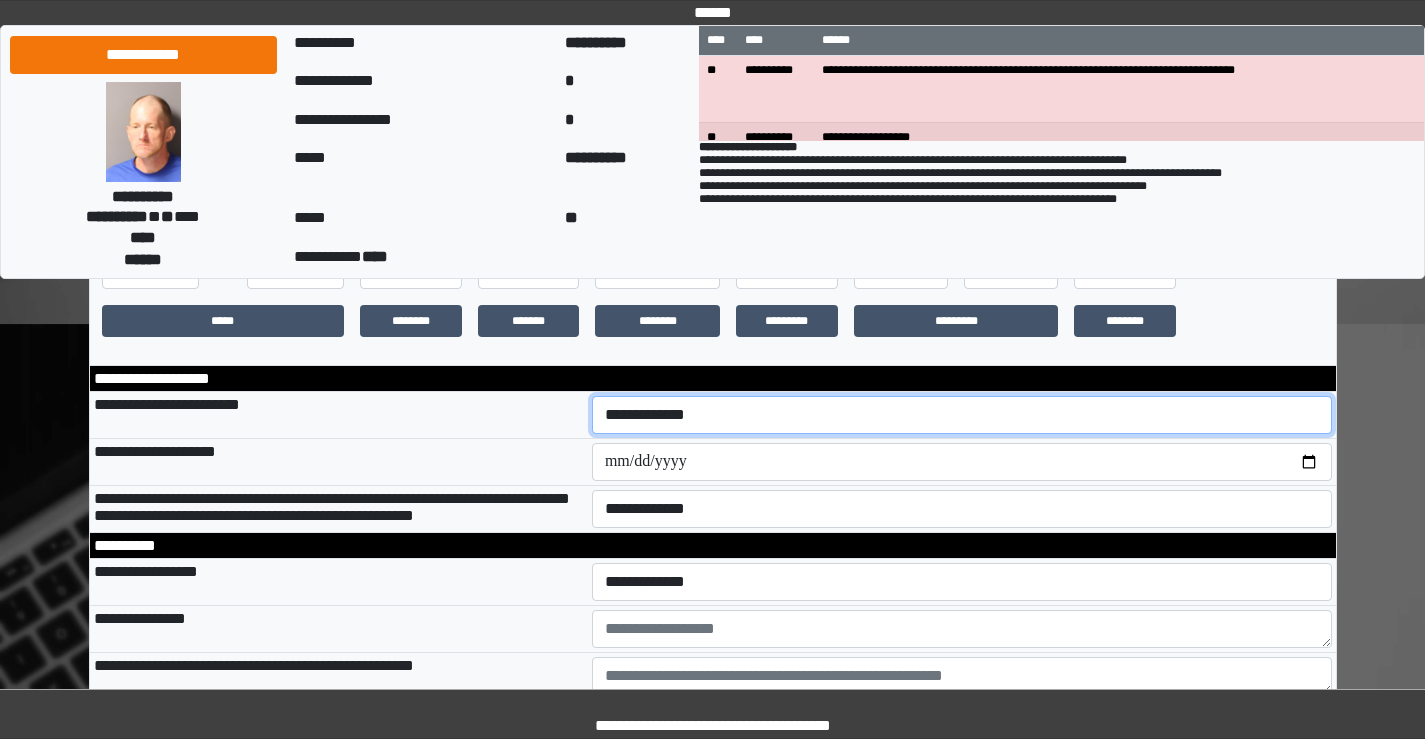 select on "***" 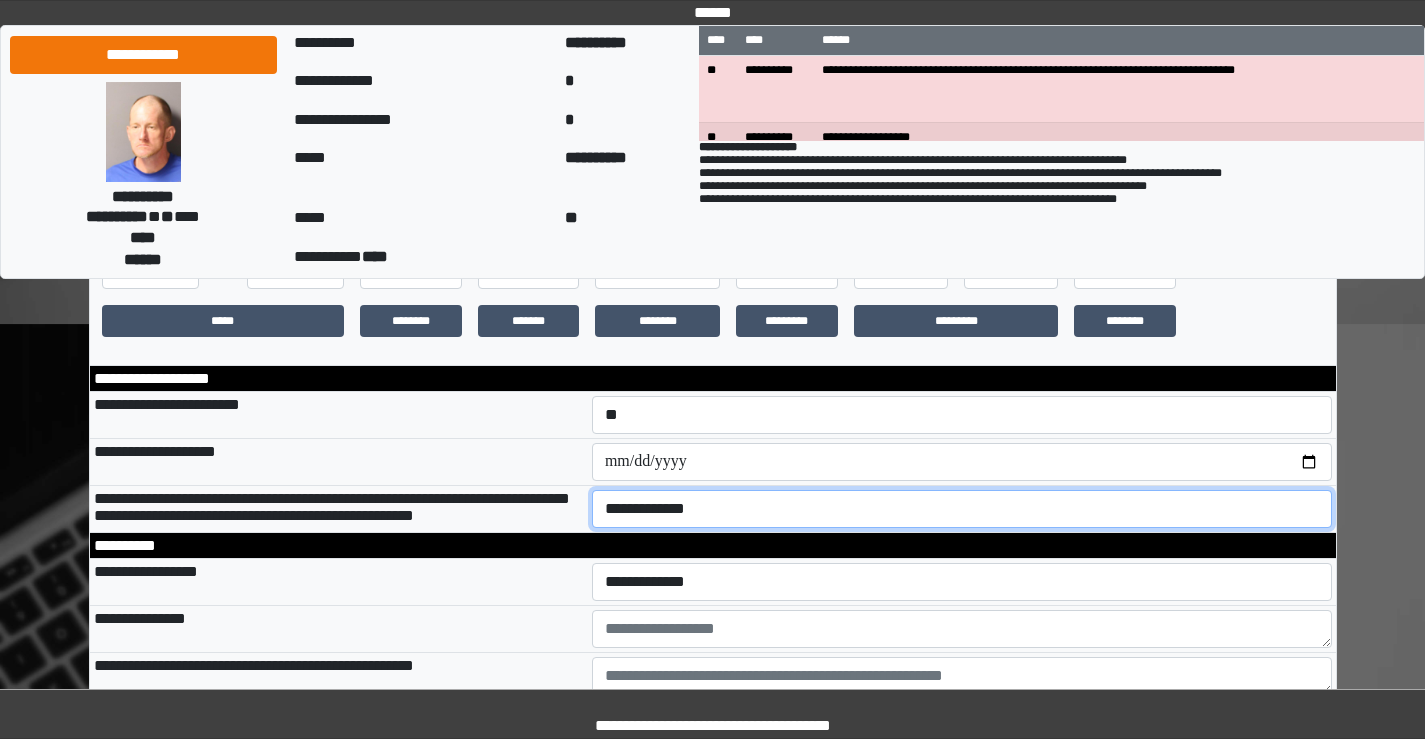 click on "**********" at bounding box center (962, 509) 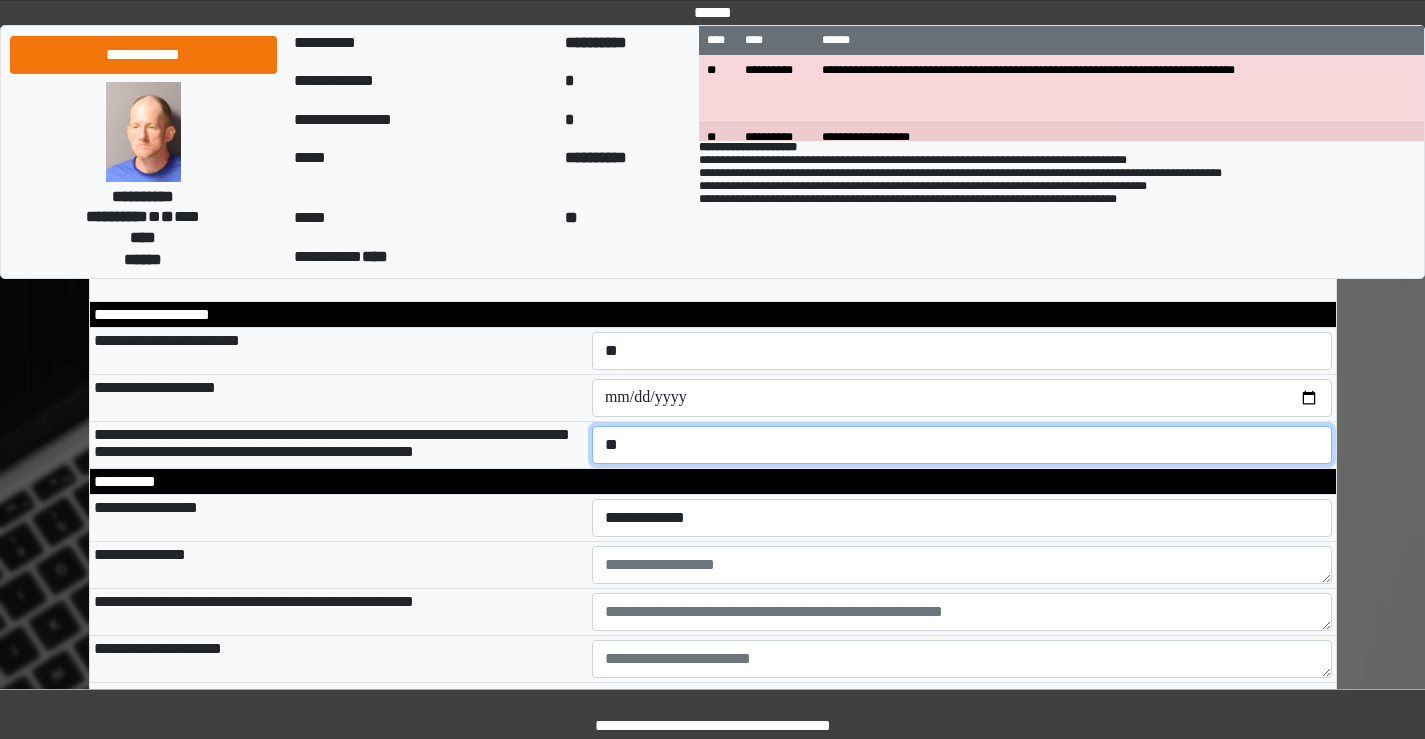 scroll, scrollTop: 600, scrollLeft: 0, axis: vertical 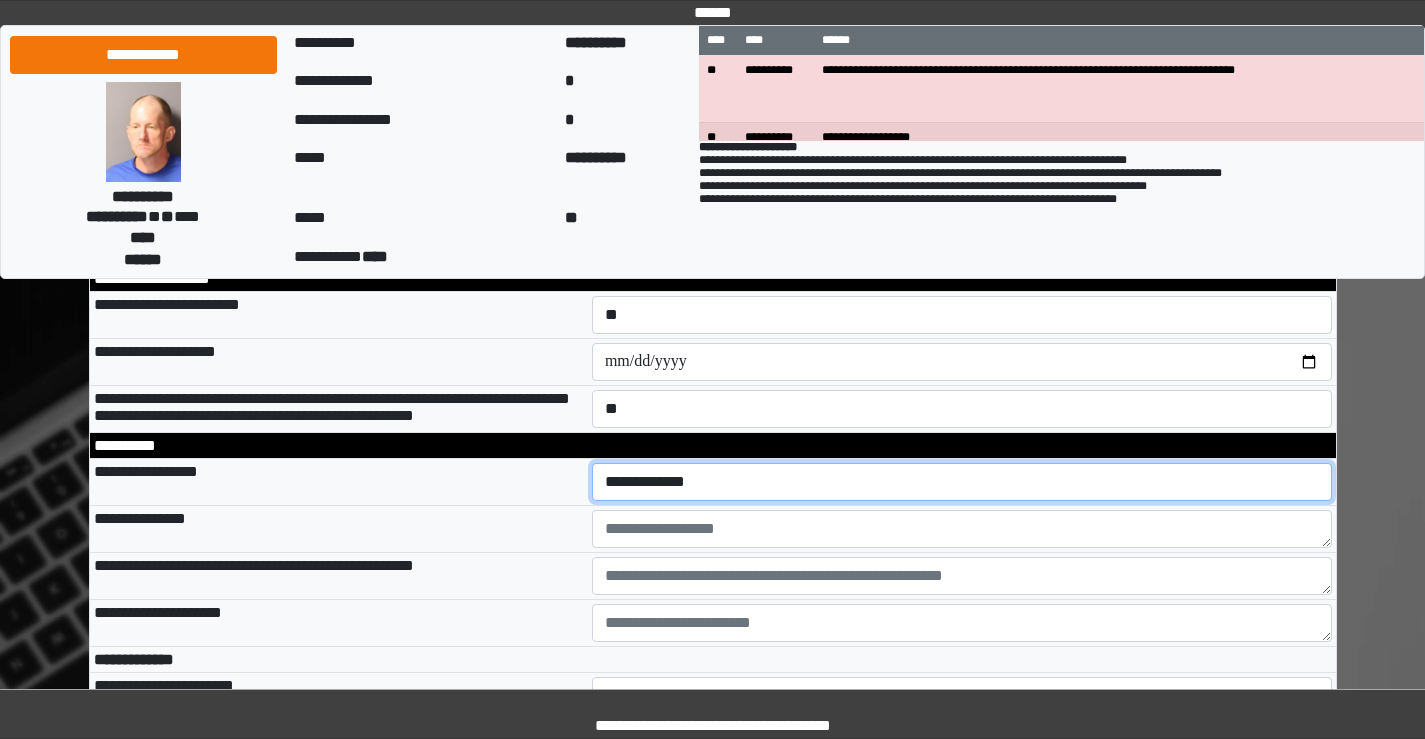 click on "**********" at bounding box center (962, 482) 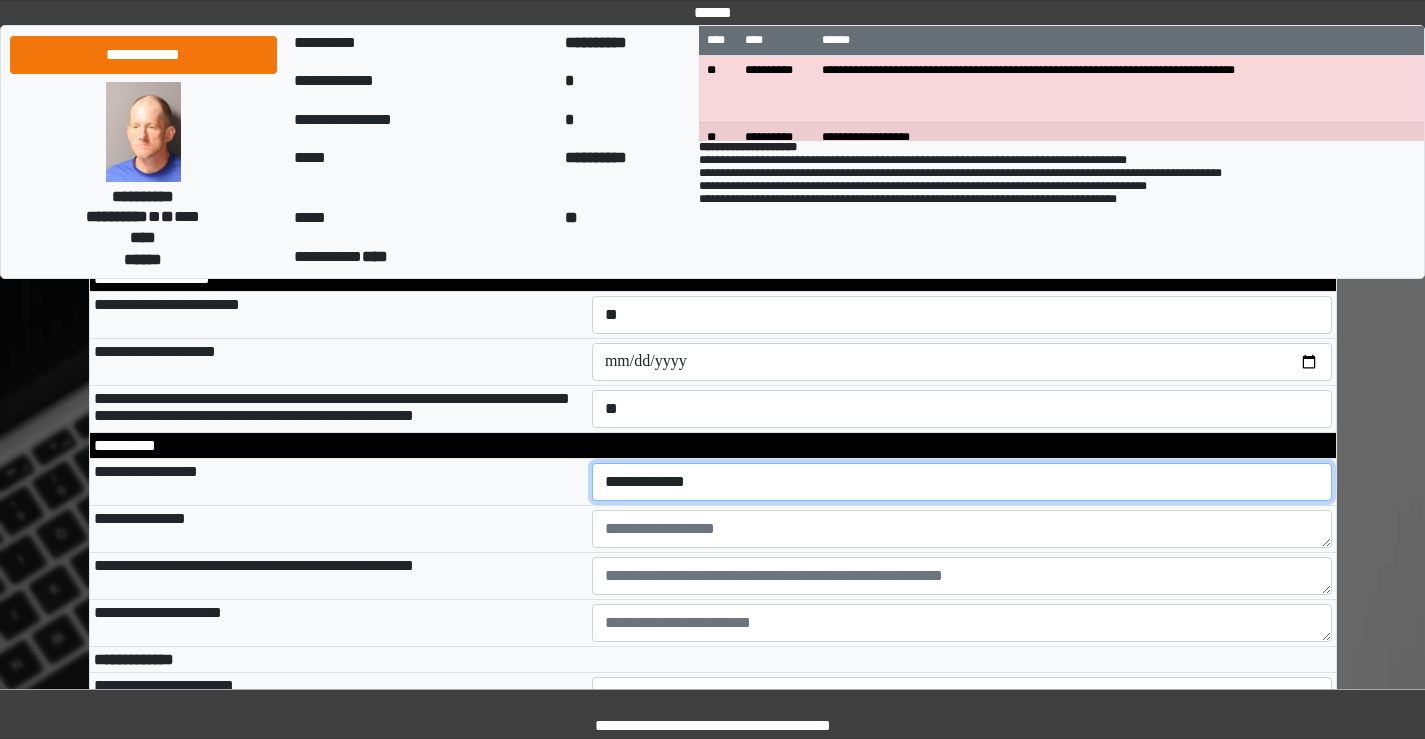 select on "***" 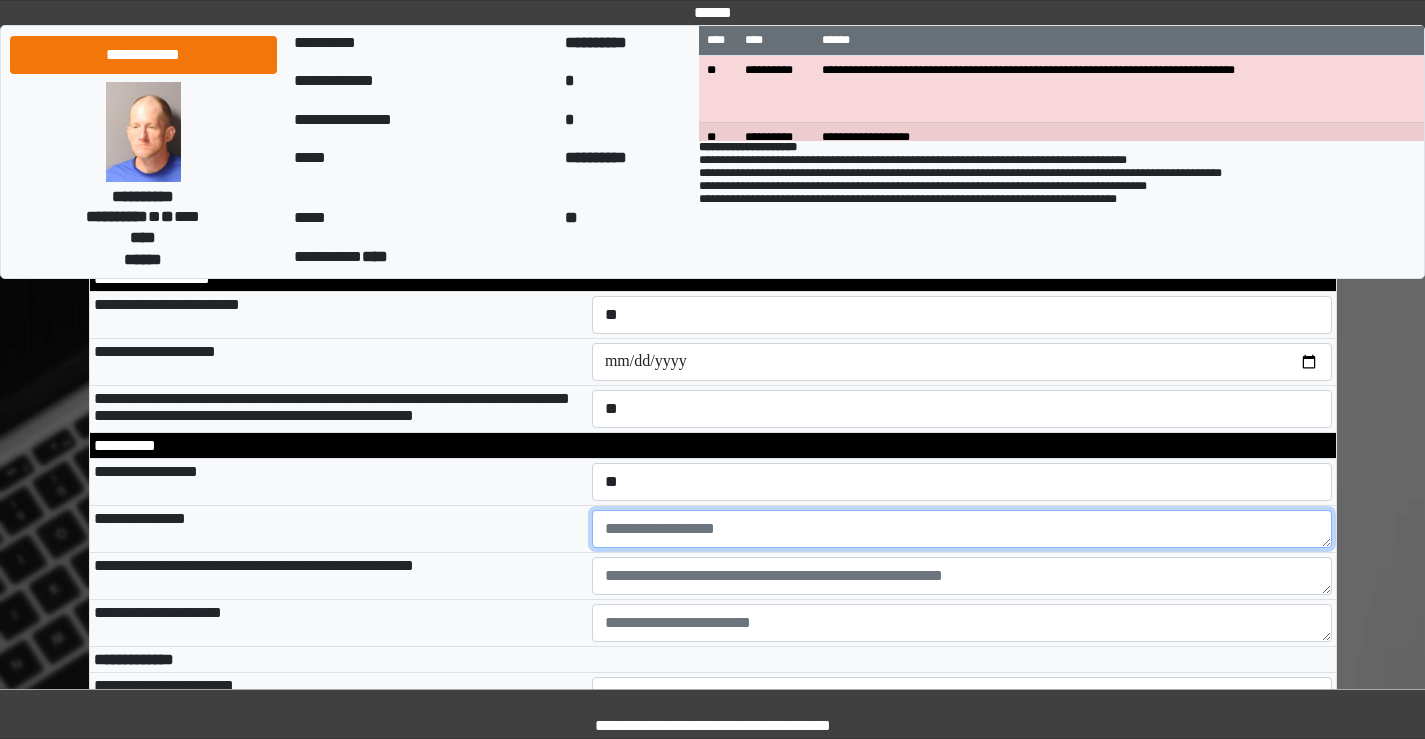 drag, startPoint x: 634, startPoint y: 550, endPoint x: 638, endPoint y: 571, distance: 21.377558 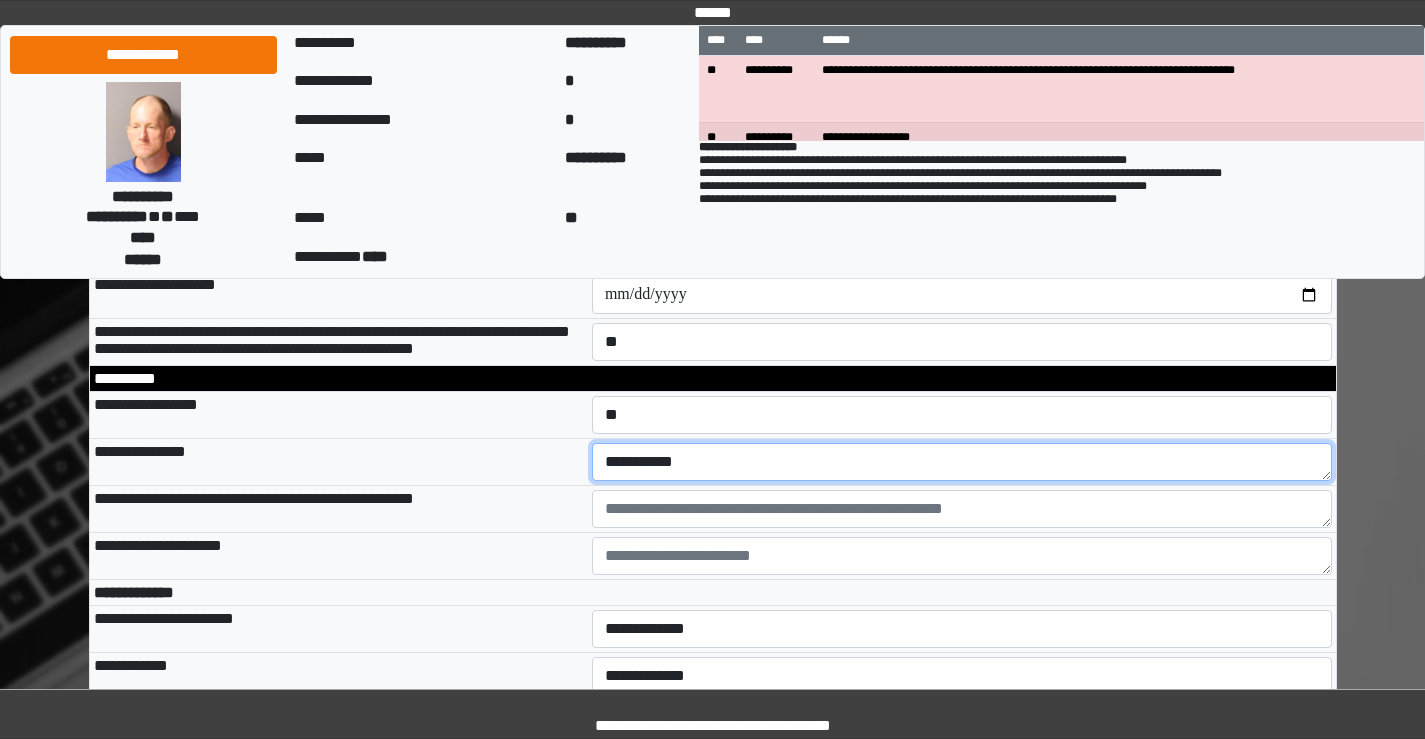 scroll, scrollTop: 700, scrollLeft: 0, axis: vertical 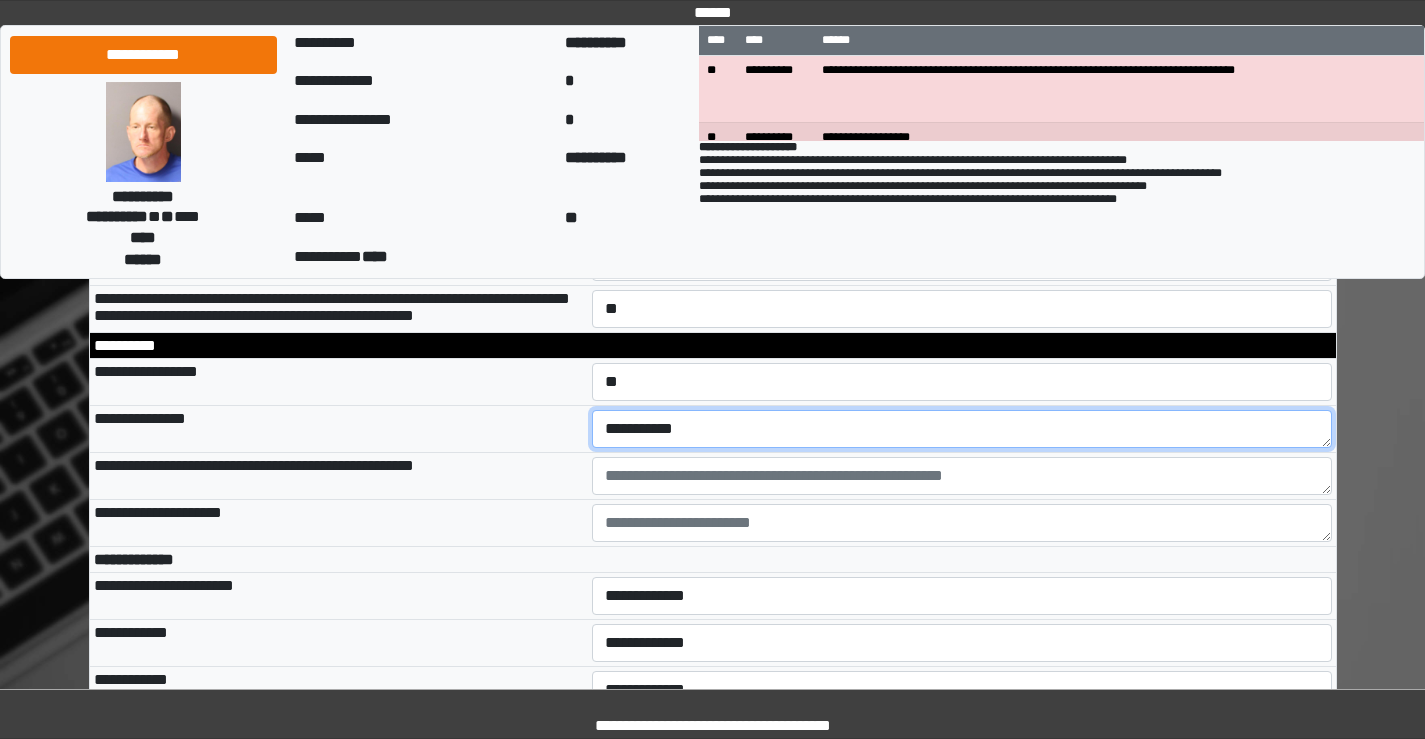type on "**********" 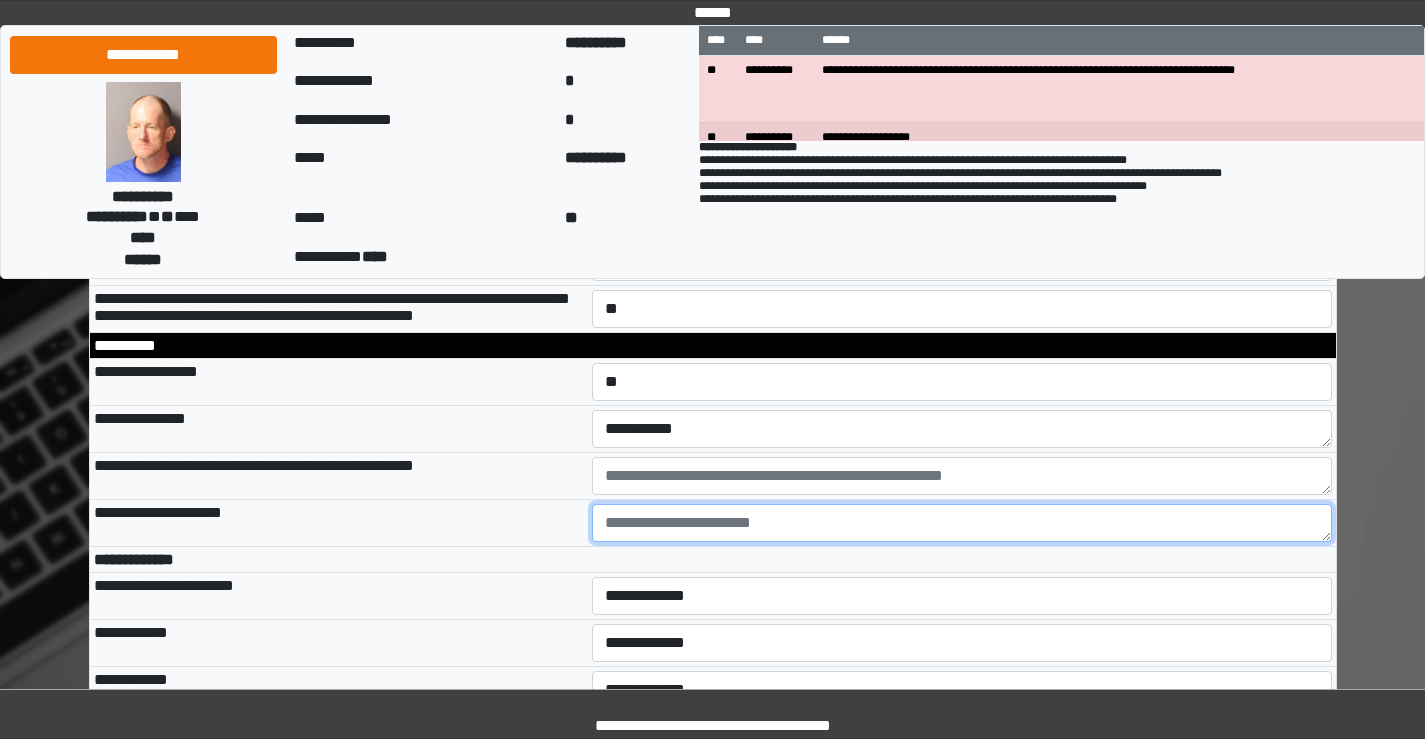 click at bounding box center [962, 523] 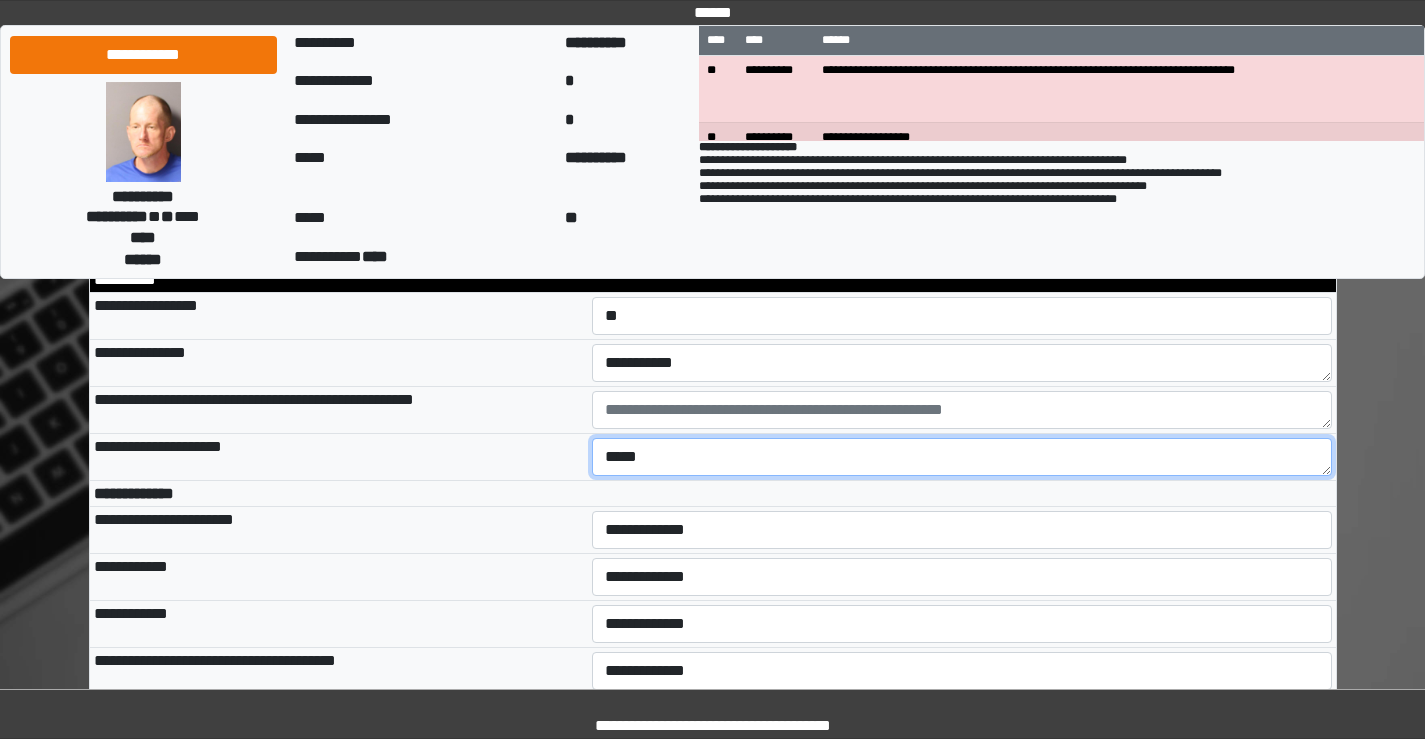 scroll, scrollTop: 800, scrollLeft: 0, axis: vertical 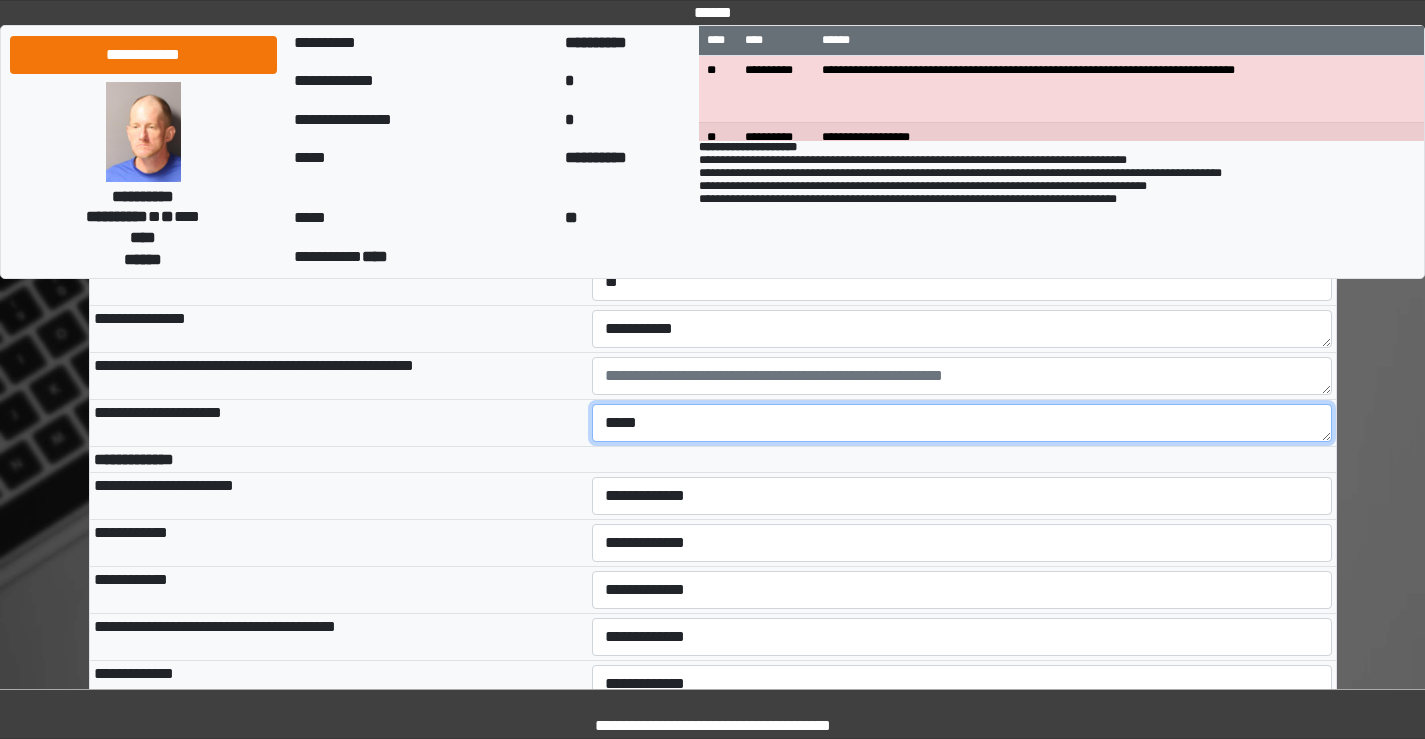 type on "*****" 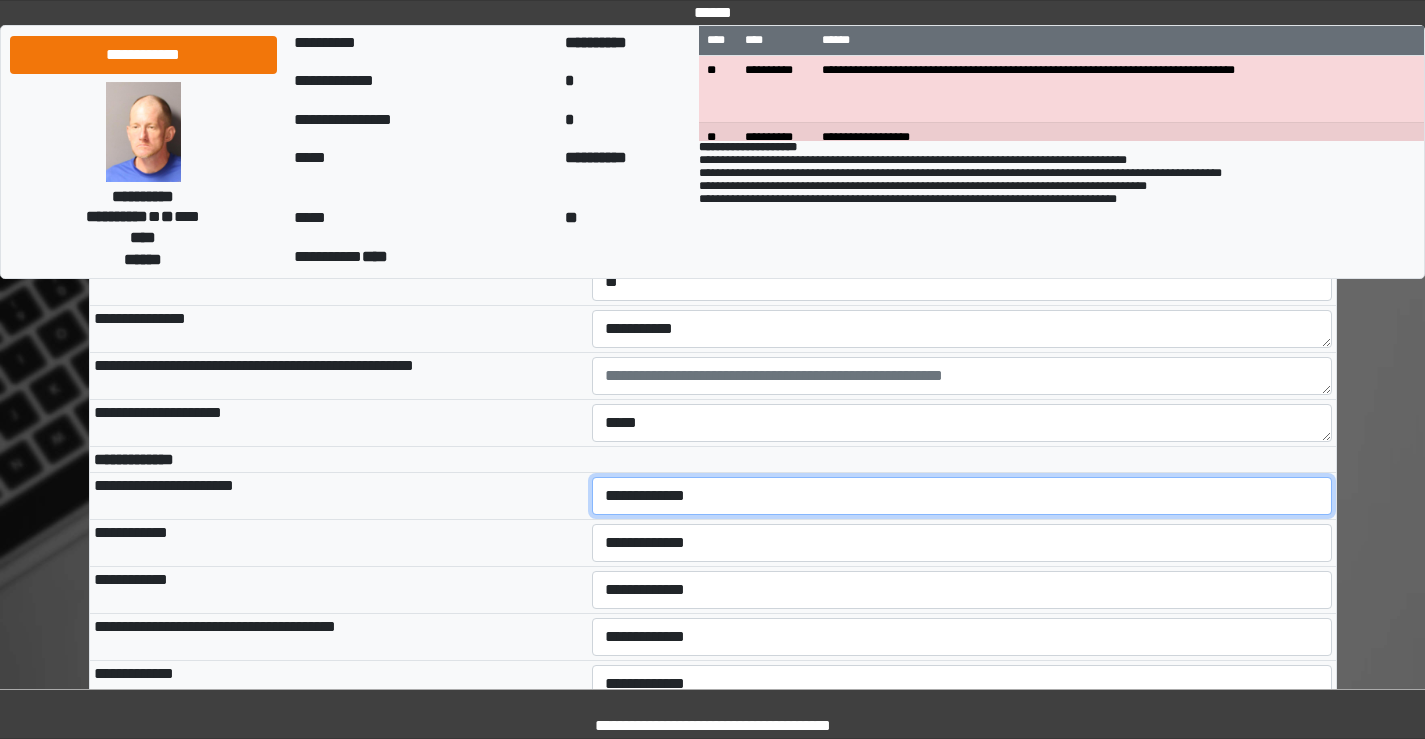 click on "**********" at bounding box center (962, 496) 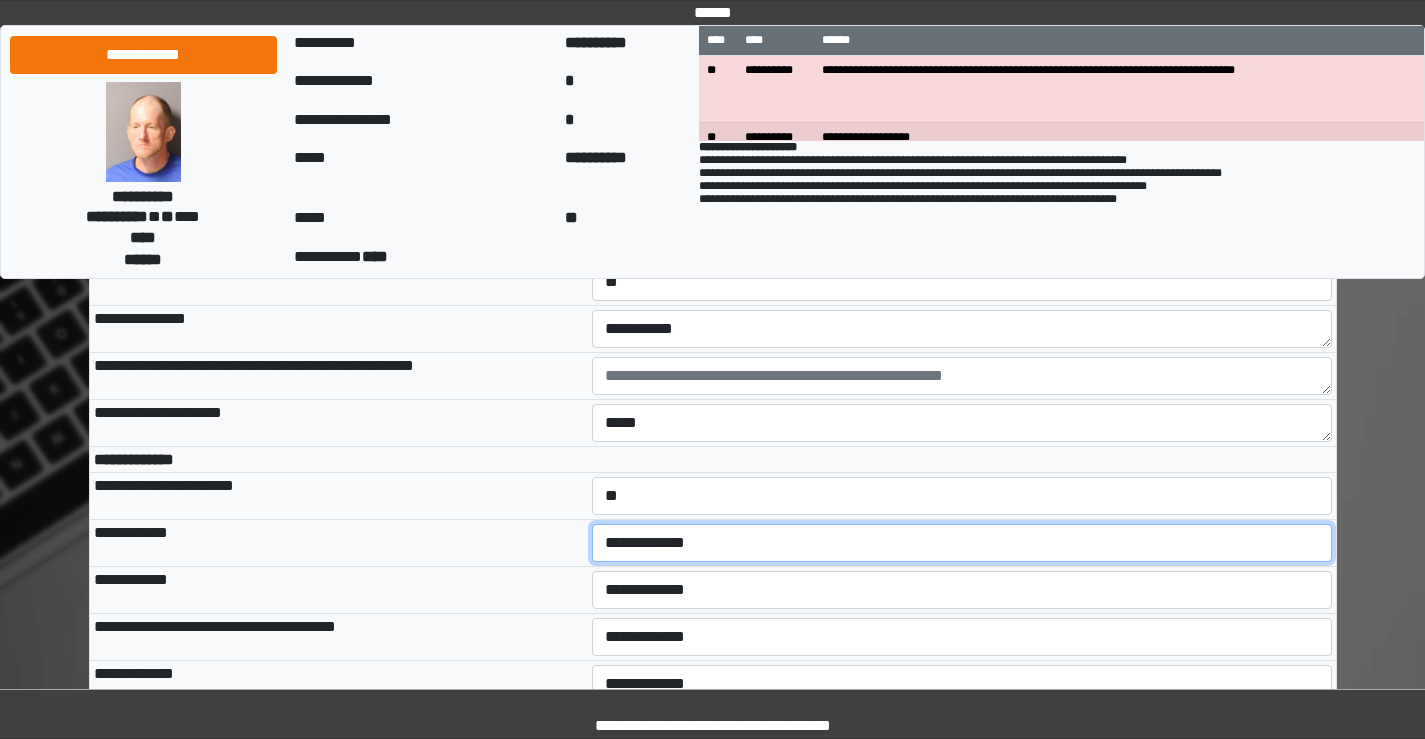 click on "**********" at bounding box center (962, 543) 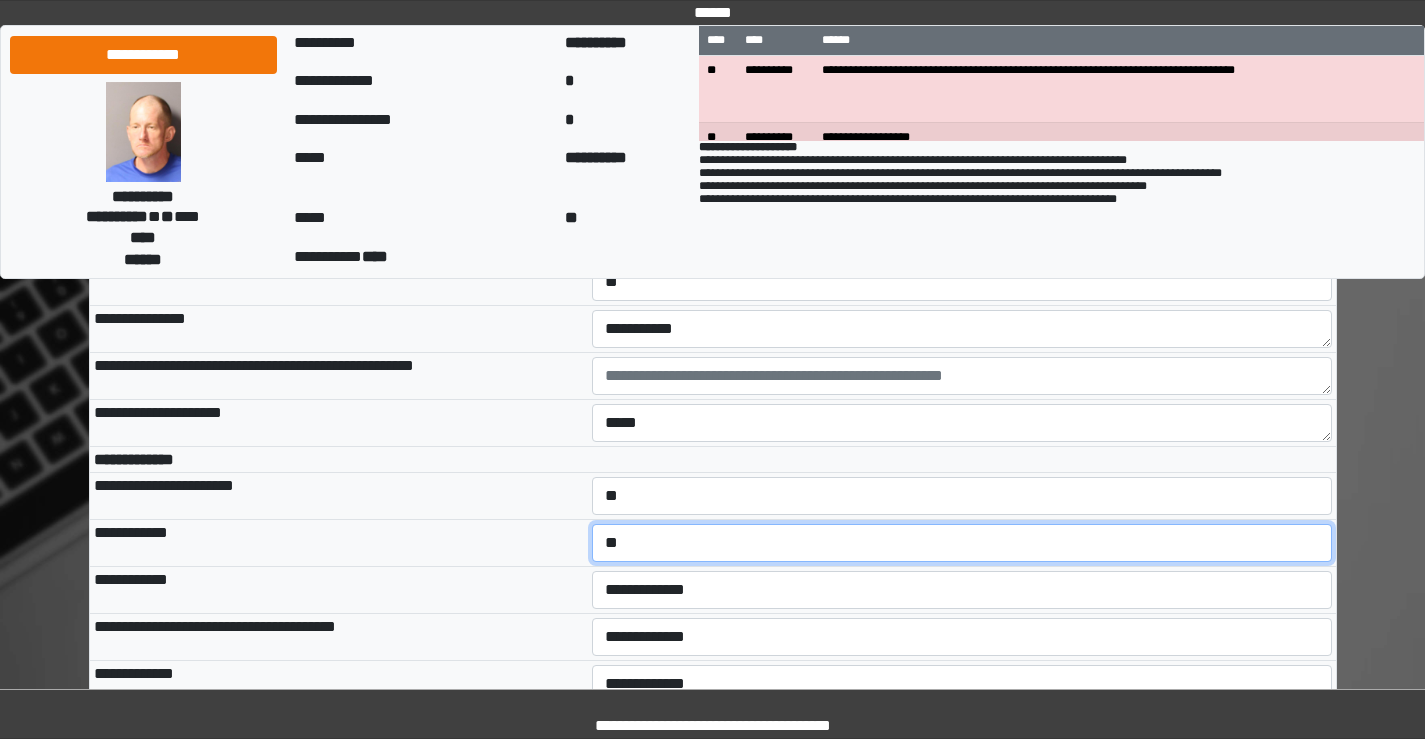 click on "**********" at bounding box center [962, 543] 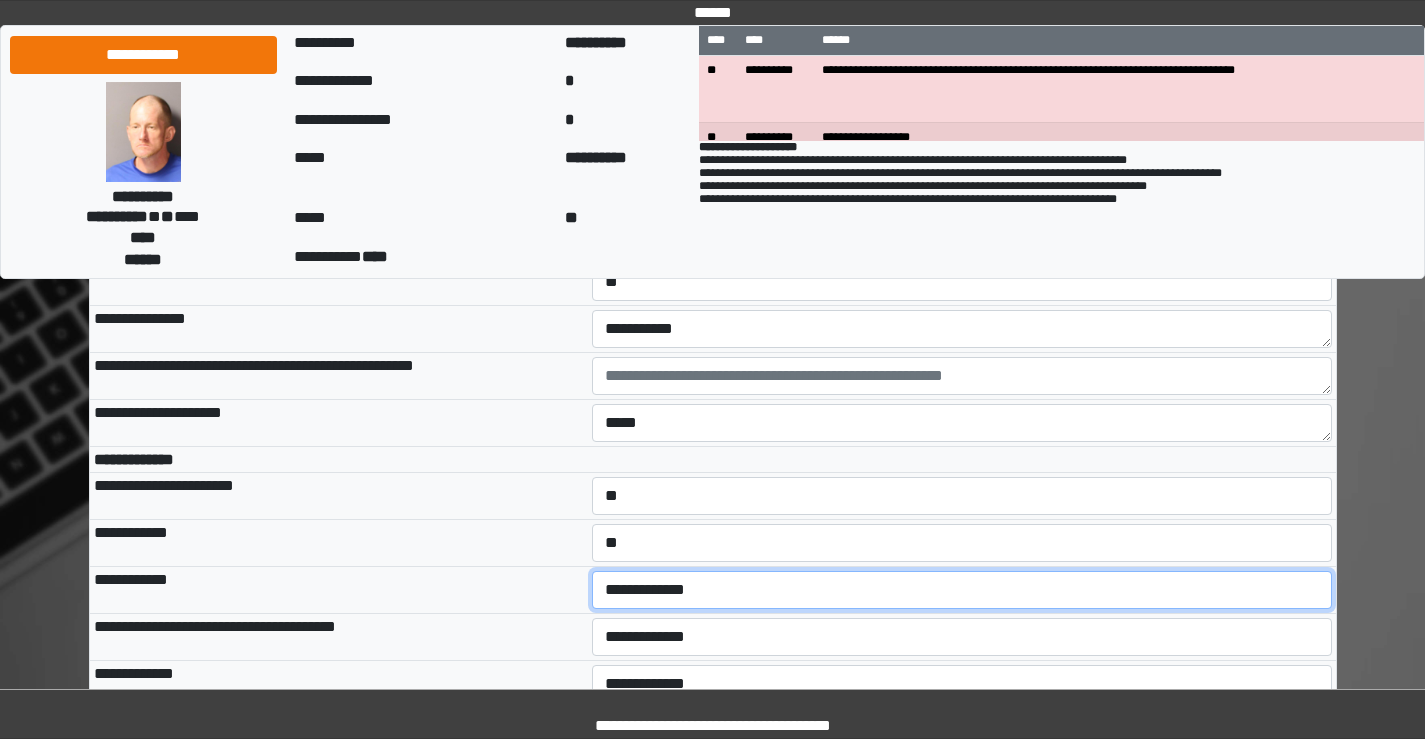 click on "**********" at bounding box center (962, 590) 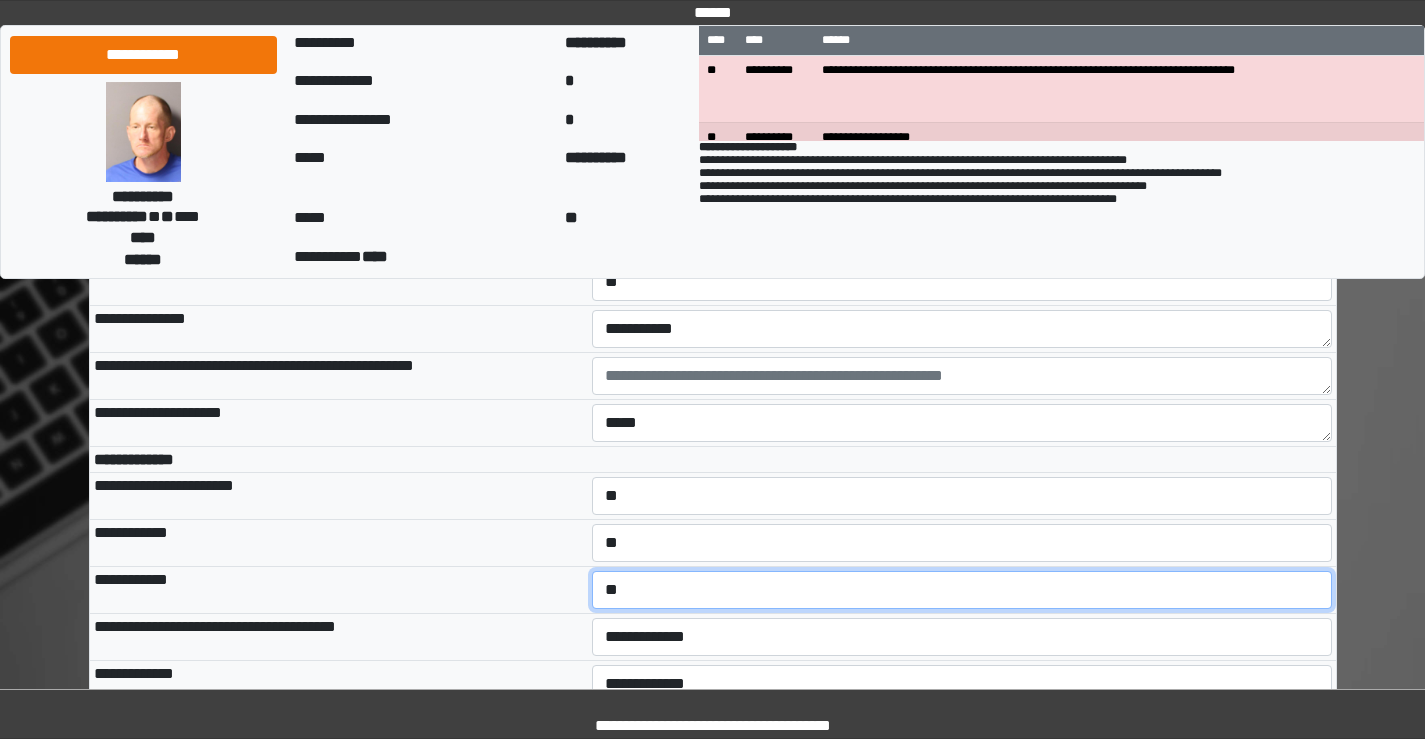 scroll, scrollTop: 900, scrollLeft: 0, axis: vertical 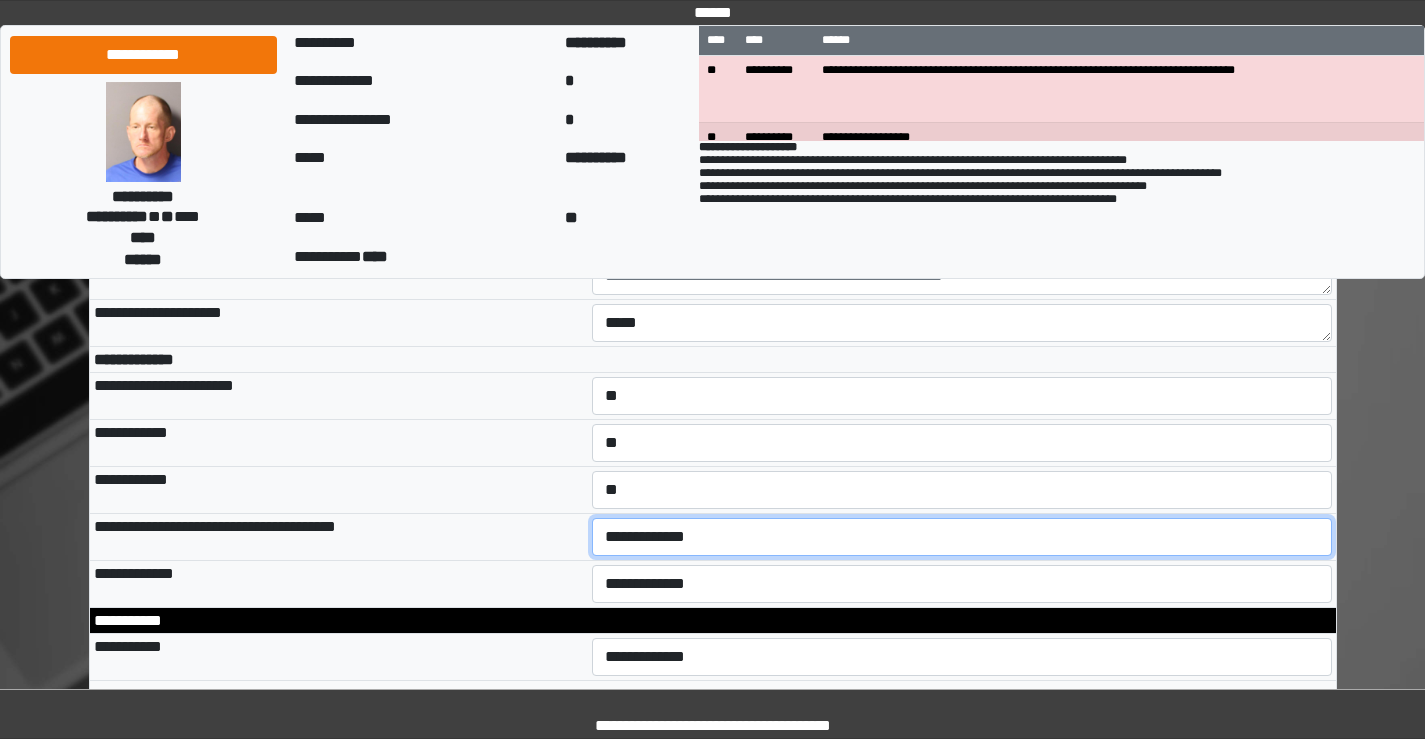 click on "**********" at bounding box center [962, 537] 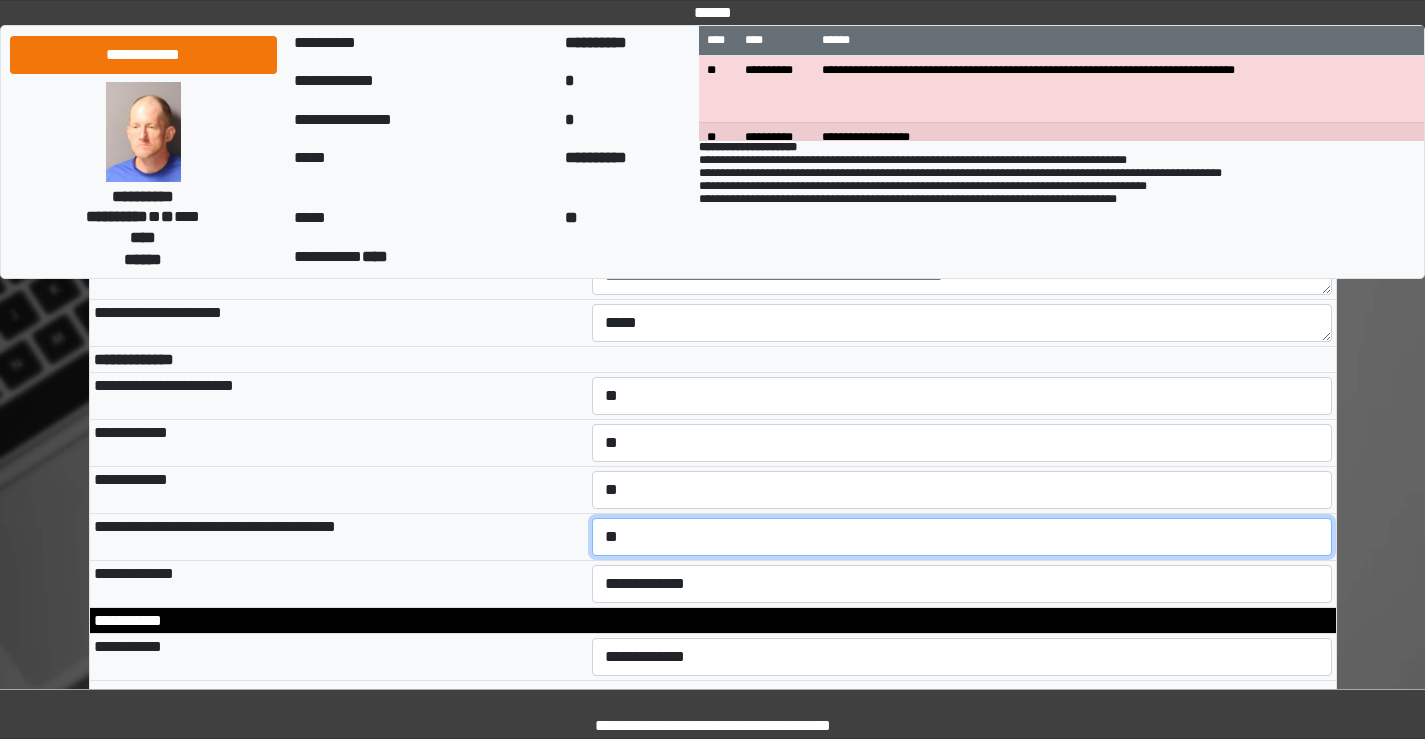 click on "**********" at bounding box center [962, 537] 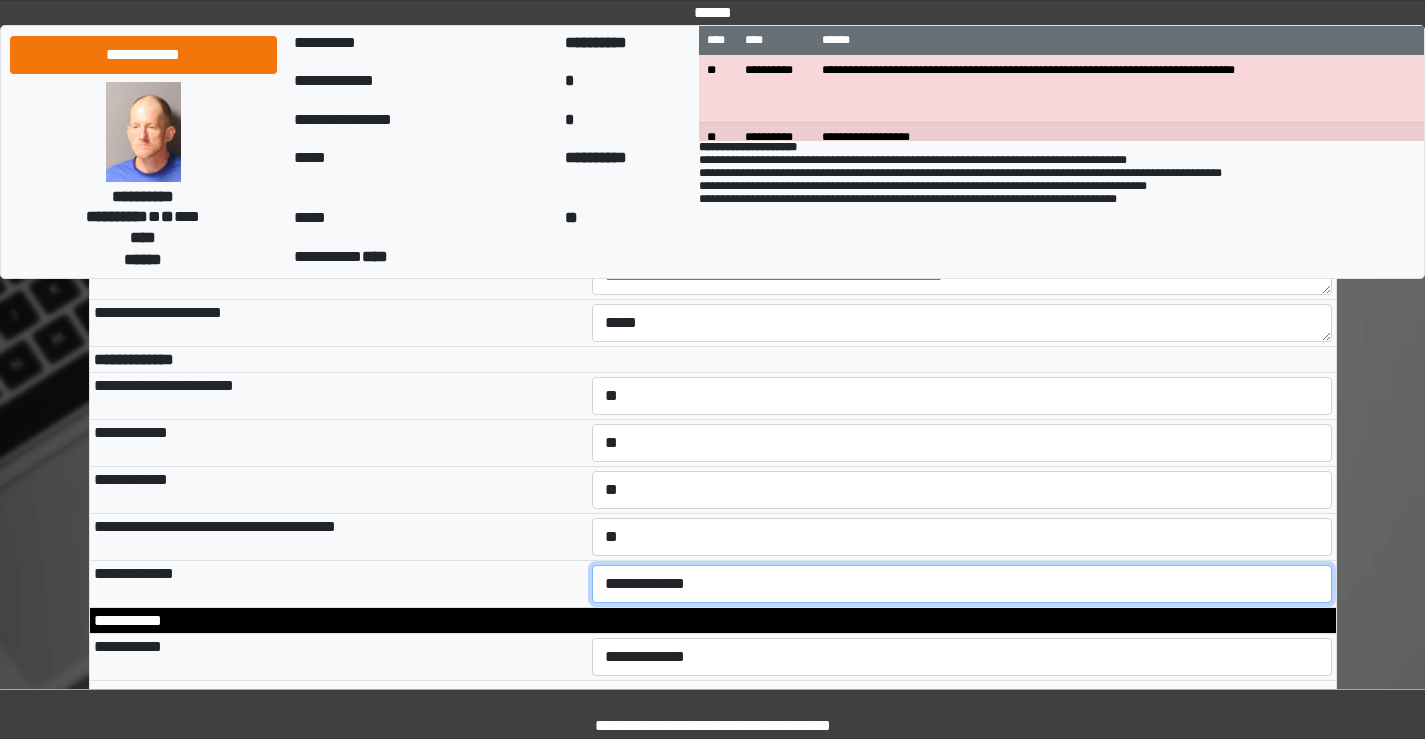click on "**********" at bounding box center [962, 584] 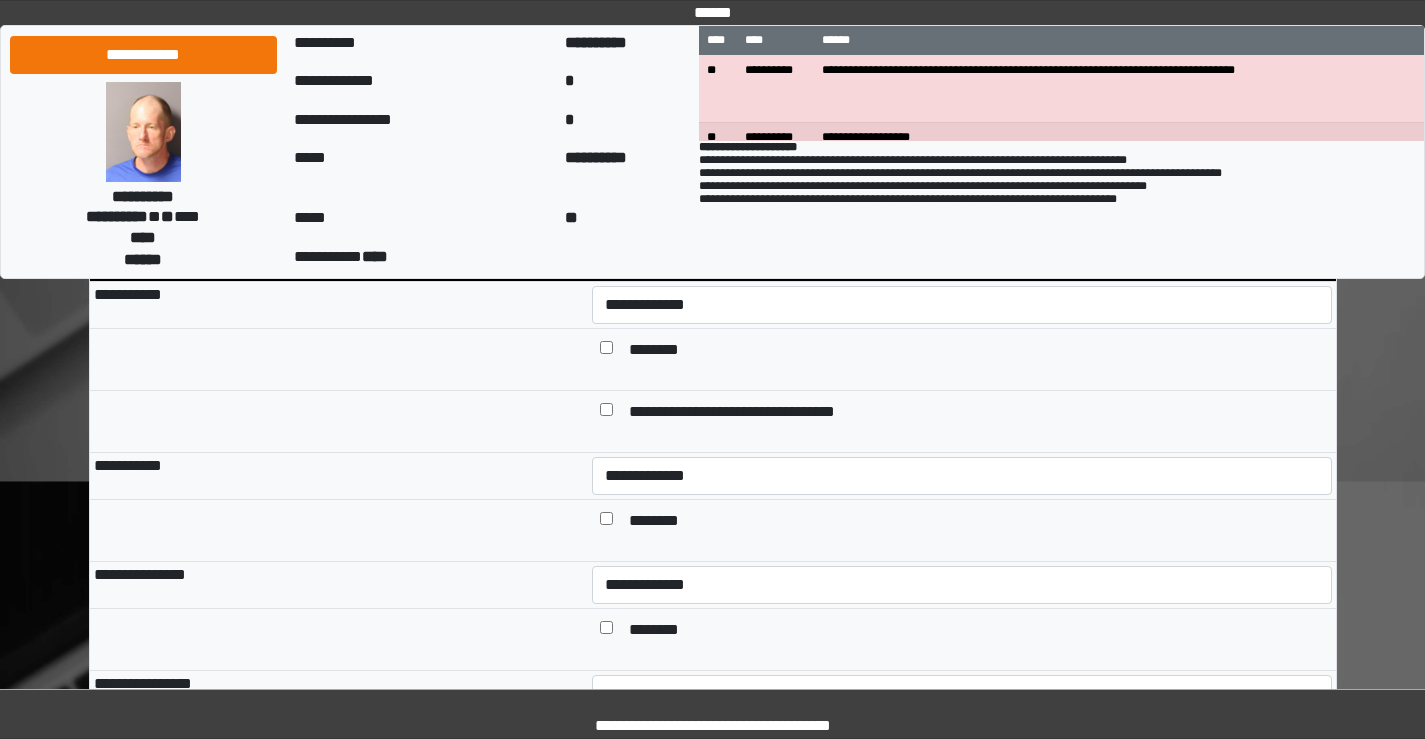 scroll, scrollTop: 1300, scrollLeft: 0, axis: vertical 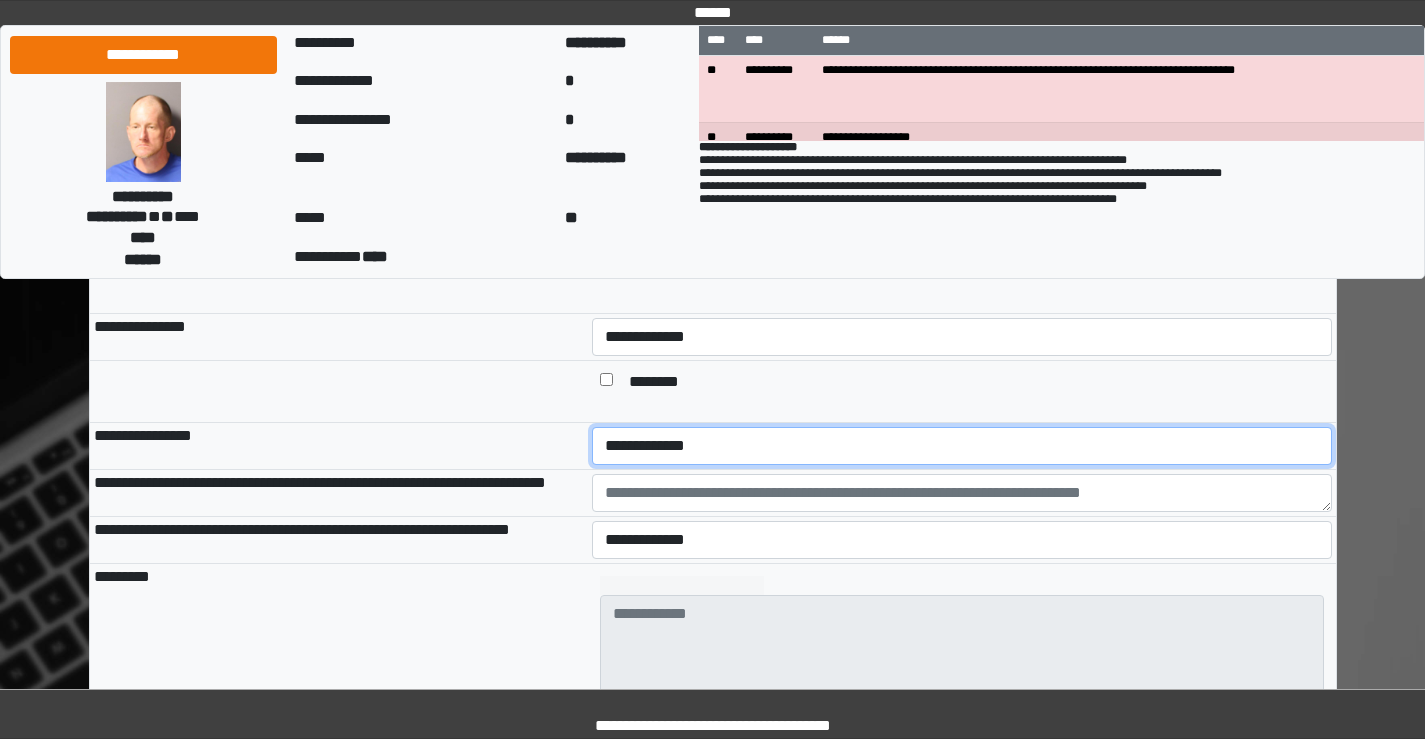 click on "**********" at bounding box center [962, 446] 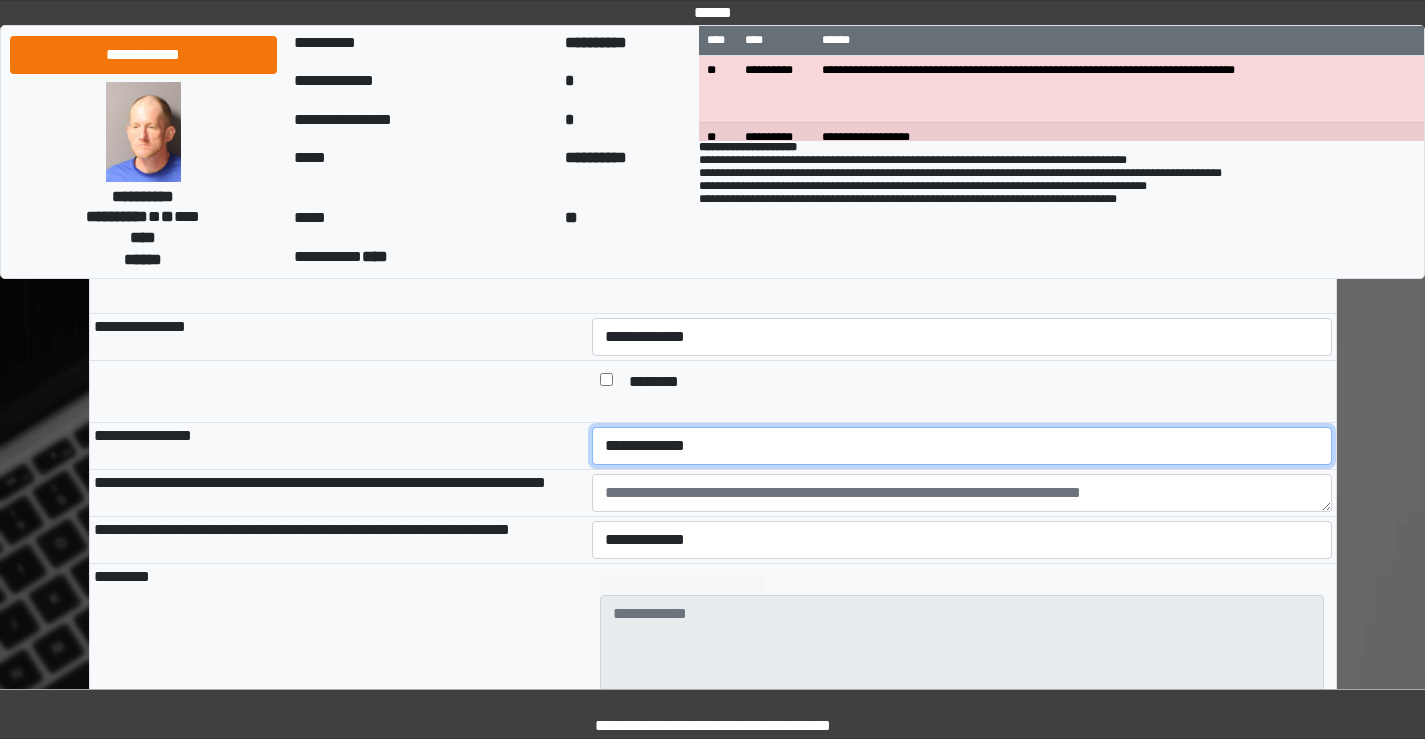 click on "**********" at bounding box center [962, 446] 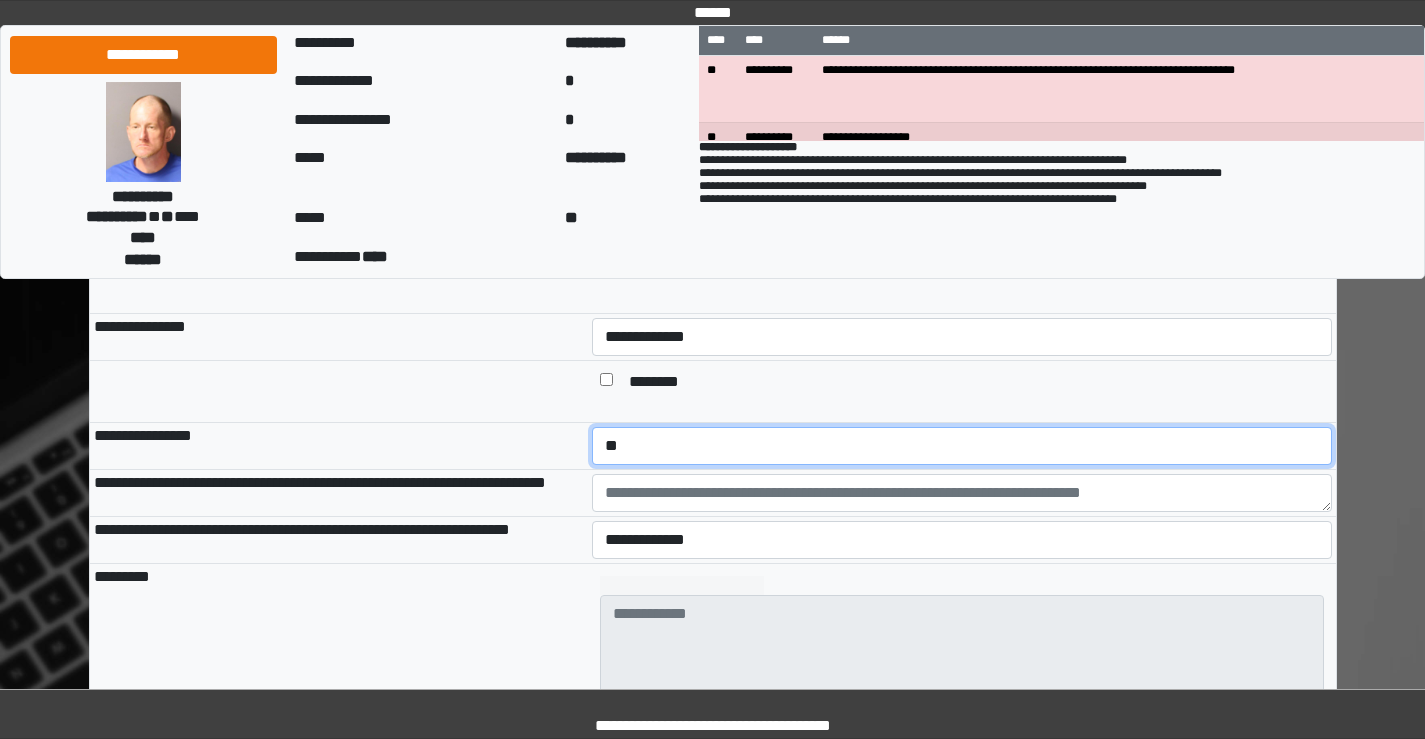 click on "**********" at bounding box center (962, 446) 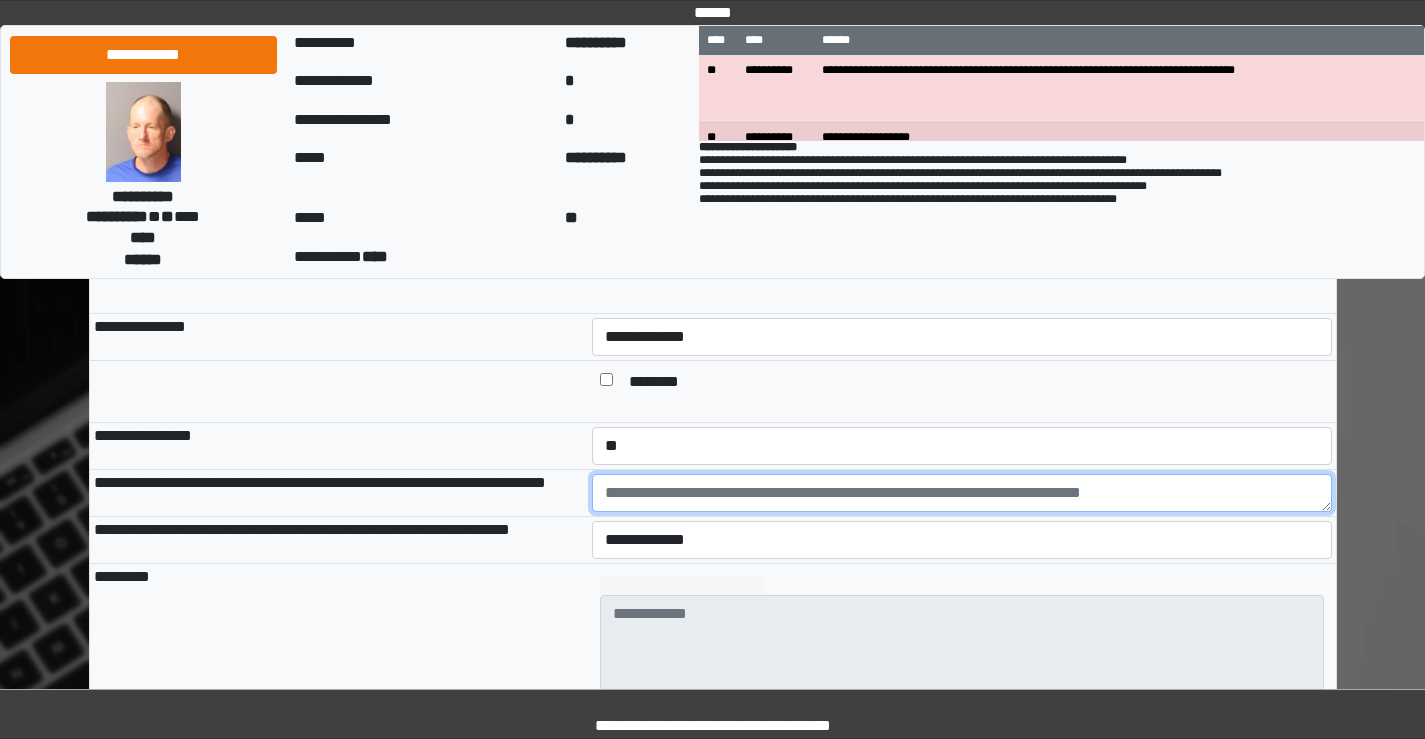 click at bounding box center [962, 493] 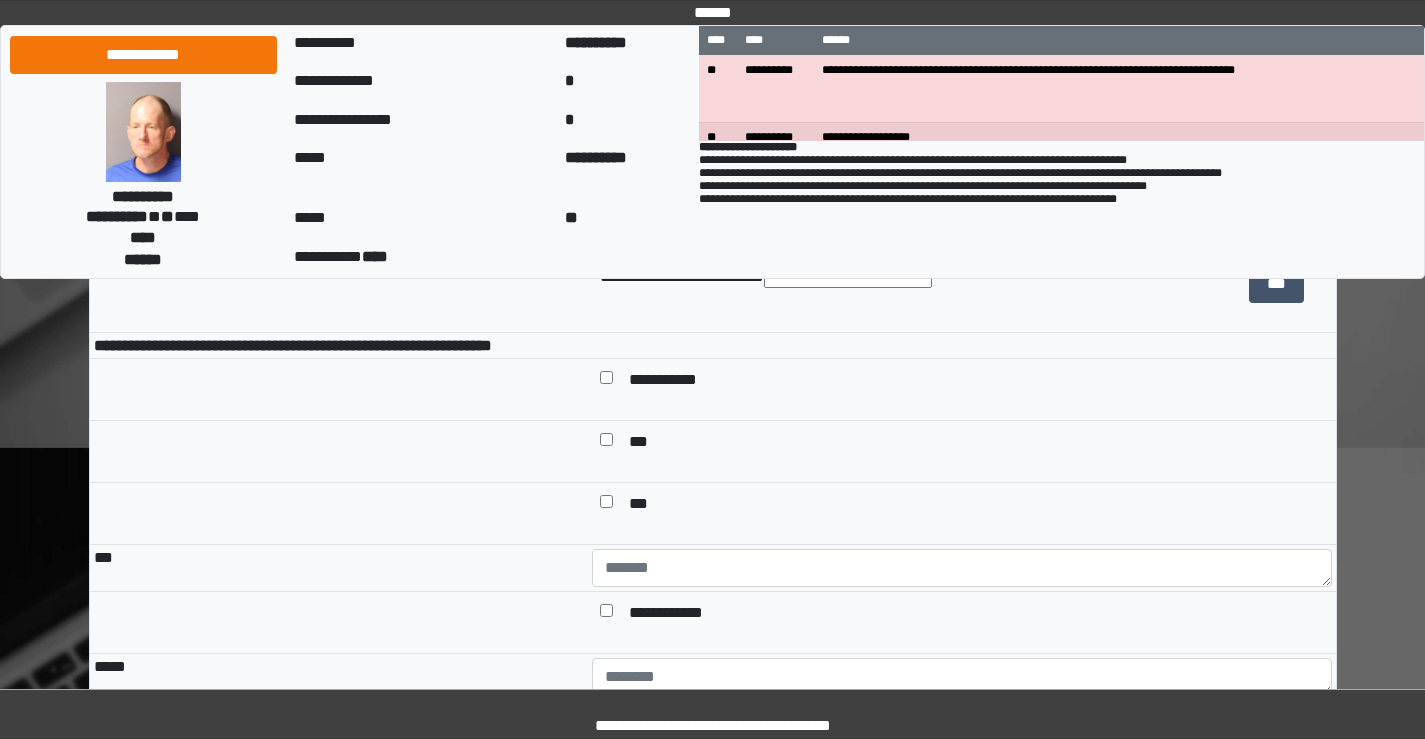 scroll, scrollTop: 2200, scrollLeft: 0, axis: vertical 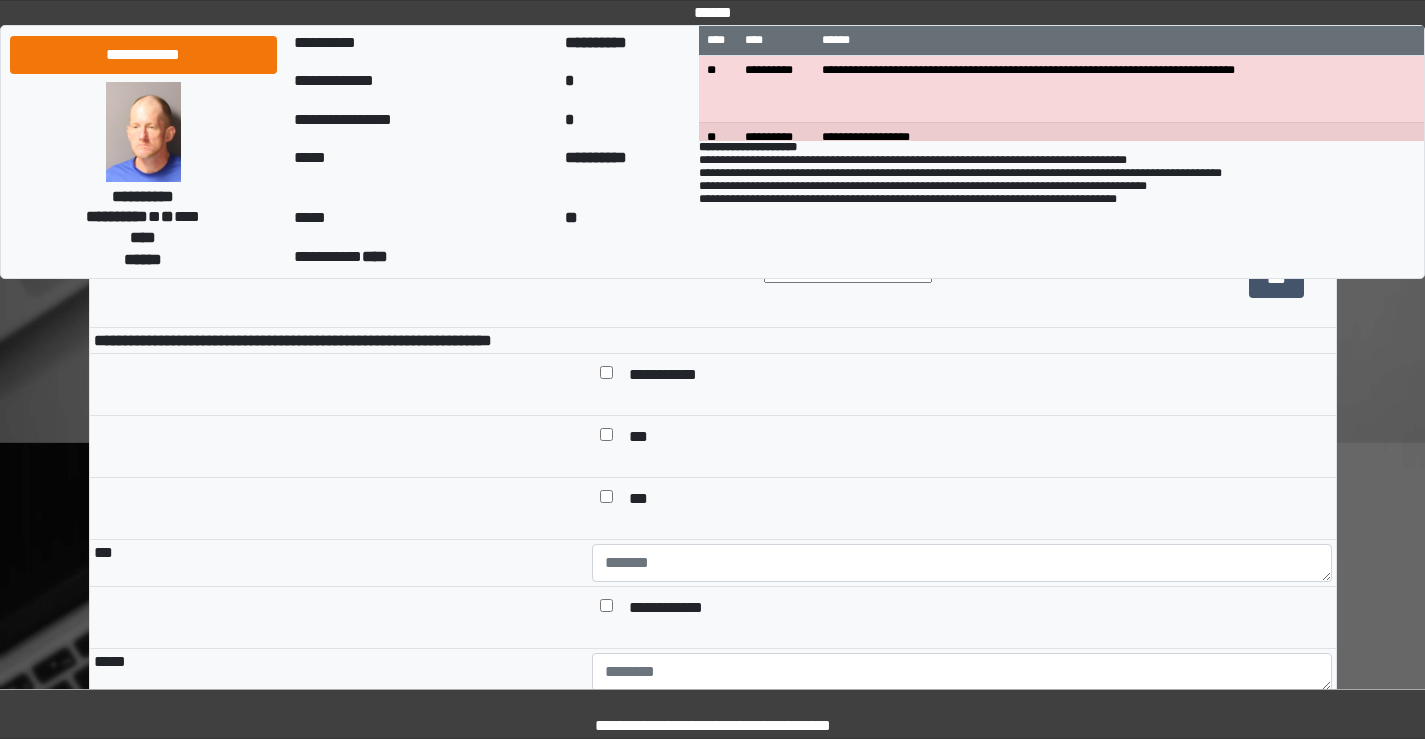 type on "**********" 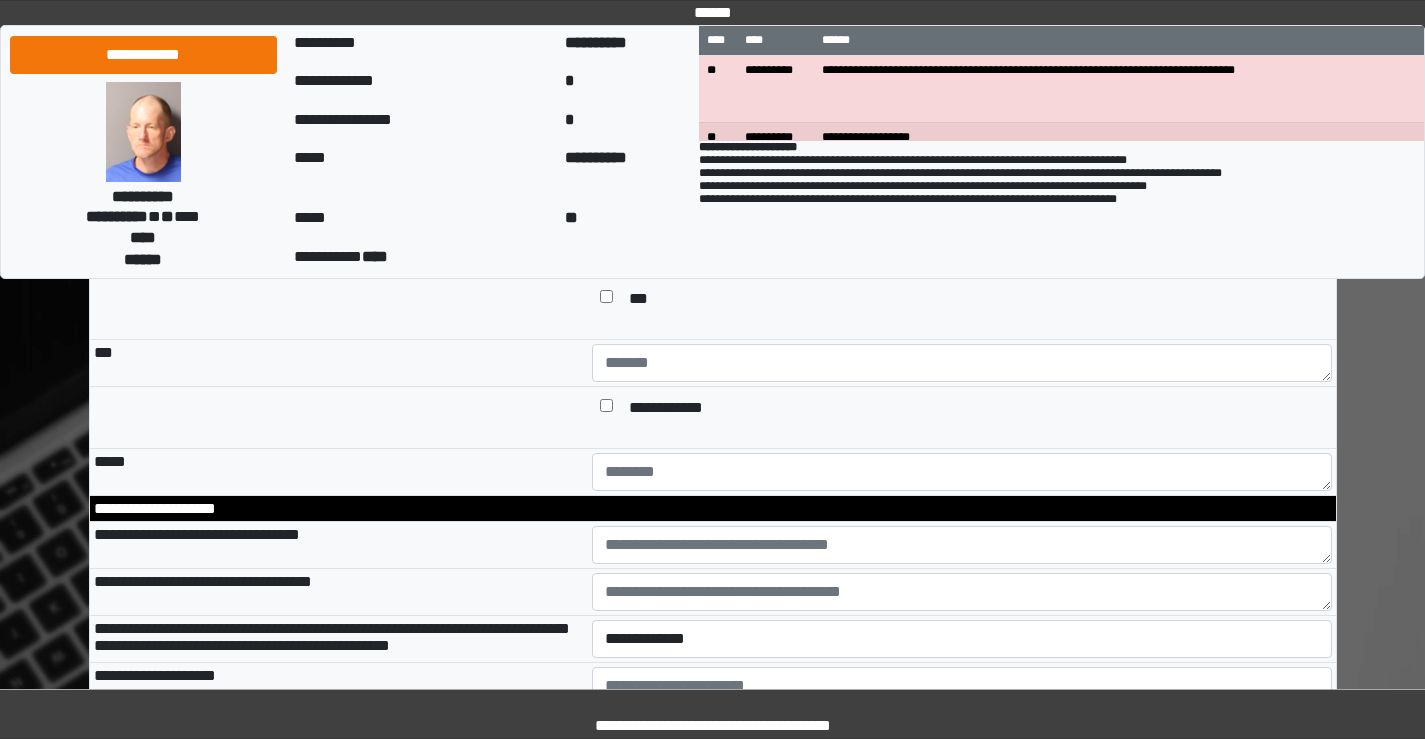 scroll, scrollTop: 2500, scrollLeft: 0, axis: vertical 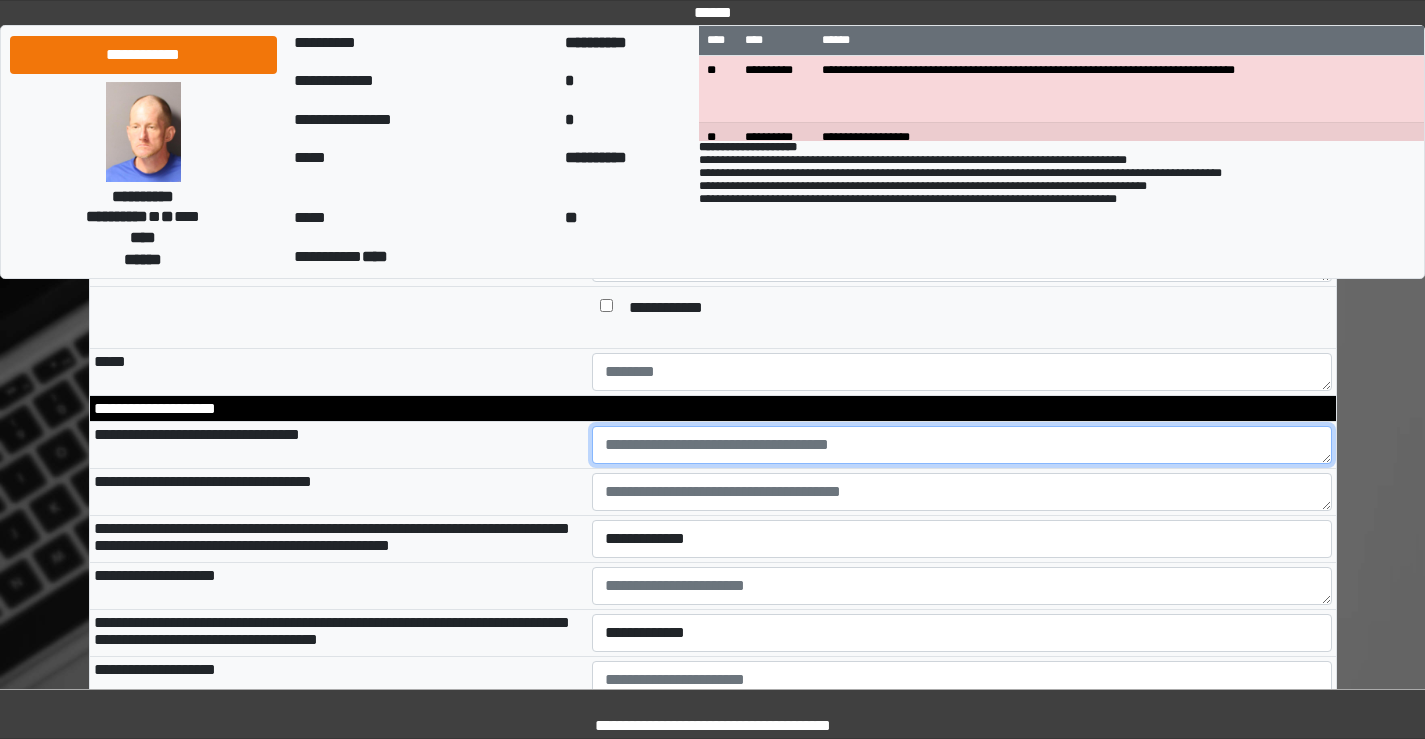 click at bounding box center (962, 445) 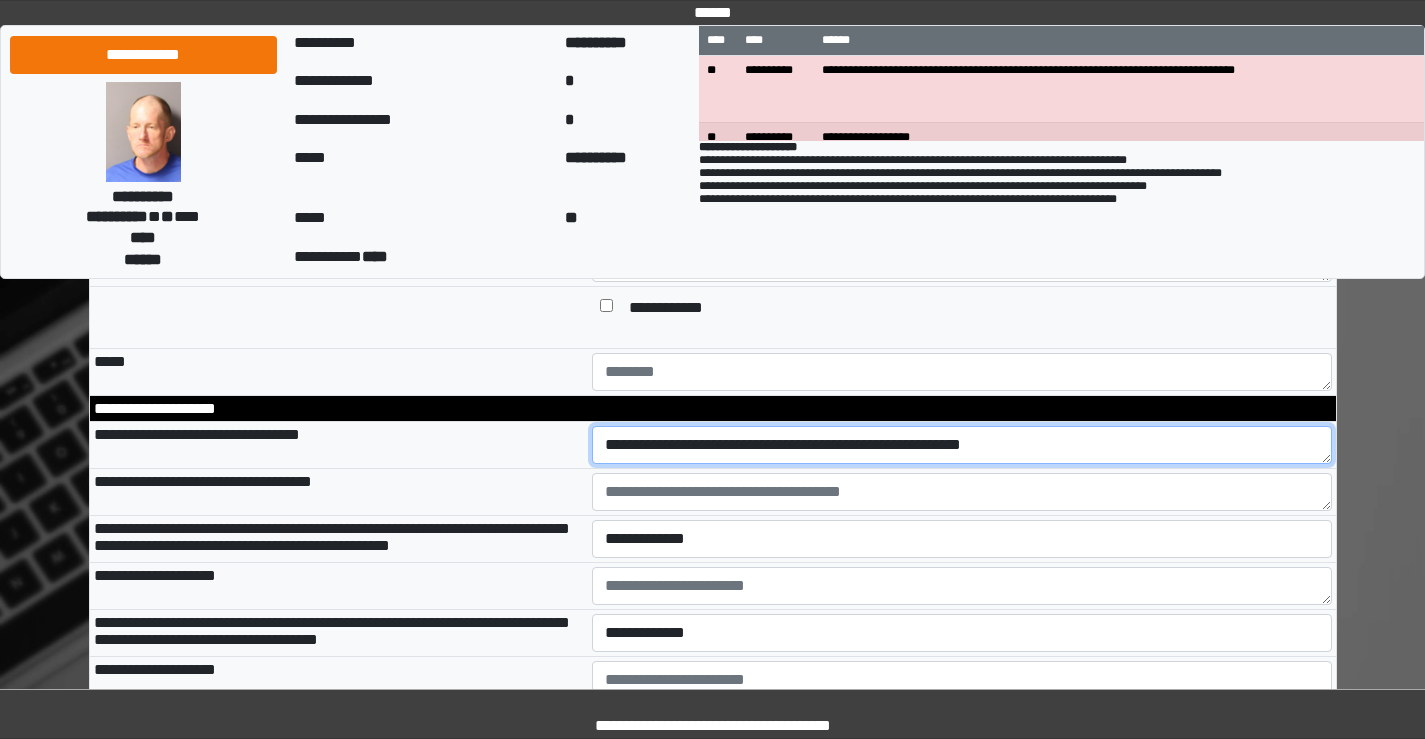 type on "**********" 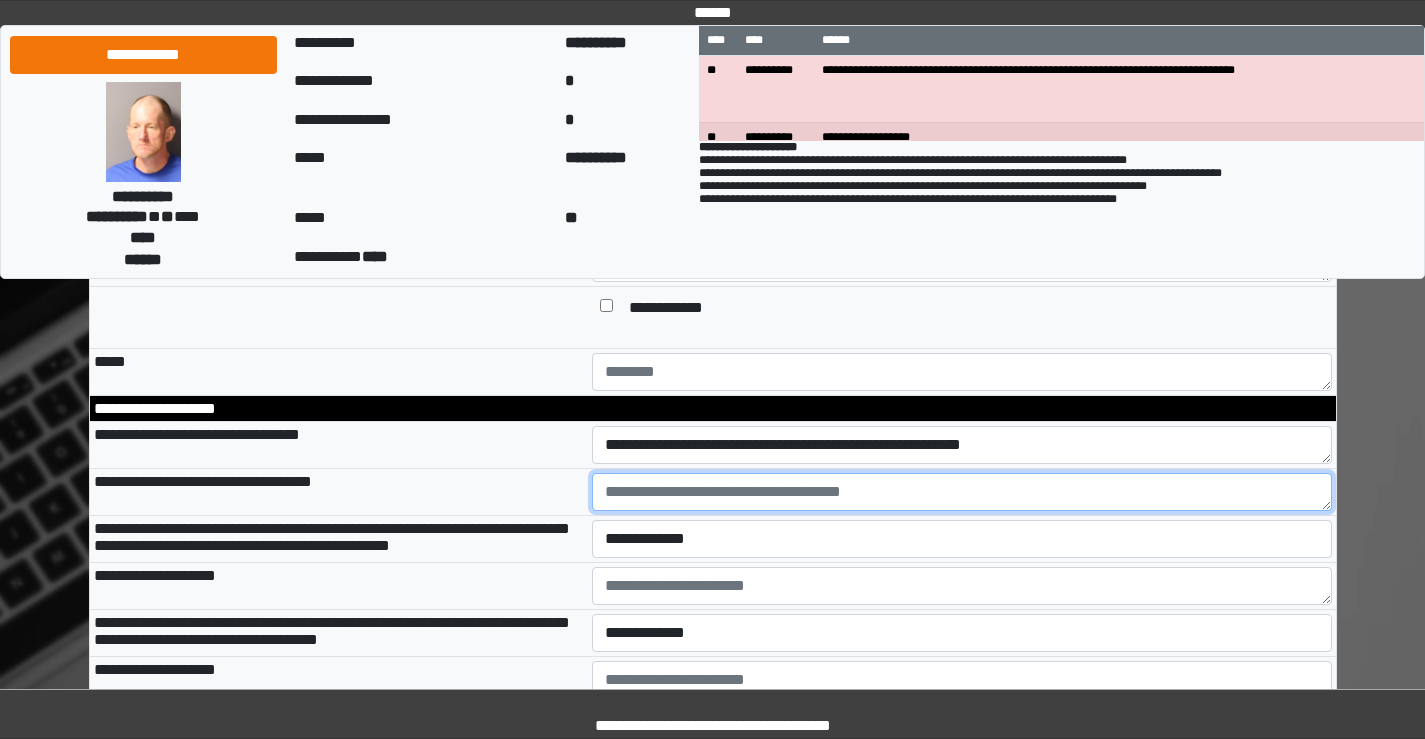 click at bounding box center [962, 492] 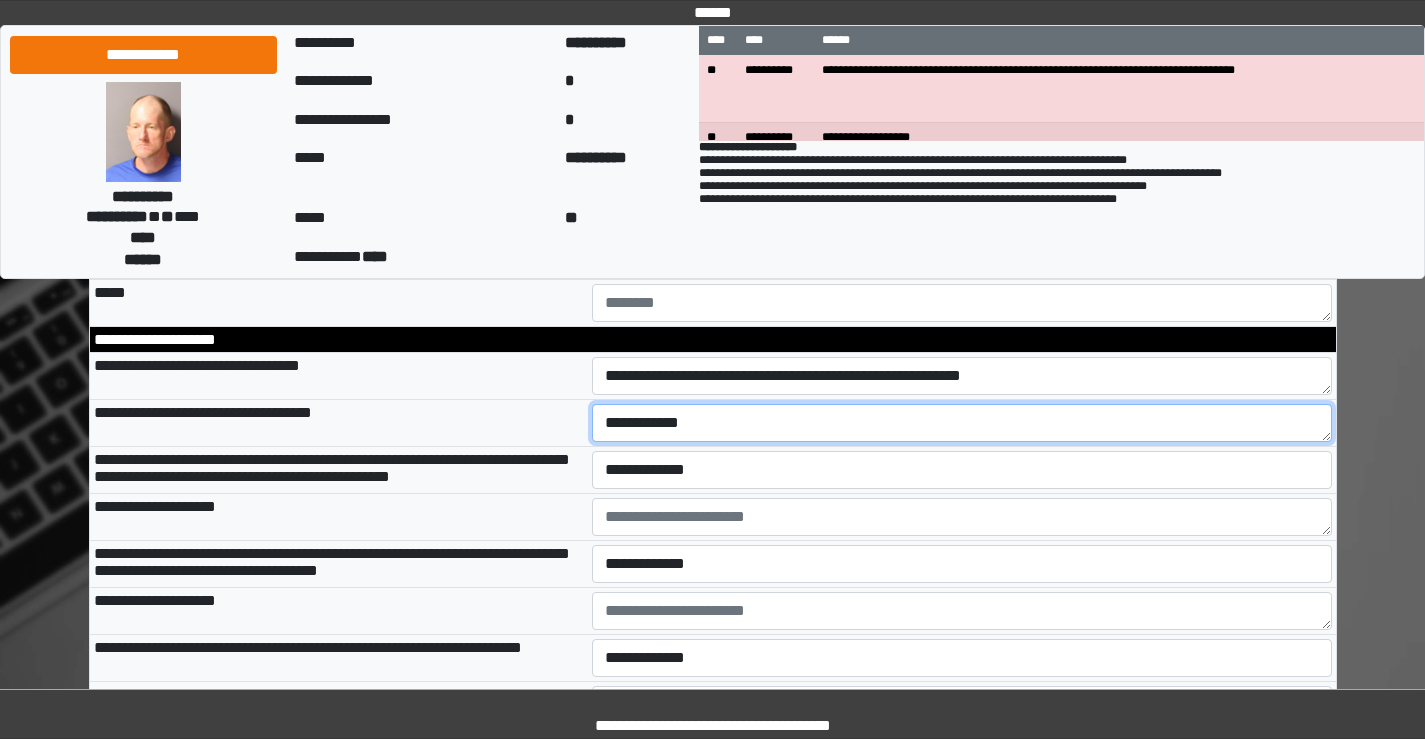 scroll, scrollTop: 2600, scrollLeft: 0, axis: vertical 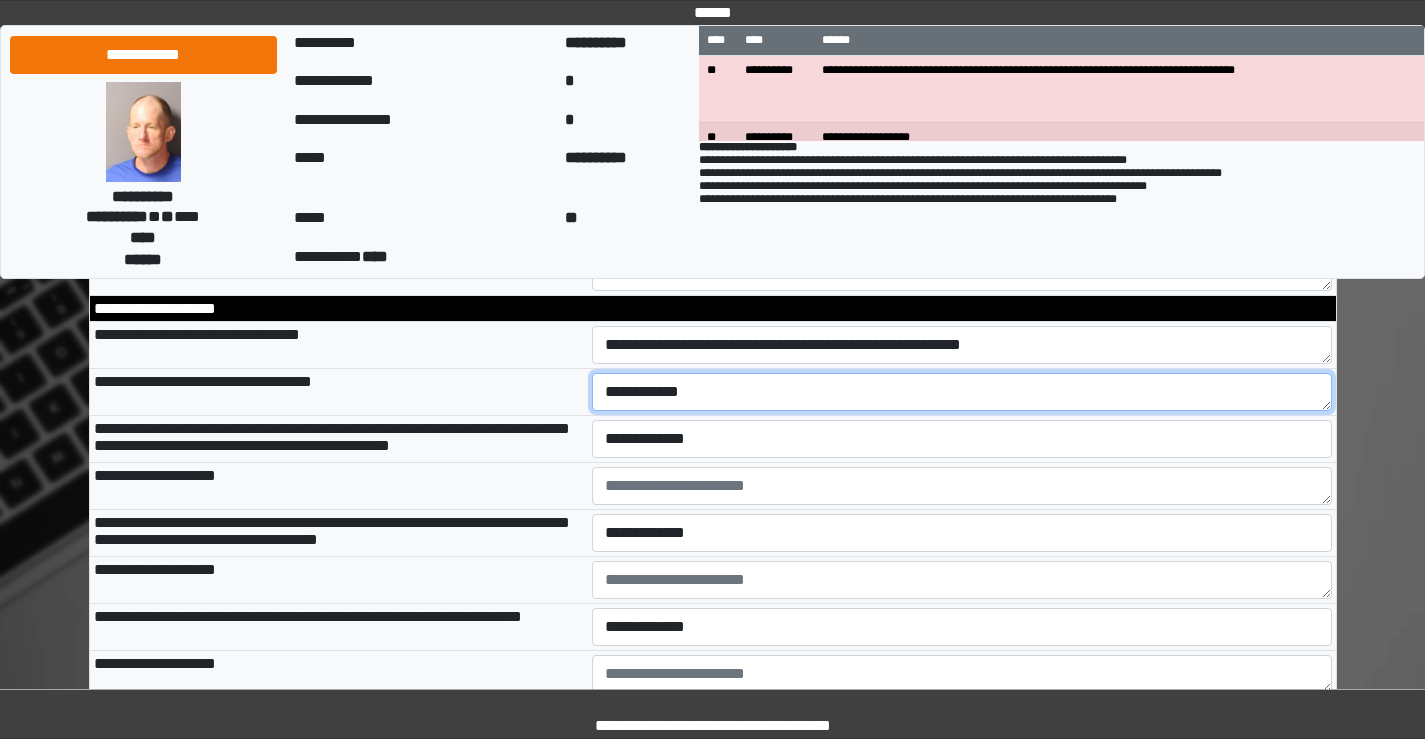 type on "**********" 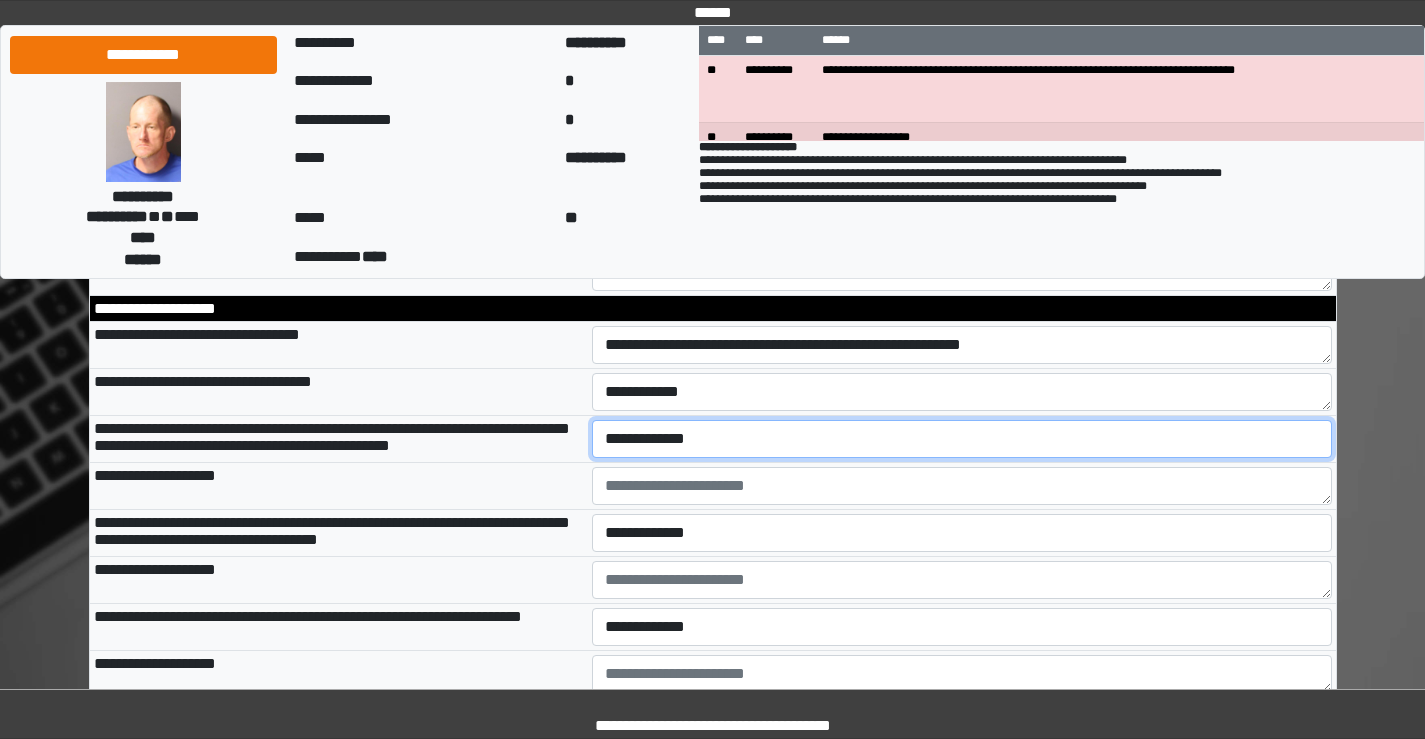 click on "**********" at bounding box center (962, 439) 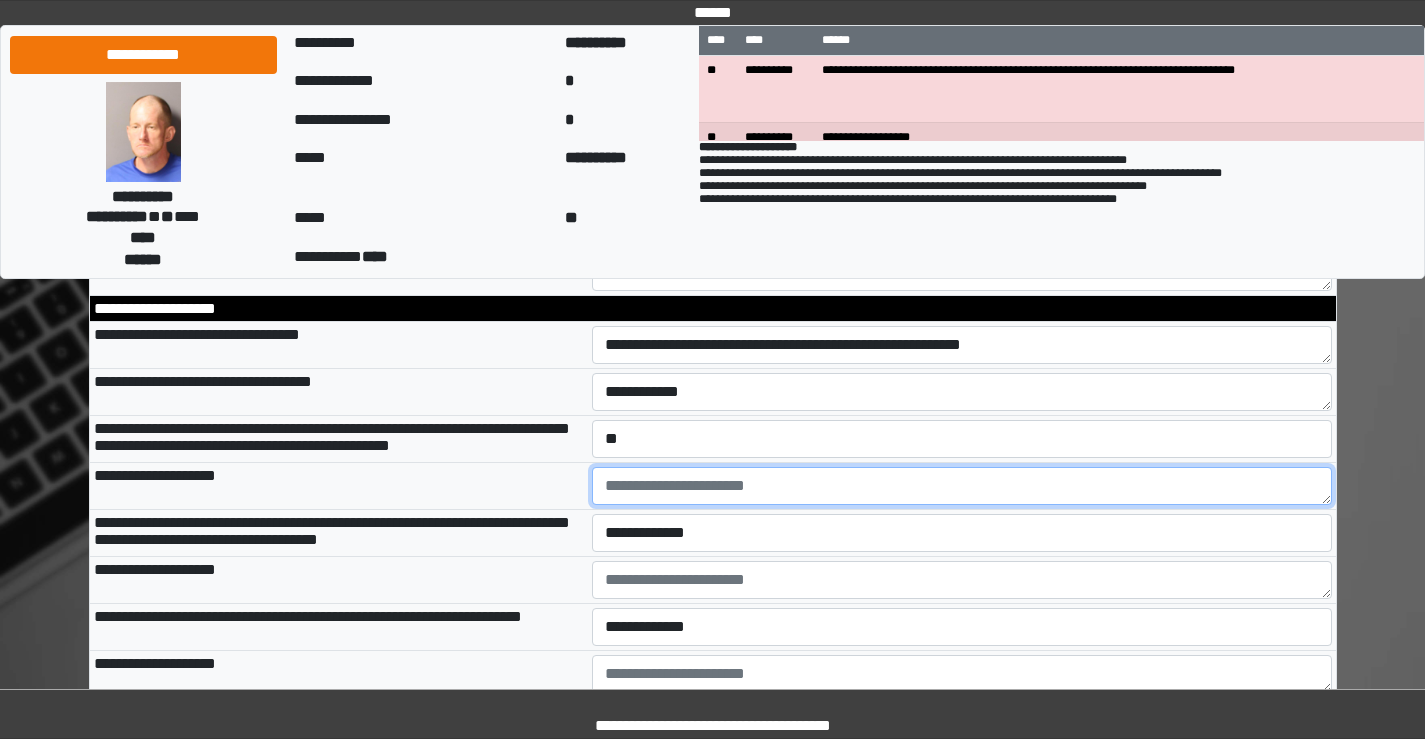 click at bounding box center (962, 486) 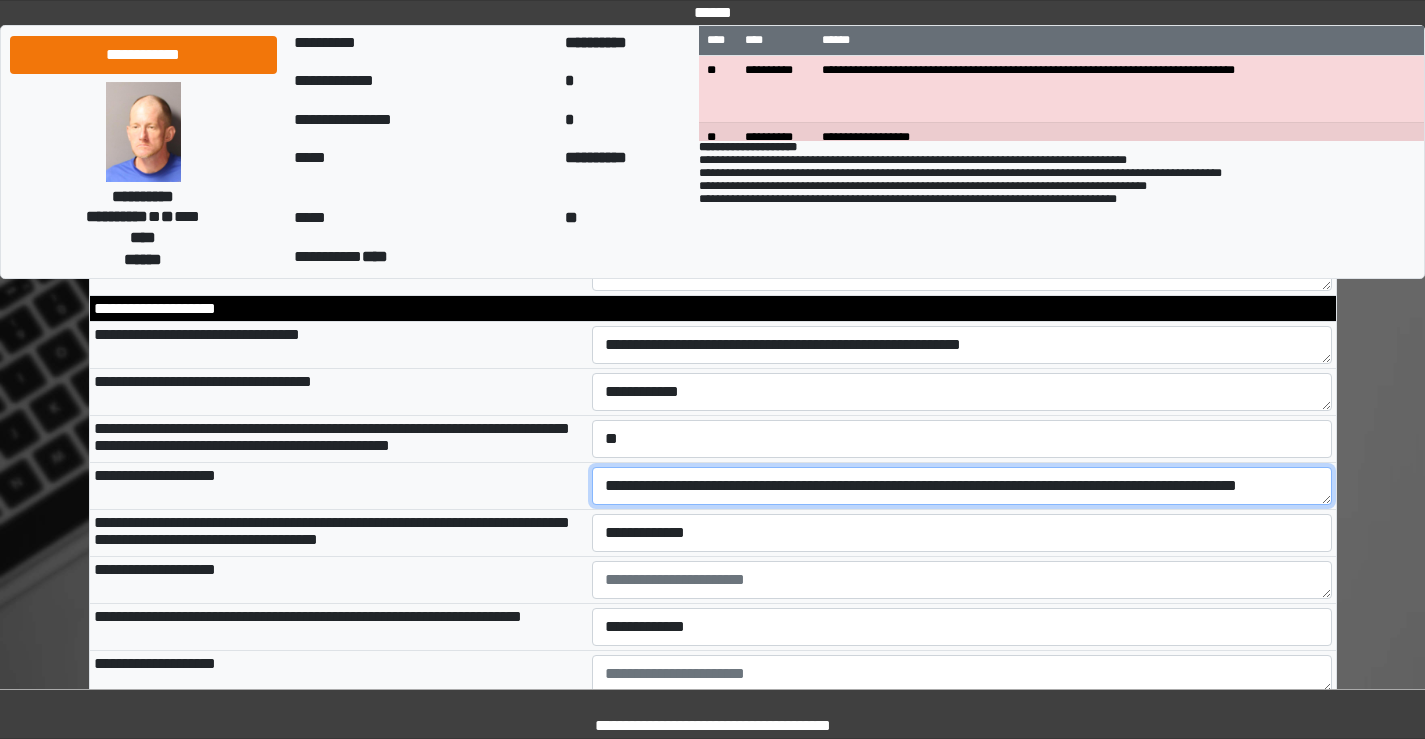 scroll, scrollTop: 17, scrollLeft: 0, axis: vertical 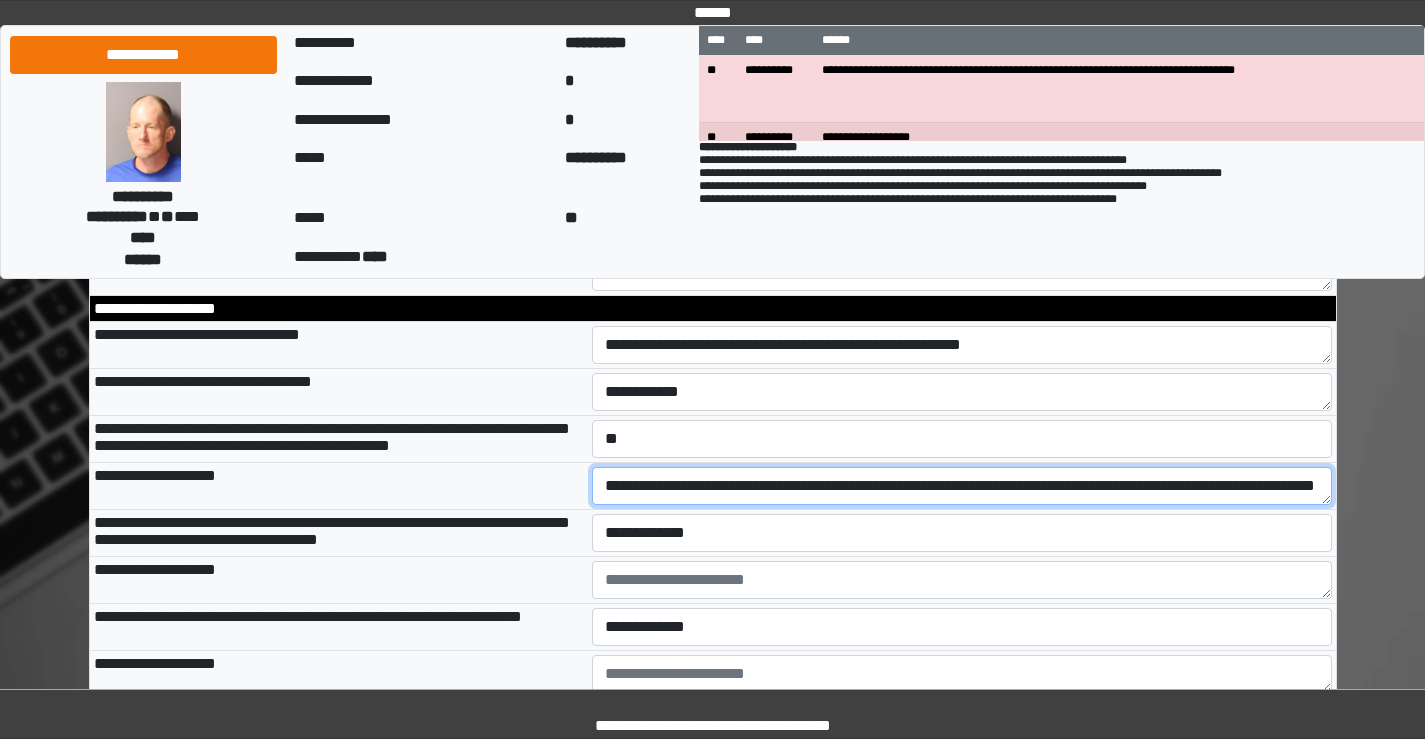 type on "**********" 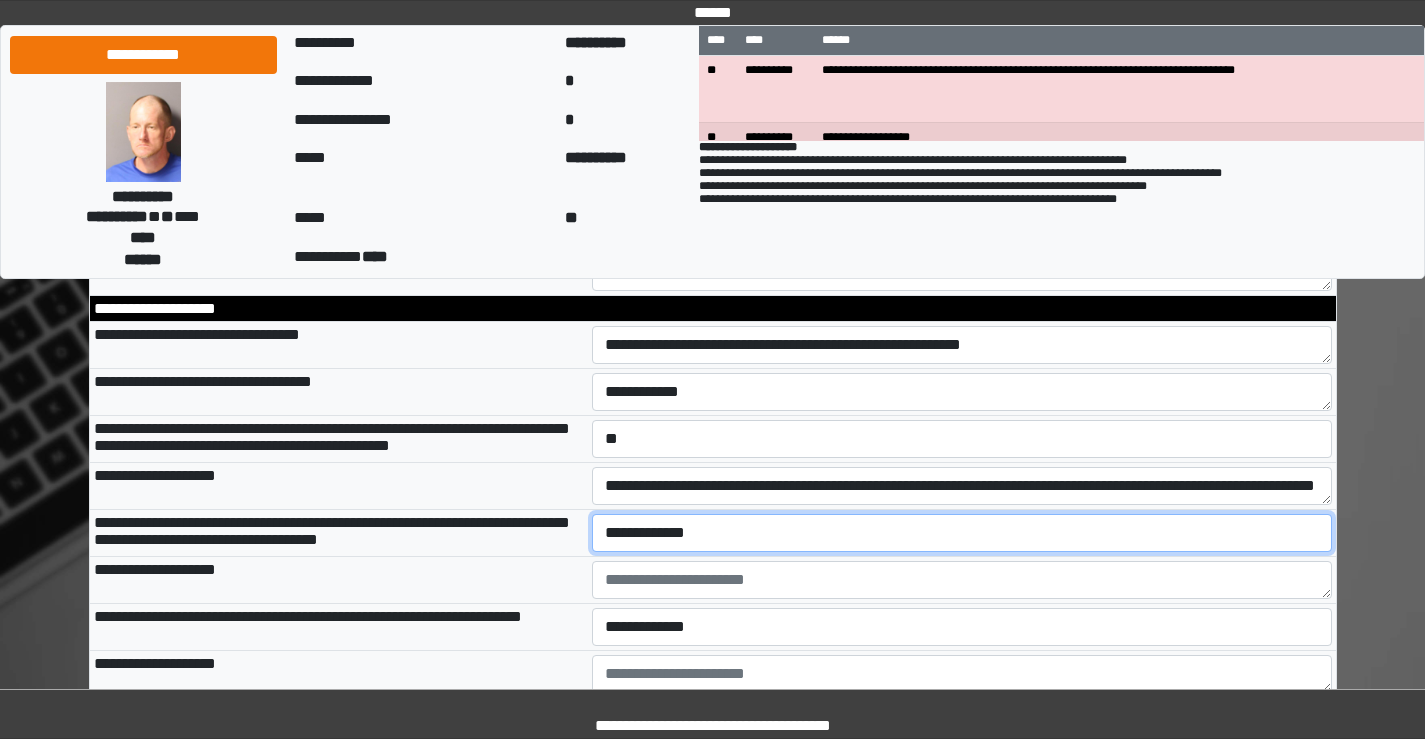 click on "**********" at bounding box center [962, 533] 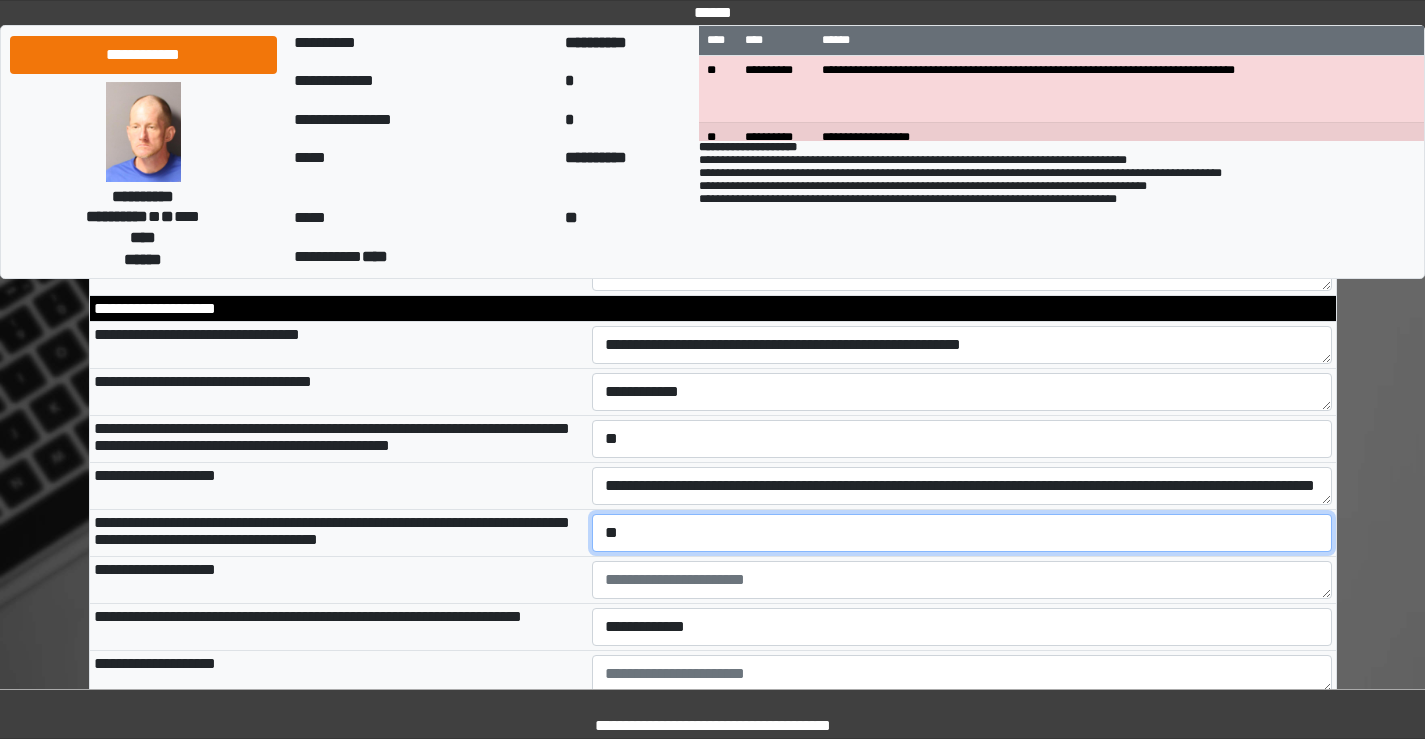 click on "**********" at bounding box center (962, 533) 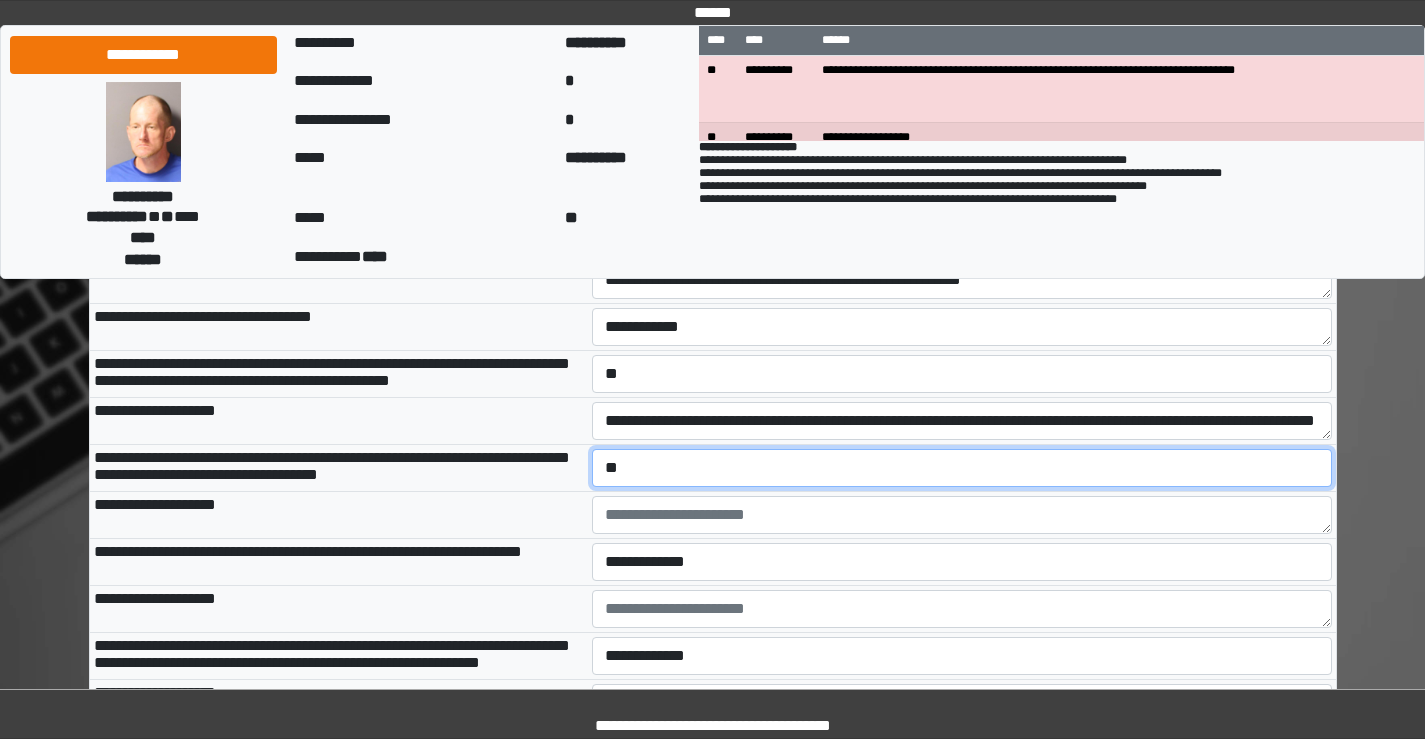 scroll, scrollTop: 2700, scrollLeft: 0, axis: vertical 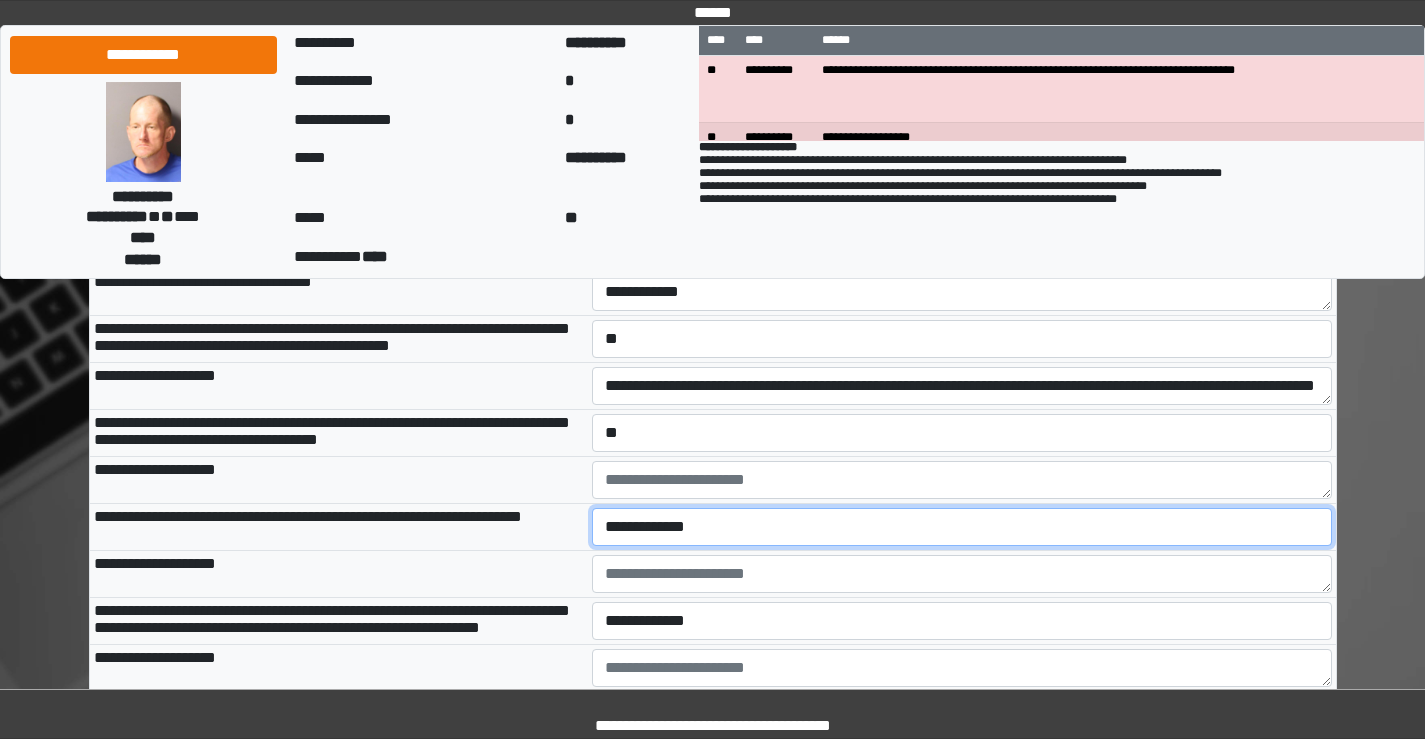 click on "**********" at bounding box center (962, 527) 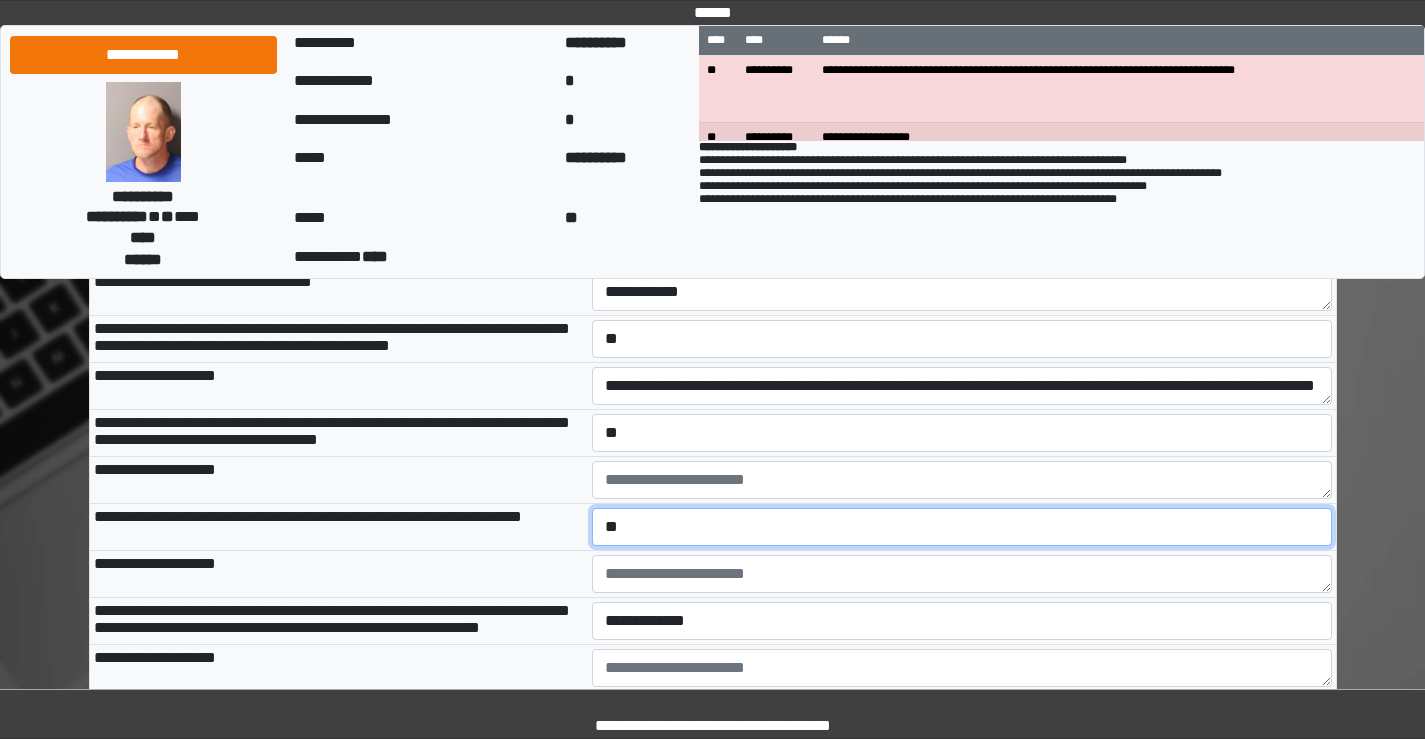 scroll, scrollTop: 2800, scrollLeft: 0, axis: vertical 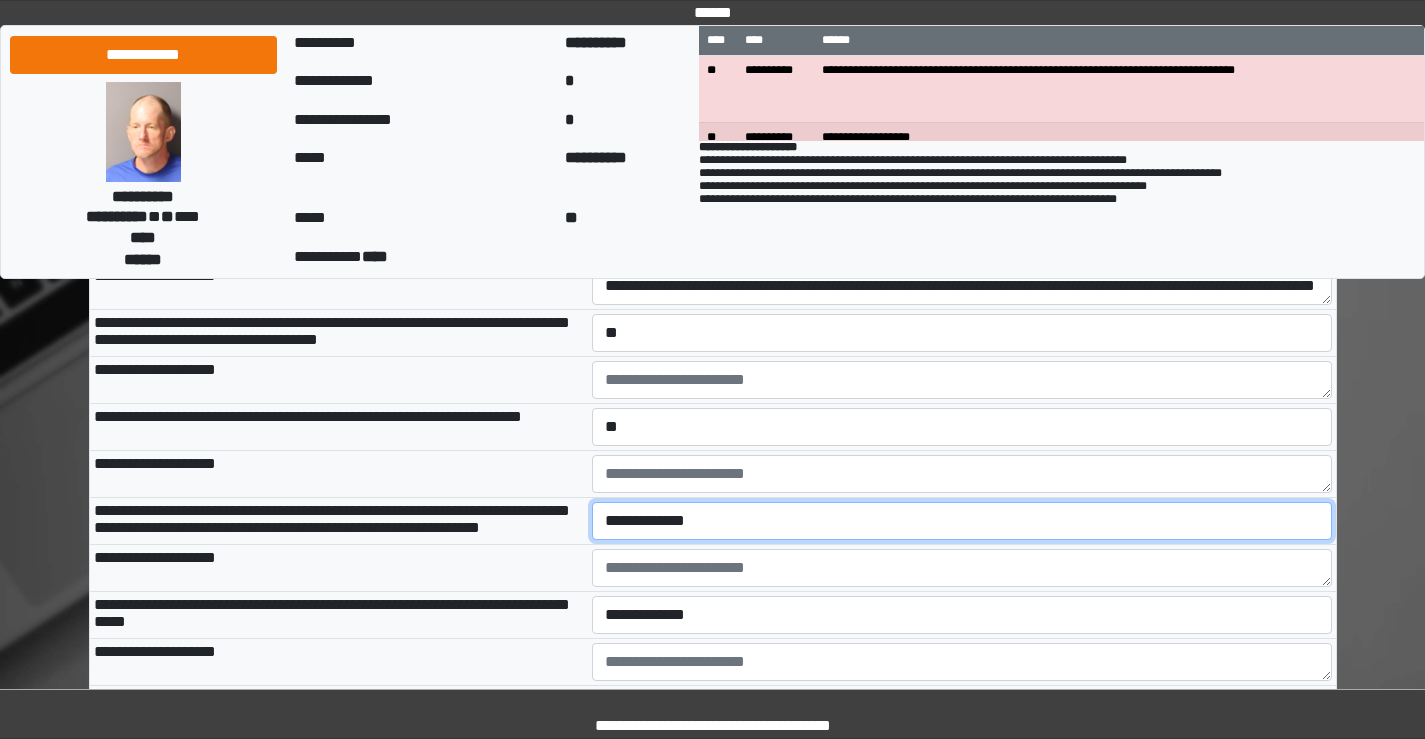 click on "**********" at bounding box center [962, 521] 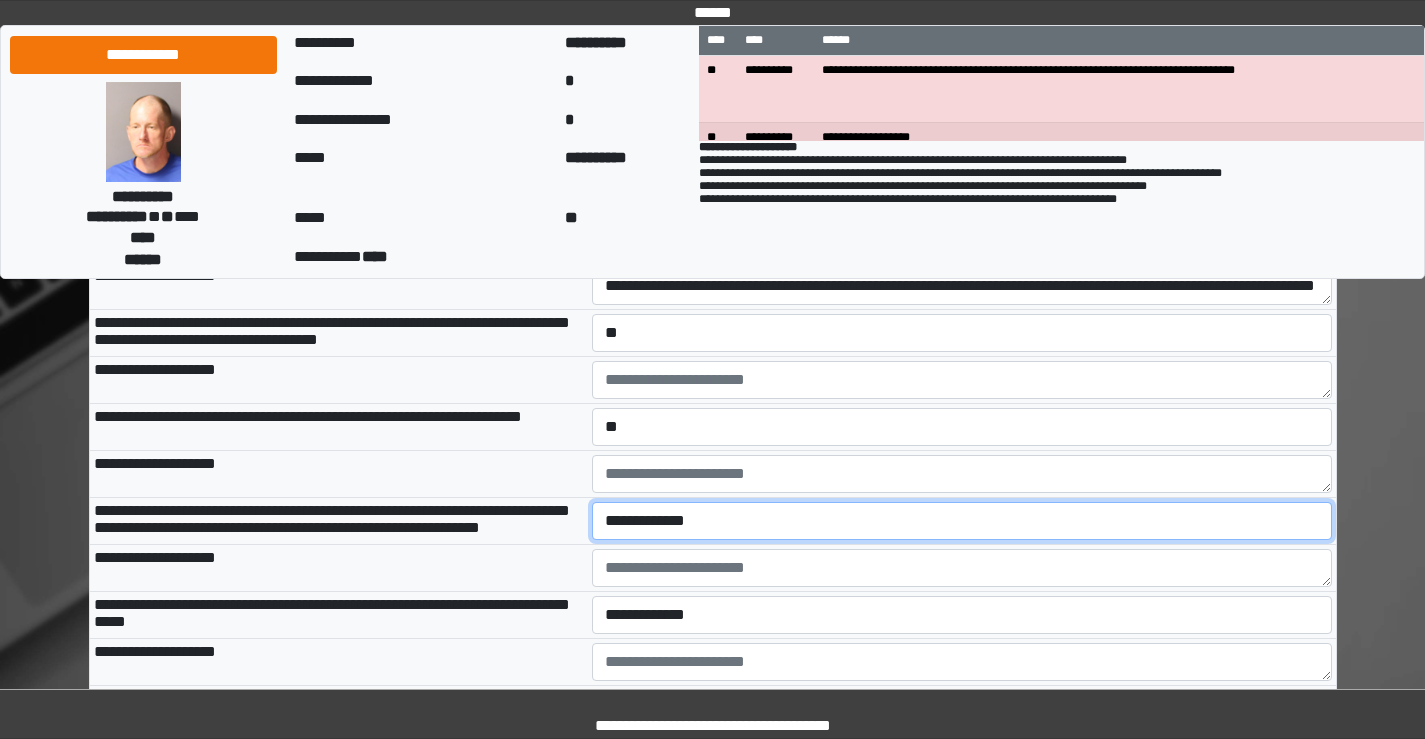select on "*" 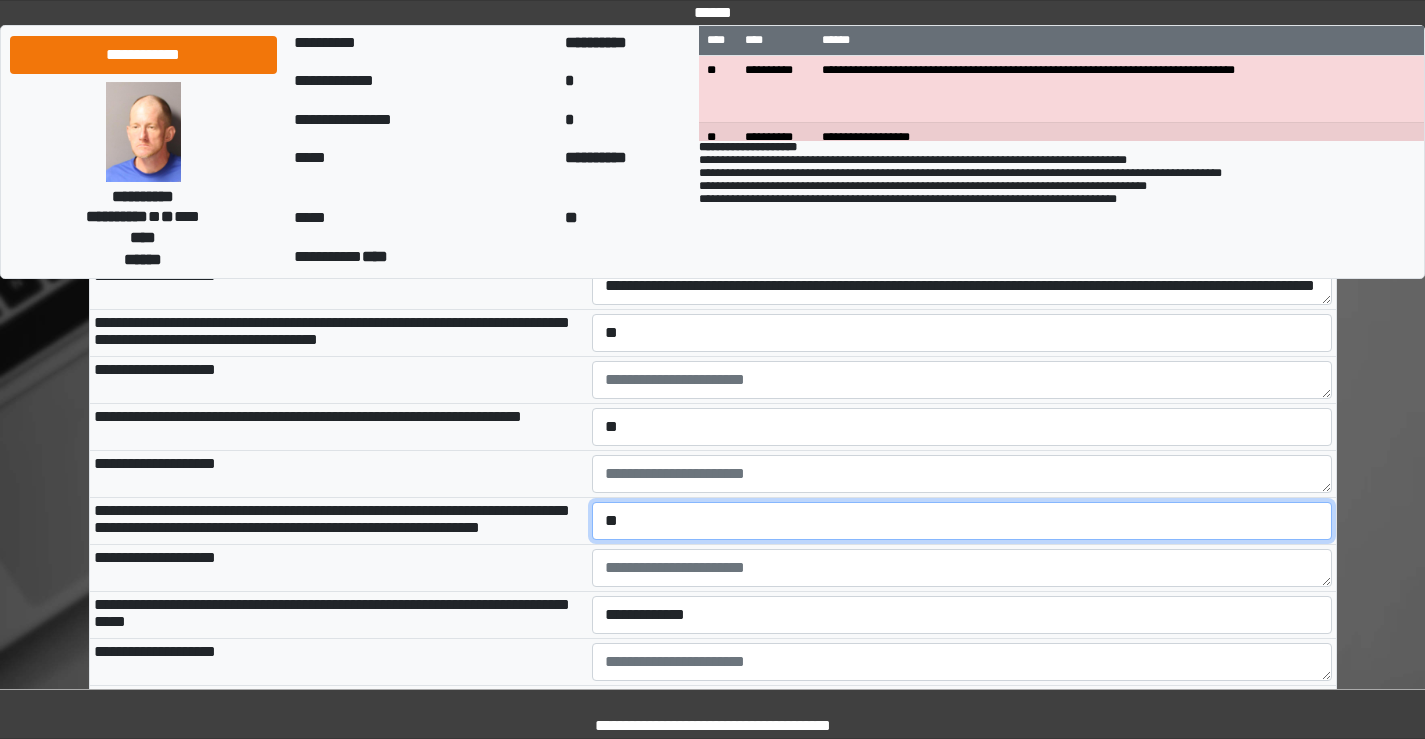 click on "**********" at bounding box center (962, 521) 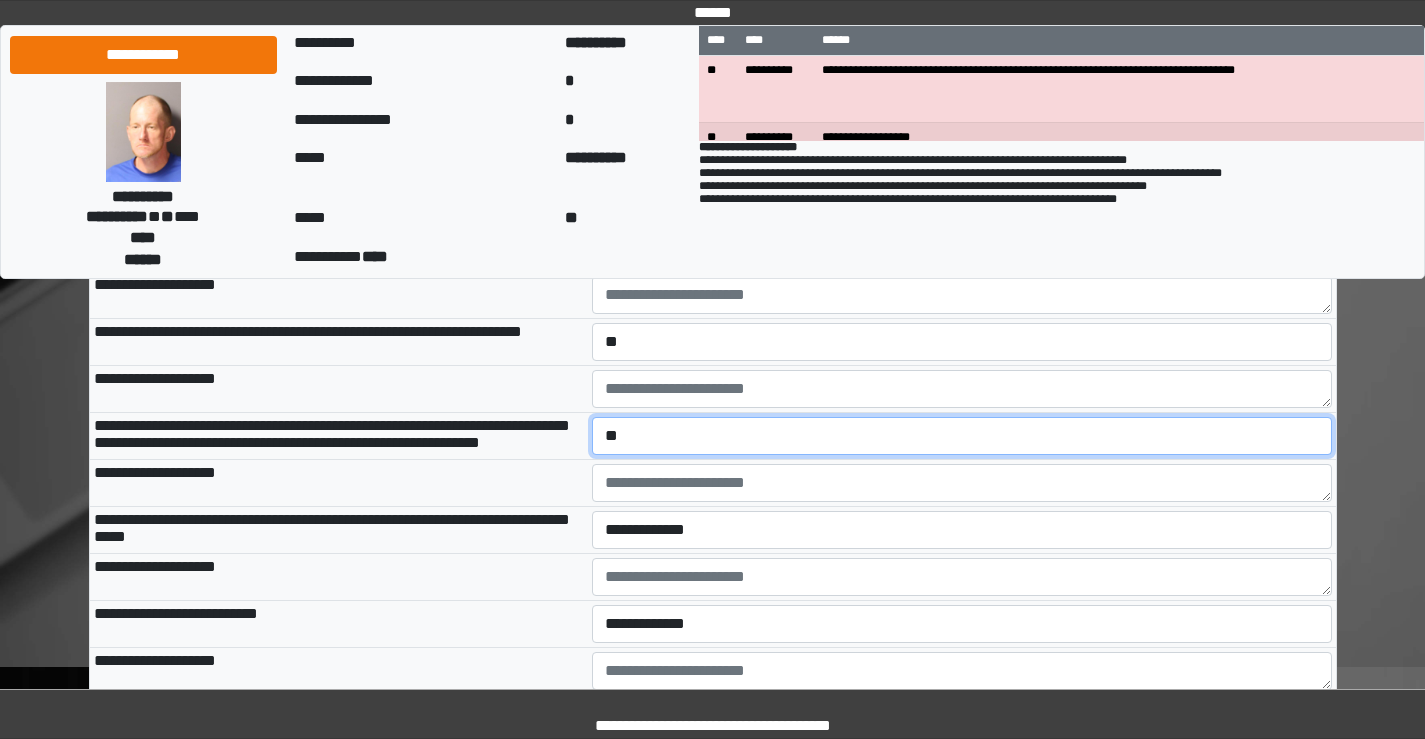 scroll, scrollTop: 3000, scrollLeft: 0, axis: vertical 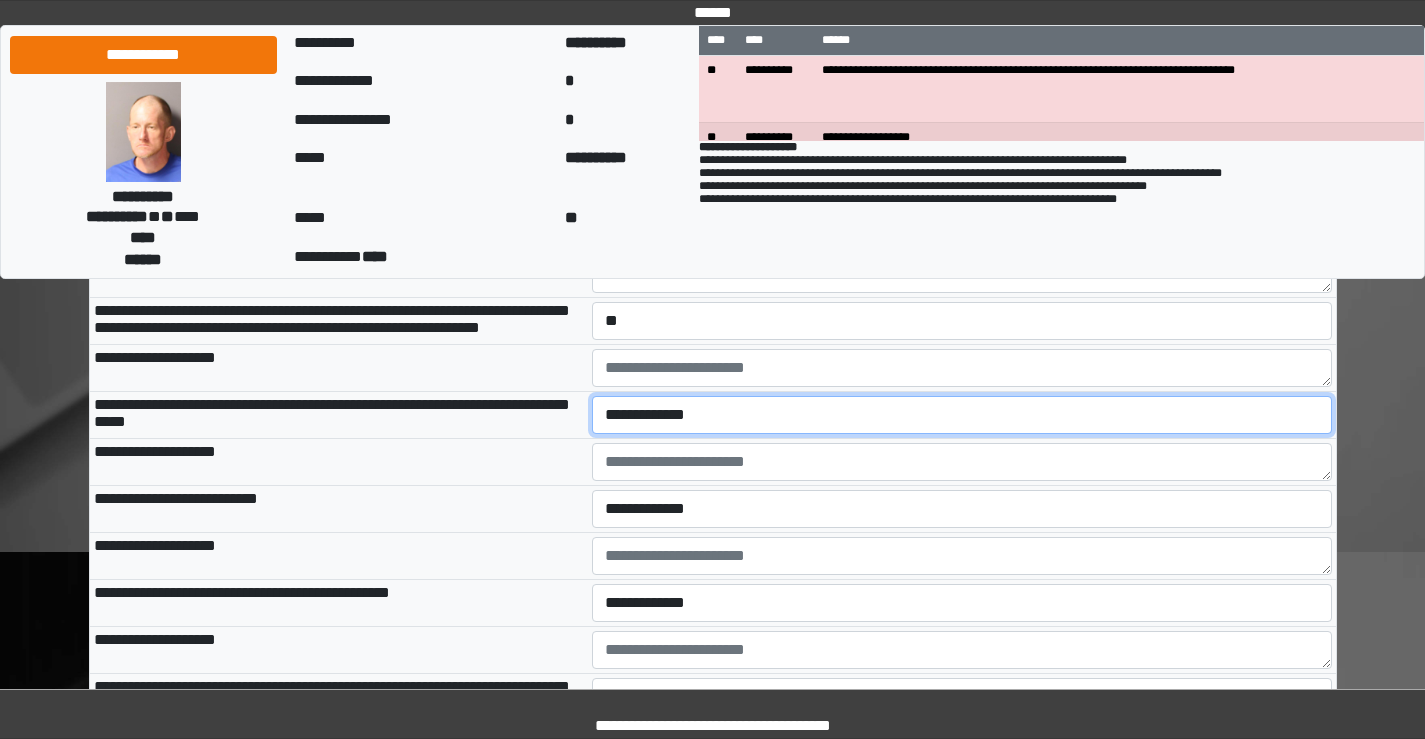 click on "**********" at bounding box center (962, 415) 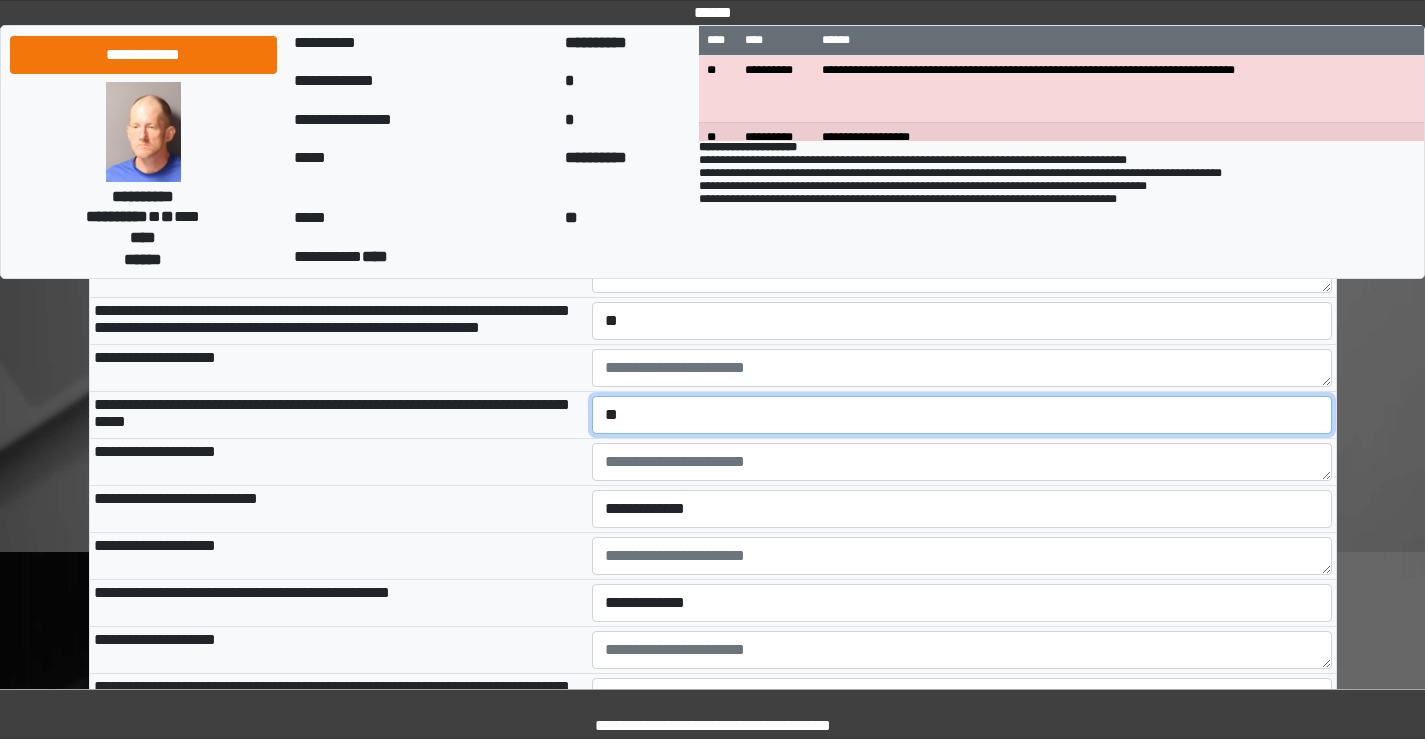 click on "**********" at bounding box center [962, 415] 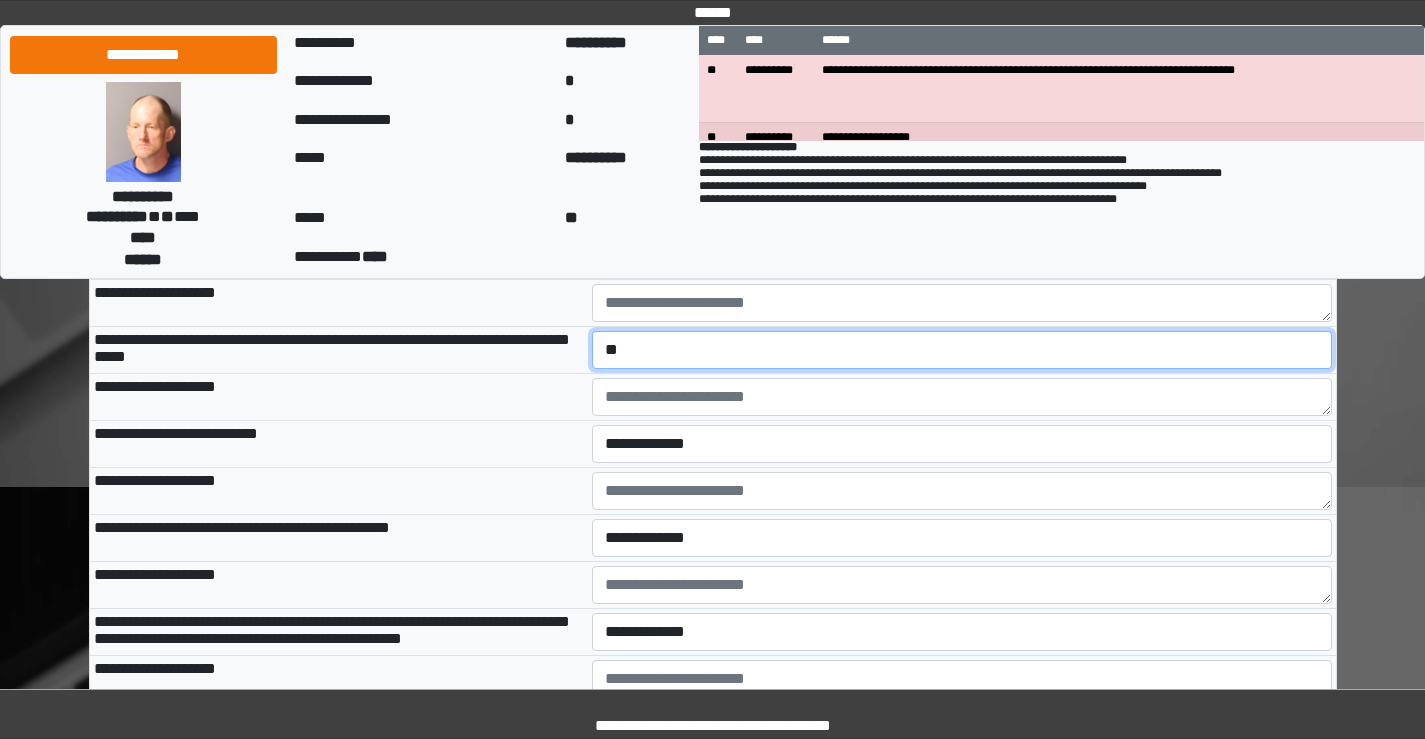scroll, scrollTop: 3100, scrollLeft: 0, axis: vertical 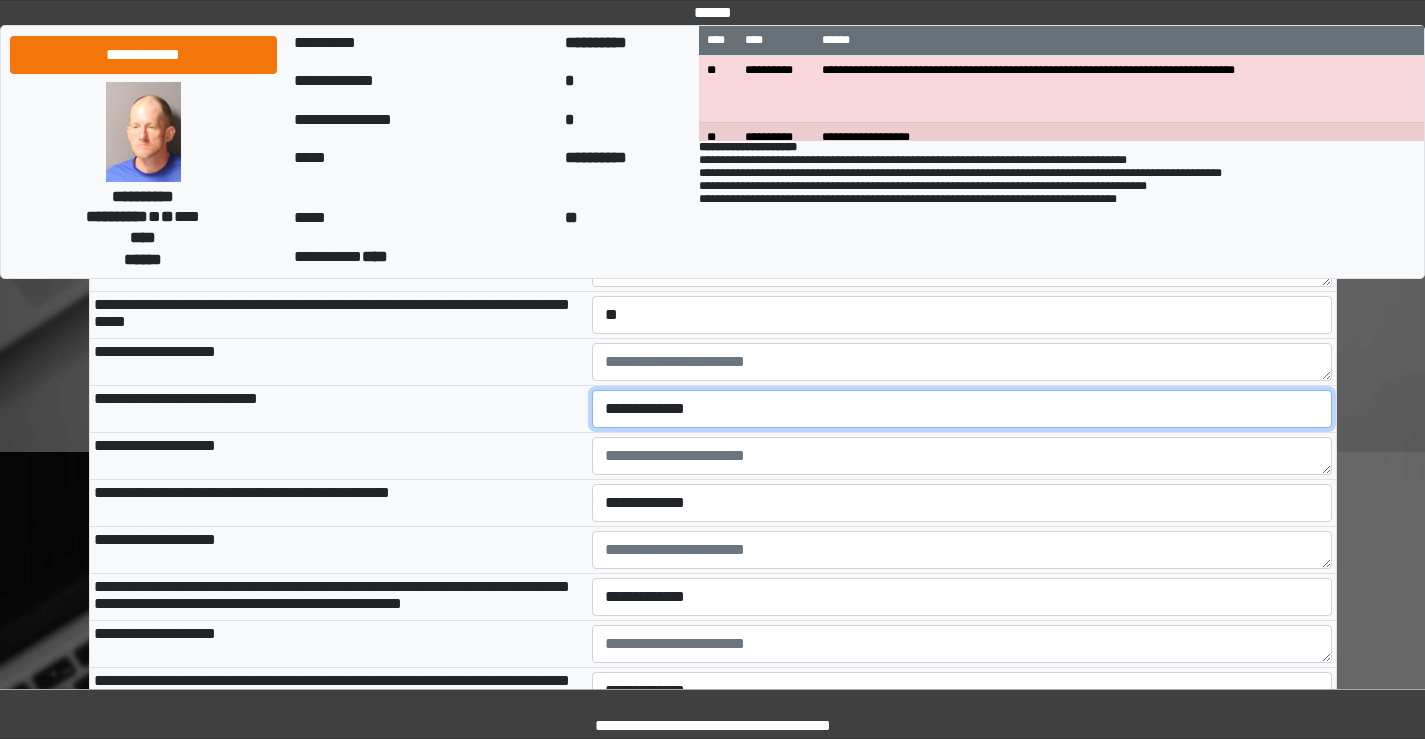 click on "**********" at bounding box center (962, 409) 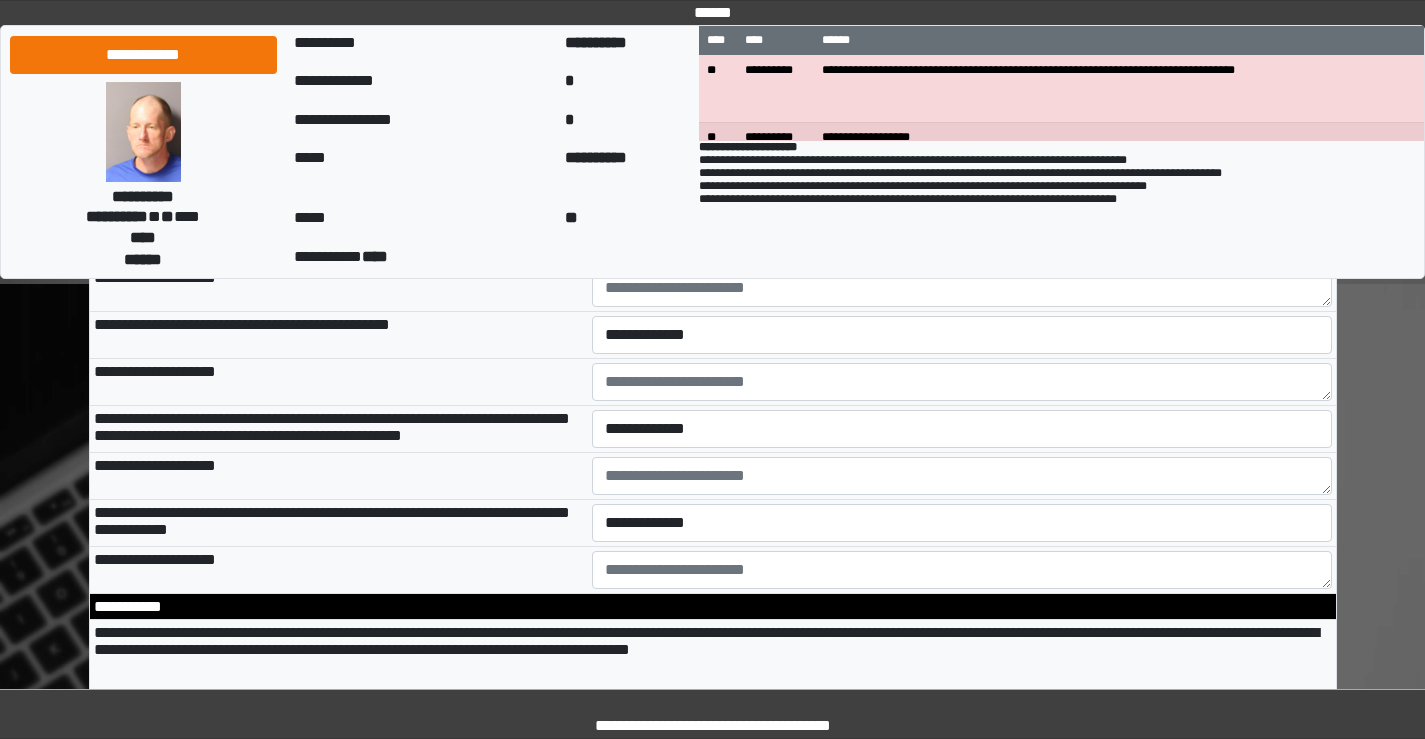 scroll, scrollTop: 3300, scrollLeft: 0, axis: vertical 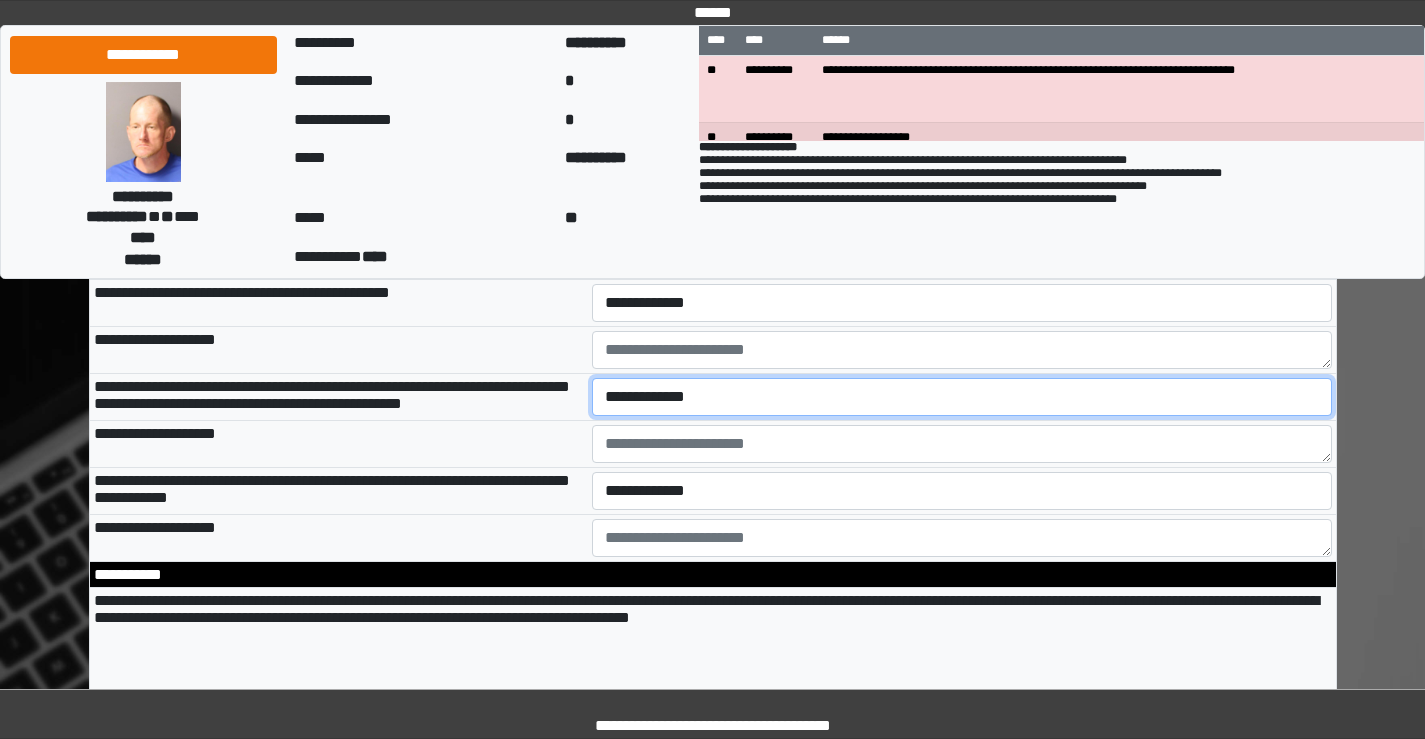 click on "**********" at bounding box center [962, 397] 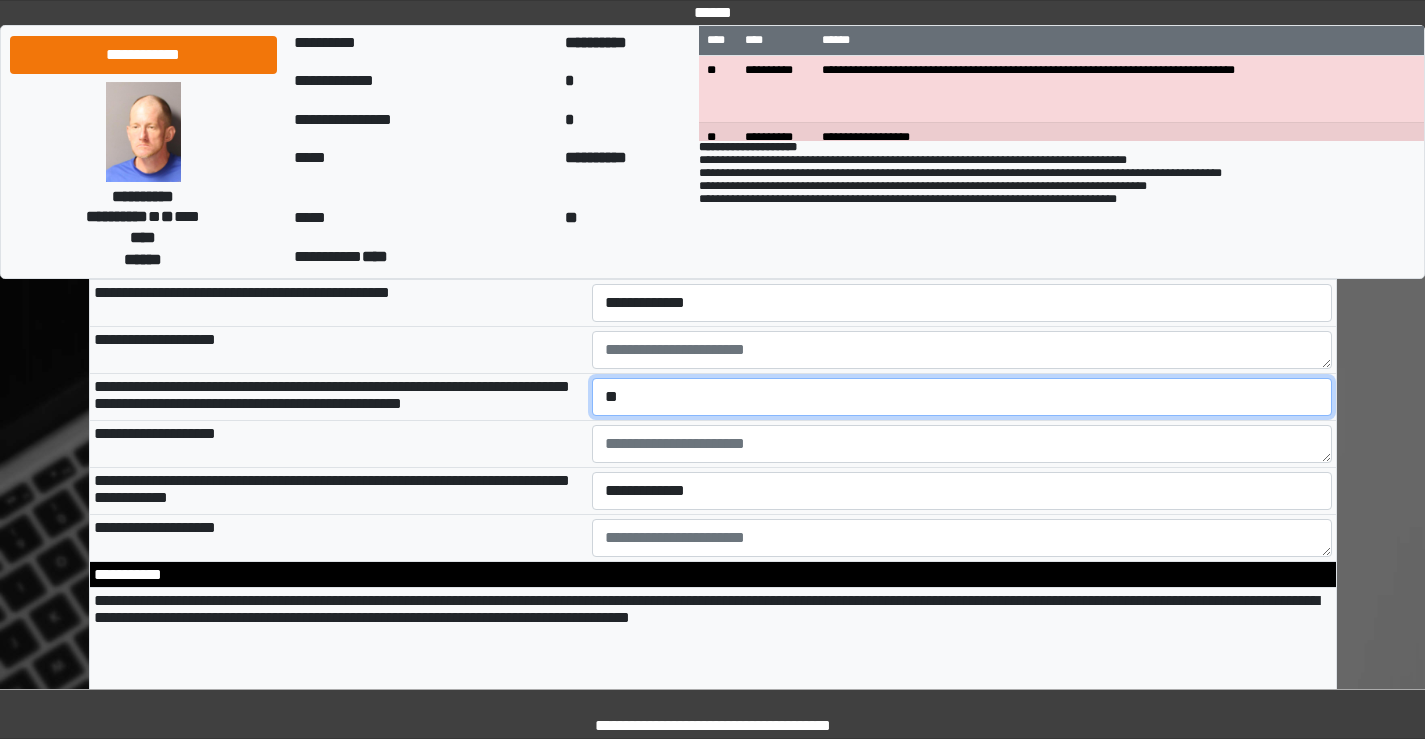 click on "**********" at bounding box center [962, 397] 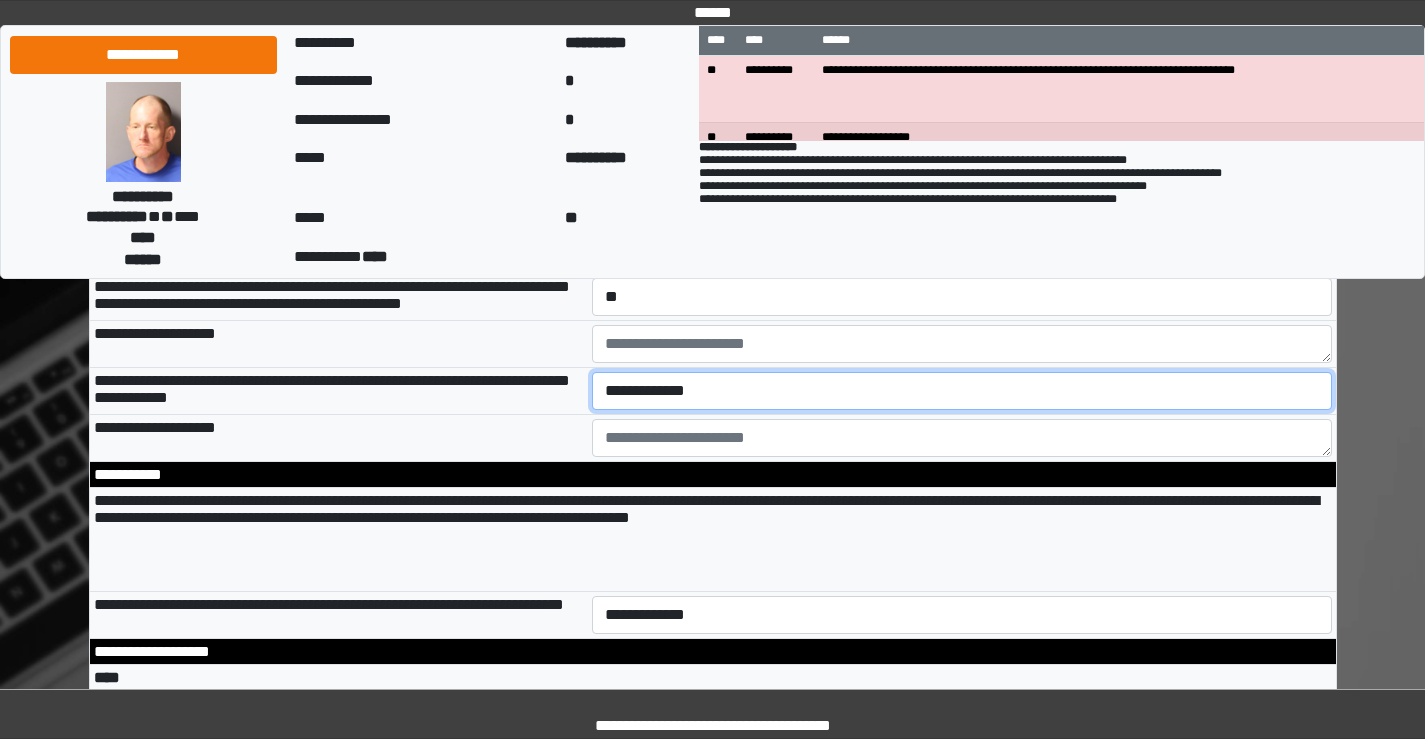 click on "**********" at bounding box center [962, 391] 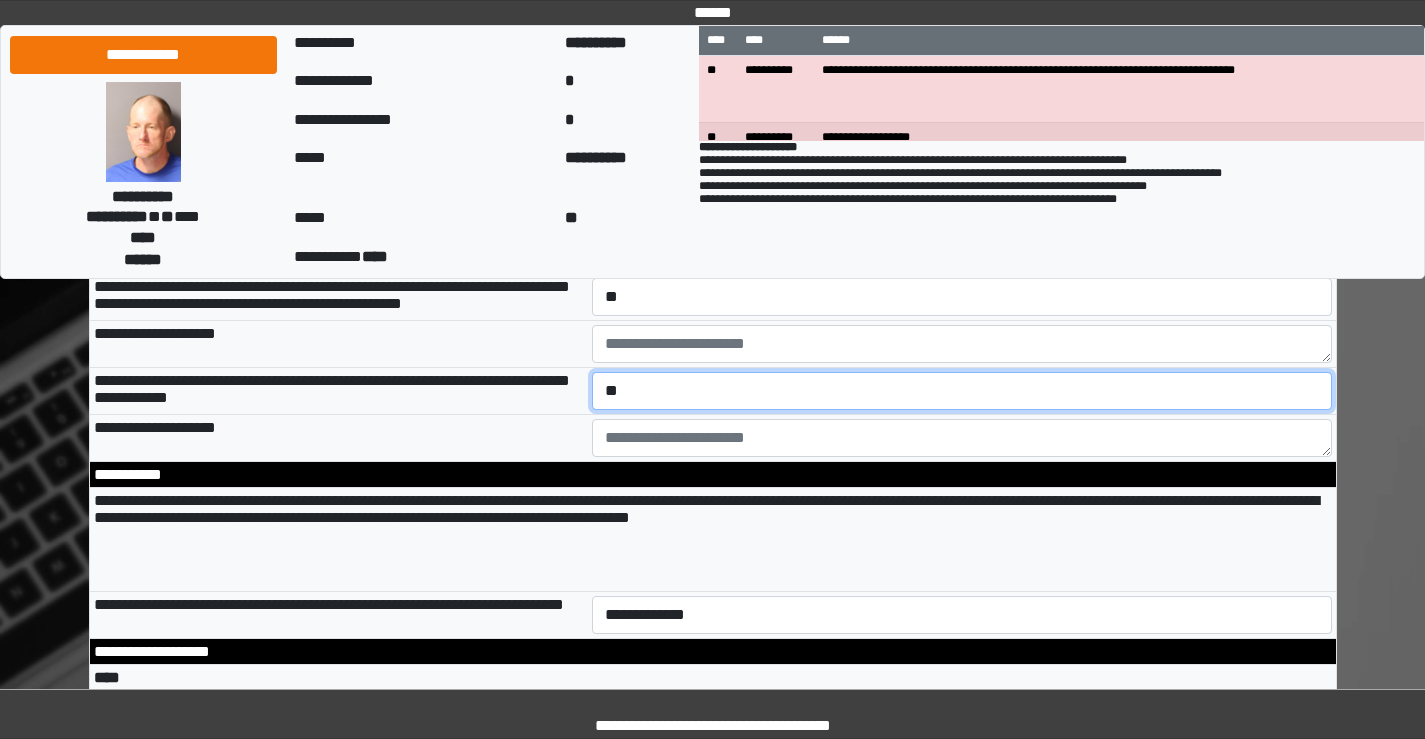 click on "**********" at bounding box center (962, 391) 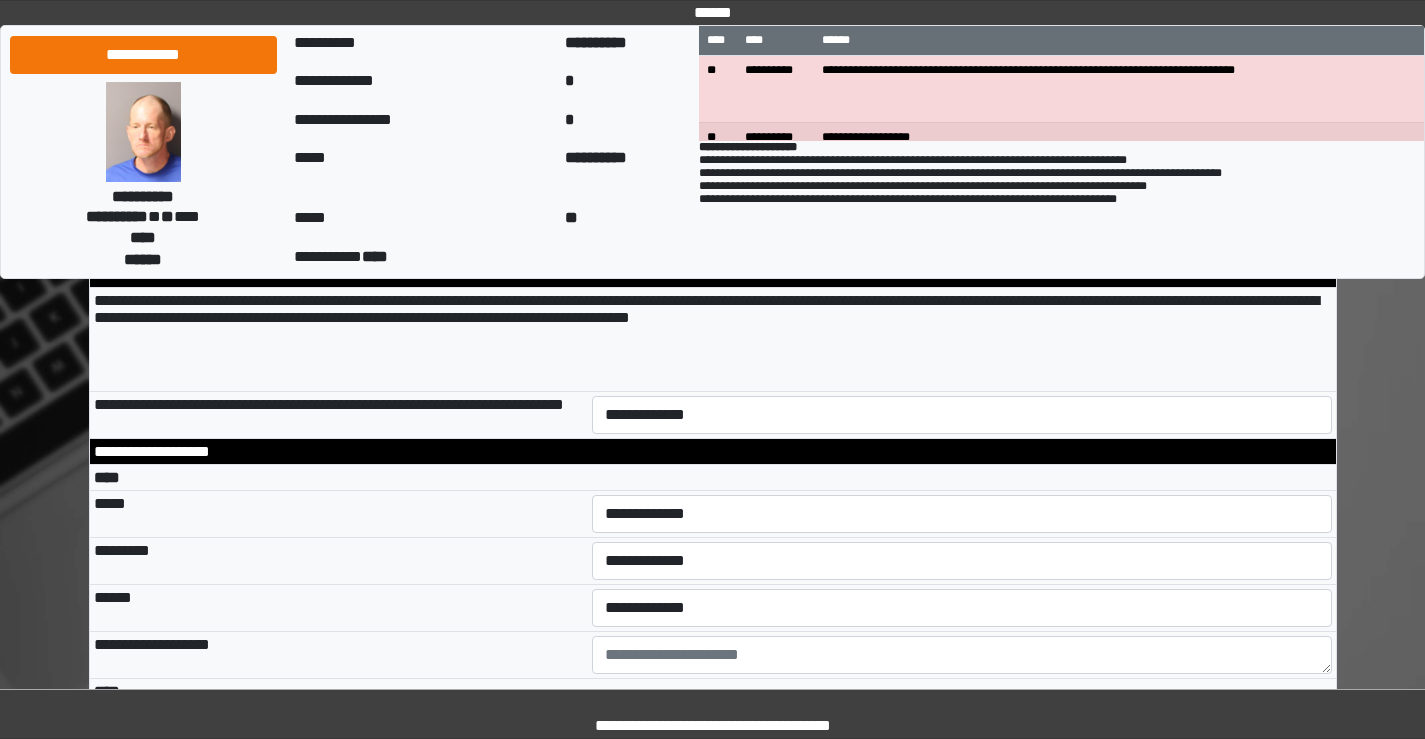 scroll, scrollTop: 3700, scrollLeft: 0, axis: vertical 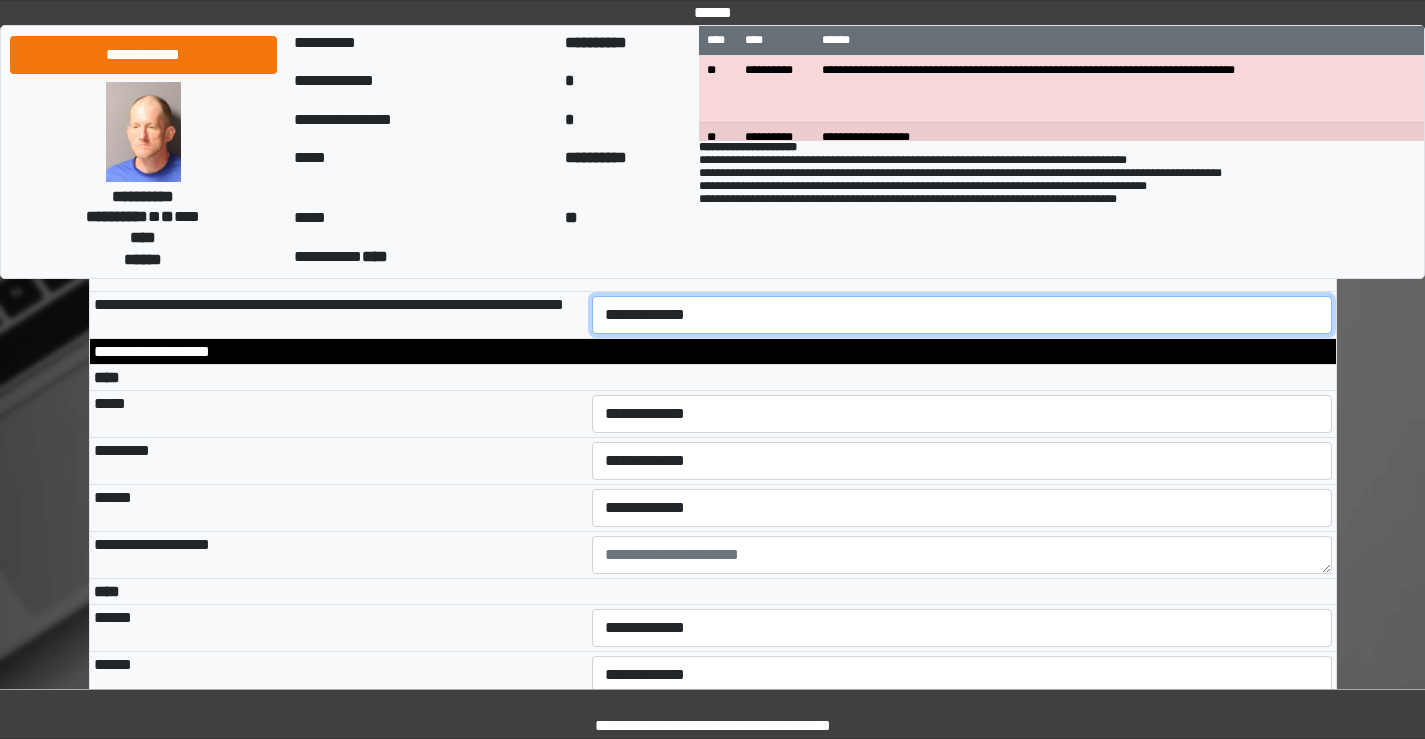 click on "**********" at bounding box center [962, 315] 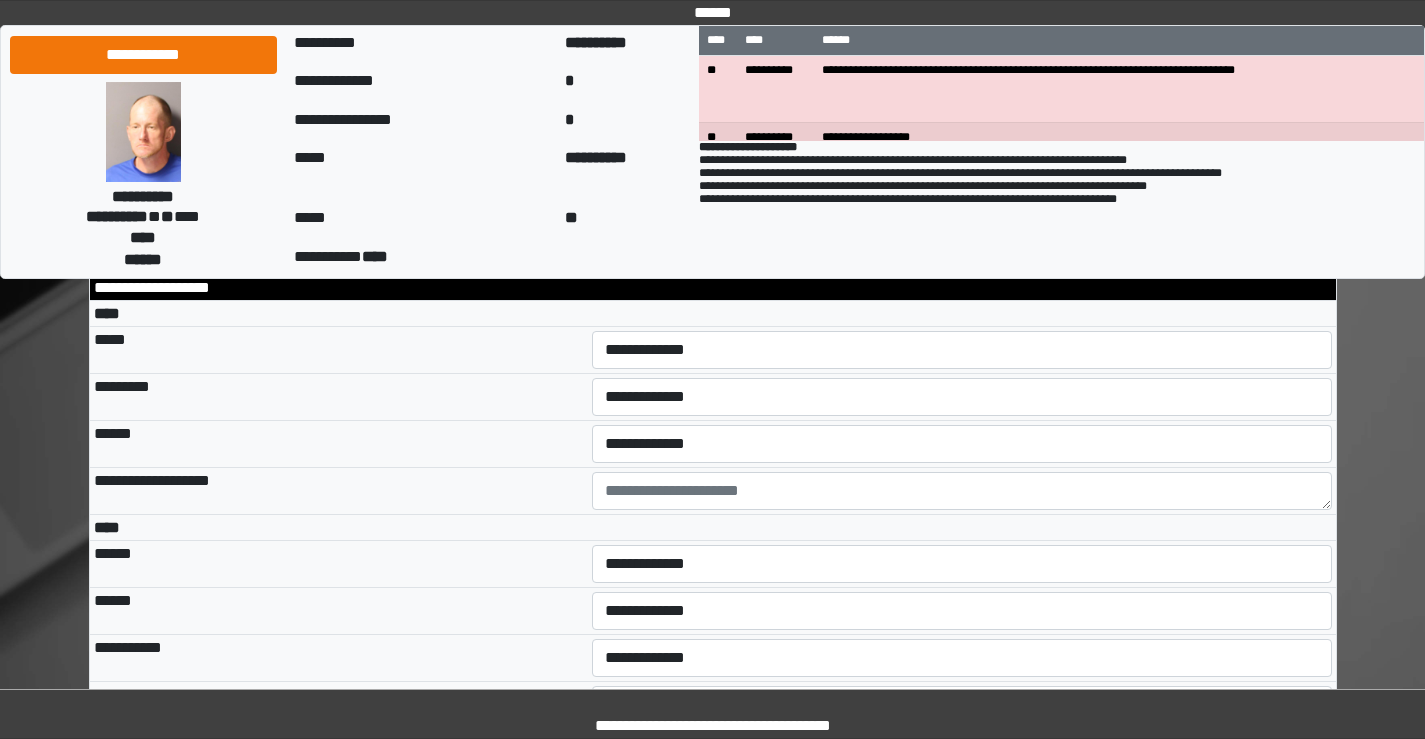 scroll, scrollTop: 3800, scrollLeft: 0, axis: vertical 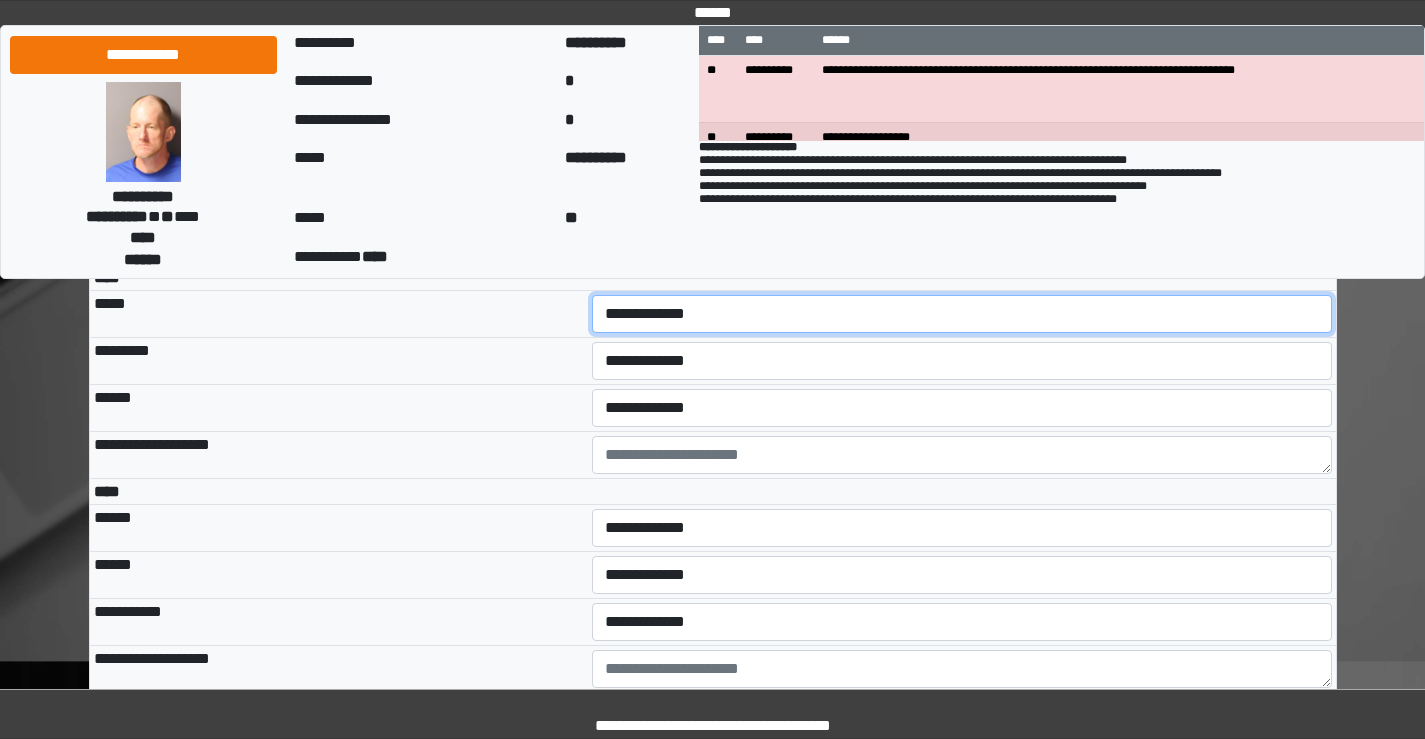 click on "**********" at bounding box center (962, 314) 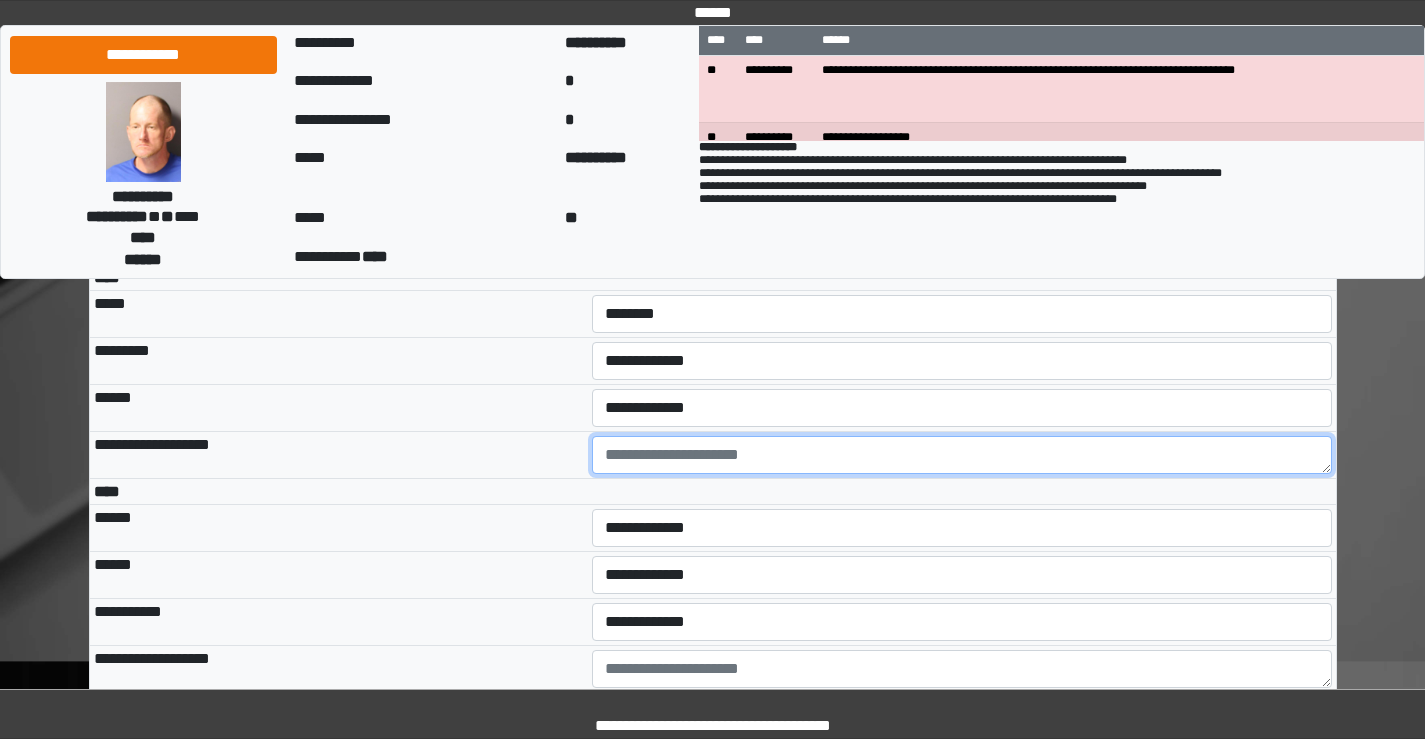 click at bounding box center [962, 455] 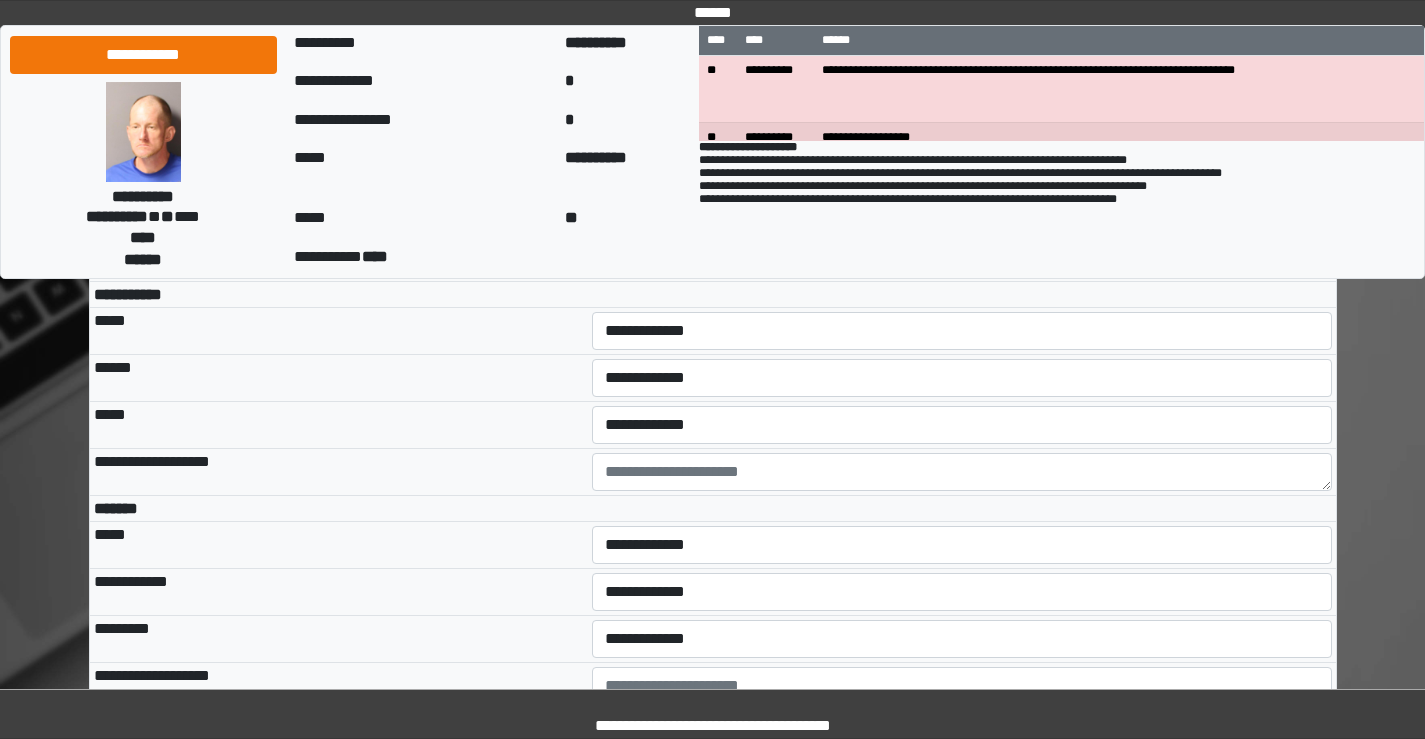 scroll, scrollTop: 5500, scrollLeft: 0, axis: vertical 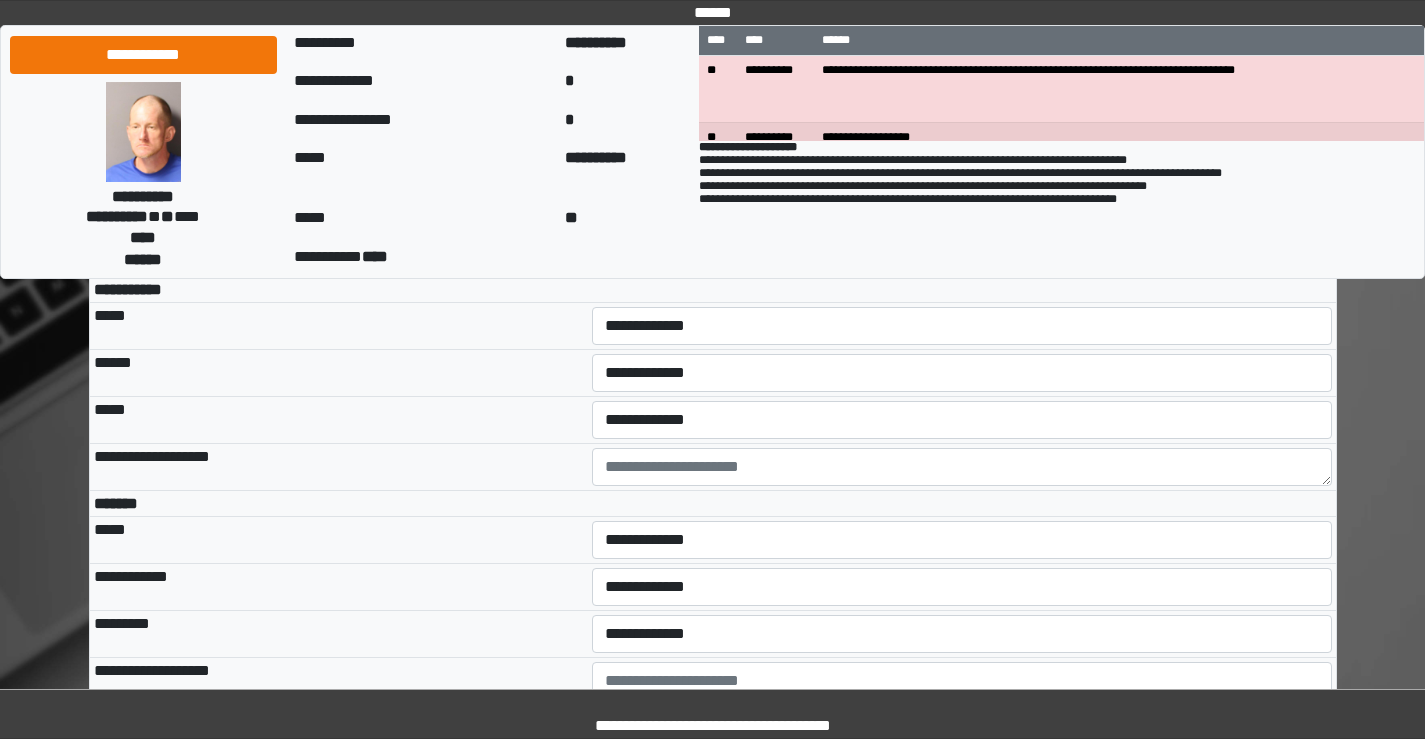 type on "**********" 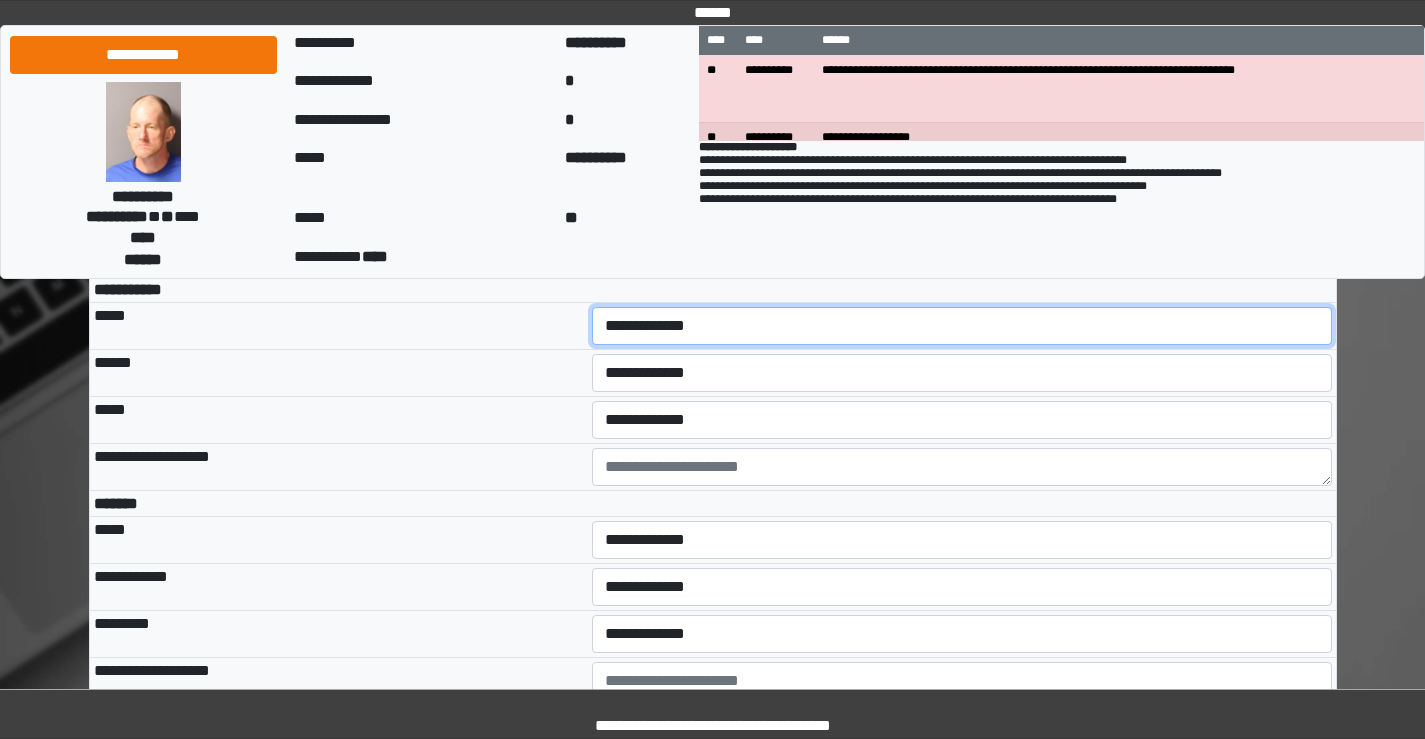 click on "**********" at bounding box center [962, 326] 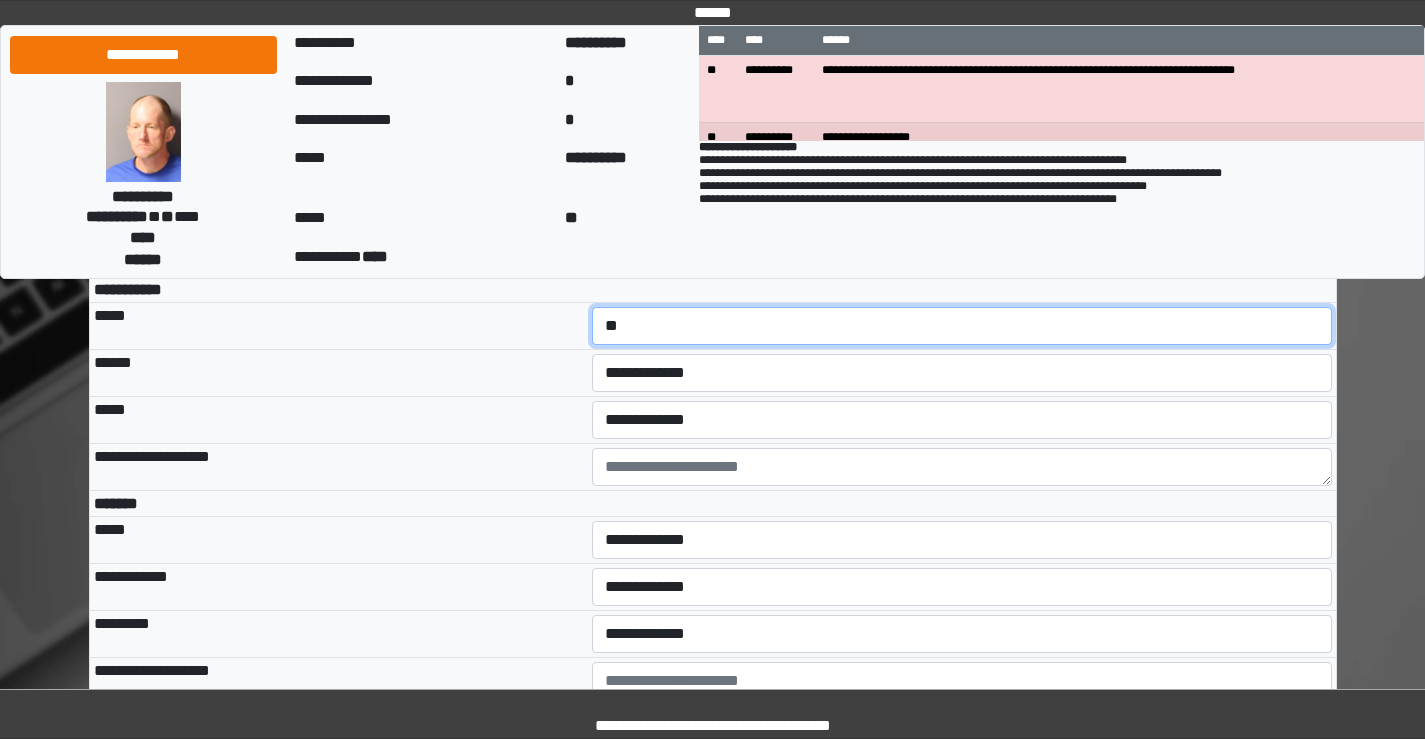 click on "**********" at bounding box center [962, 326] 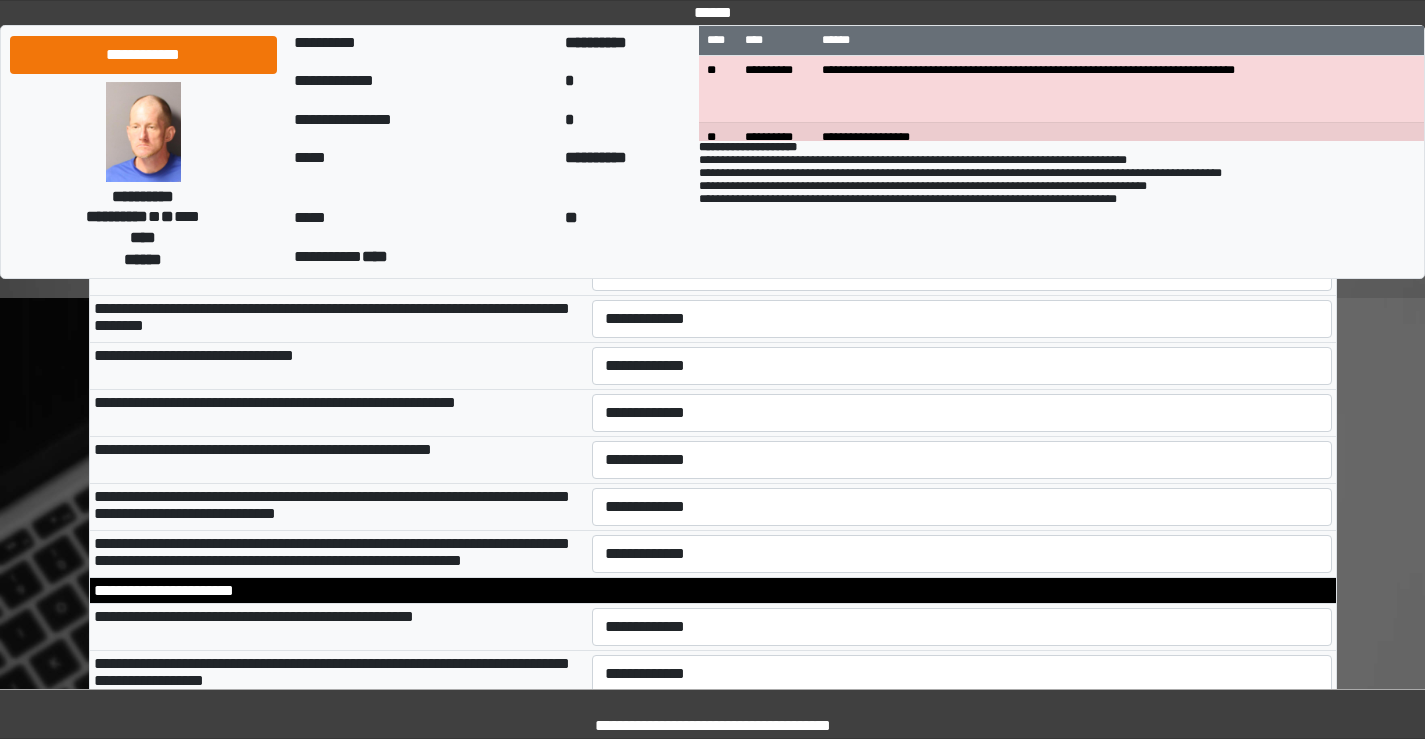 scroll, scrollTop: 6100, scrollLeft: 0, axis: vertical 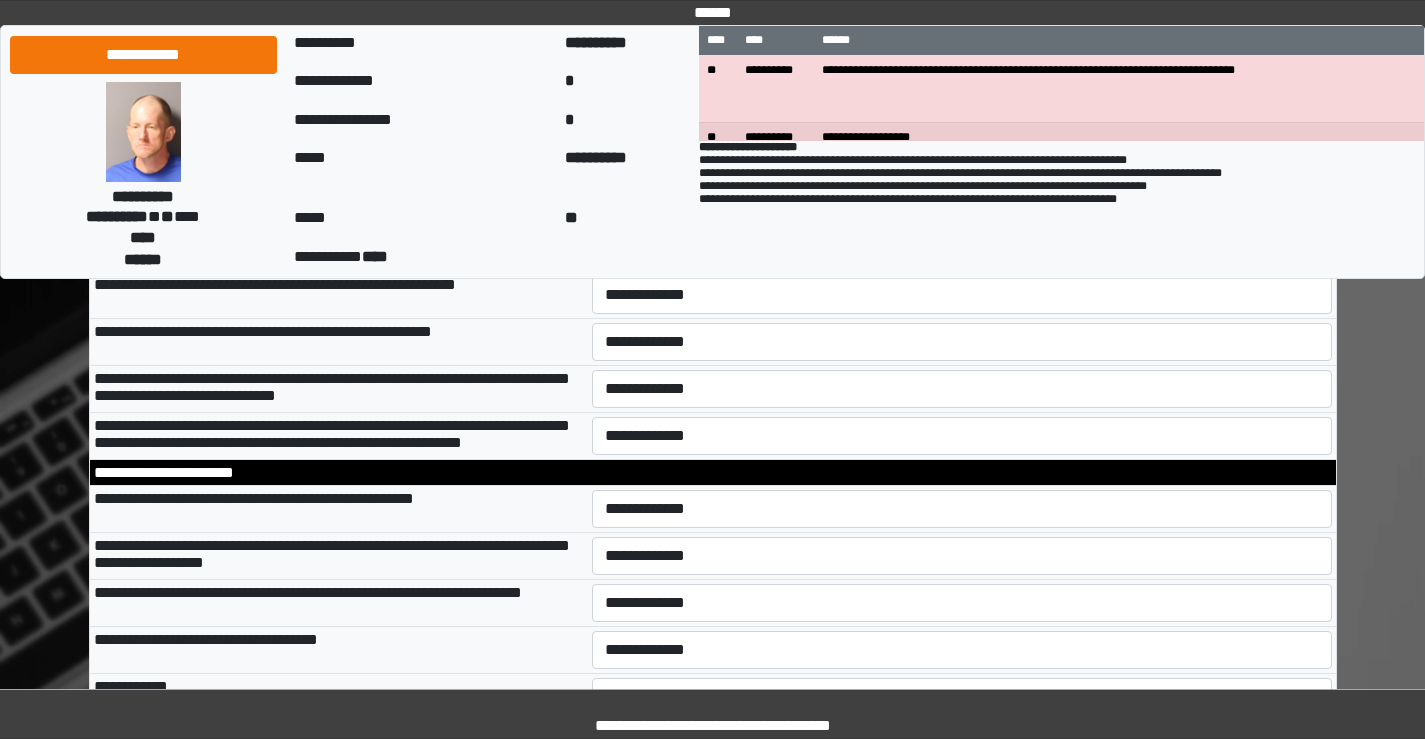 click on "**********" at bounding box center (962, 154) 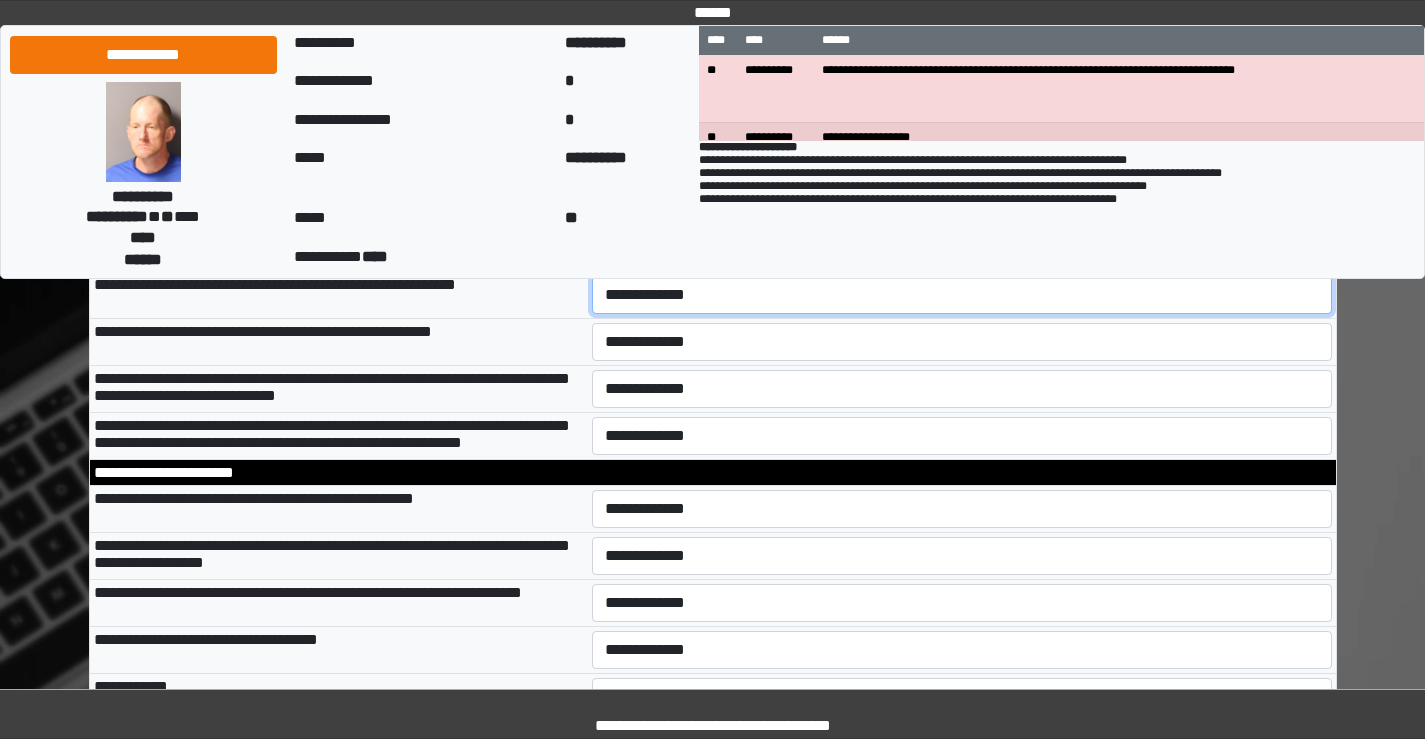 click on "**********" at bounding box center [962, 295] 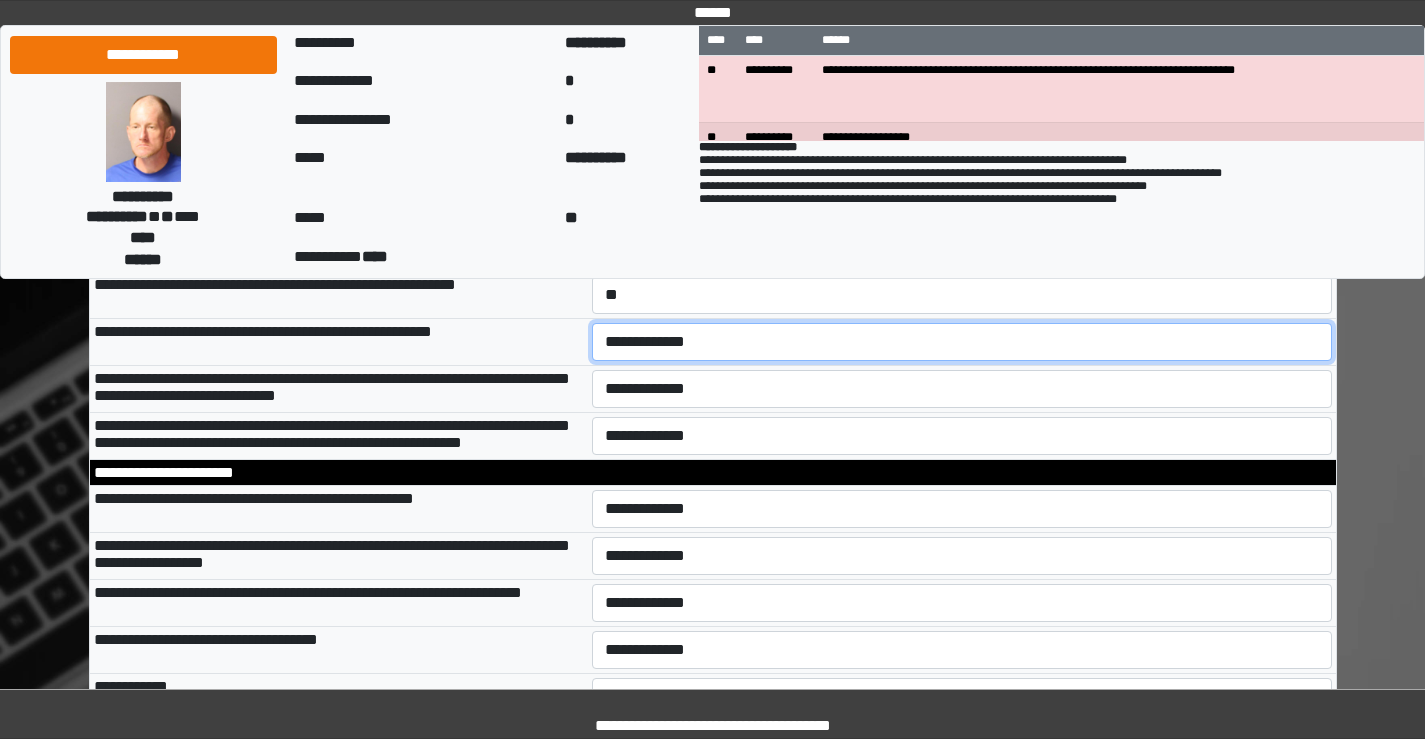 click on "**********" at bounding box center (962, 342) 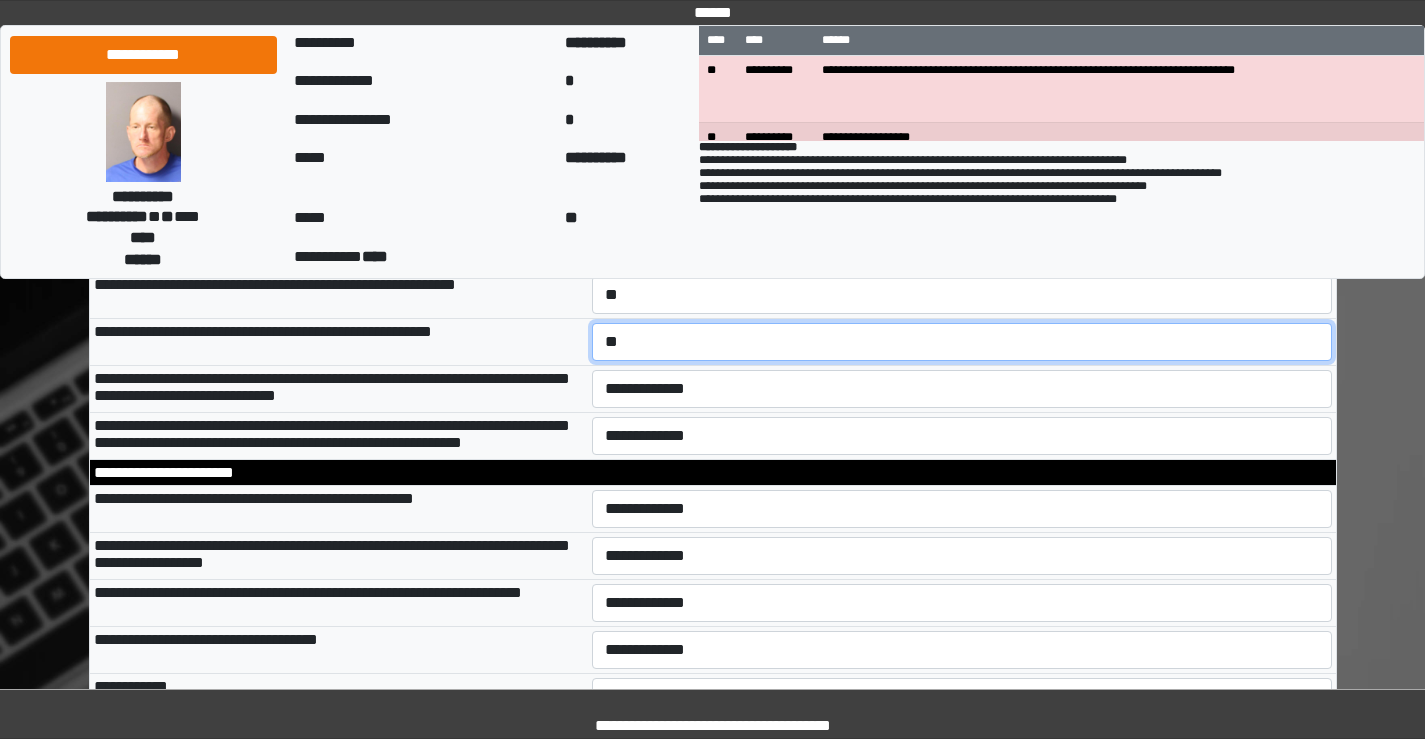 click on "**********" at bounding box center (962, 342) 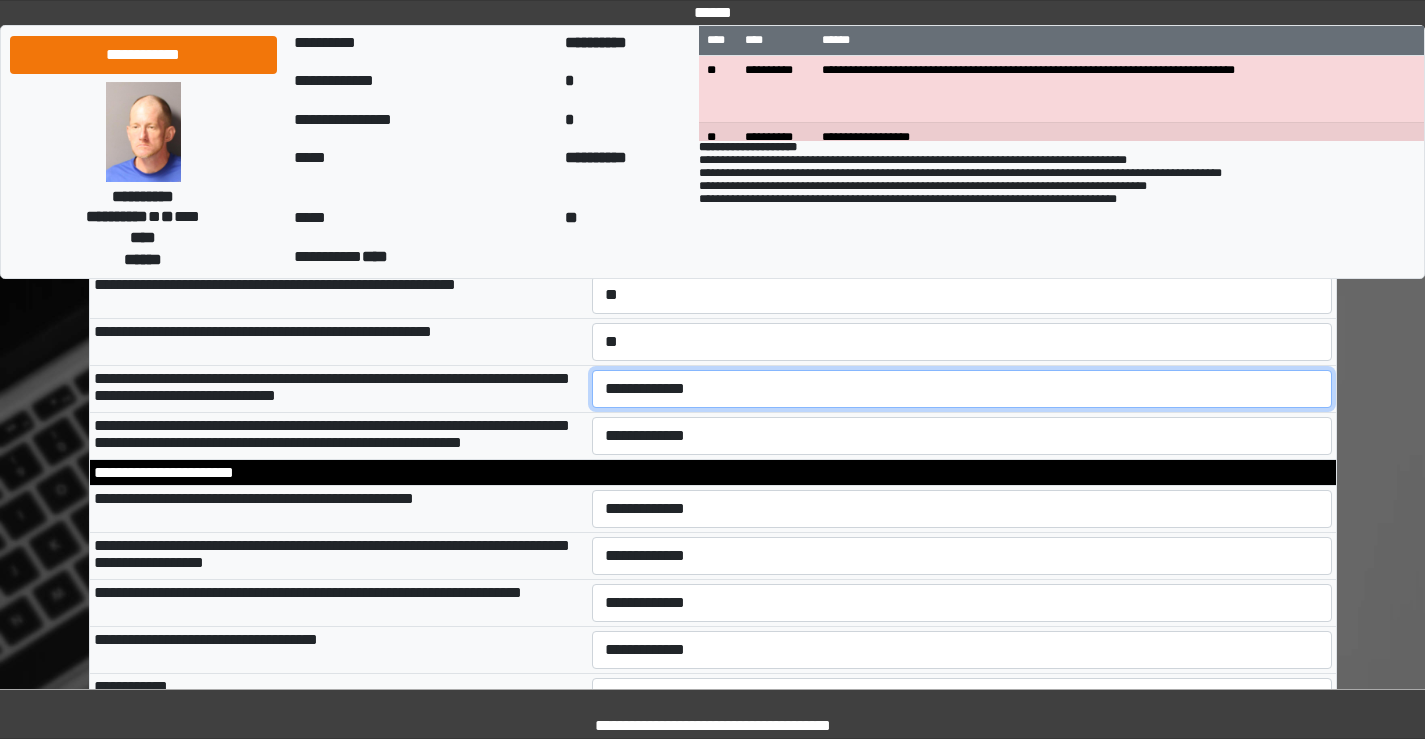 click on "**********" at bounding box center [962, 389] 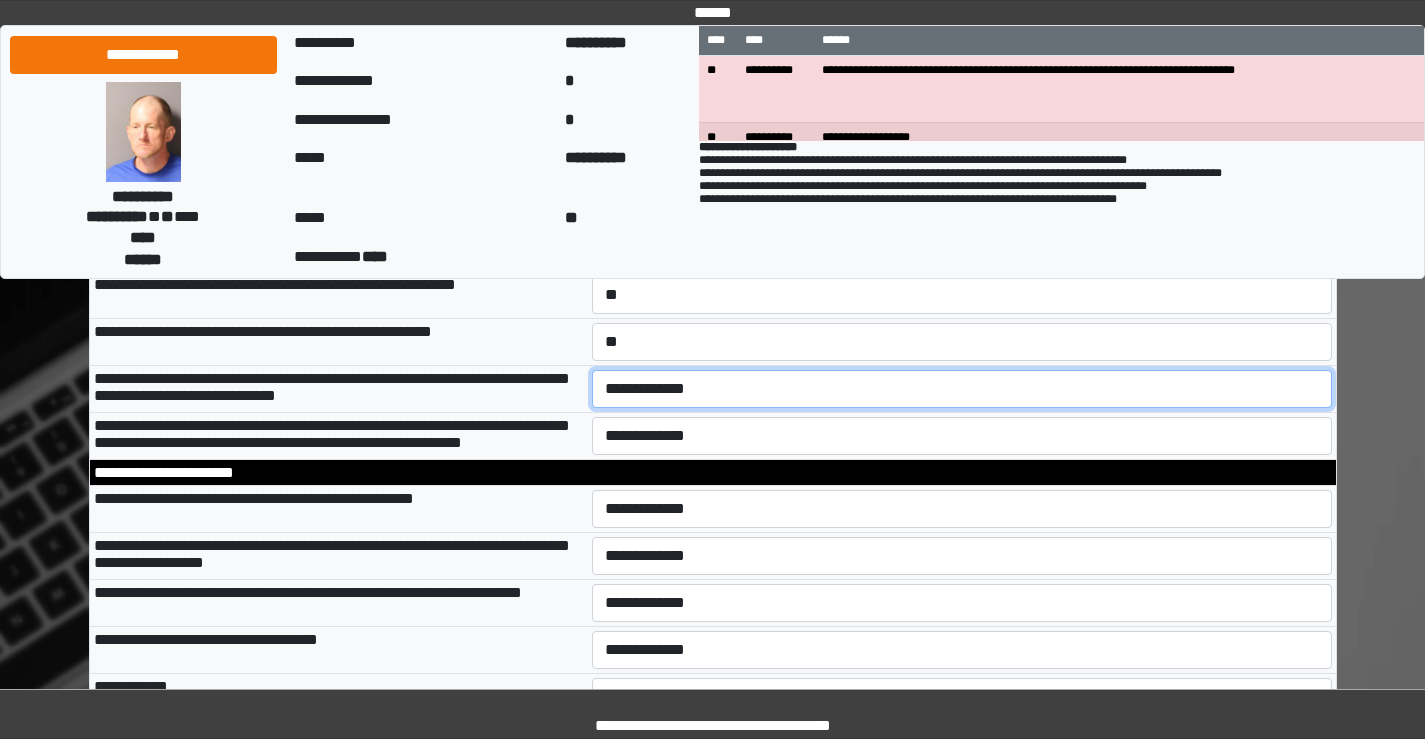 select on "*" 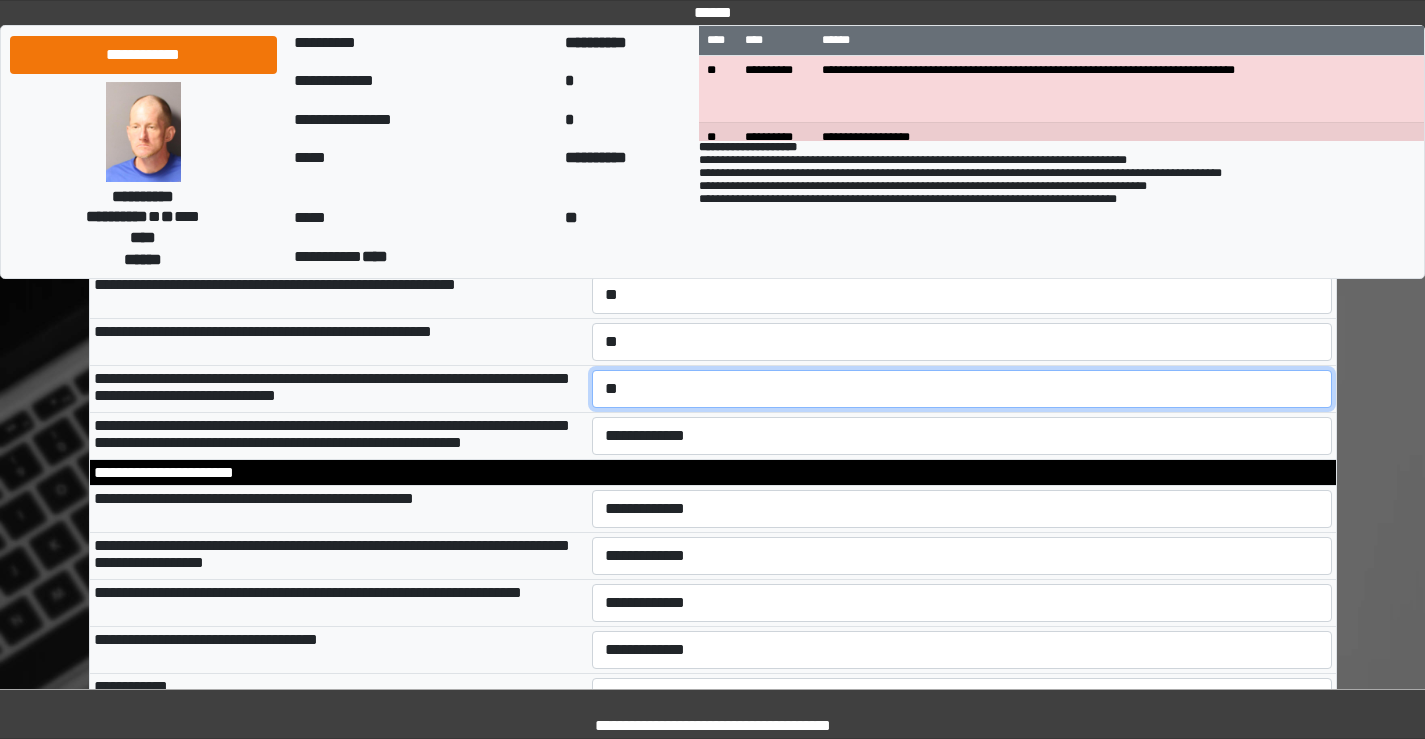click on "**********" at bounding box center (962, 389) 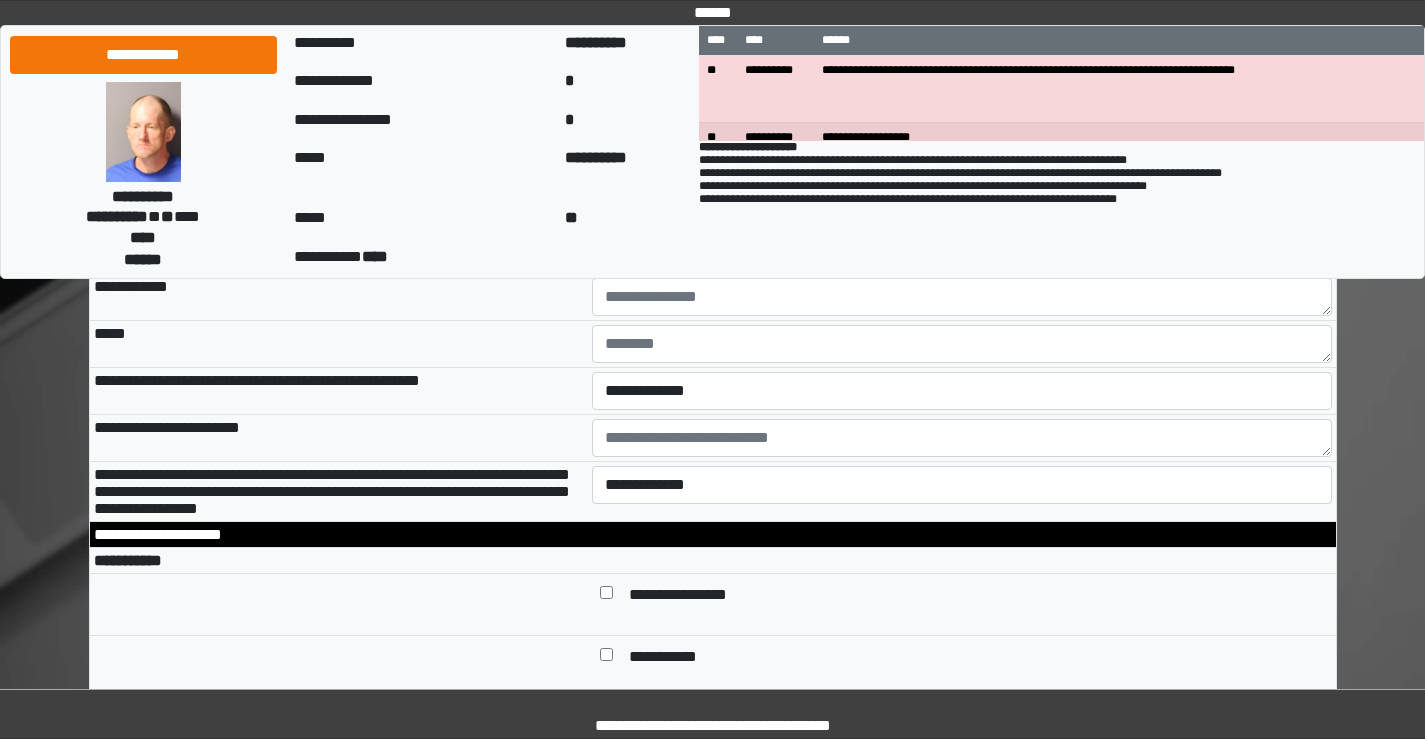 scroll, scrollTop: 6400, scrollLeft: 0, axis: vertical 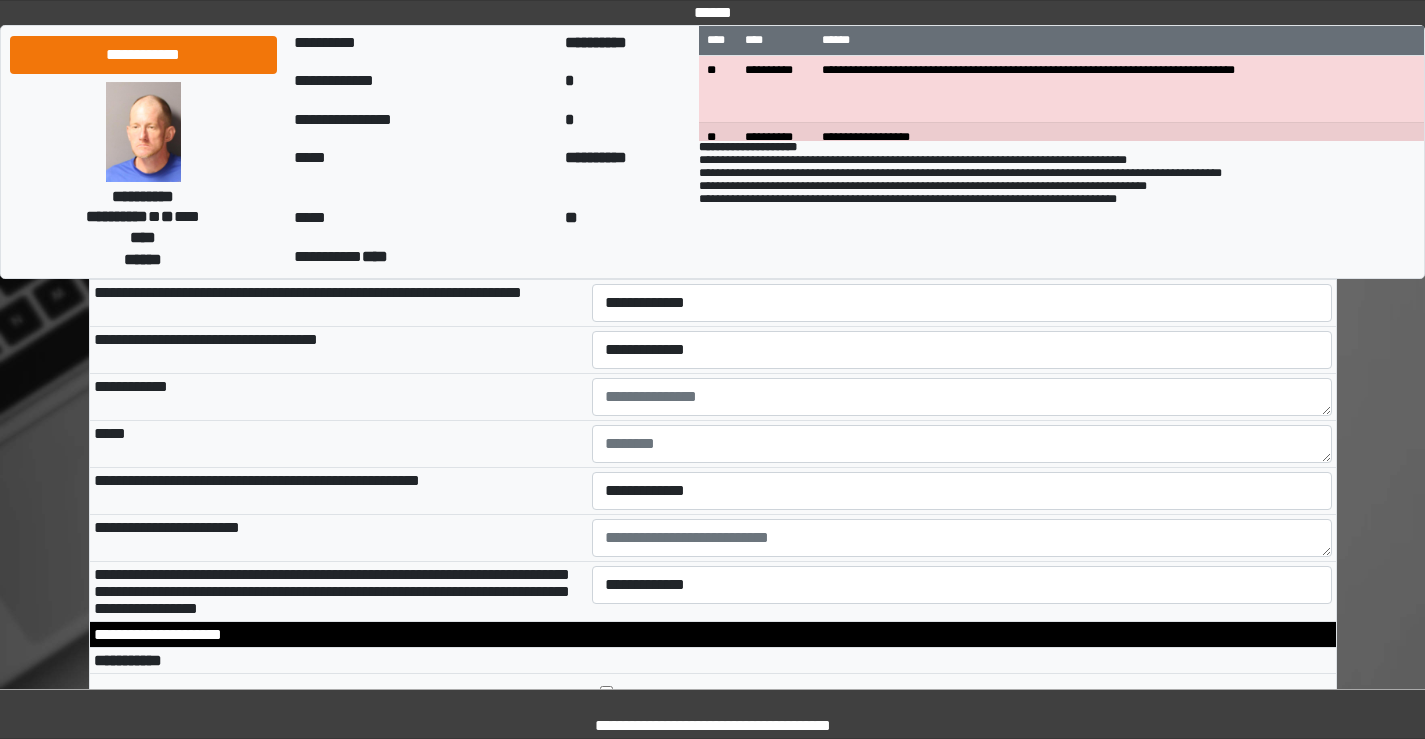 click on "**********" at bounding box center (962, 209) 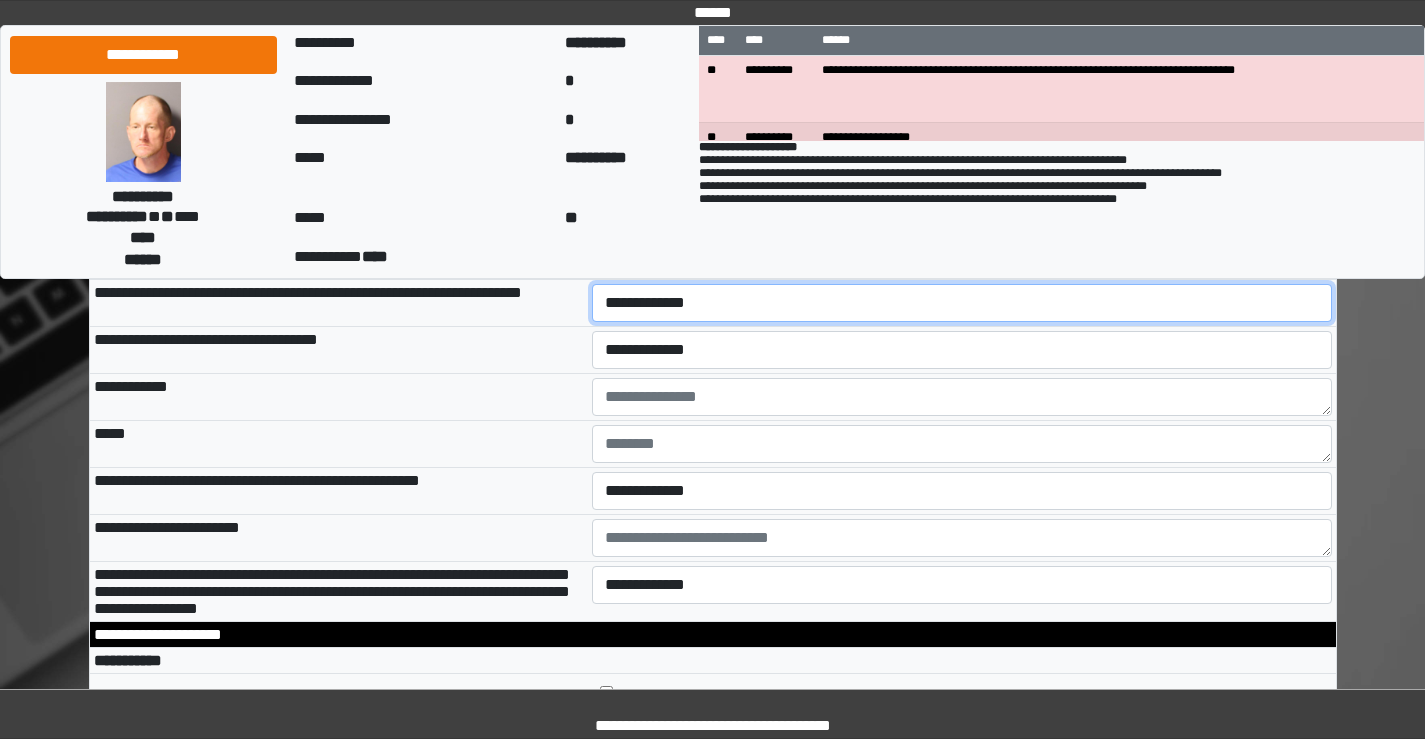 click on "**********" at bounding box center [962, 303] 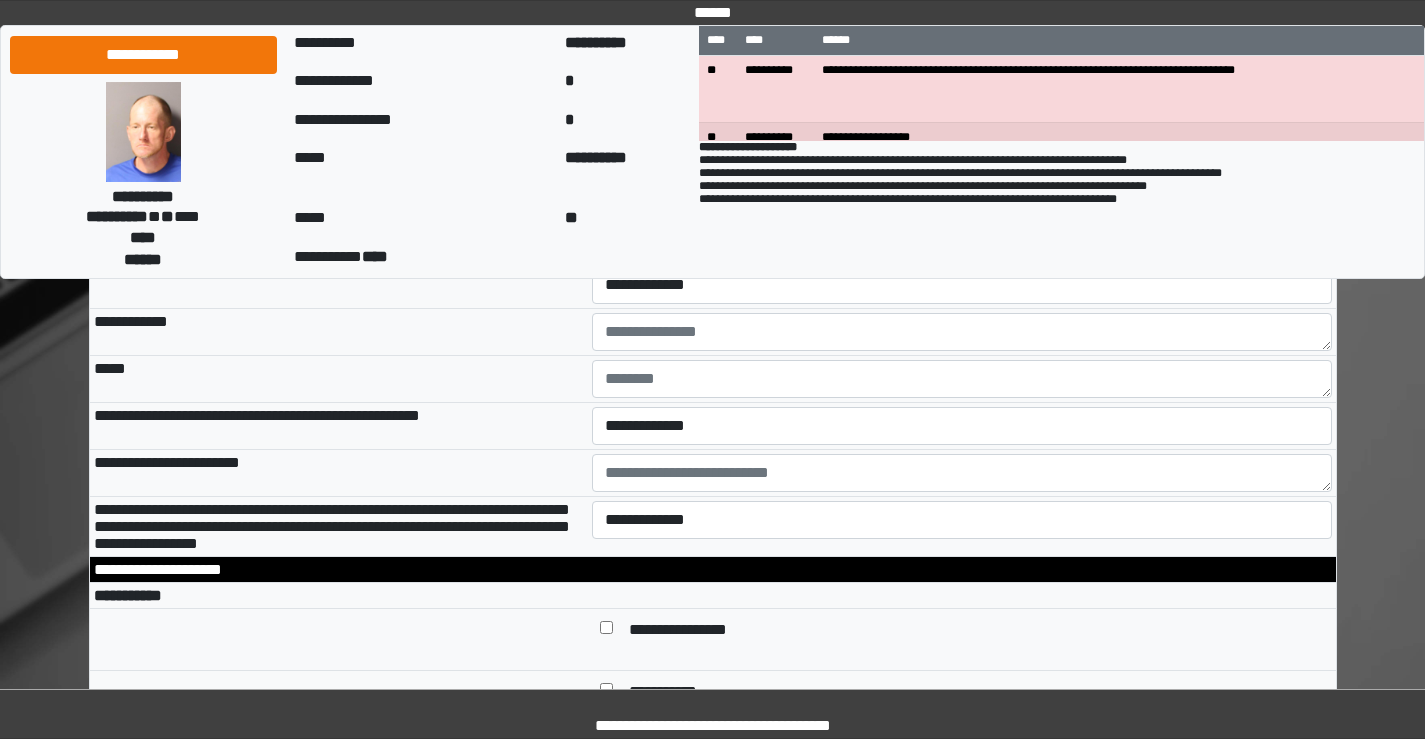 scroll, scrollTop: 6500, scrollLeft: 0, axis: vertical 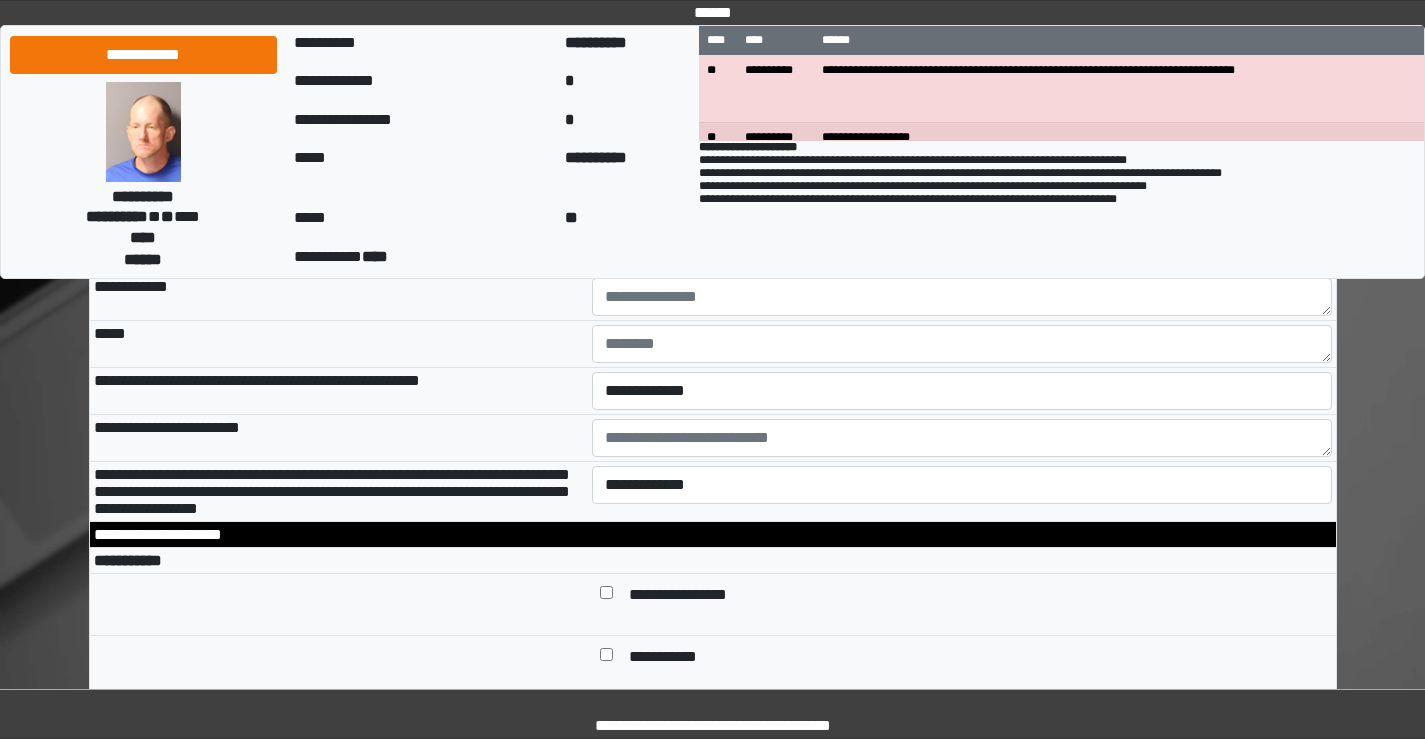 click on "**********" at bounding box center [962, 250] 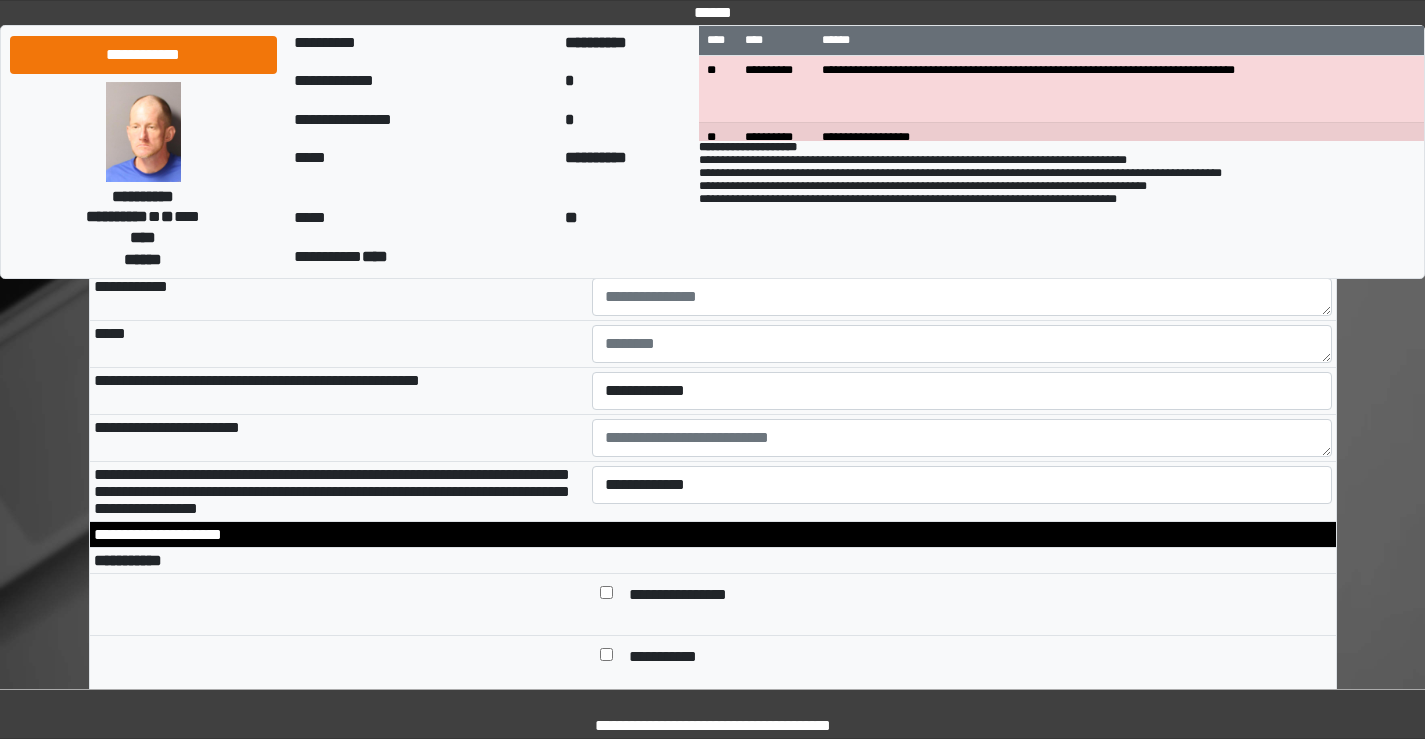 select on "*" 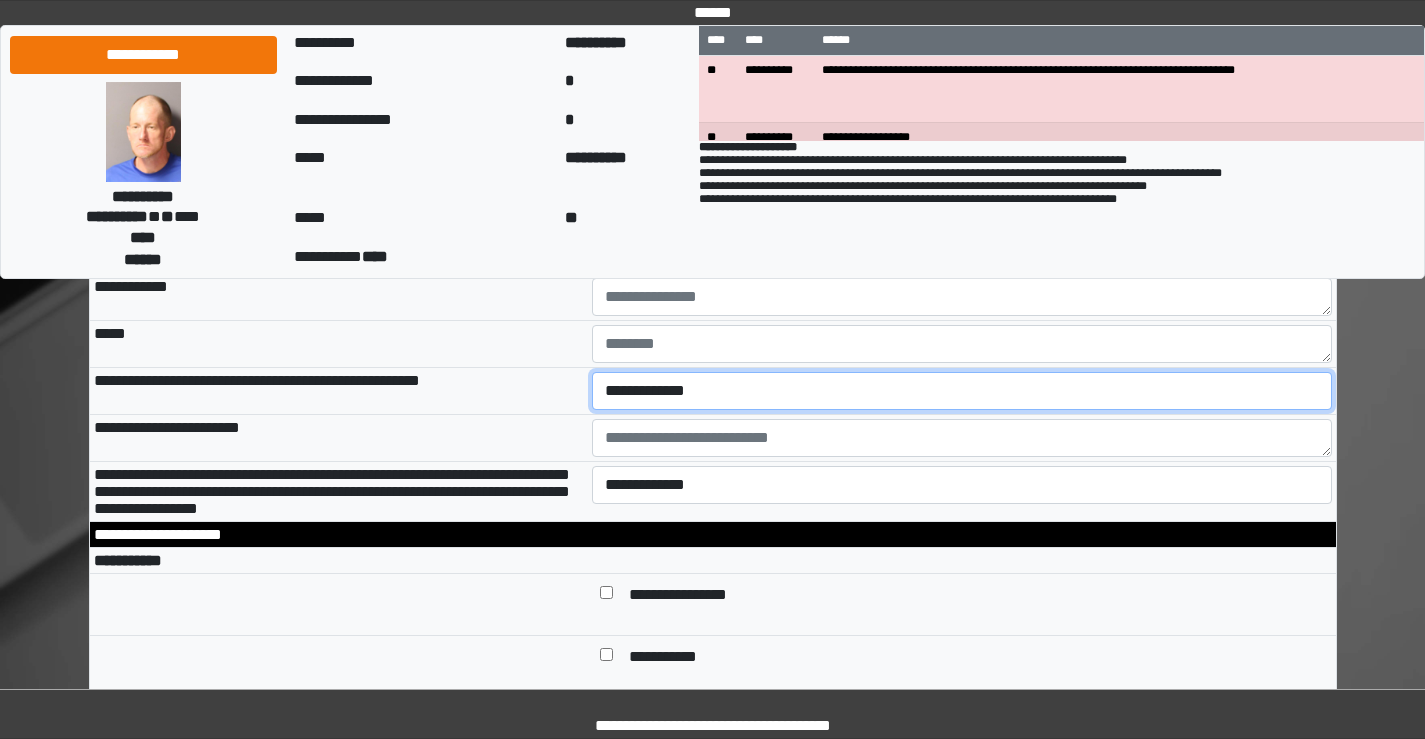 click on "**********" at bounding box center [962, 391] 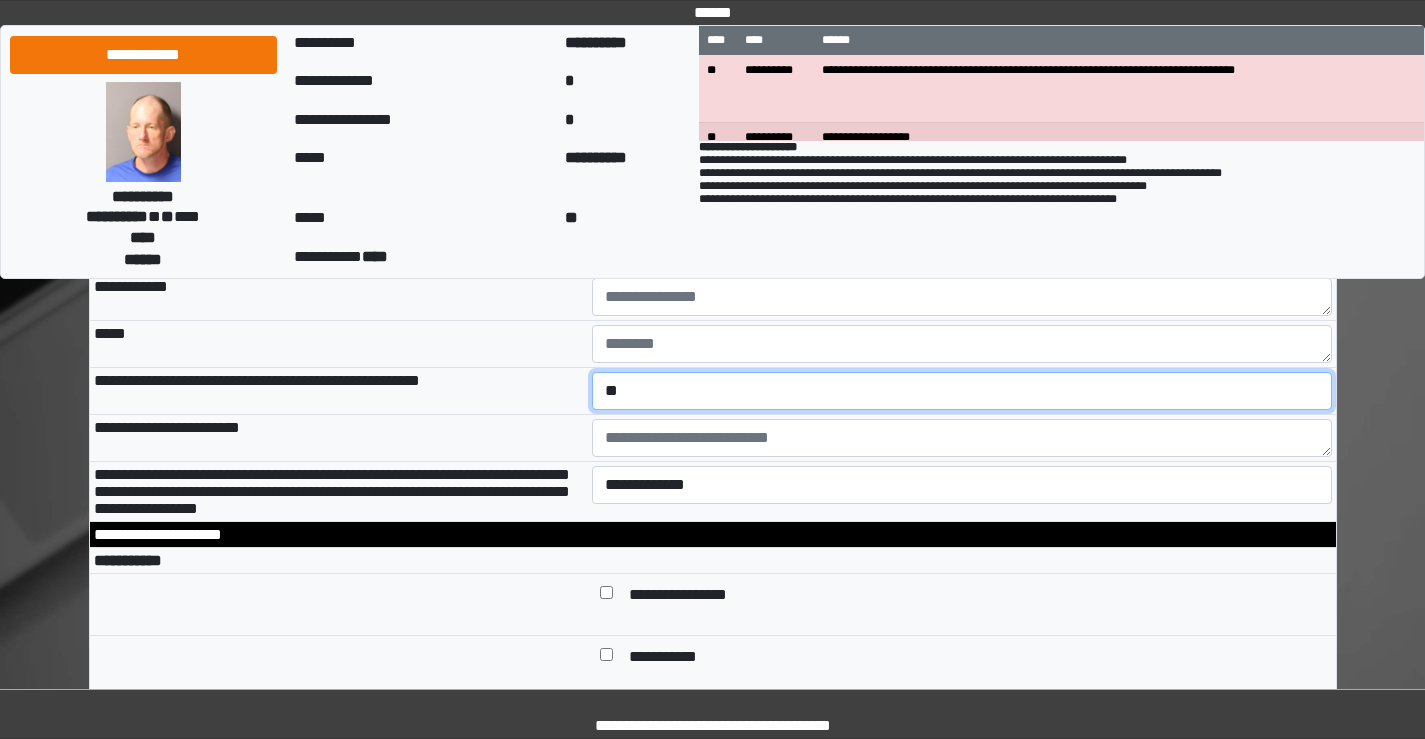 click on "**********" at bounding box center [962, 391] 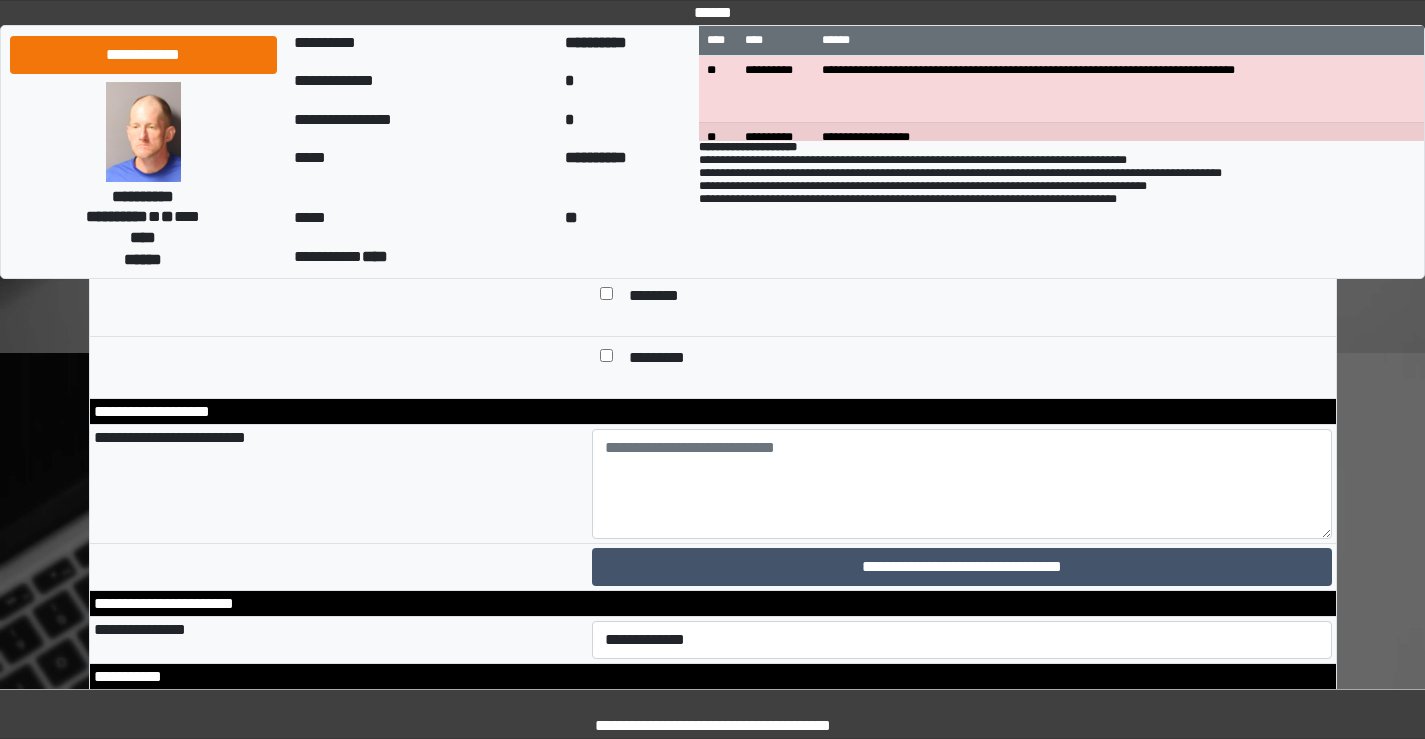 scroll, scrollTop: 8800, scrollLeft: 0, axis: vertical 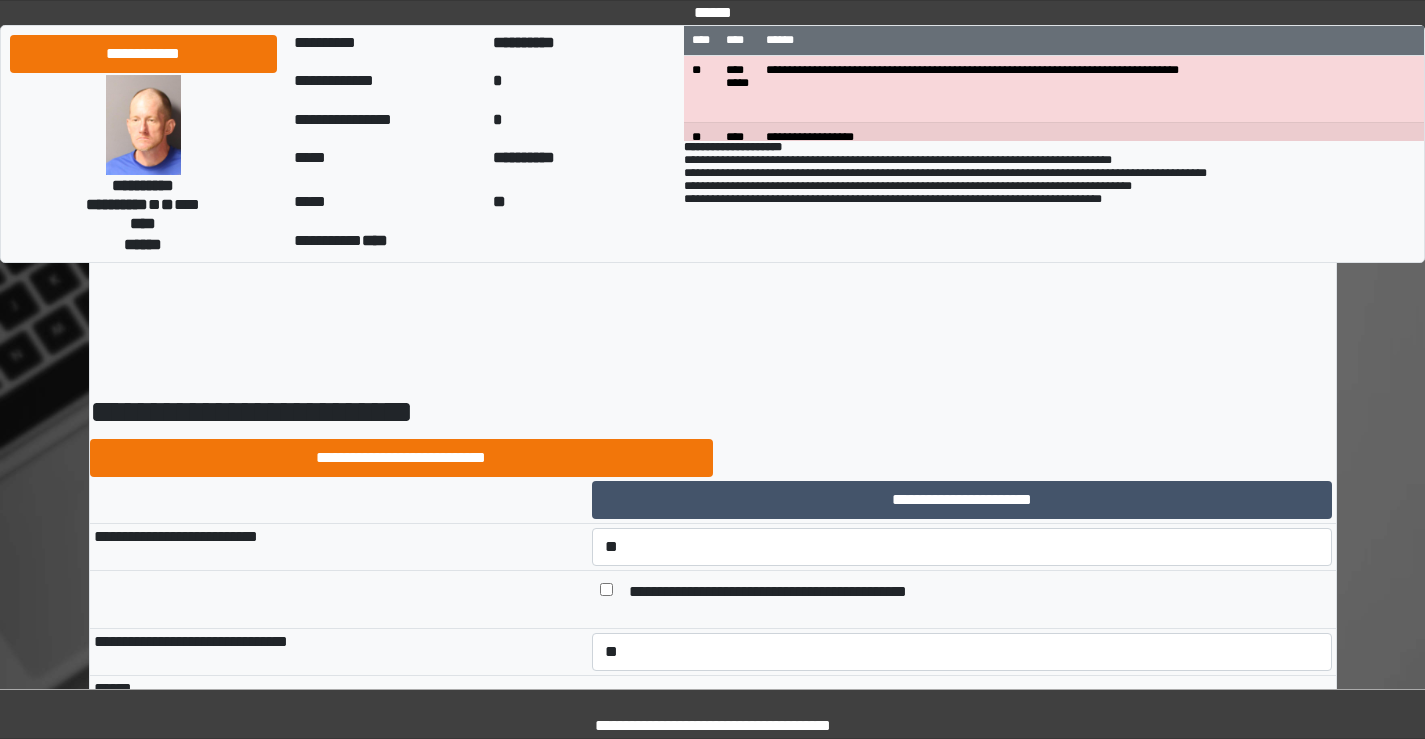 select on "*" 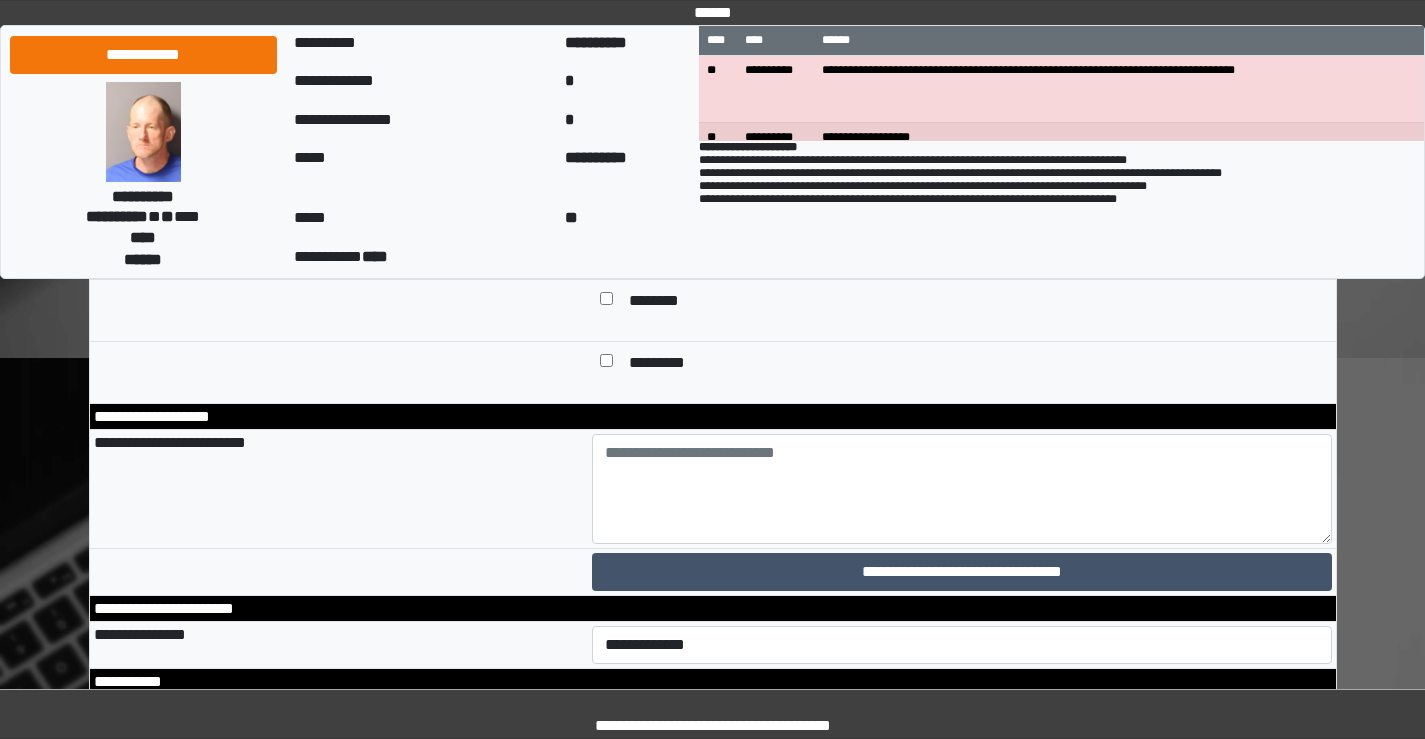 scroll, scrollTop: 8800, scrollLeft: 0, axis: vertical 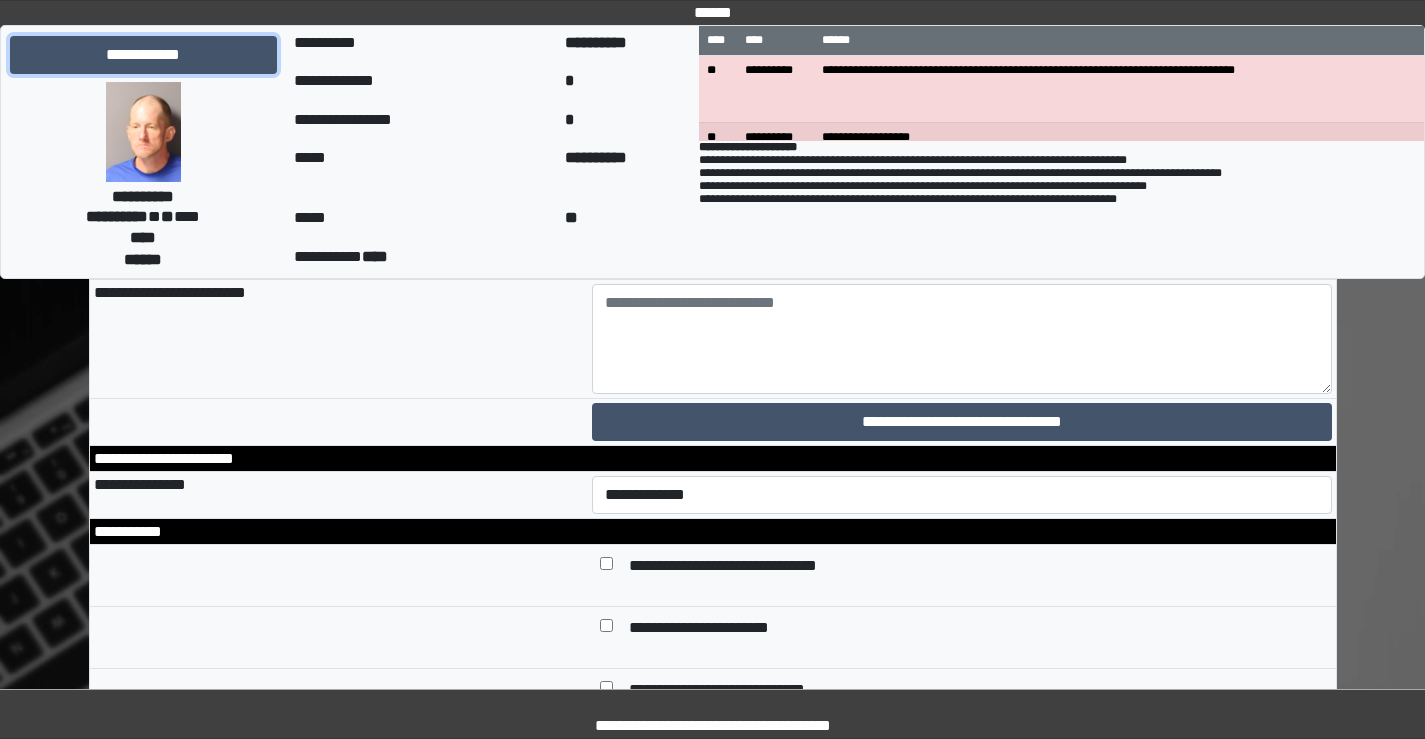 click on "**********" at bounding box center [143, 55] 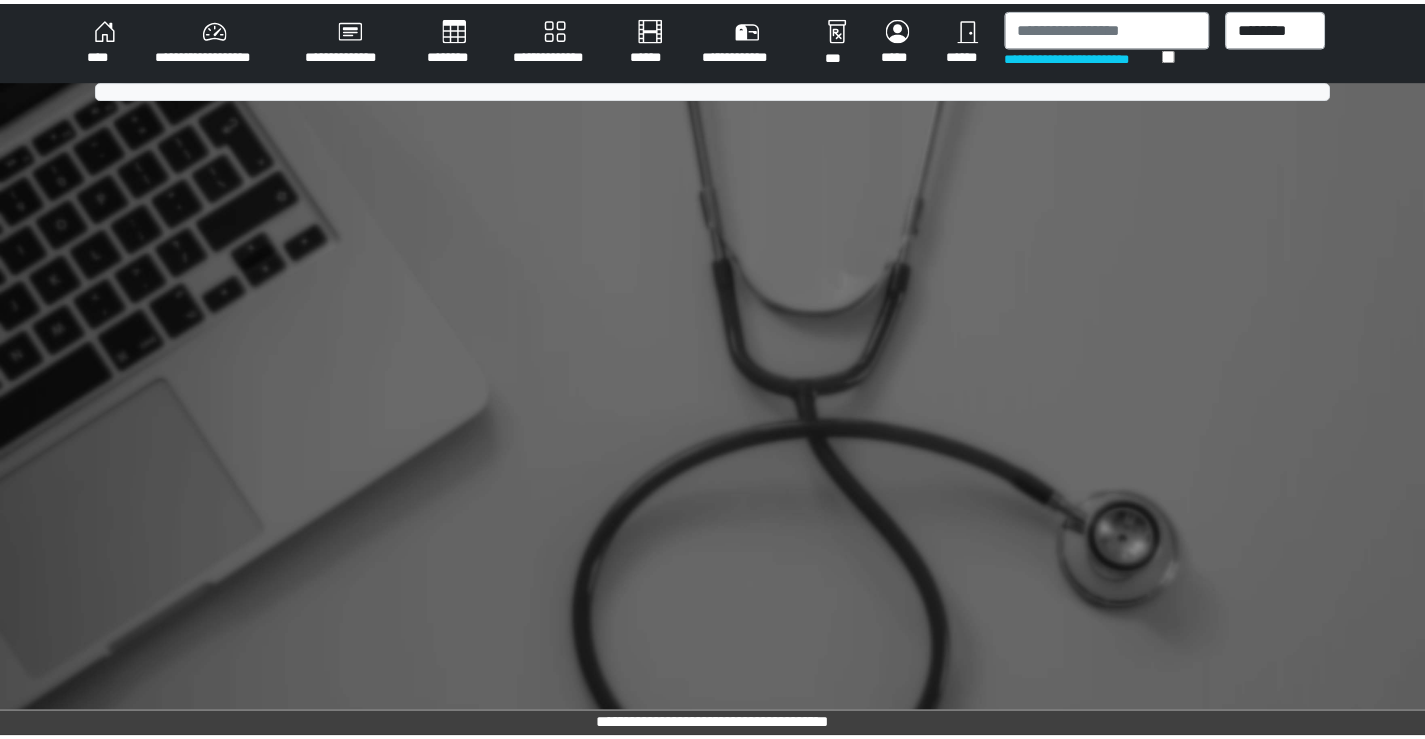 scroll, scrollTop: 0, scrollLeft: 0, axis: both 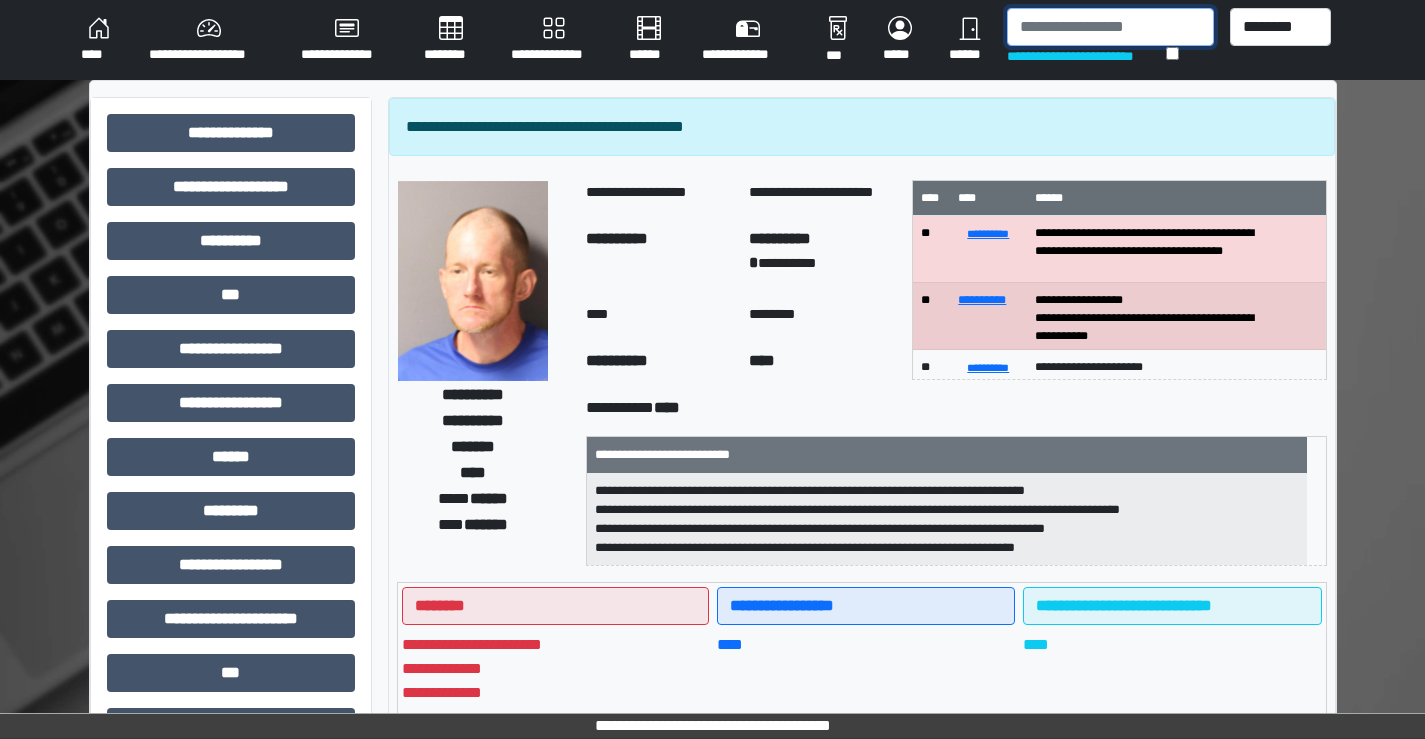 click at bounding box center (1110, 27) 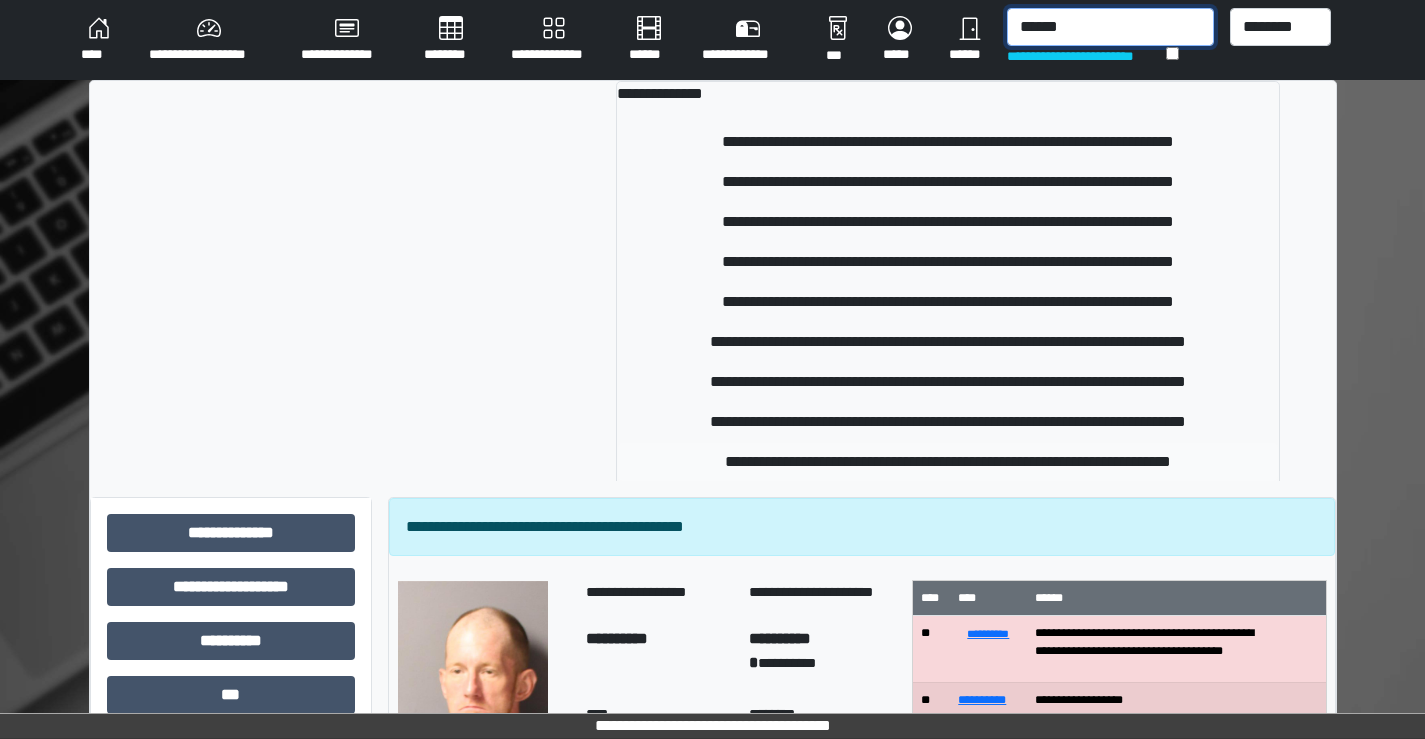 type on "******" 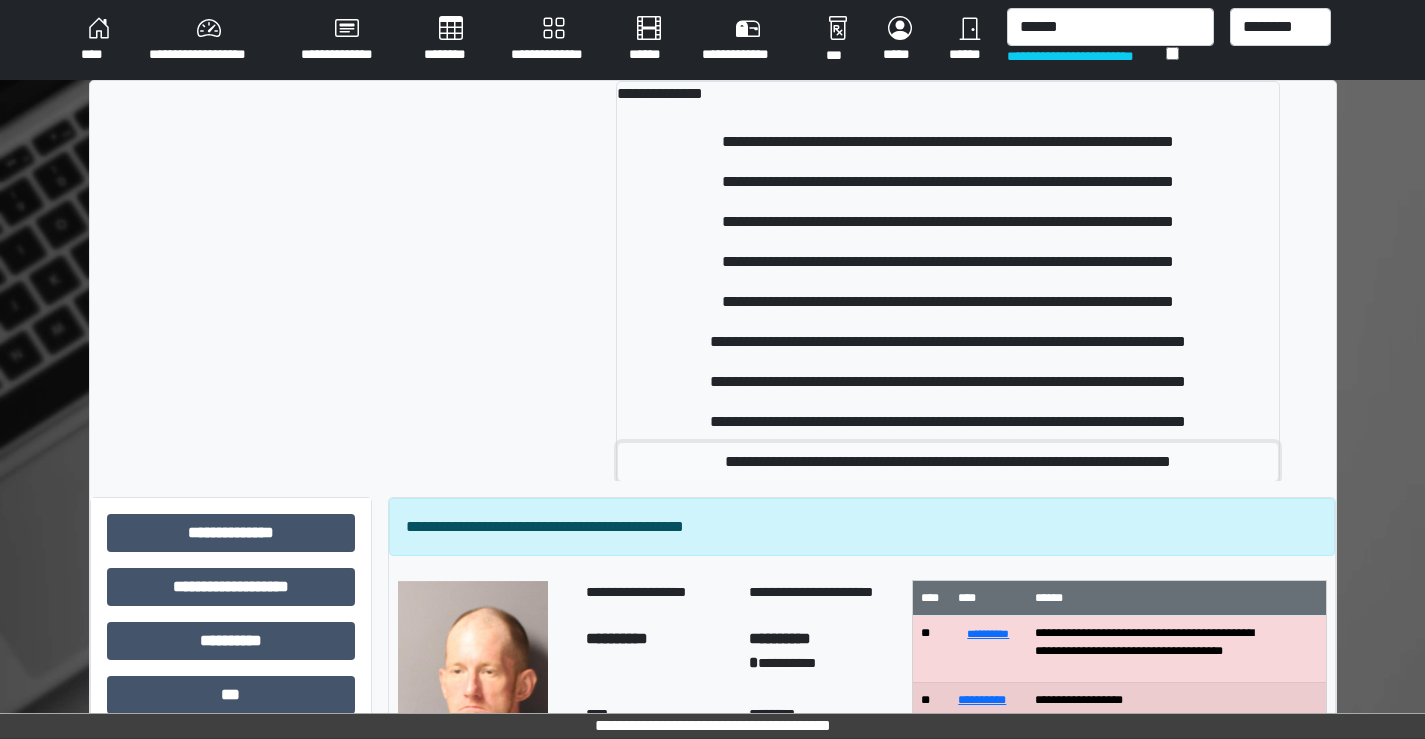 click on "**********" at bounding box center [948, 462] 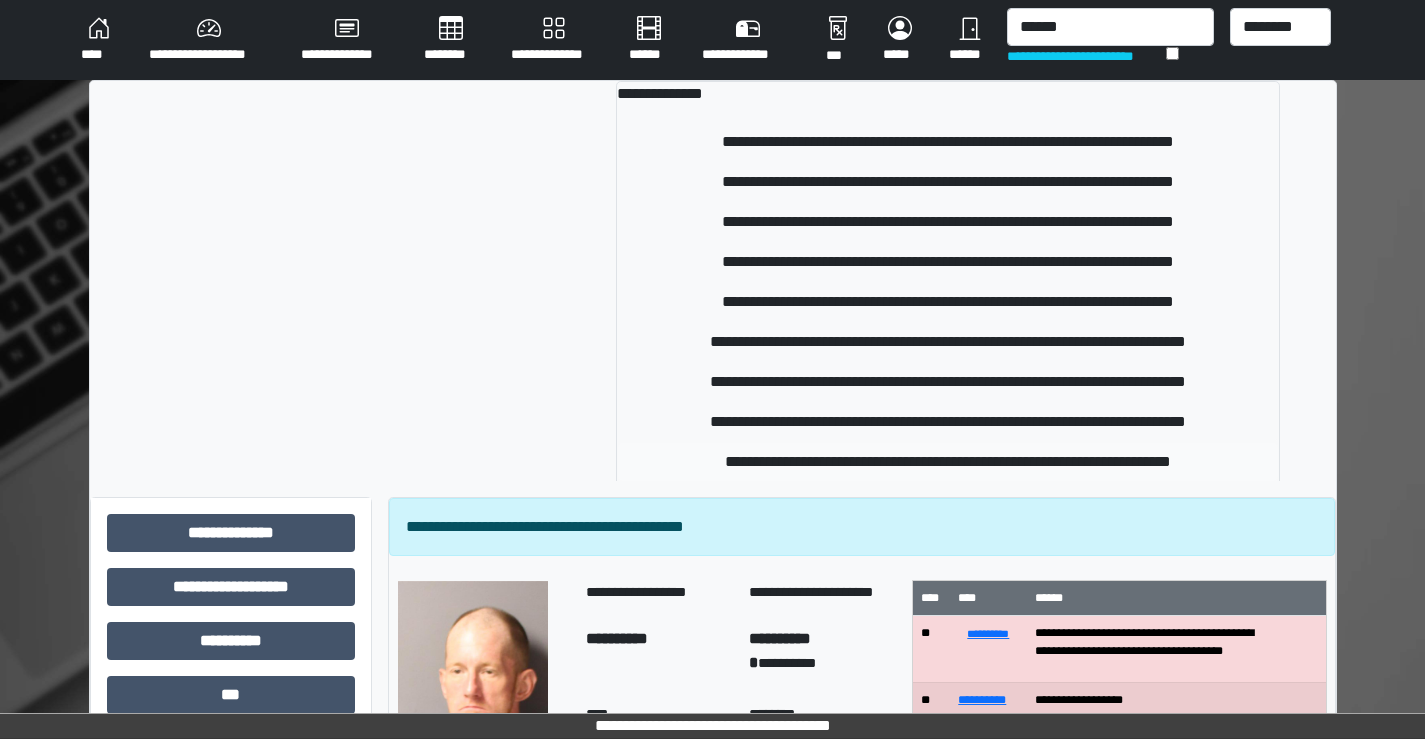 type 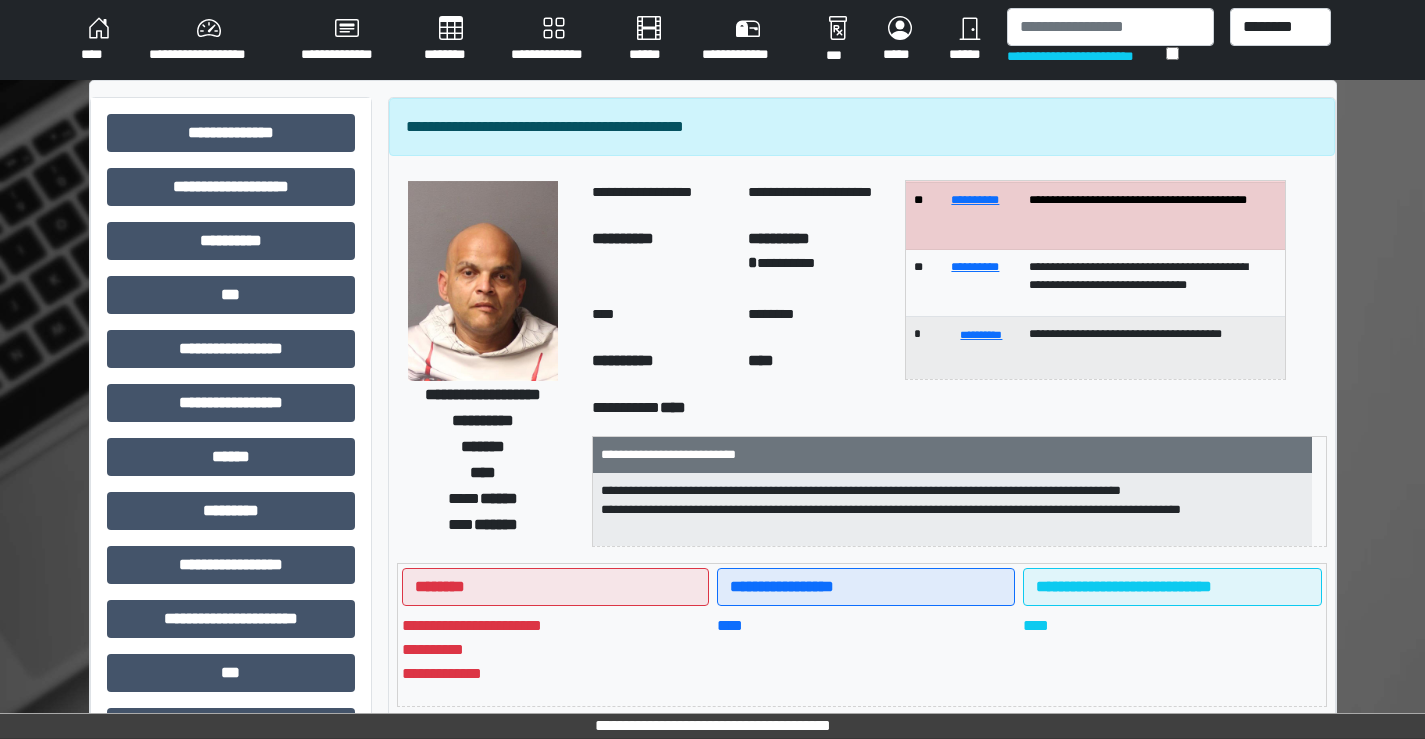 scroll, scrollTop: 0, scrollLeft: 0, axis: both 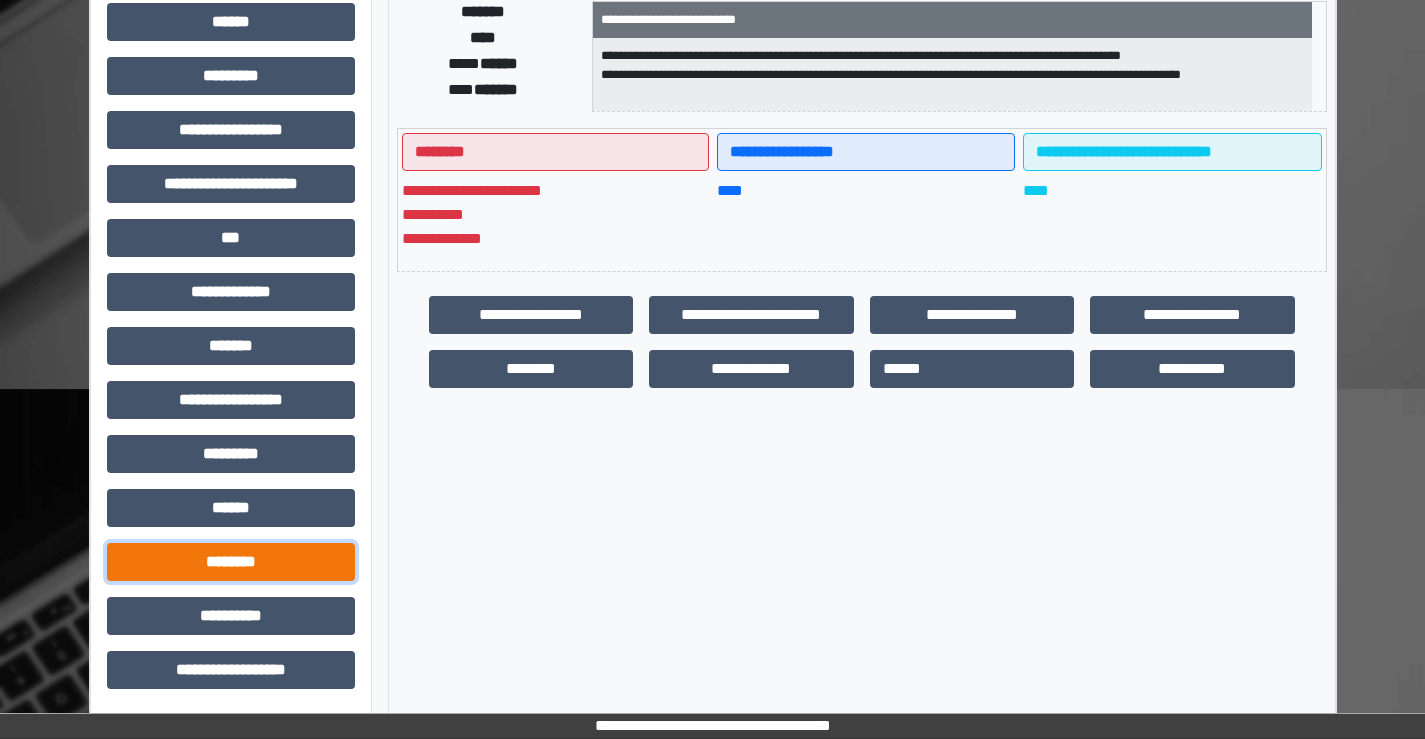 click on "********" at bounding box center (231, 562) 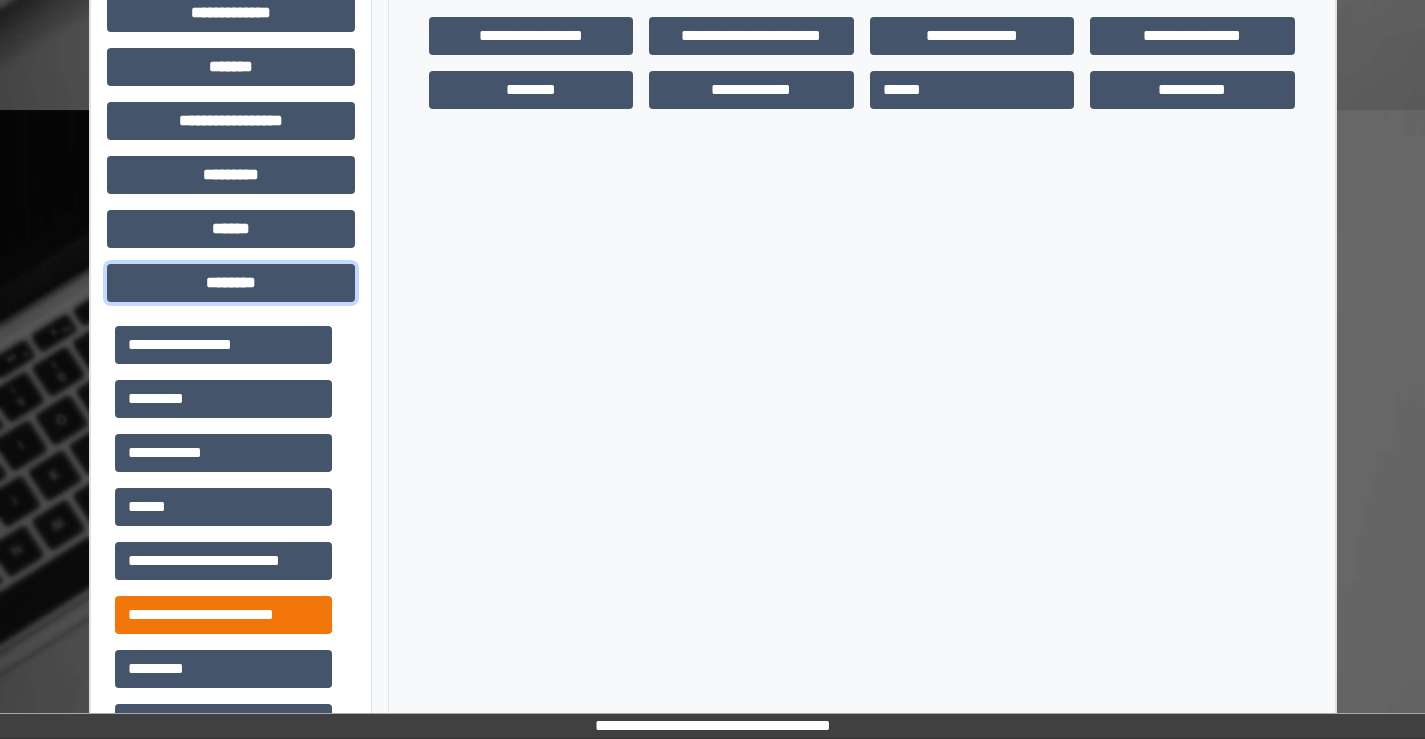 scroll, scrollTop: 735, scrollLeft: 0, axis: vertical 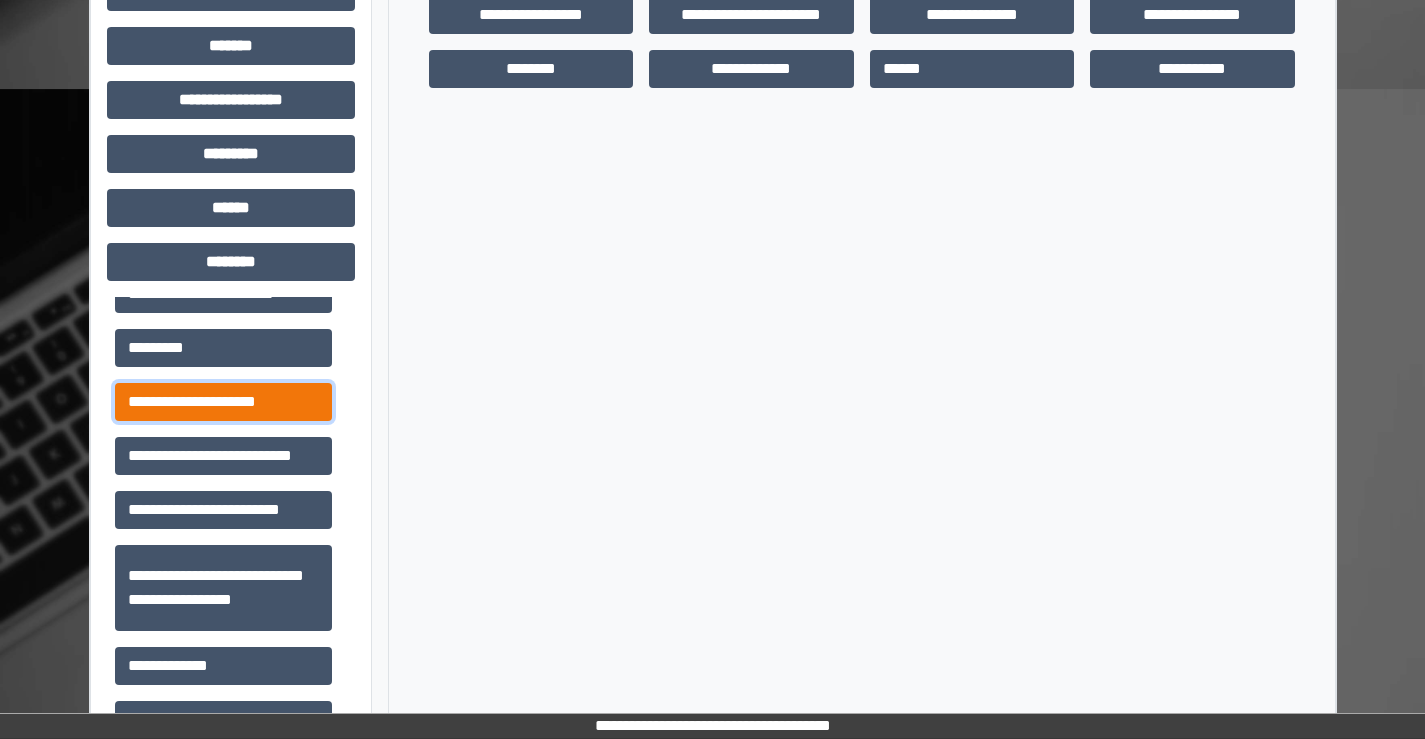 click on "**********" at bounding box center (223, 402) 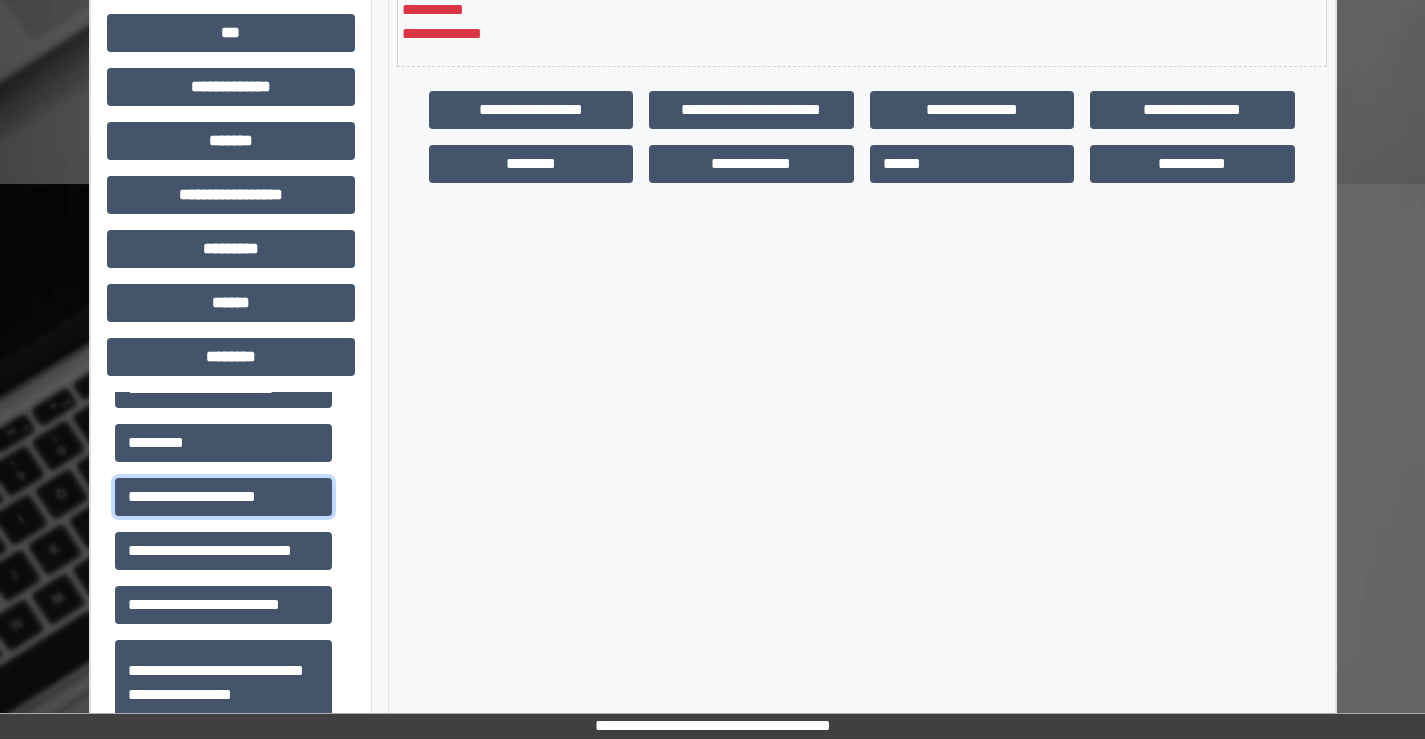 scroll, scrollTop: 535, scrollLeft: 0, axis: vertical 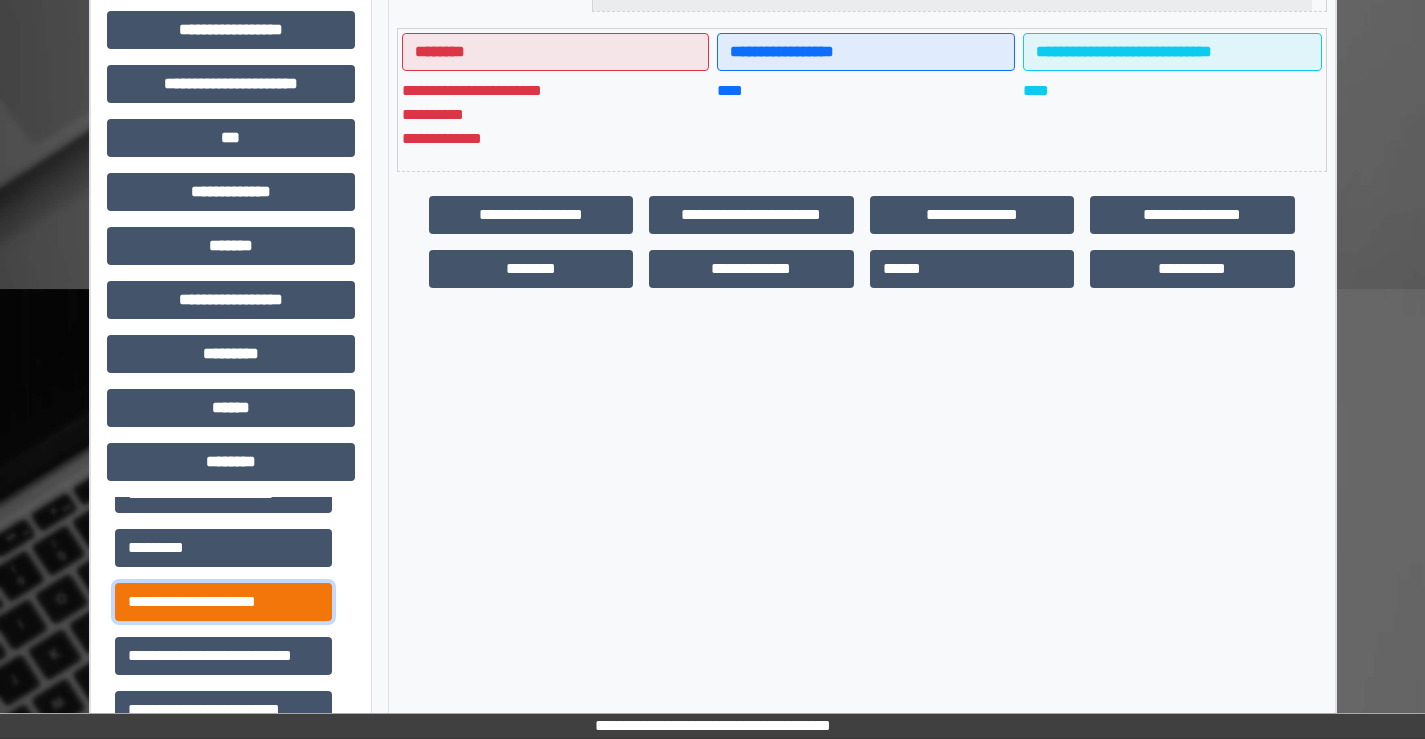click on "**********" at bounding box center (223, 602) 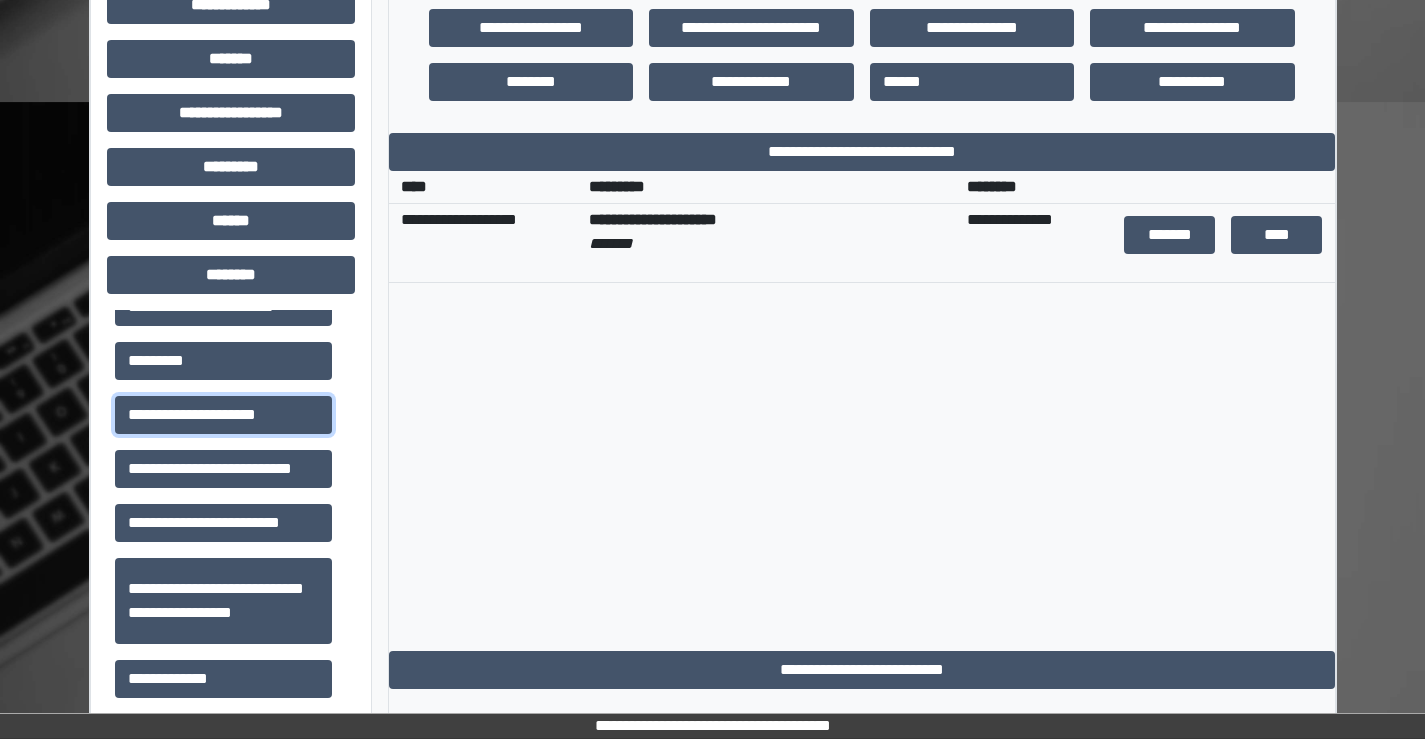 scroll, scrollTop: 715, scrollLeft: 0, axis: vertical 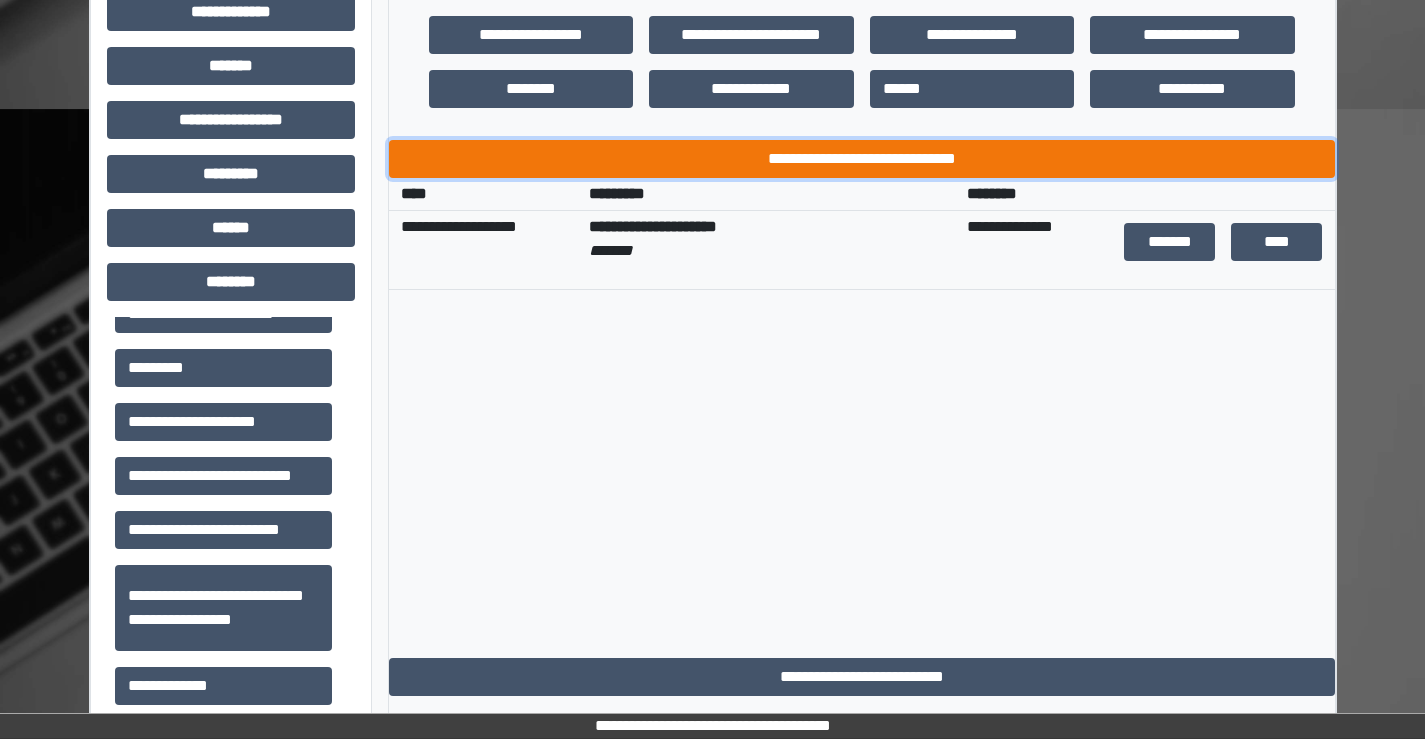 click on "**********" at bounding box center (862, 159) 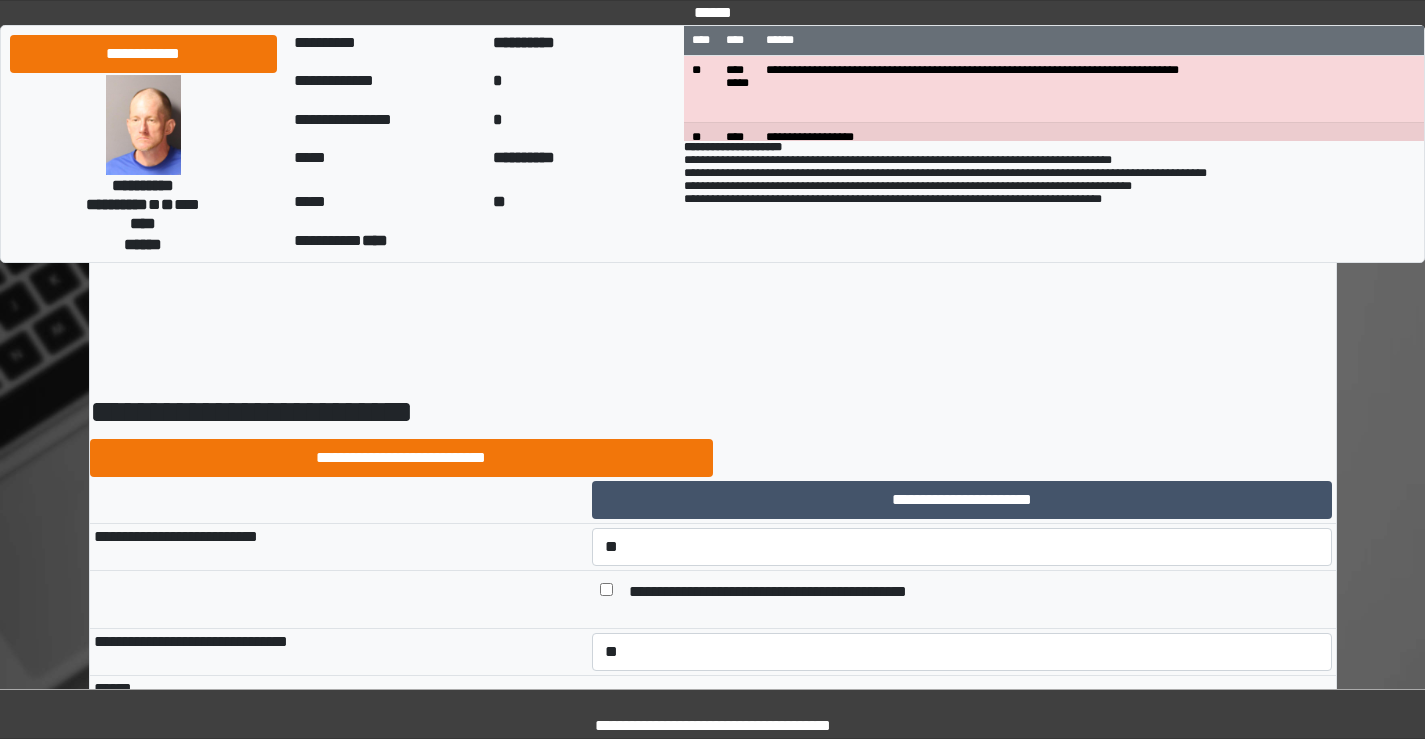 select on "*" 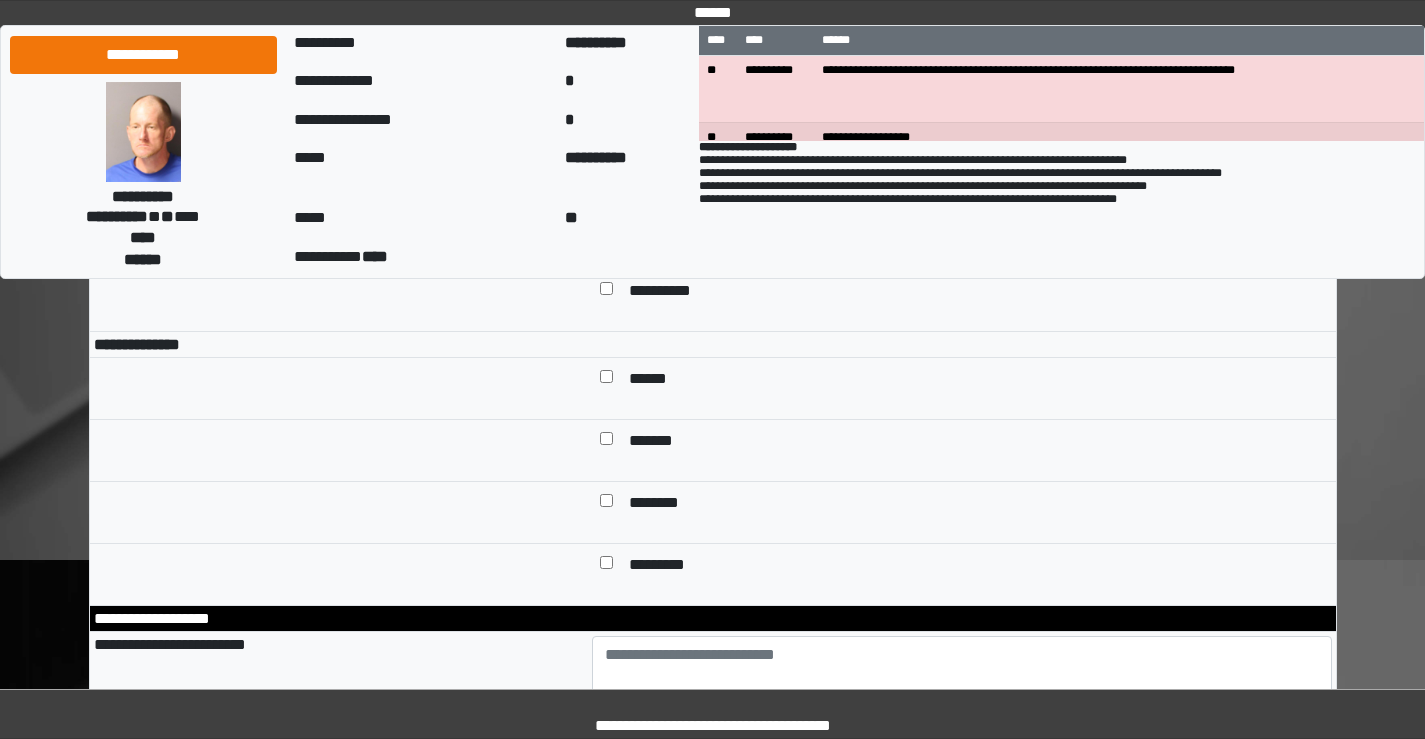 scroll, scrollTop: 8800, scrollLeft: 0, axis: vertical 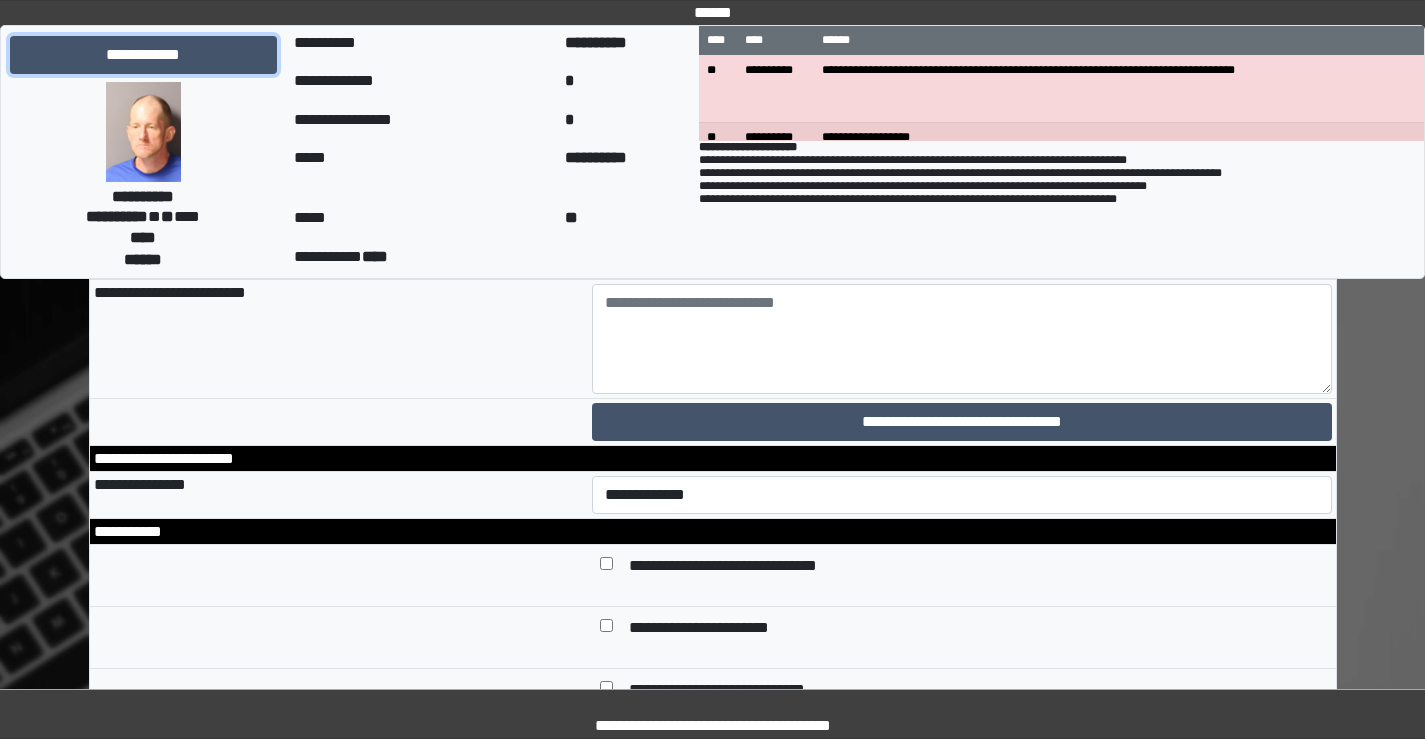 click on "**********" at bounding box center [143, 55] 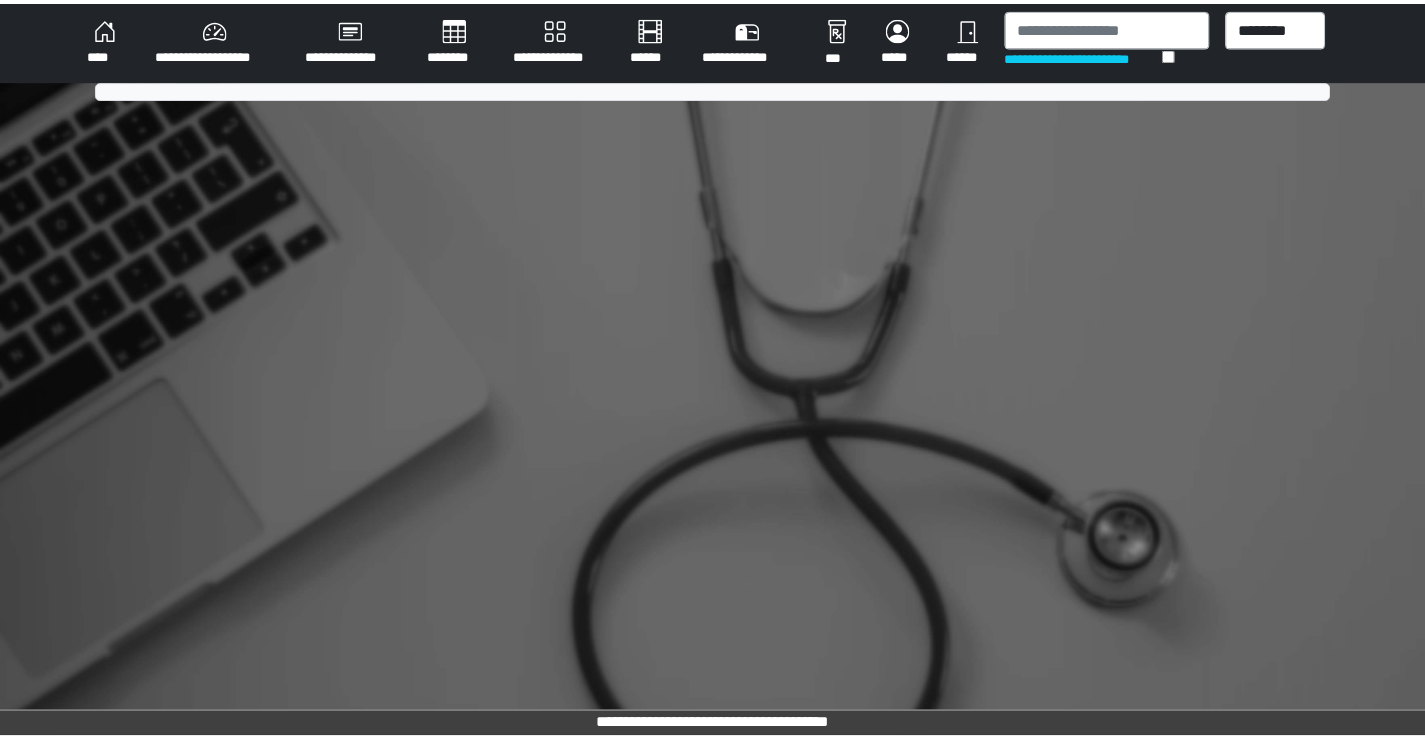 scroll, scrollTop: 0, scrollLeft: 0, axis: both 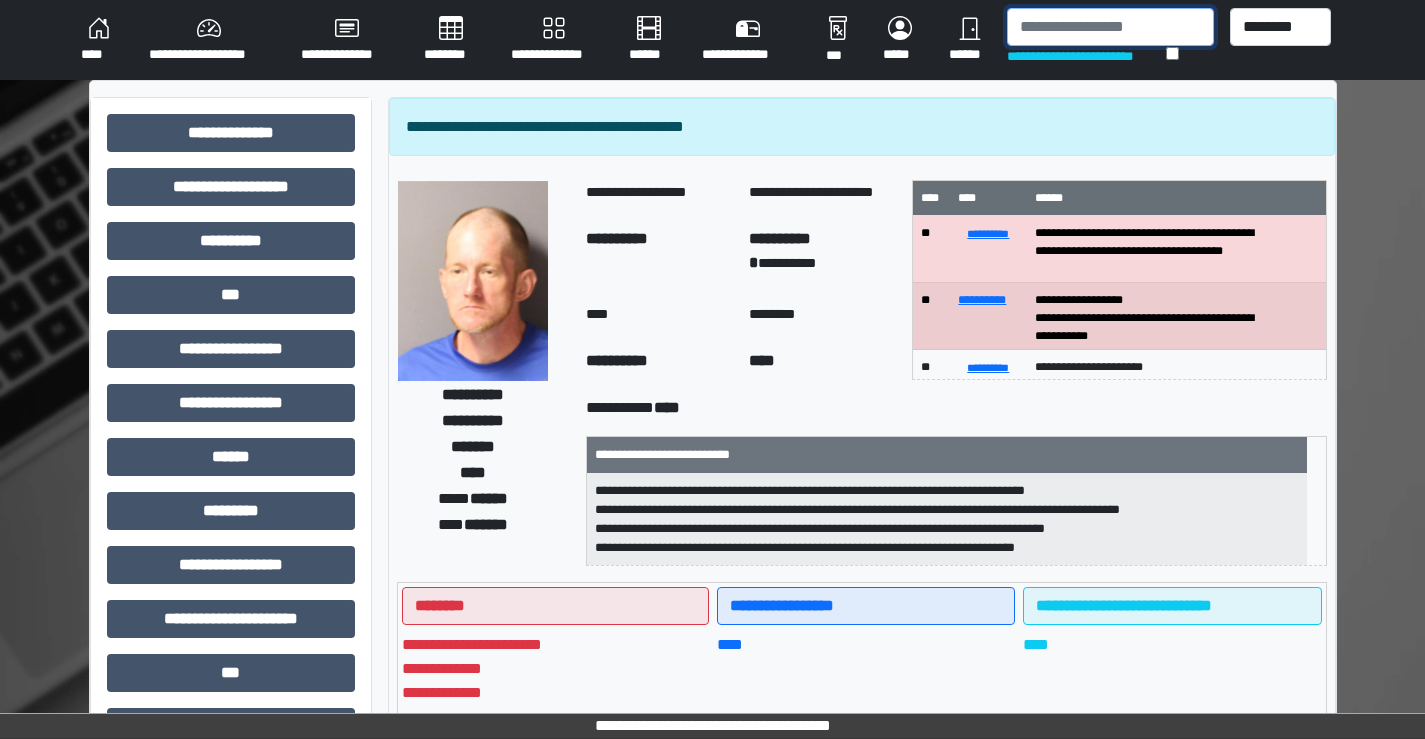 click at bounding box center (1110, 27) 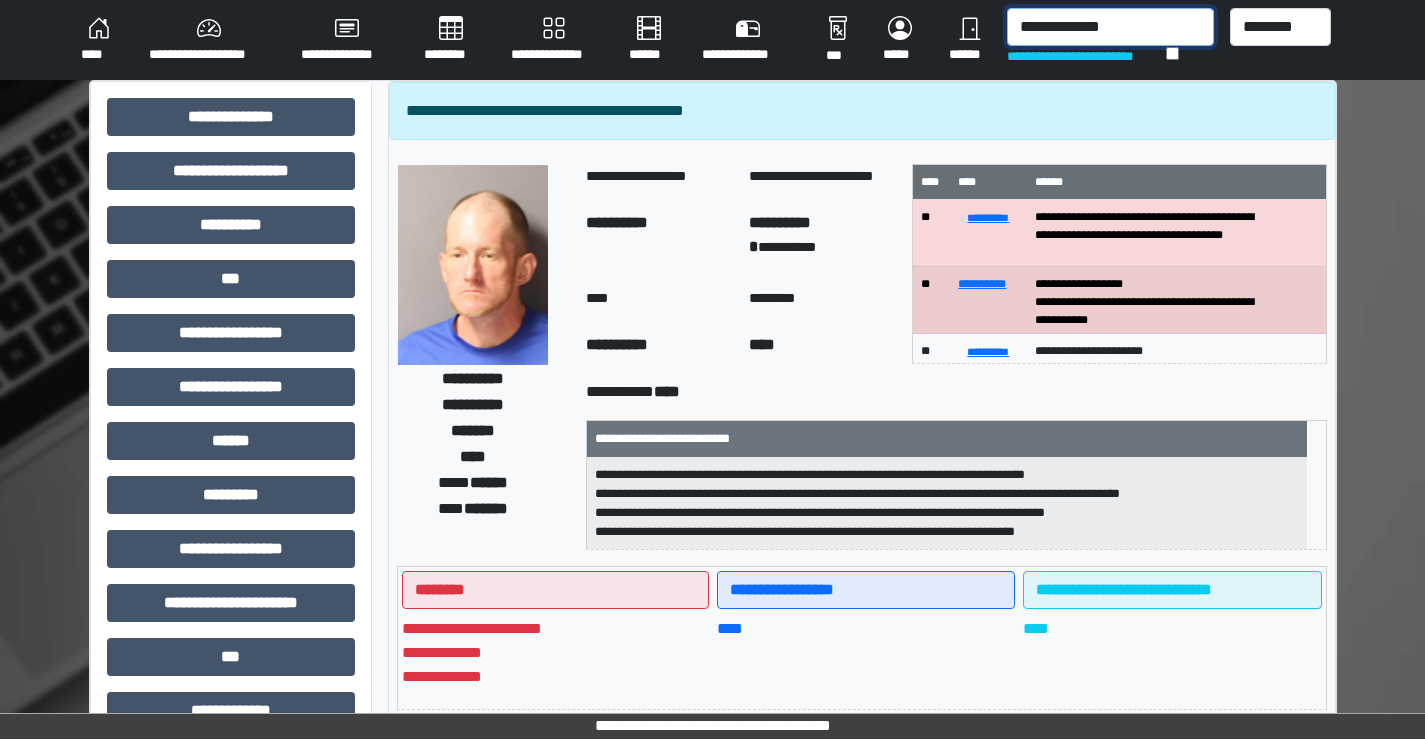 type on "**********" 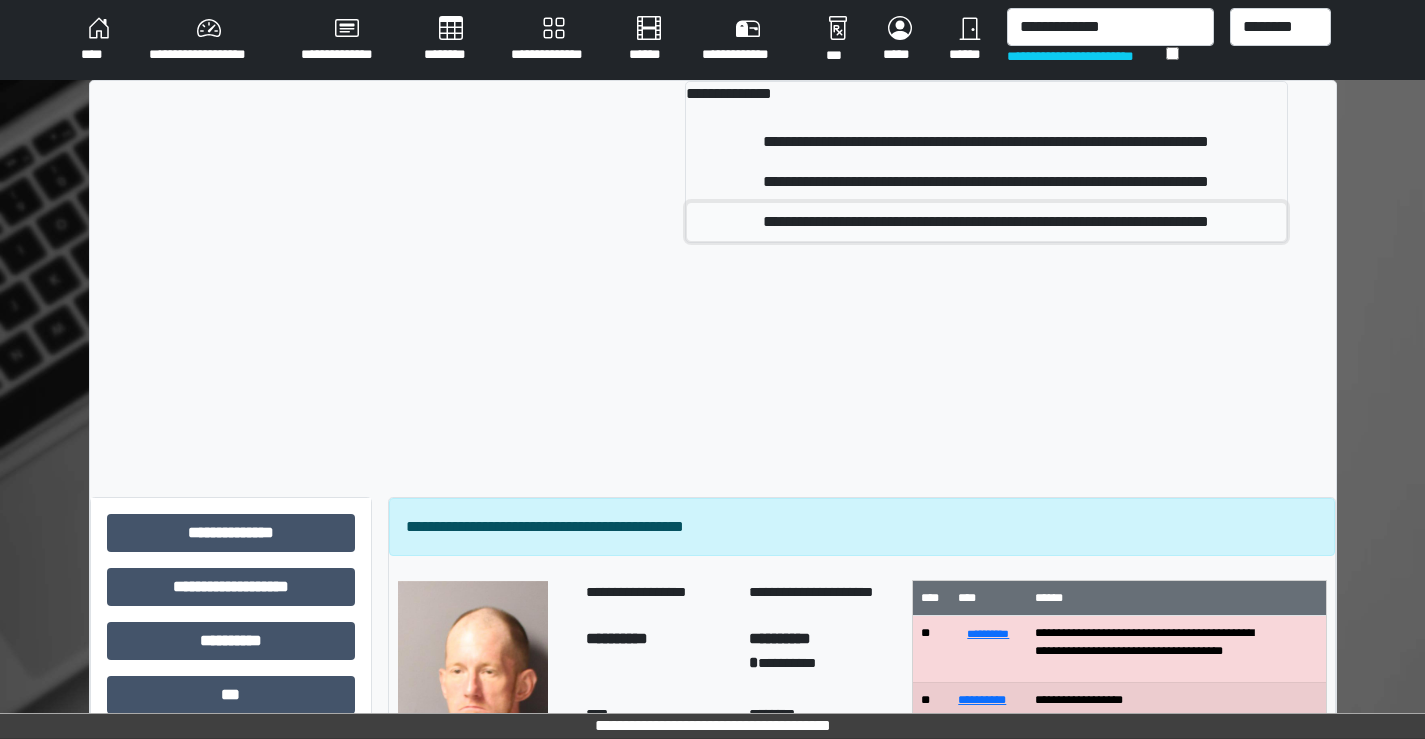 click on "**********" at bounding box center [986, 222] 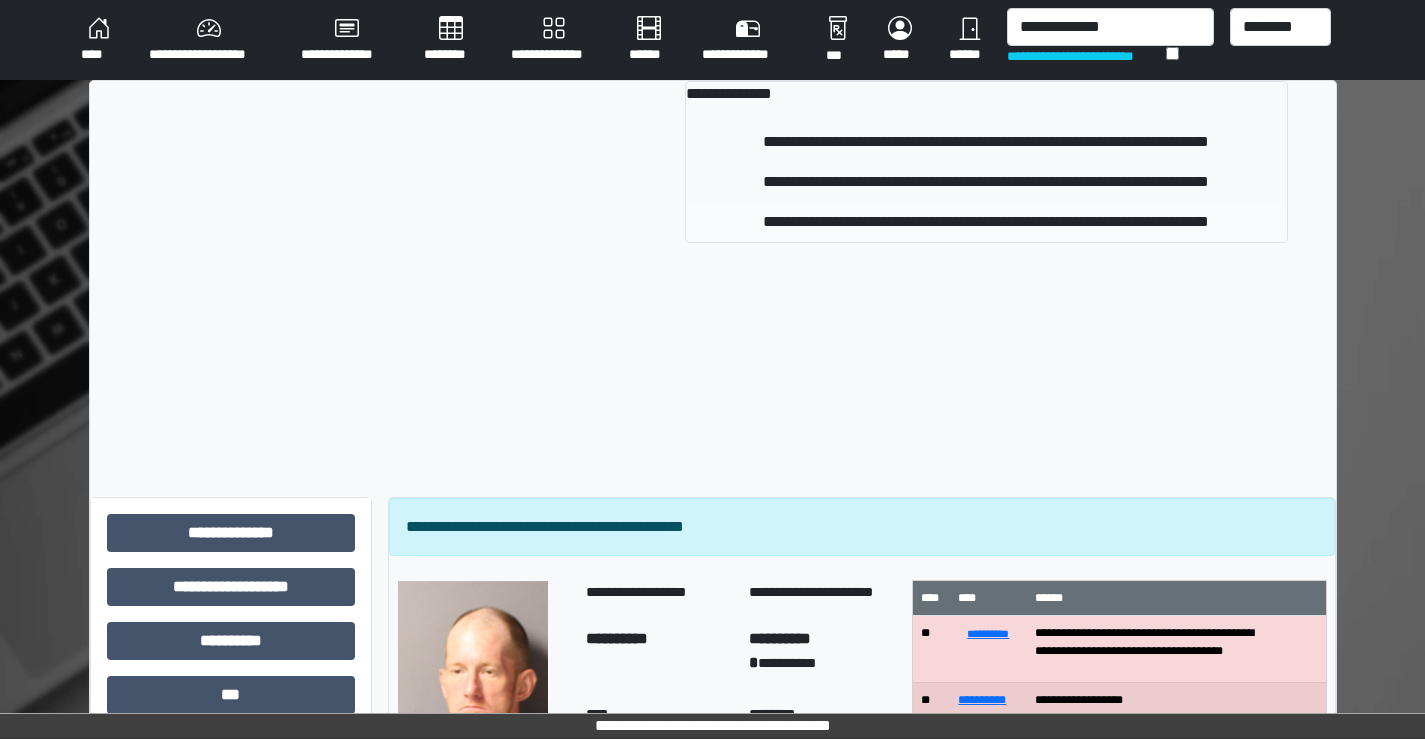 type 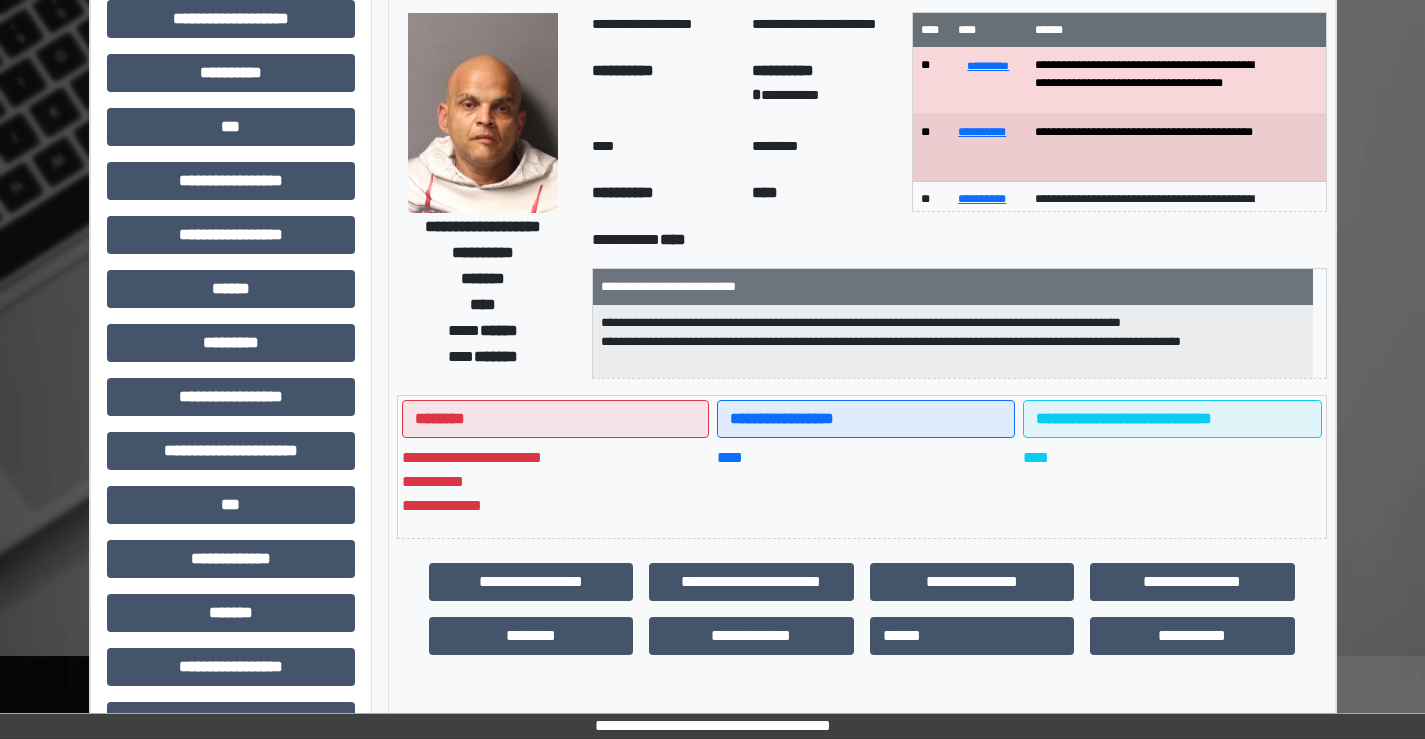 scroll, scrollTop: 435, scrollLeft: 0, axis: vertical 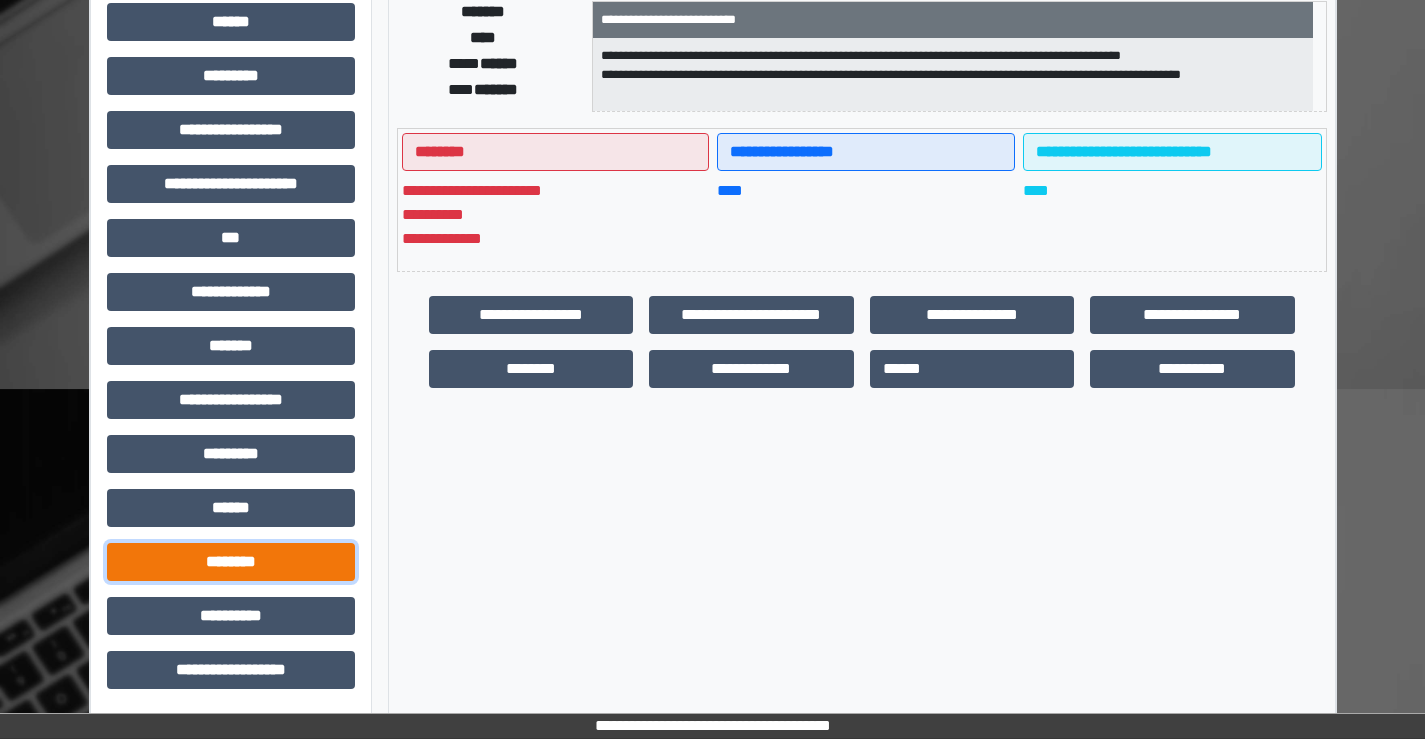 click on "********" at bounding box center (231, 562) 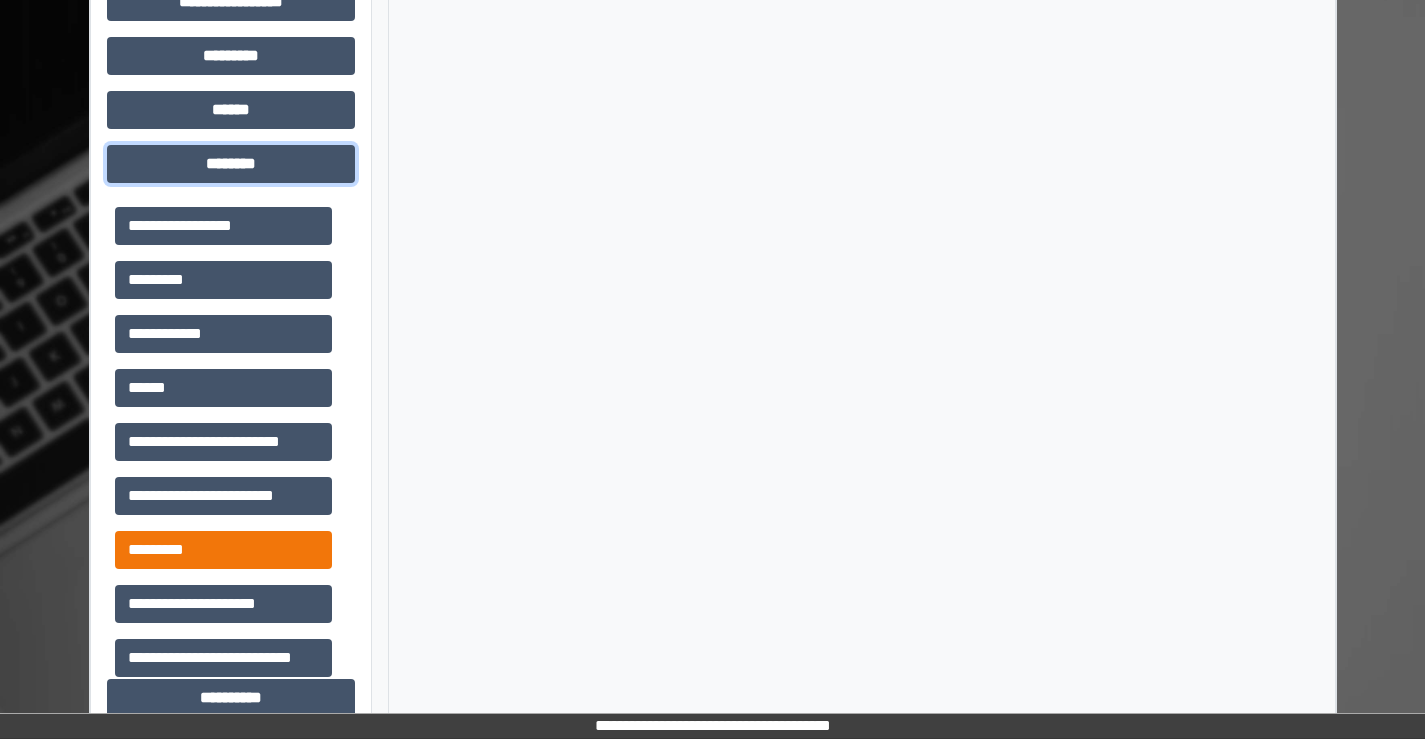 scroll, scrollTop: 835, scrollLeft: 0, axis: vertical 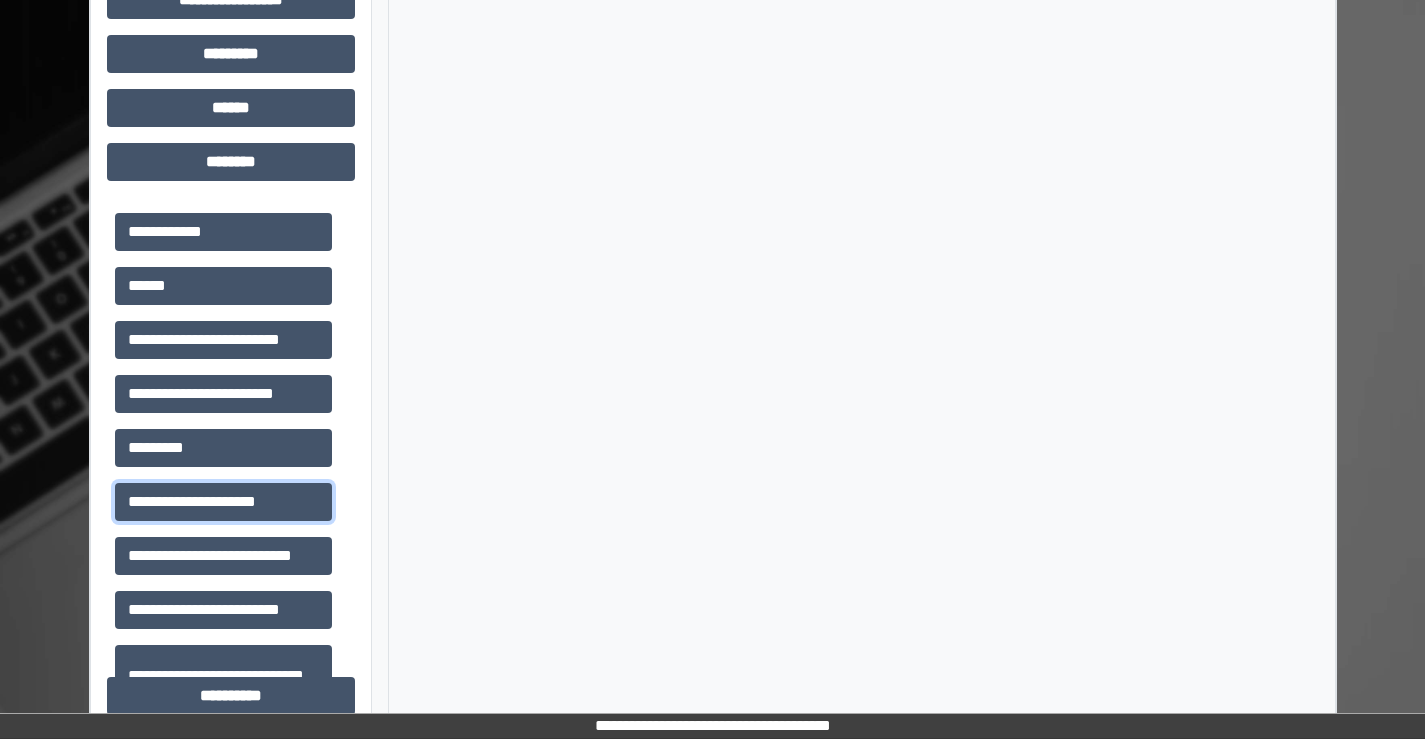 drag, startPoint x: 210, startPoint y: 501, endPoint x: 585, endPoint y: 400, distance: 388.36322 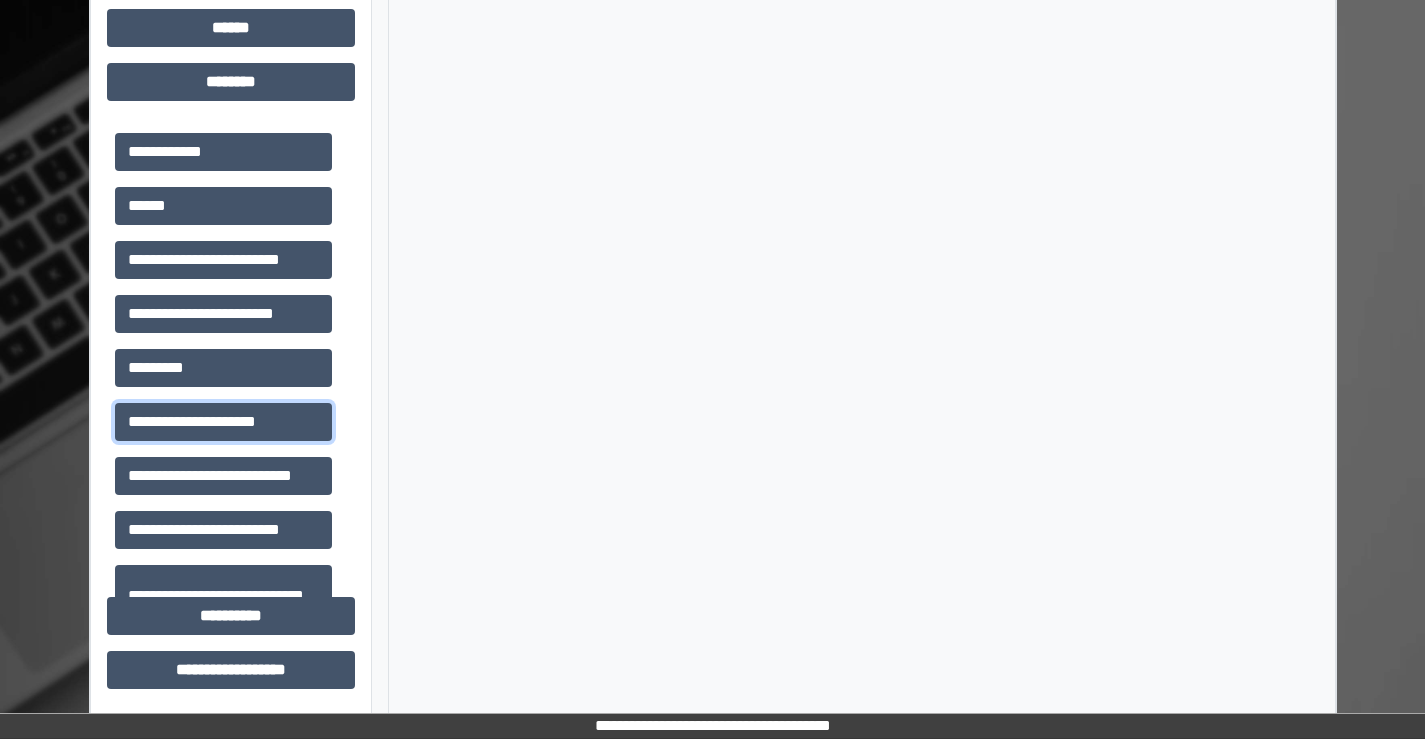 scroll, scrollTop: 315, scrollLeft: 0, axis: vertical 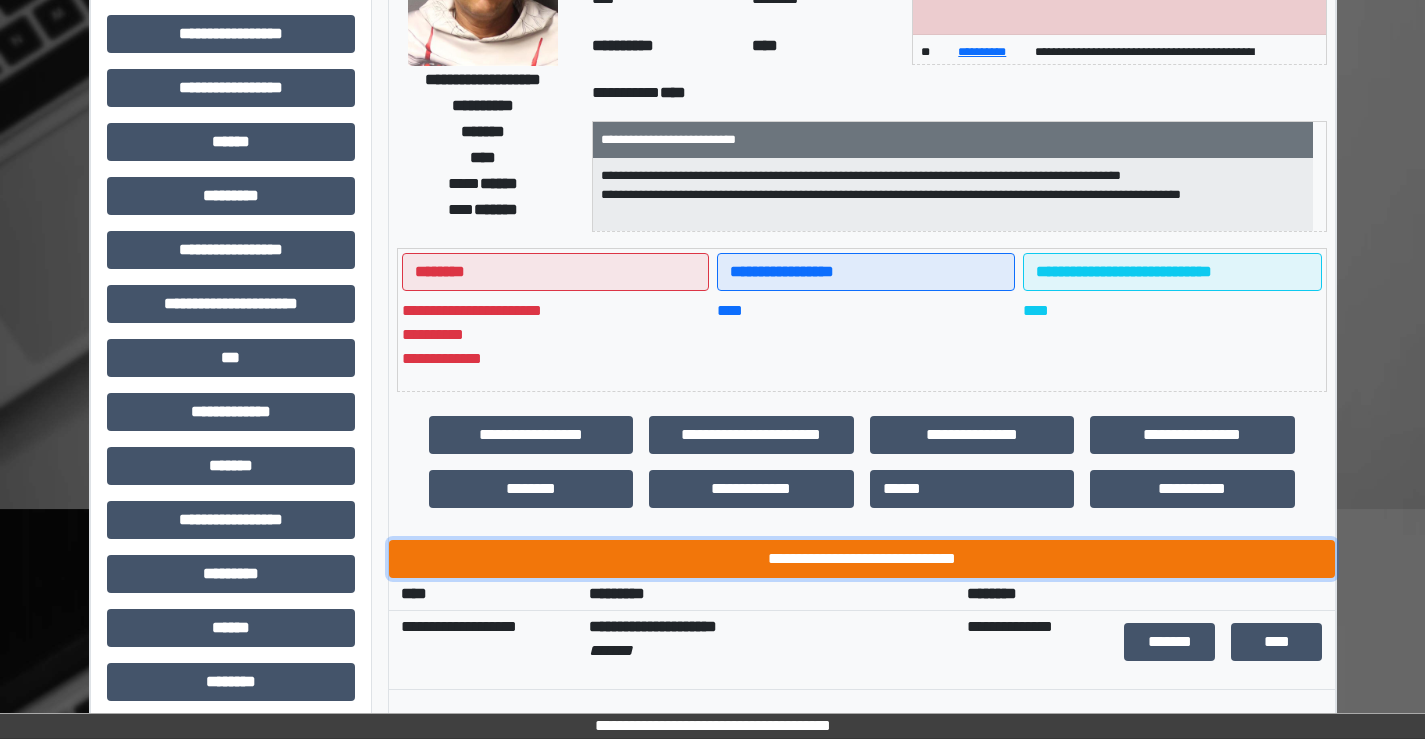 click on "**********" at bounding box center (862, 559) 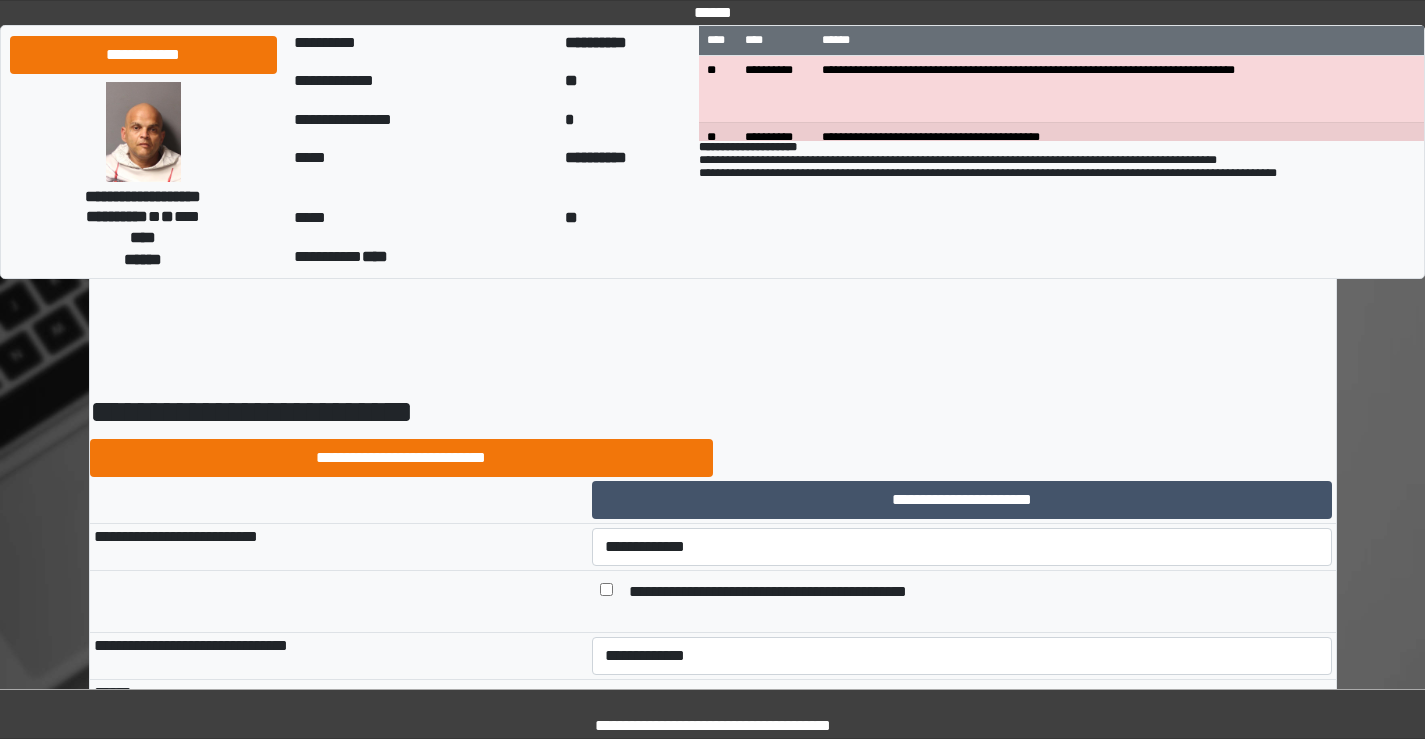 scroll, scrollTop: 200, scrollLeft: 0, axis: vertical 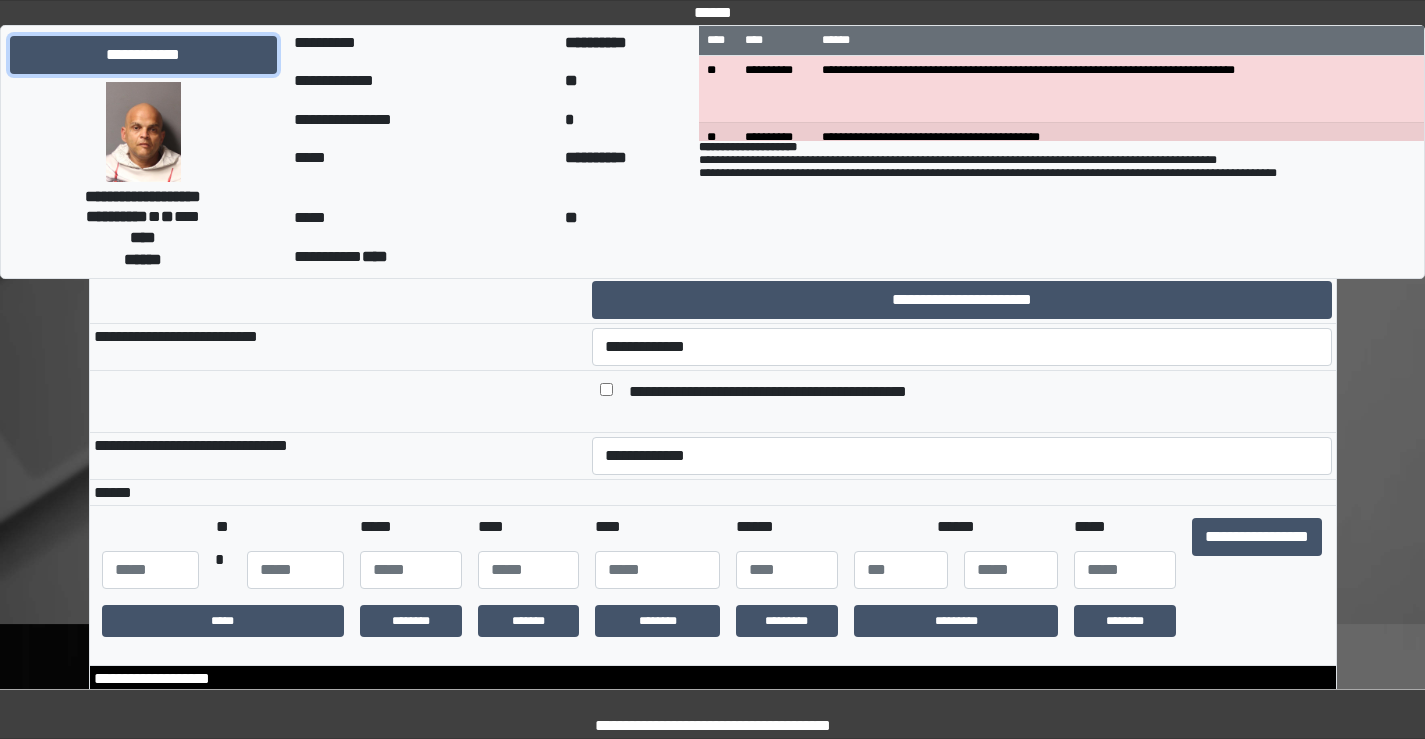 click on "**********" at bounding box center [143, 55] 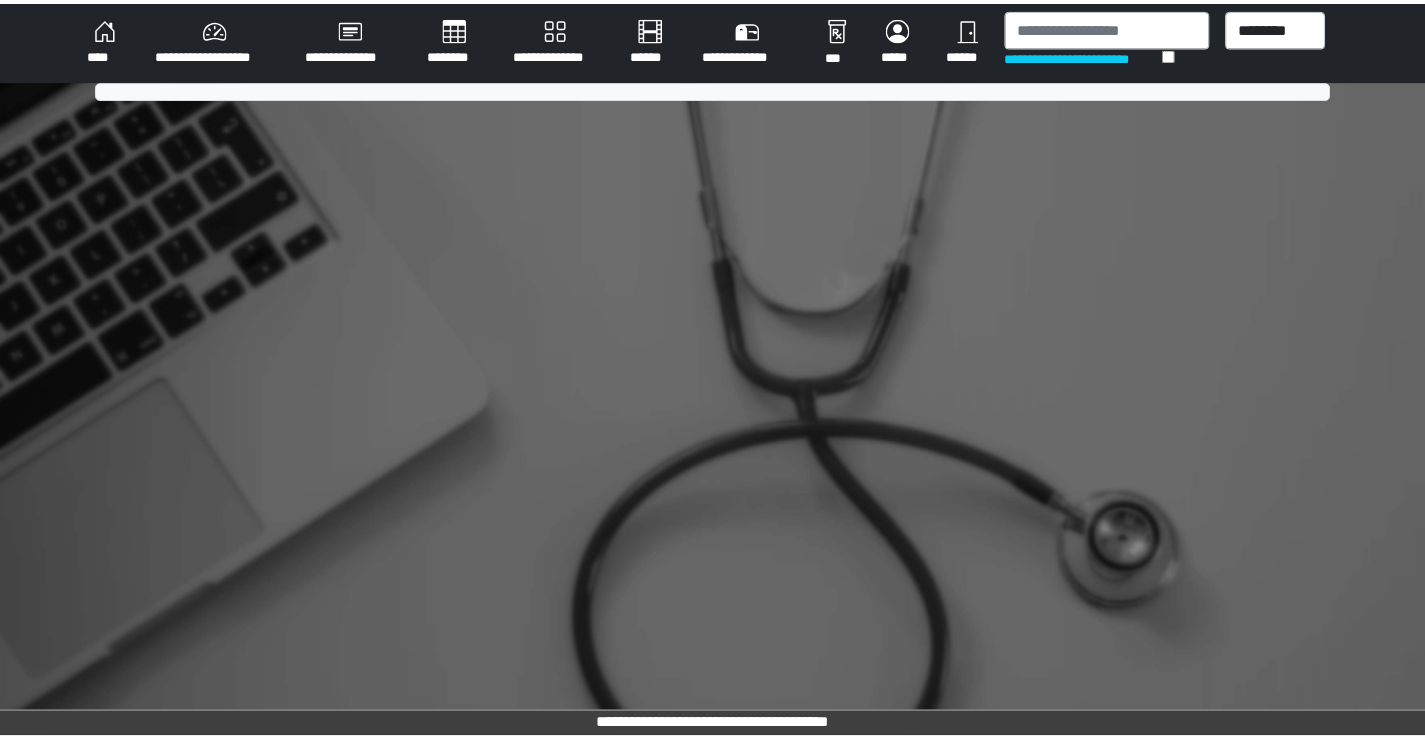 scroll, scrollTop: 0, scrollLeft: 0, axis: both 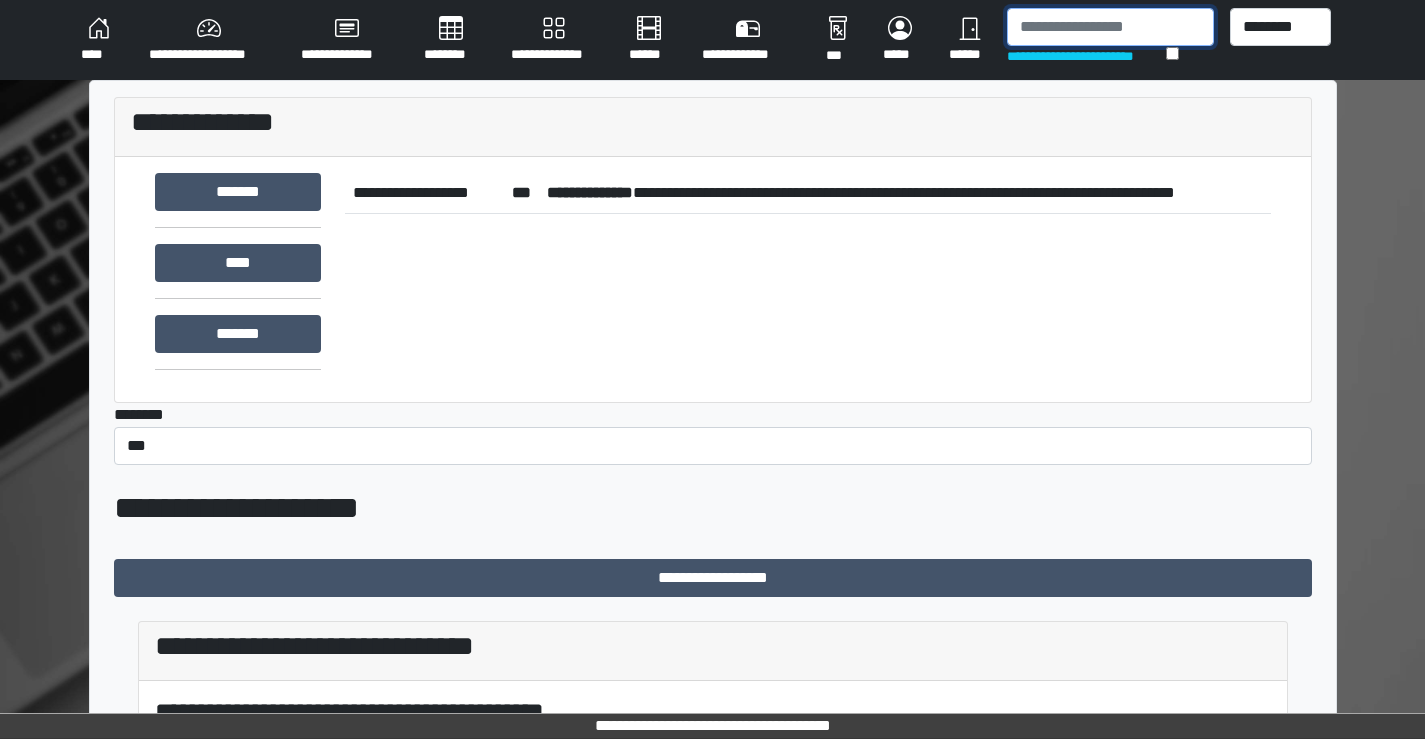 click at bounding box center [1110, 27] 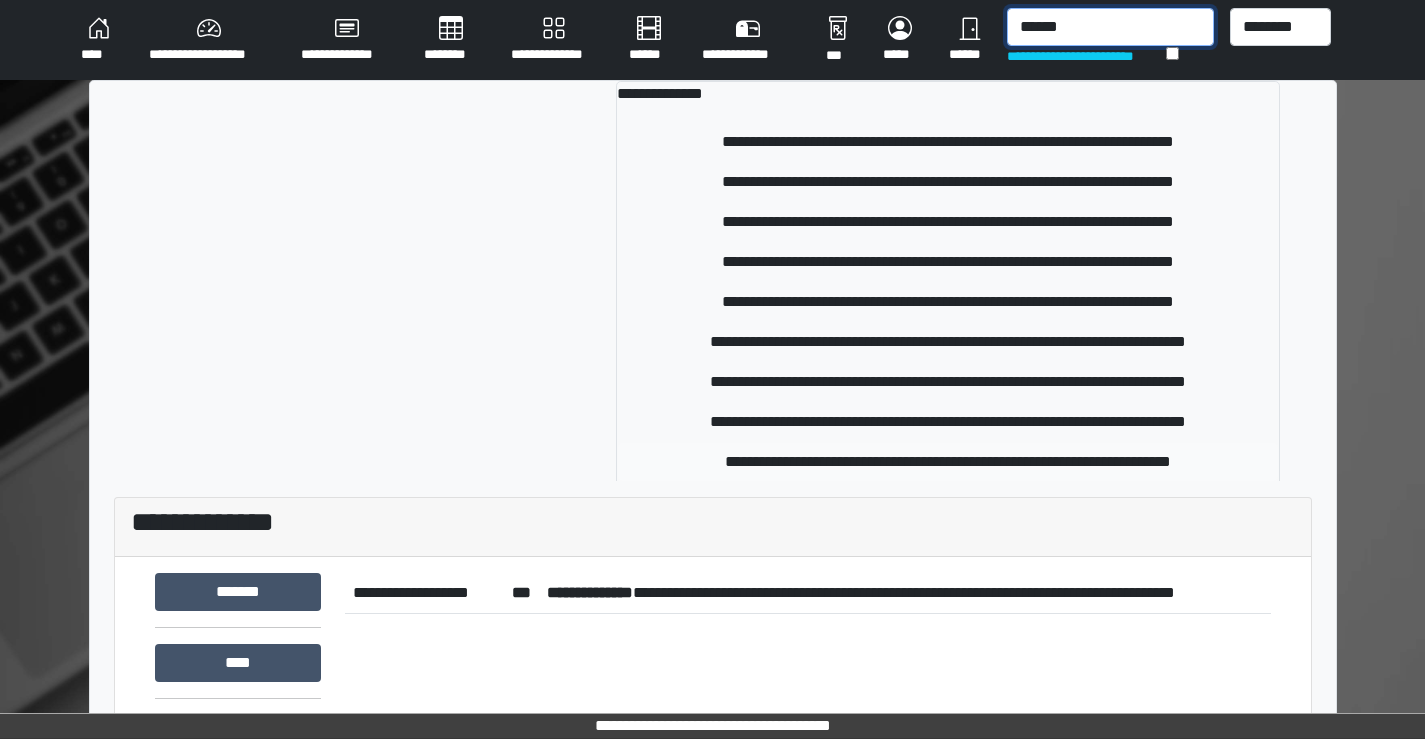 type on "******" 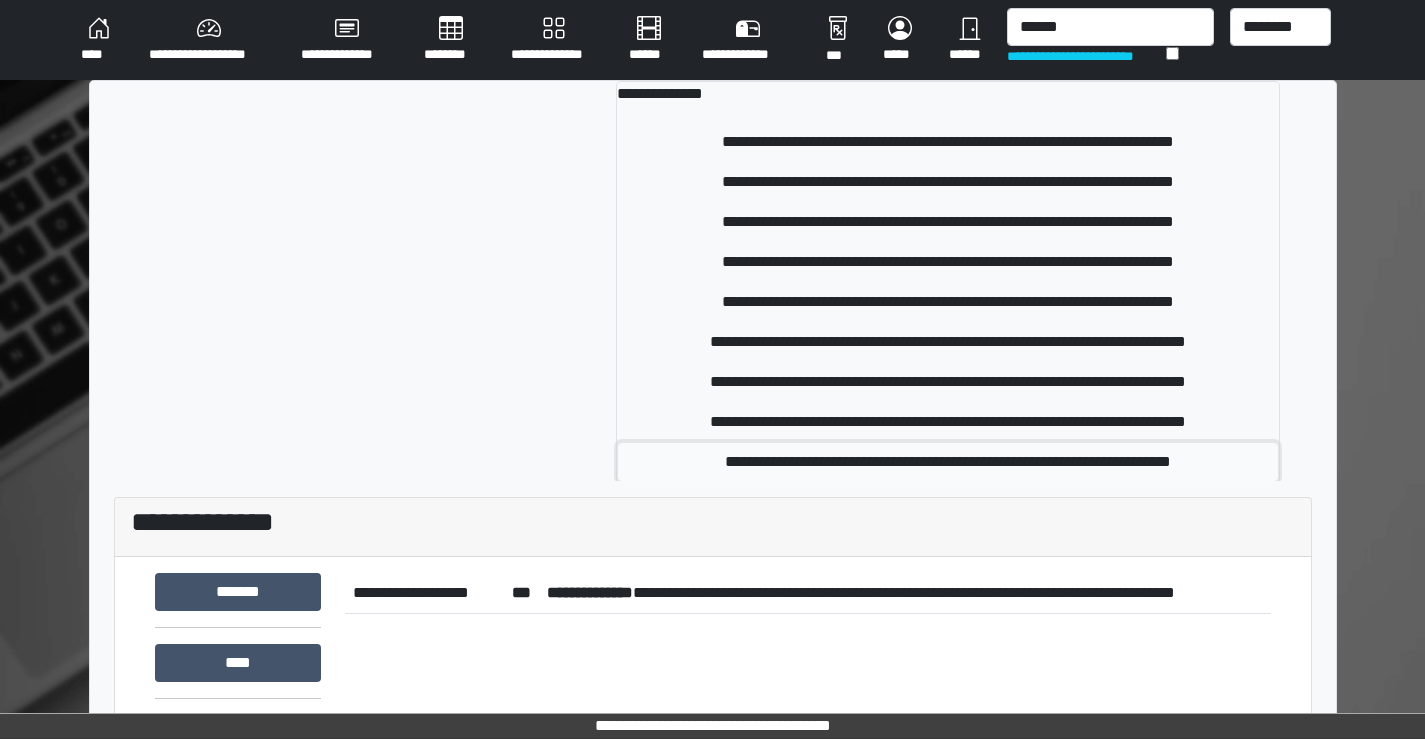 click on "**********" at bounding box center [948, 462] 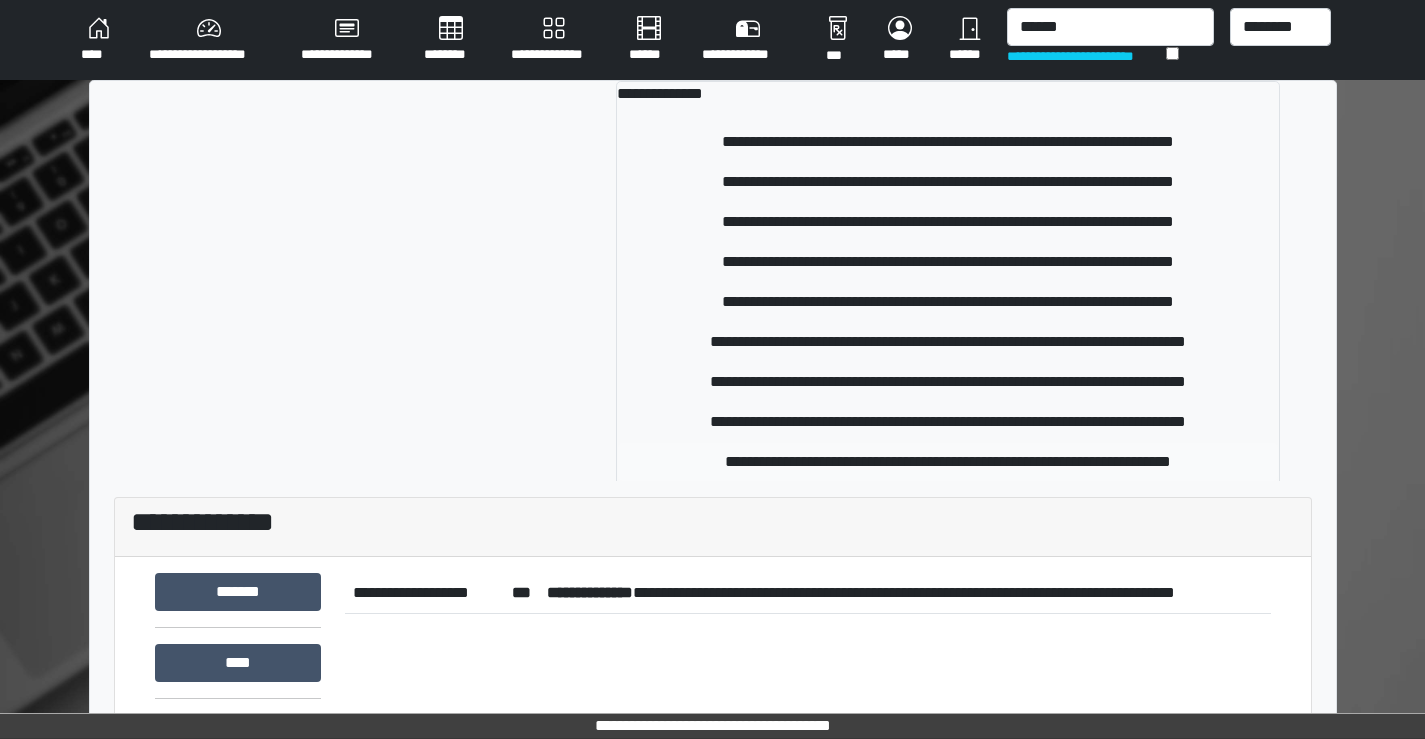 type 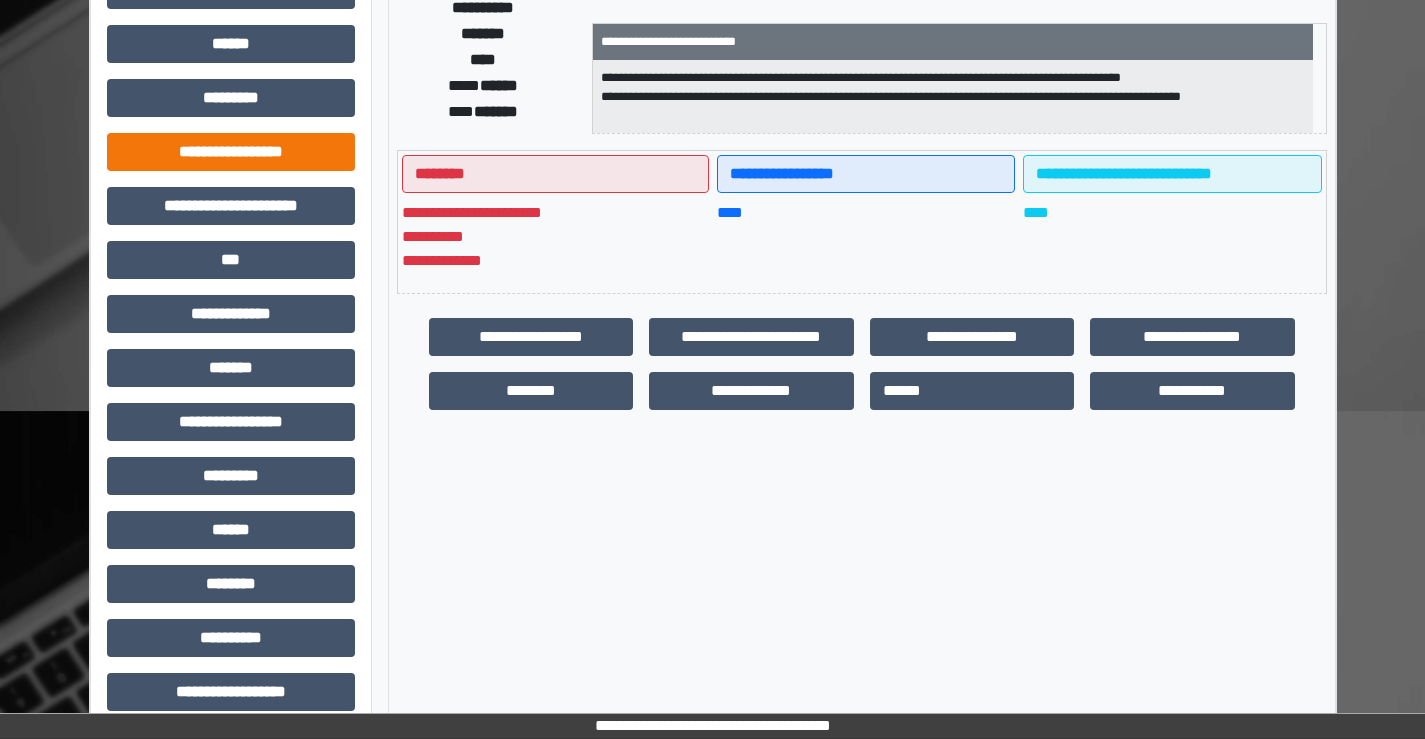 scroll, scrollTop: 435, scrollLeft: 0, axis: vertical 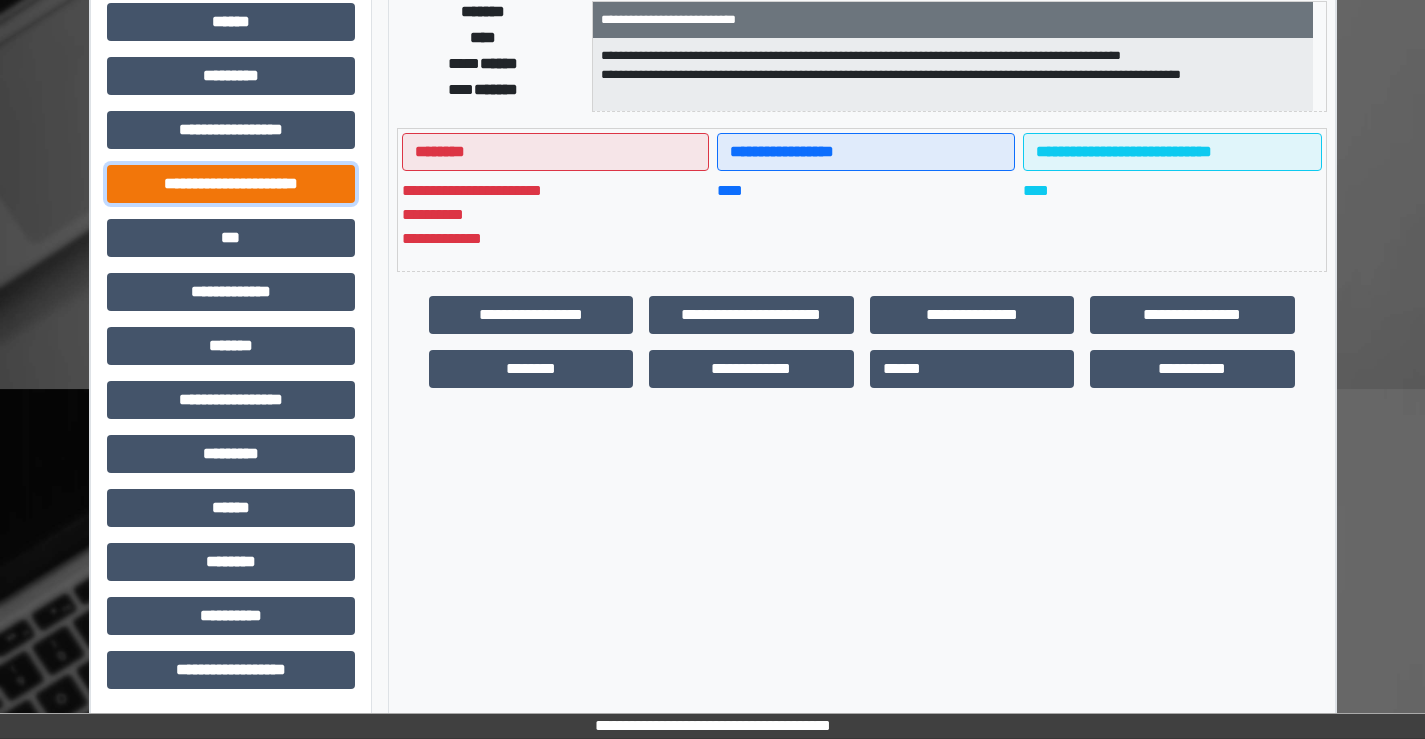 click on "**********" at bounding box center (231, 184) 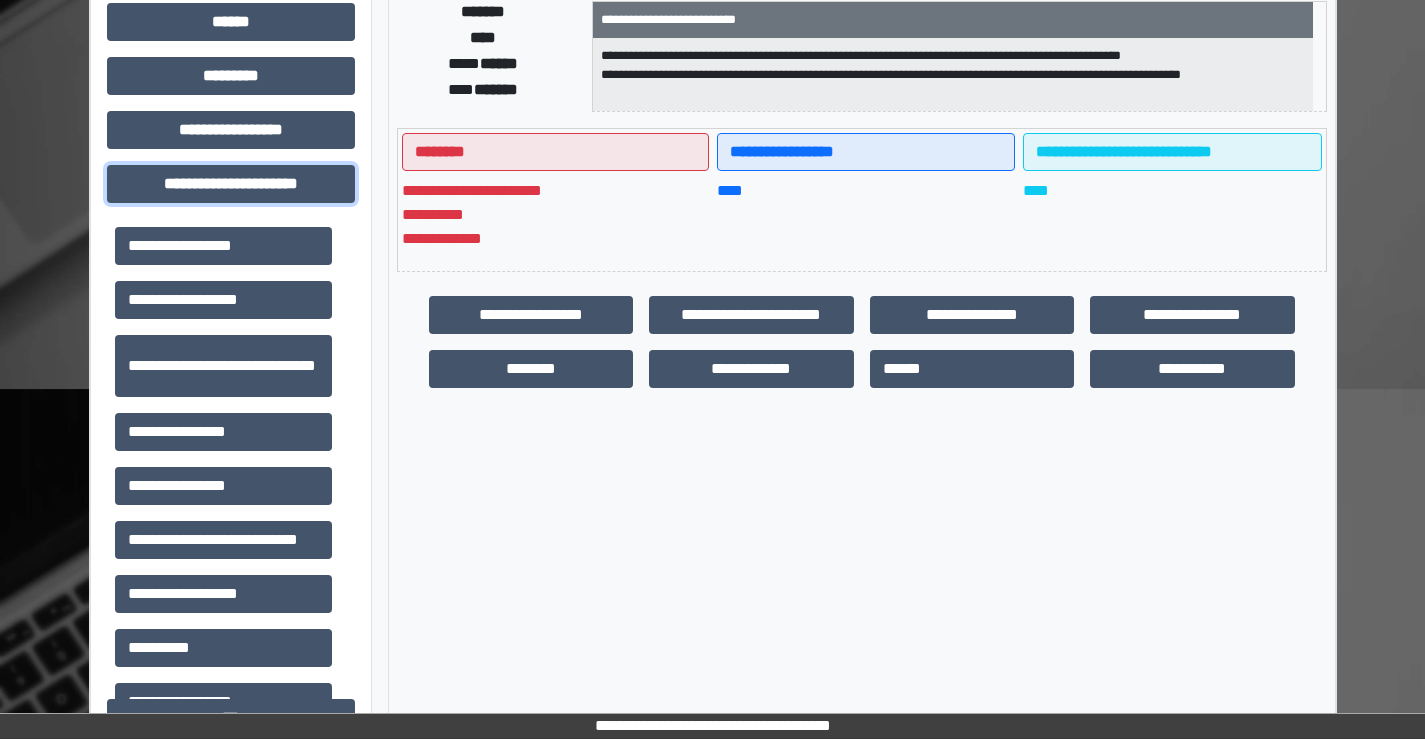 scroll, scrollTop: 46, scrollLeft: 0, axis: vertical 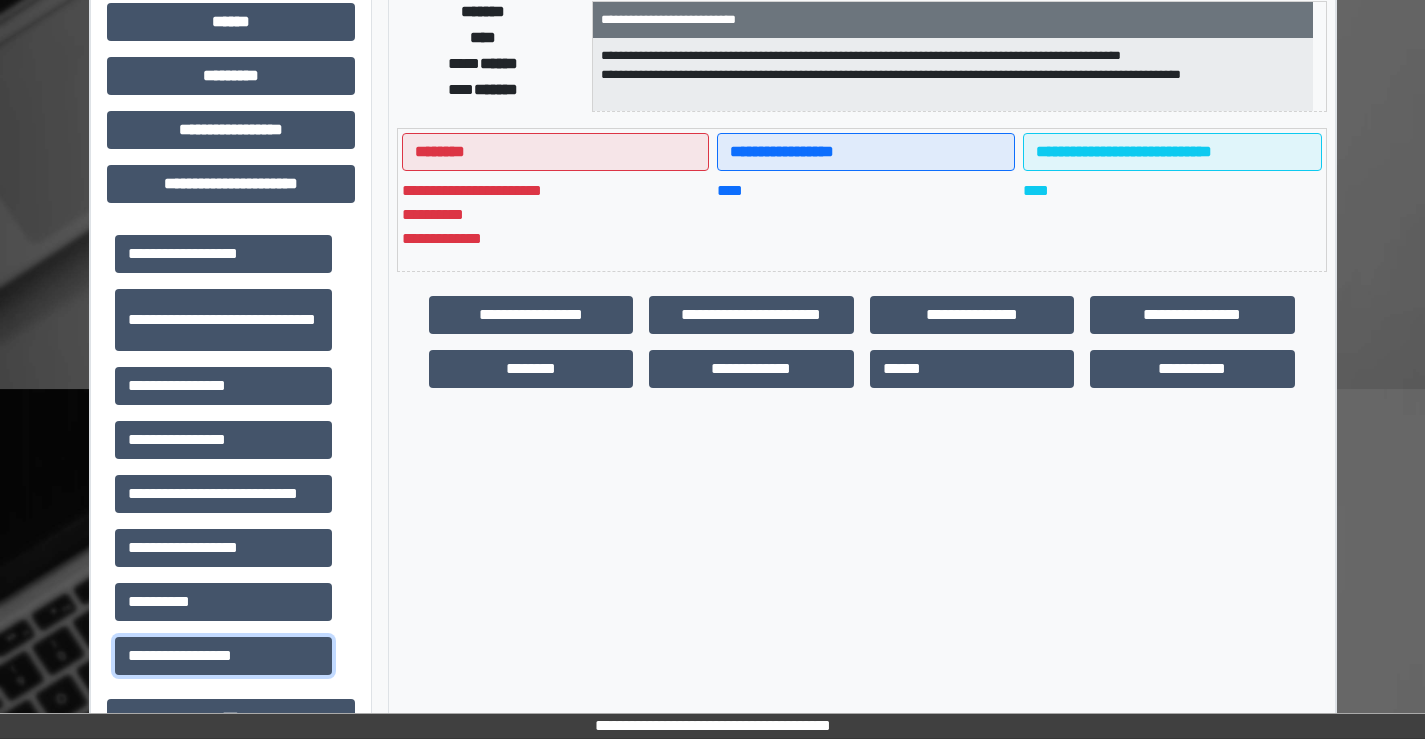 drag, startPoint x: 198, startPoint y: 664, endPoint x: 253, endPoint y: 630, distance: 64.66065 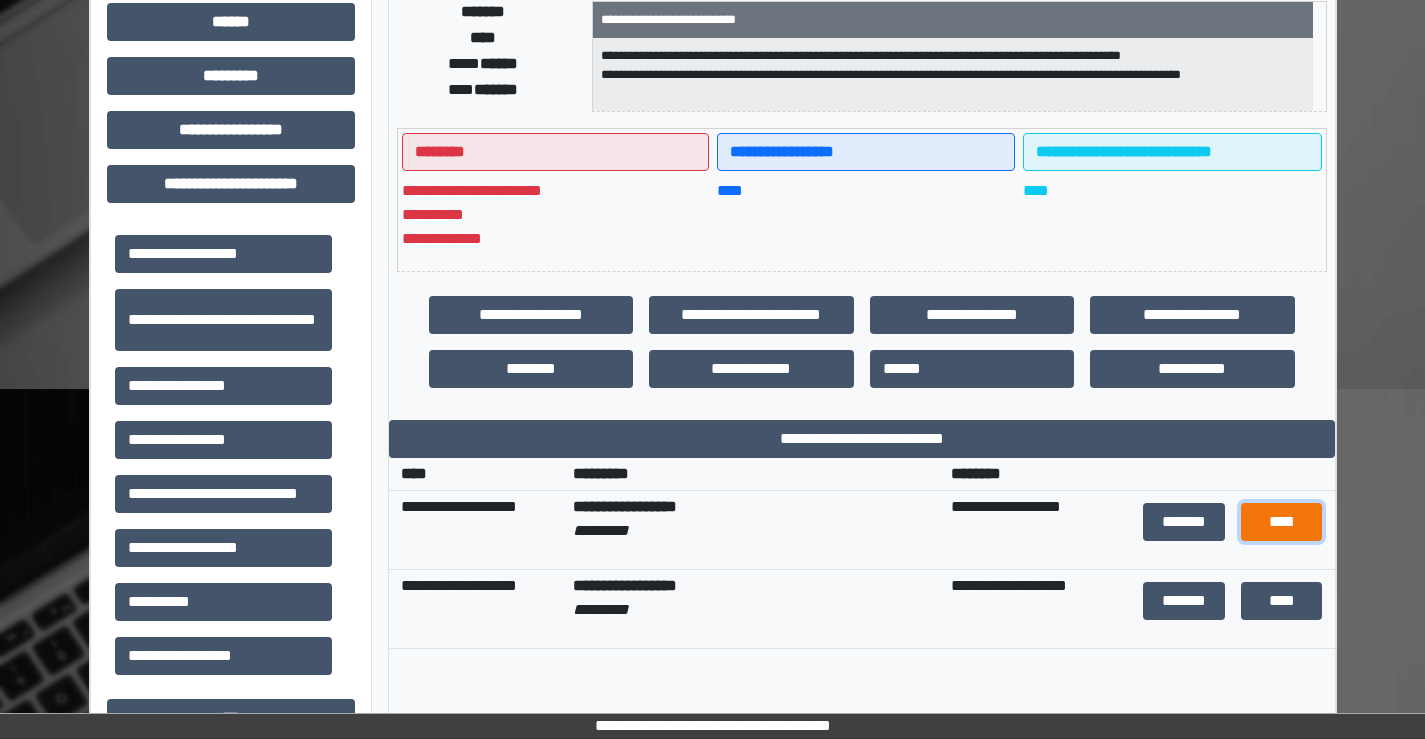 click on "****" at bounding box center [1281, 522] 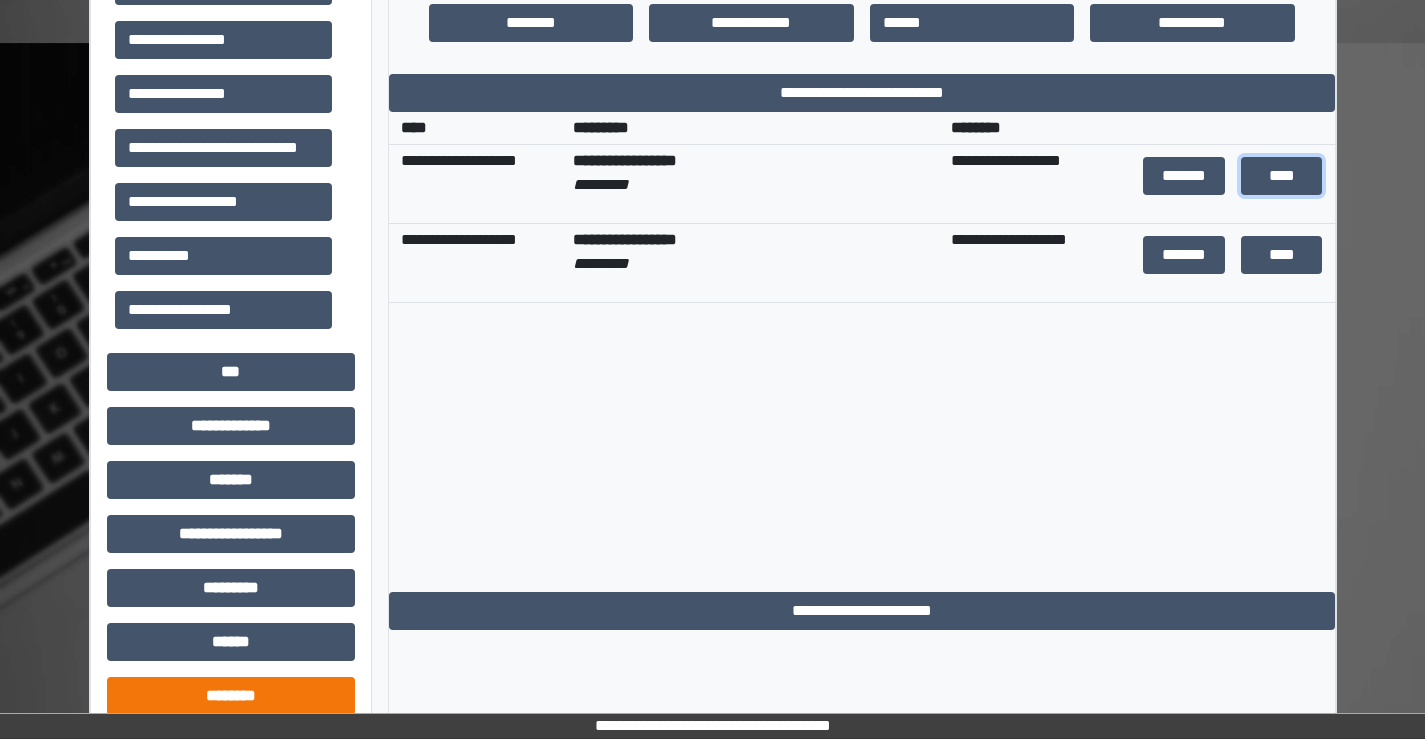 scroll, scrollTop: 915, scrollLeft: 0, axis: vertical 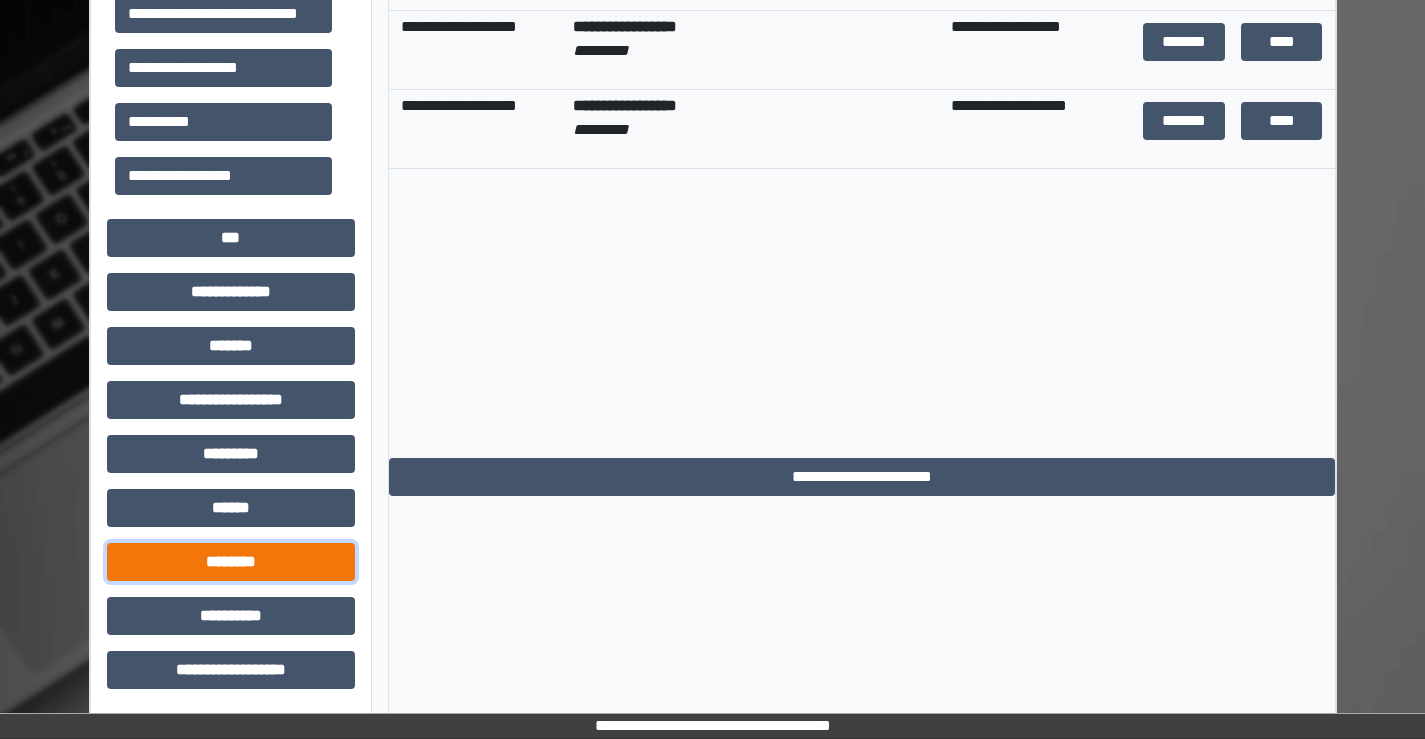 click on "********" at bounding box center (231, 562) 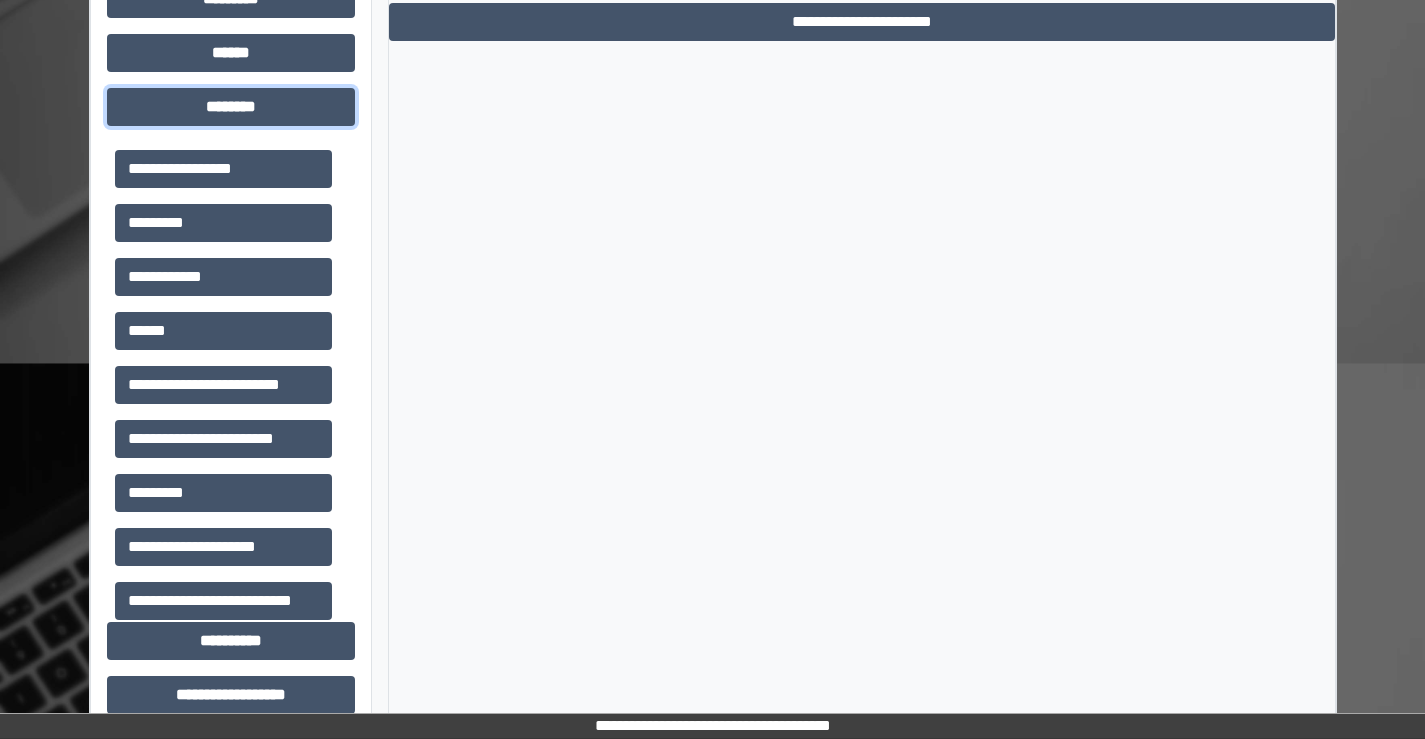scroll, scrollTop: 1395, scrollLeft: 0, axis: vertical 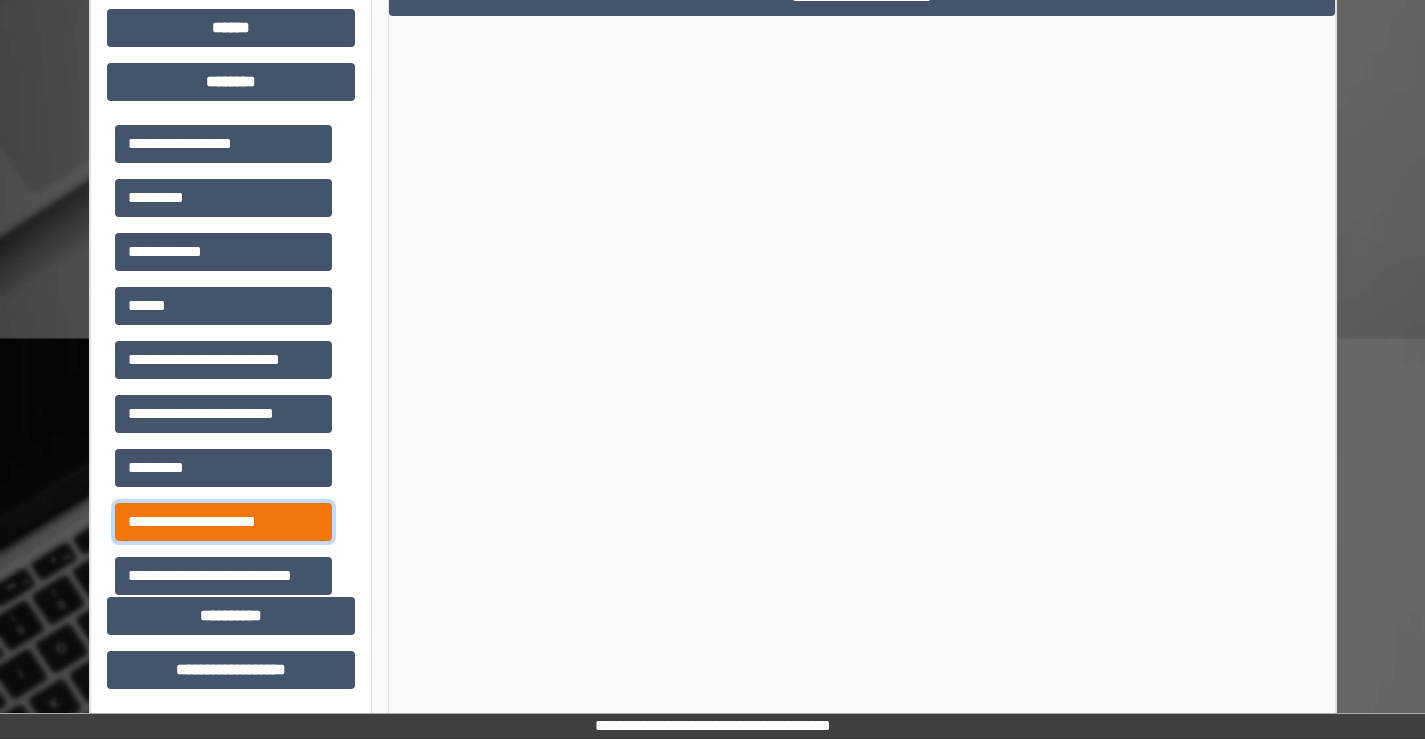 click on "**********" at bounding box center (223, 522) 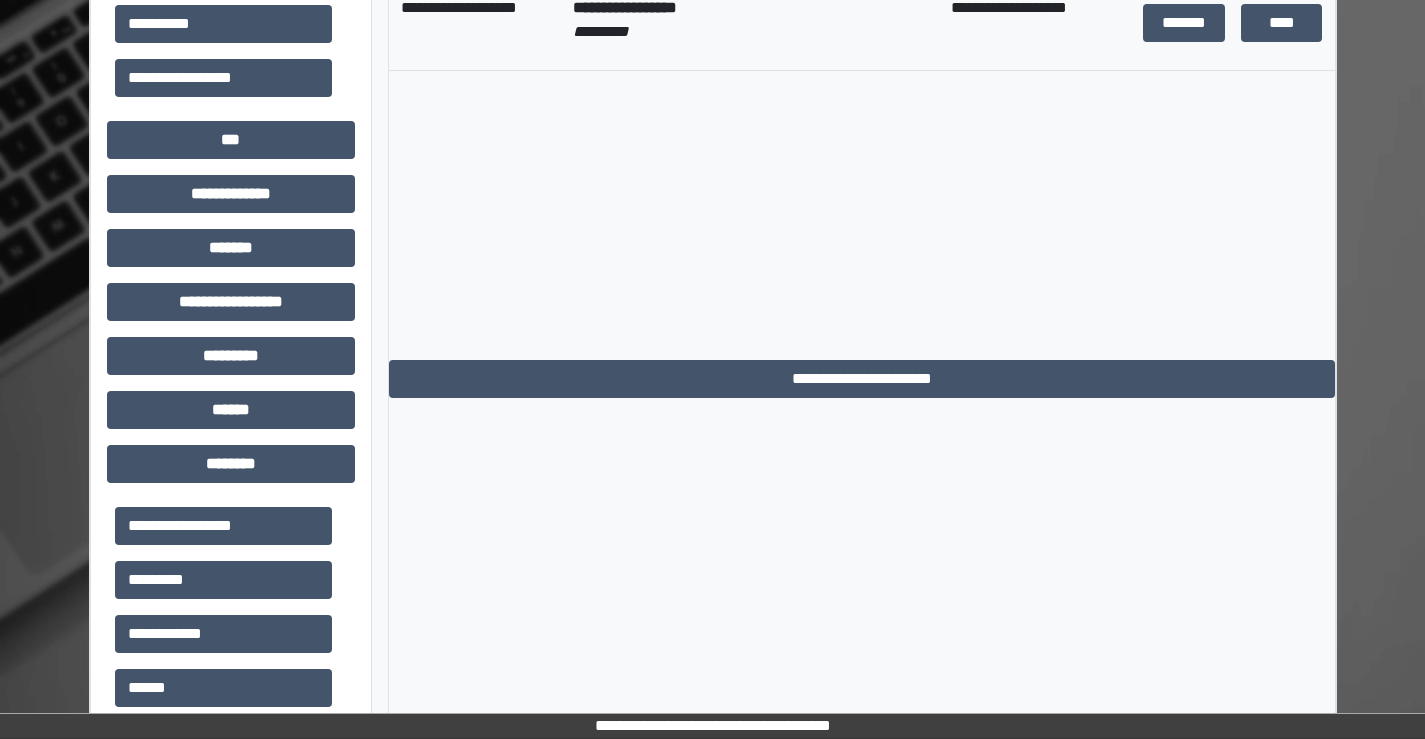 scroll, scrollTop: 1195, scrollLeft: 0, axis: vertical 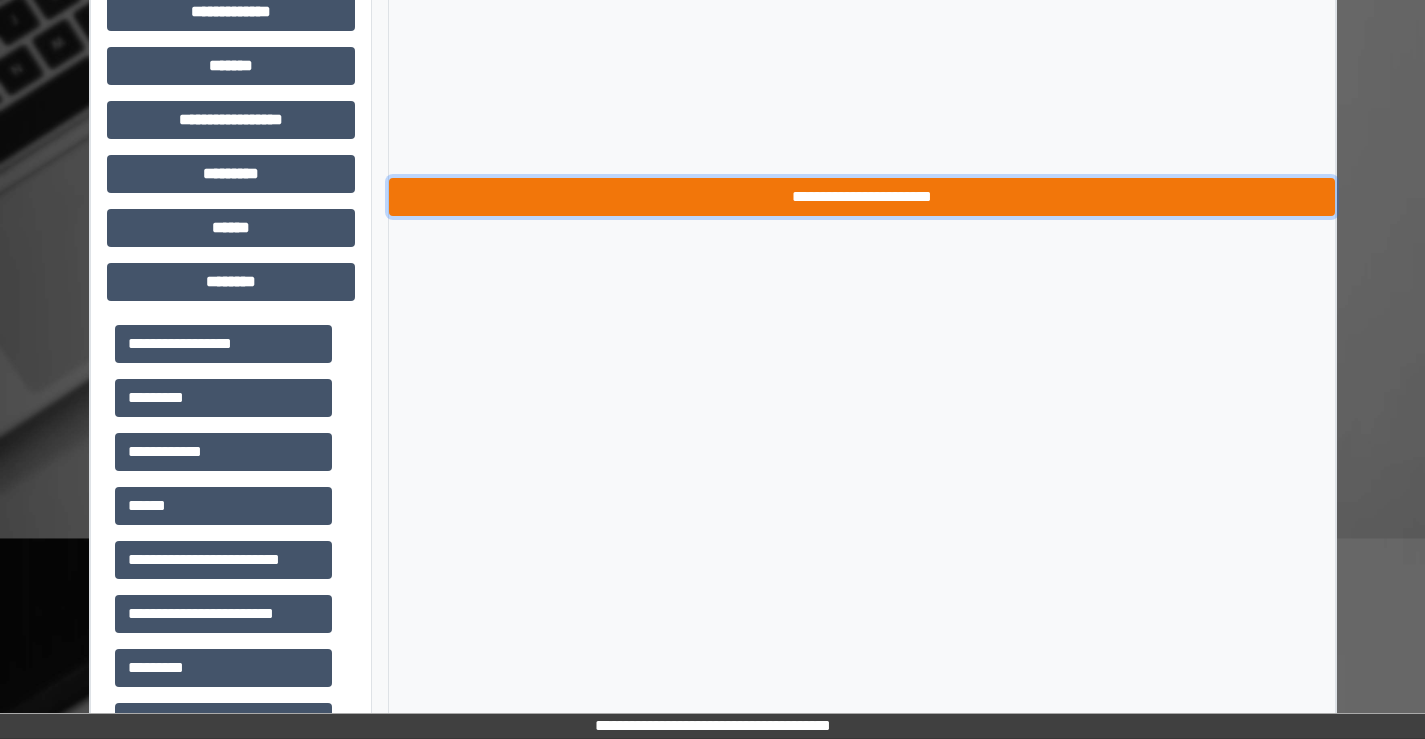 click on "**********" at bounding box center (862, 197) 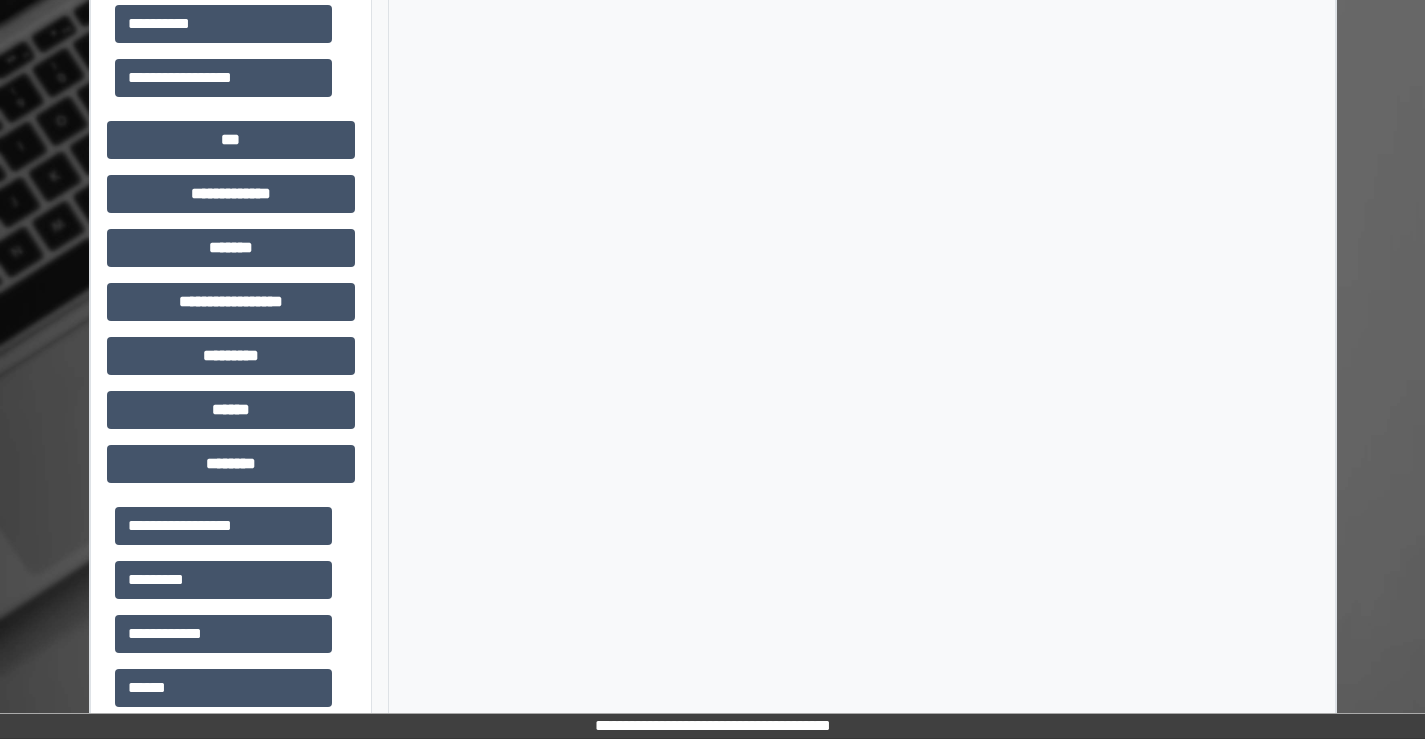 scroll, scrollTop: 795, scrollLeft: 0, axis: vertical 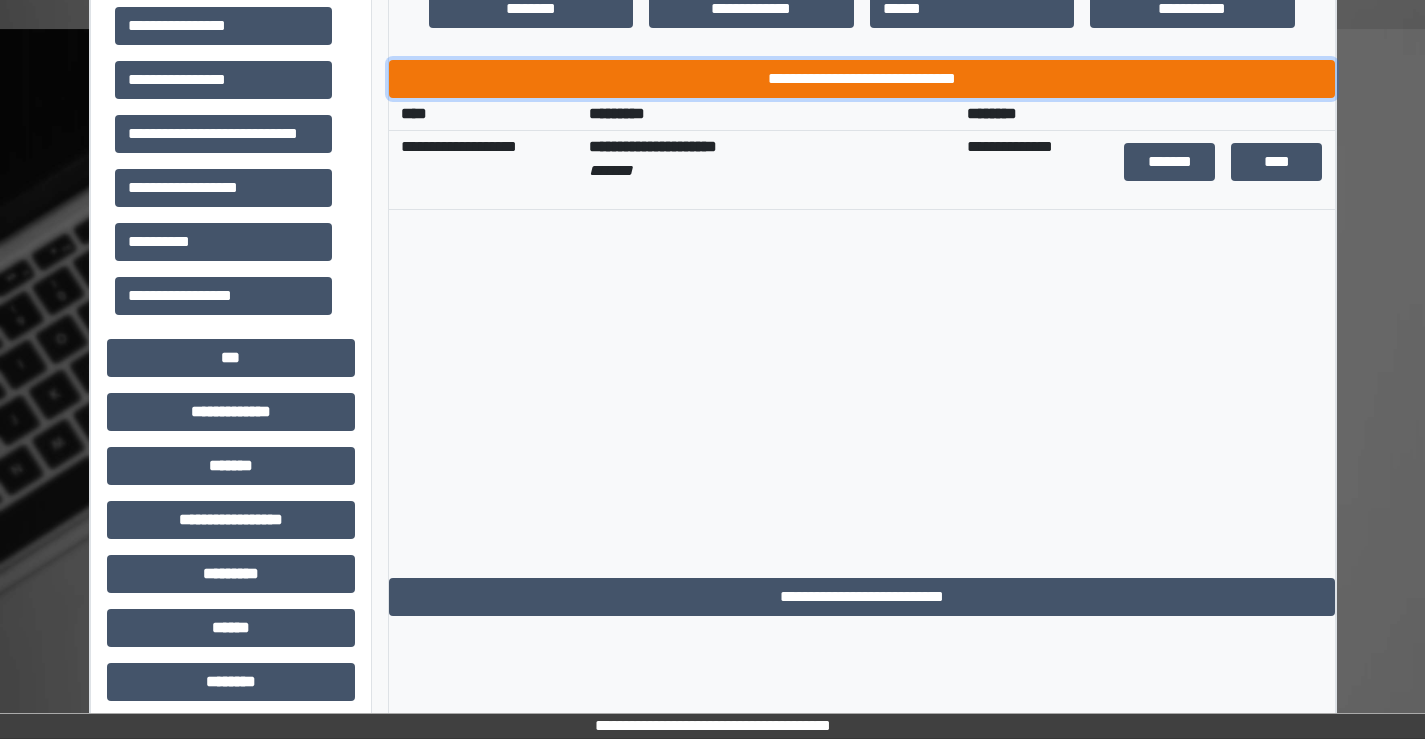 click on "**********" at bounding box center (862, 79) 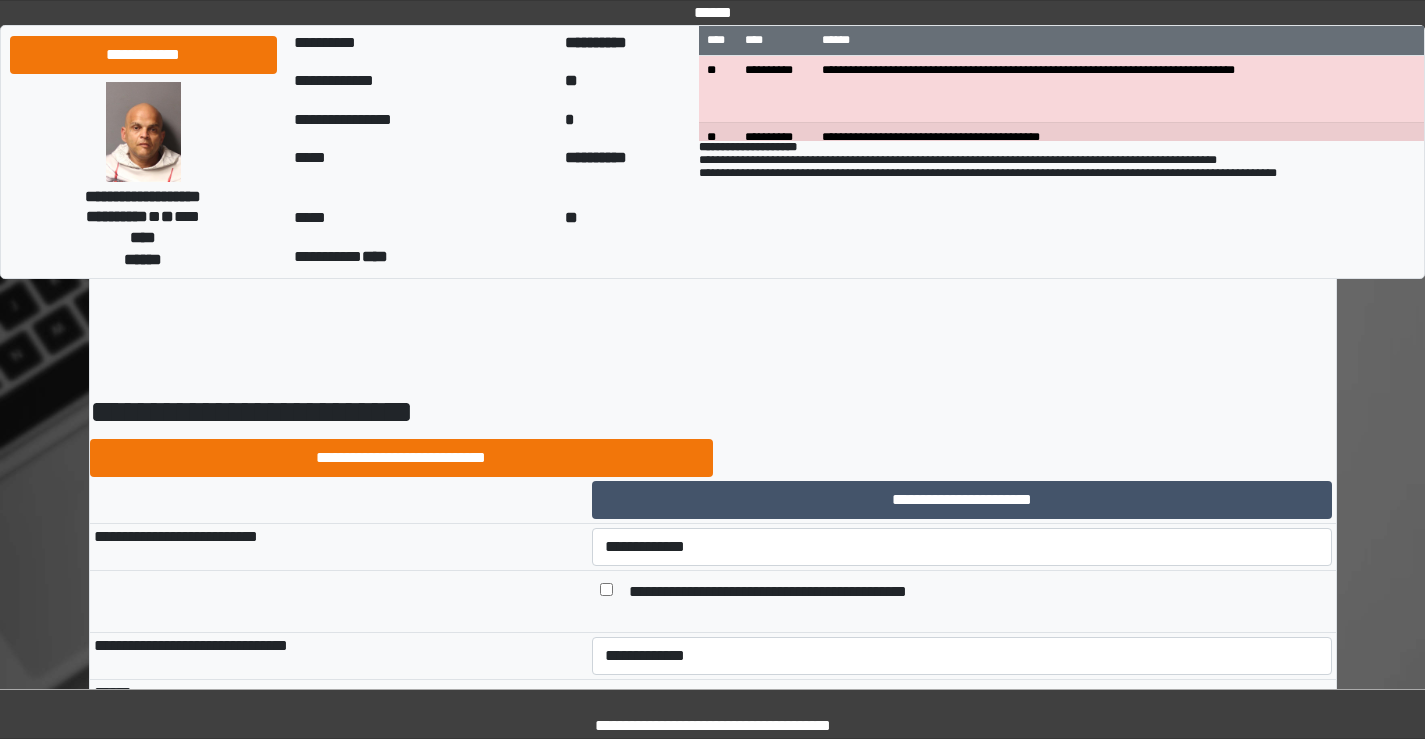 scroll, scrollTop: 0, scrollLeft: 0, axis: both 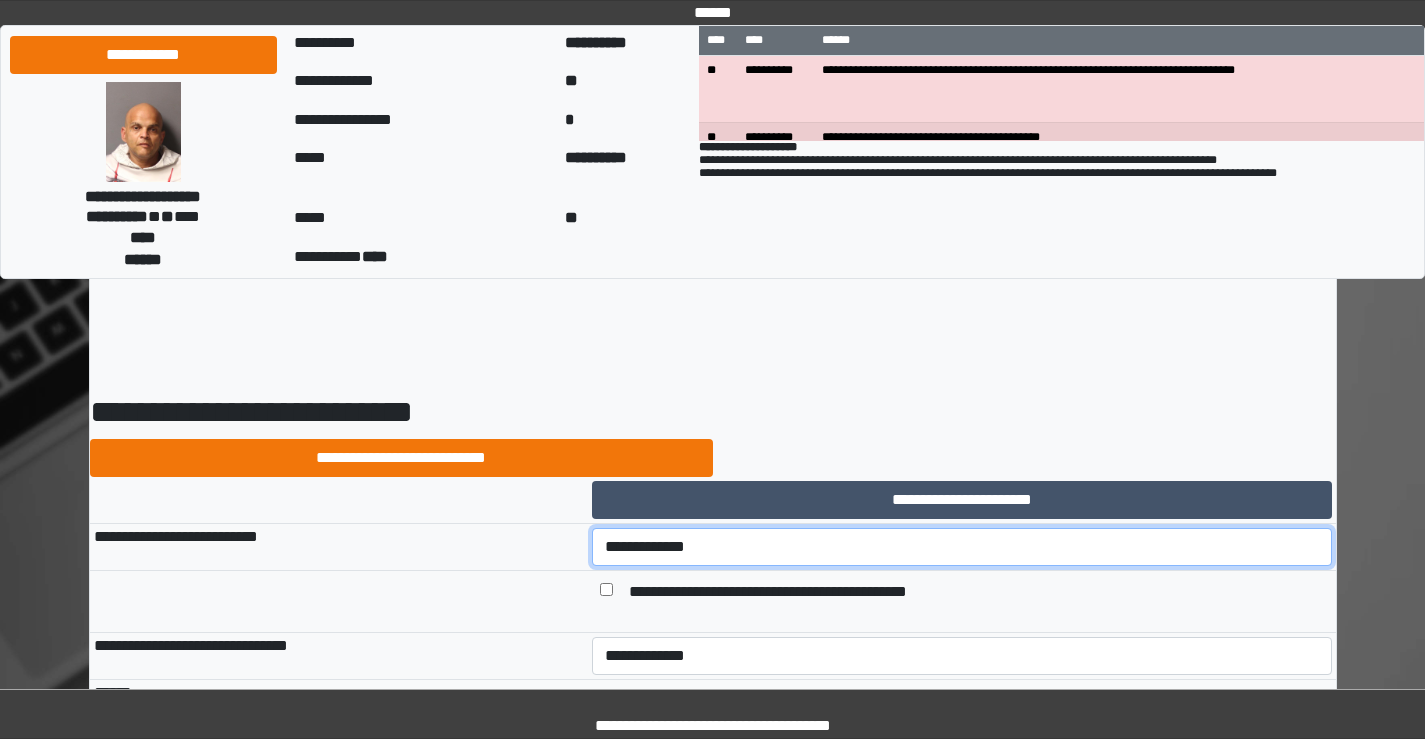 click on "**********" at bounding box center [962, 547] 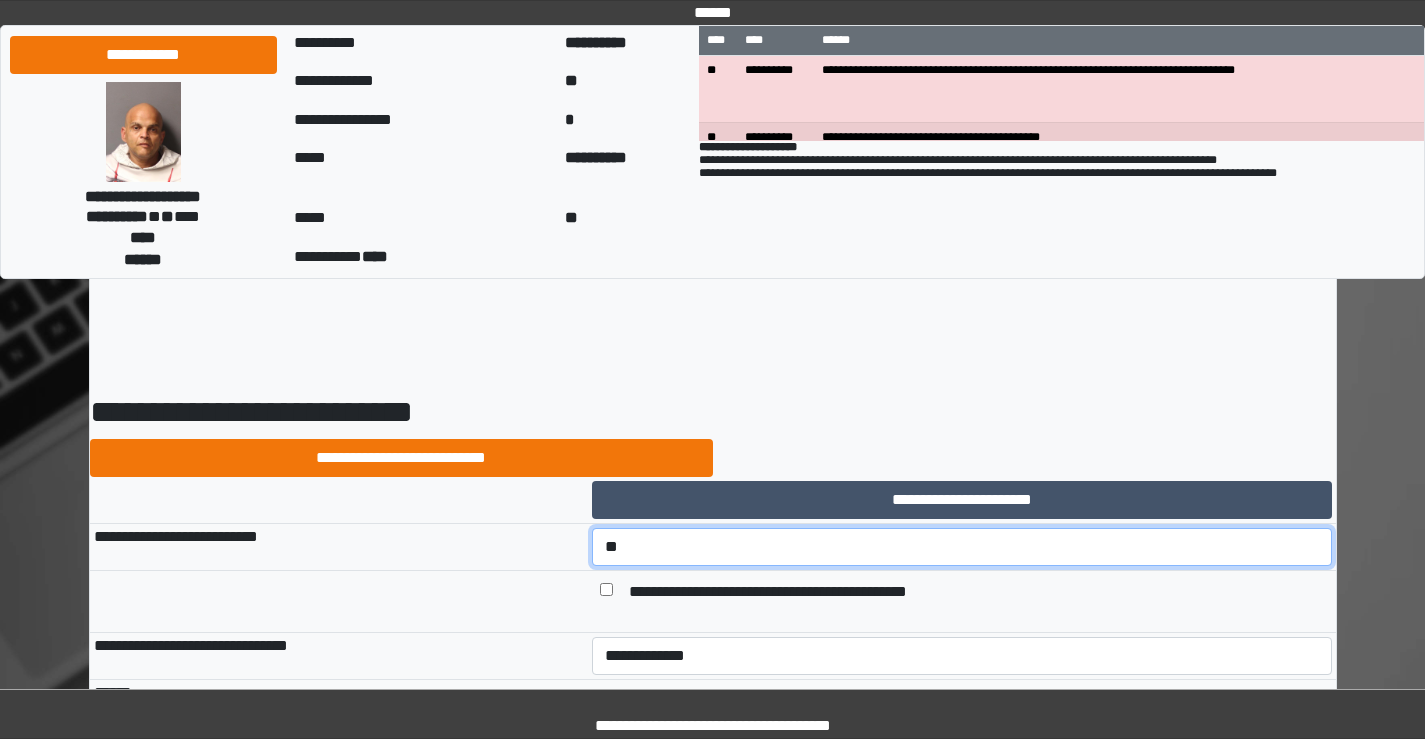 click on "**********" at bounding box center (962, 547) 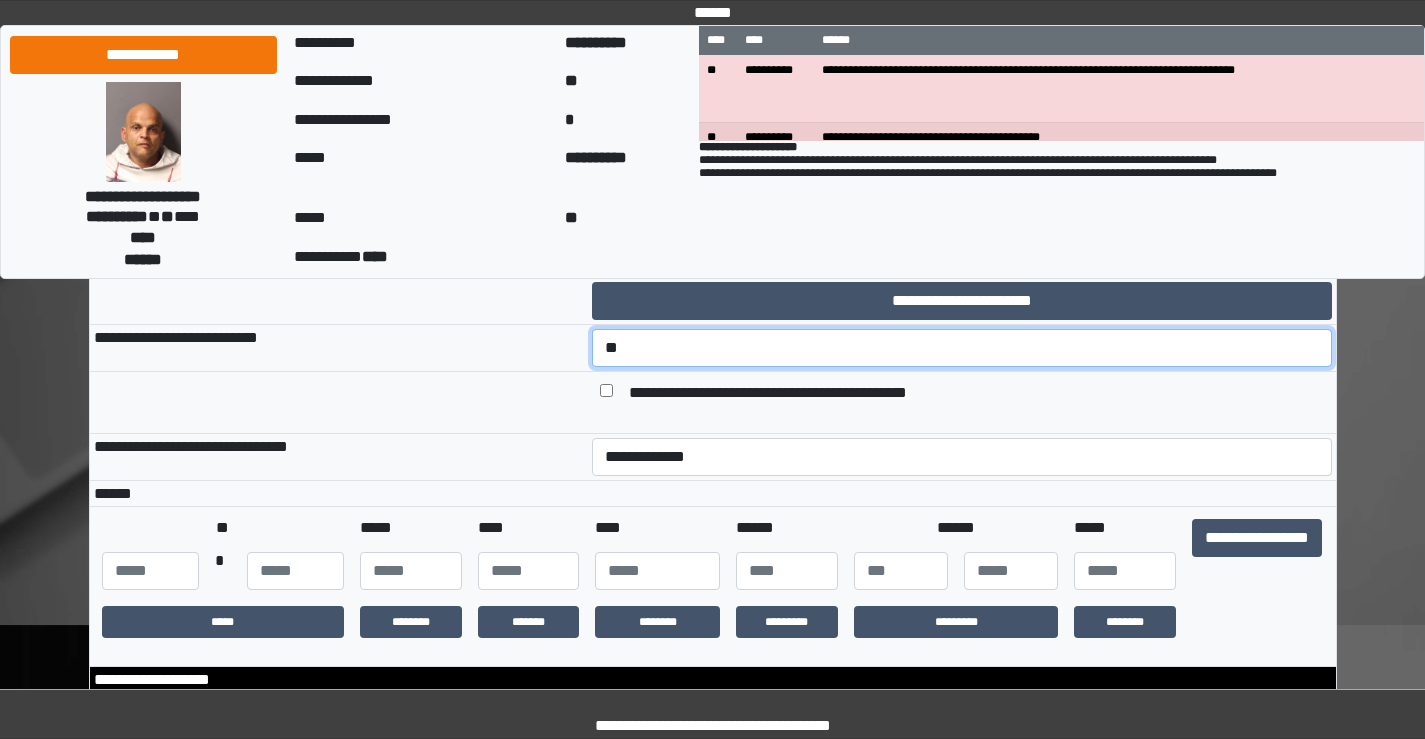 scroll, scrollTop: 200, scrollLeft: 0, axis: vertical 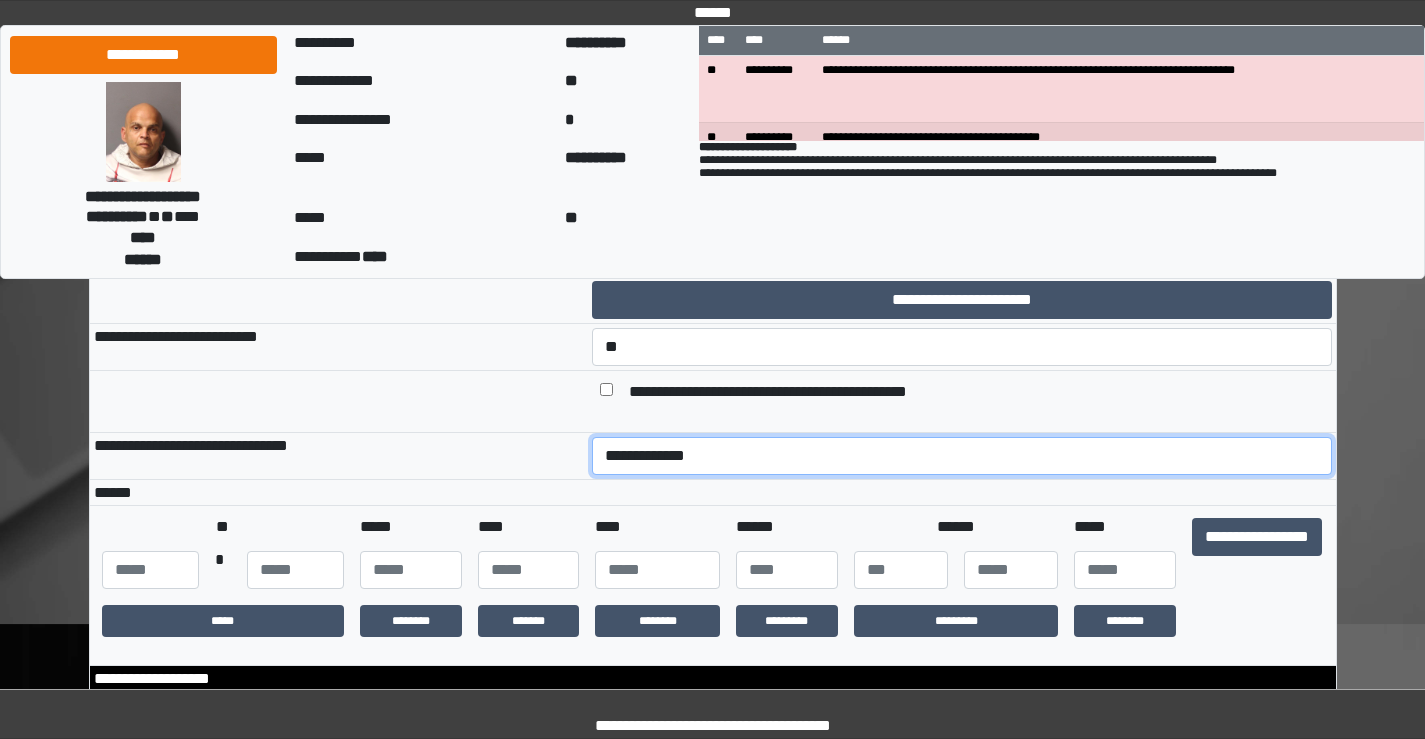 click on "**********" at bounding box center [962, 456] 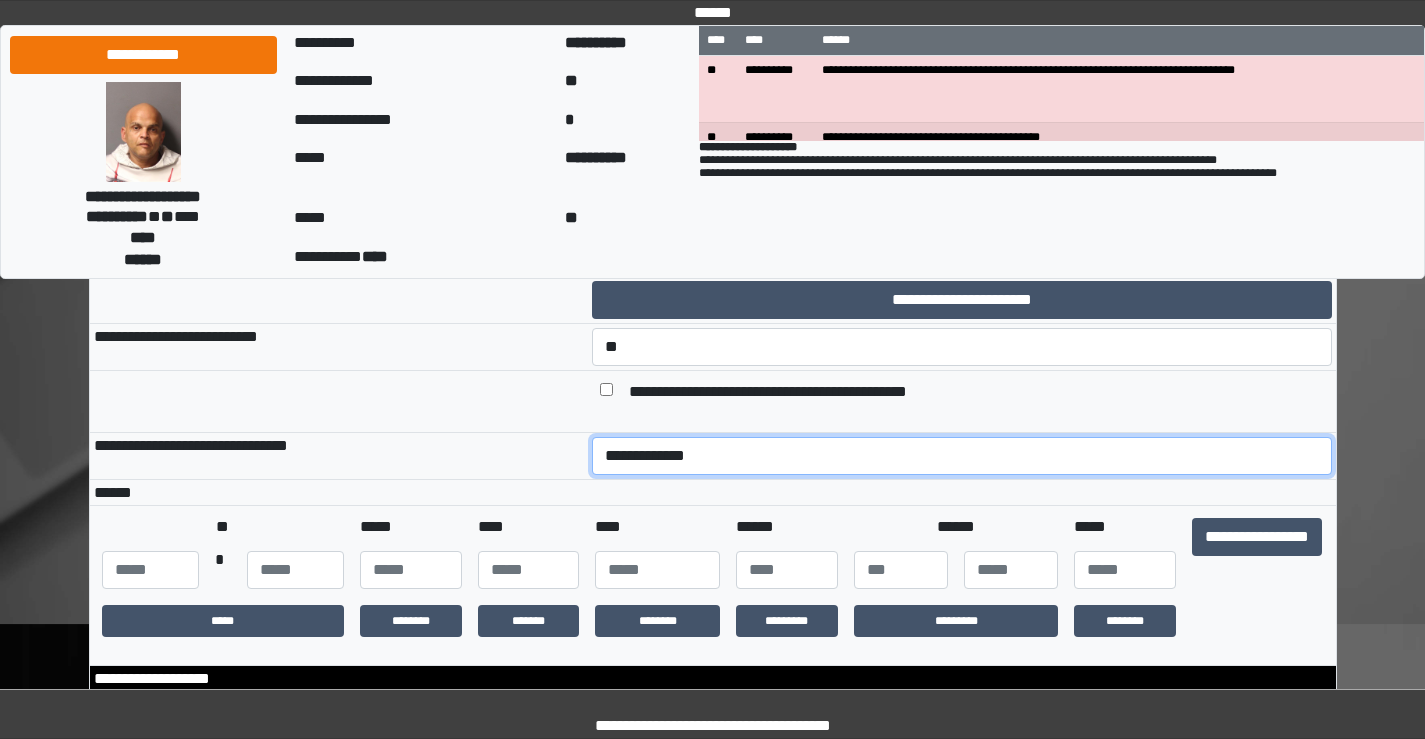 select on "*" 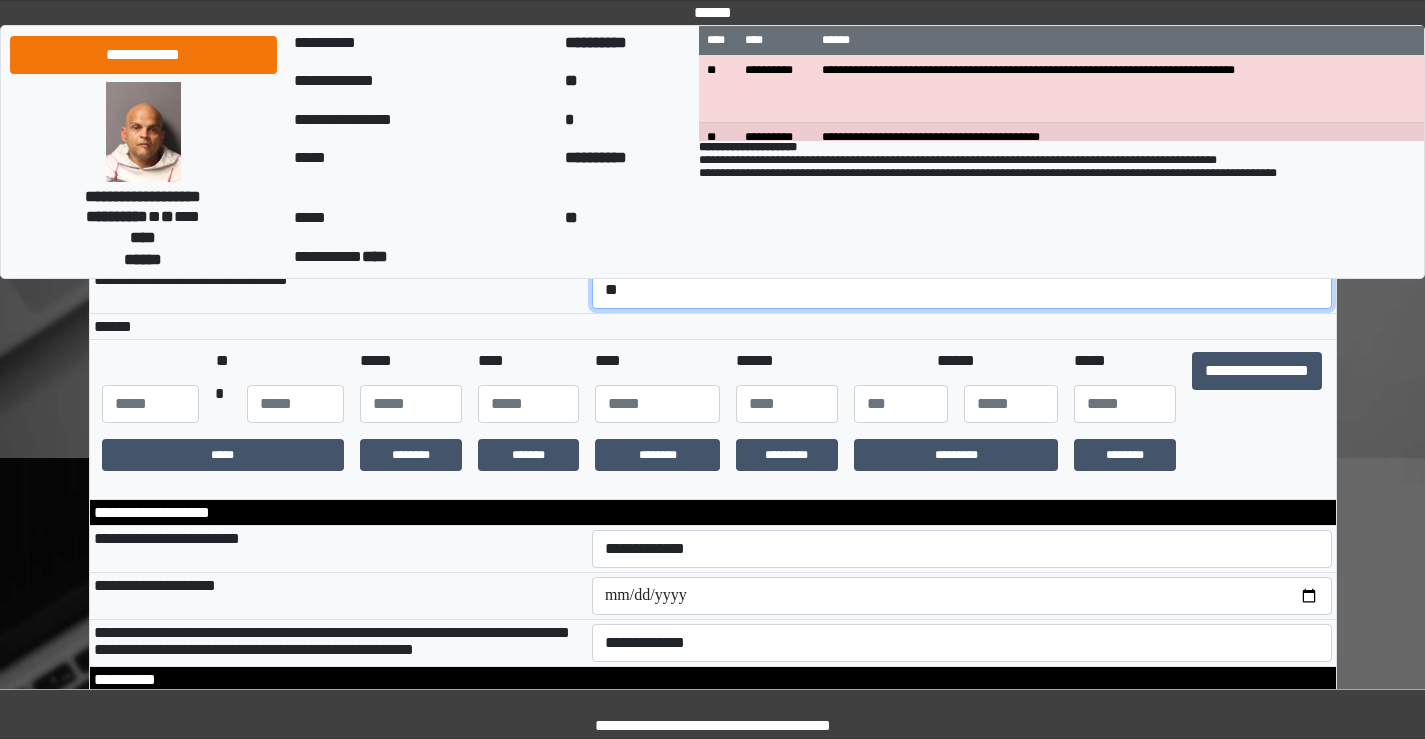 scroll, scrollTop: 400, scrollLeft: 0, axis: vertical 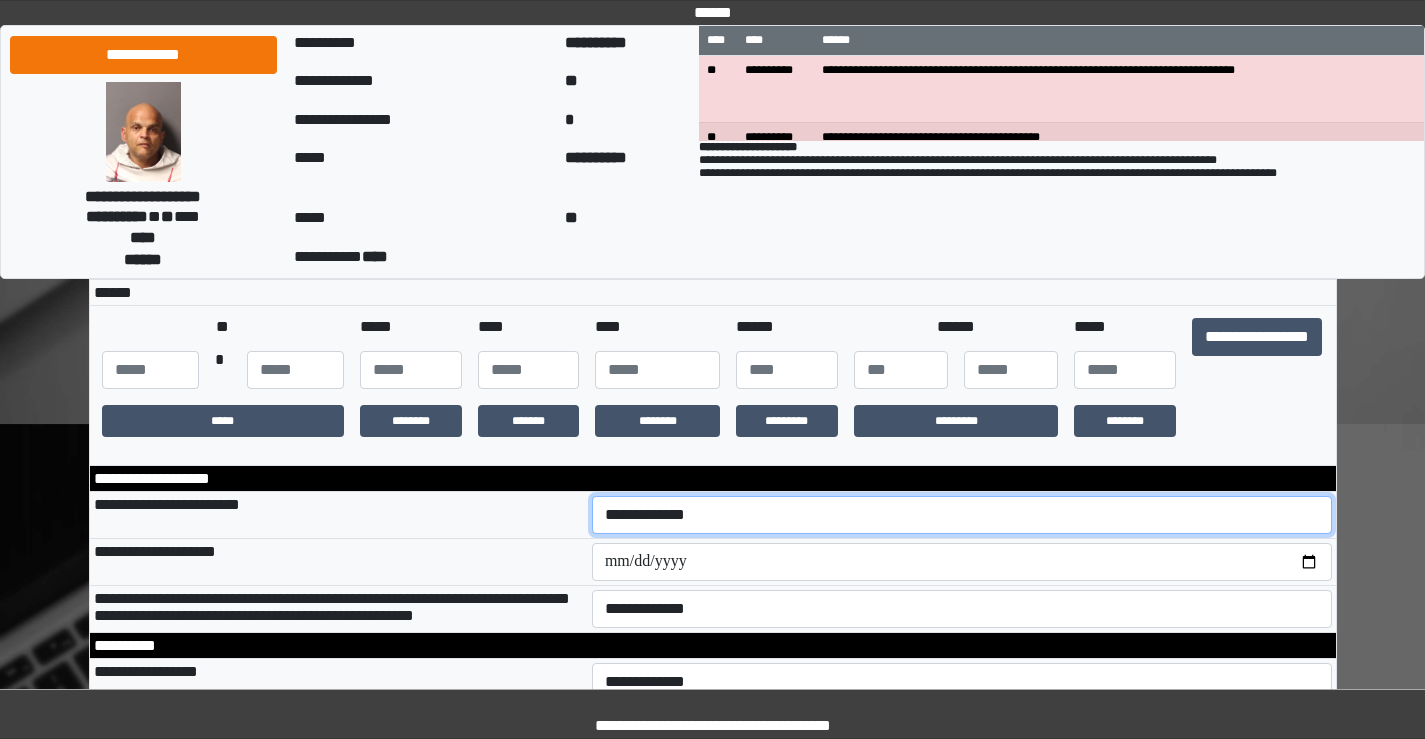 click on "**********" at bounding box center [962, 515] 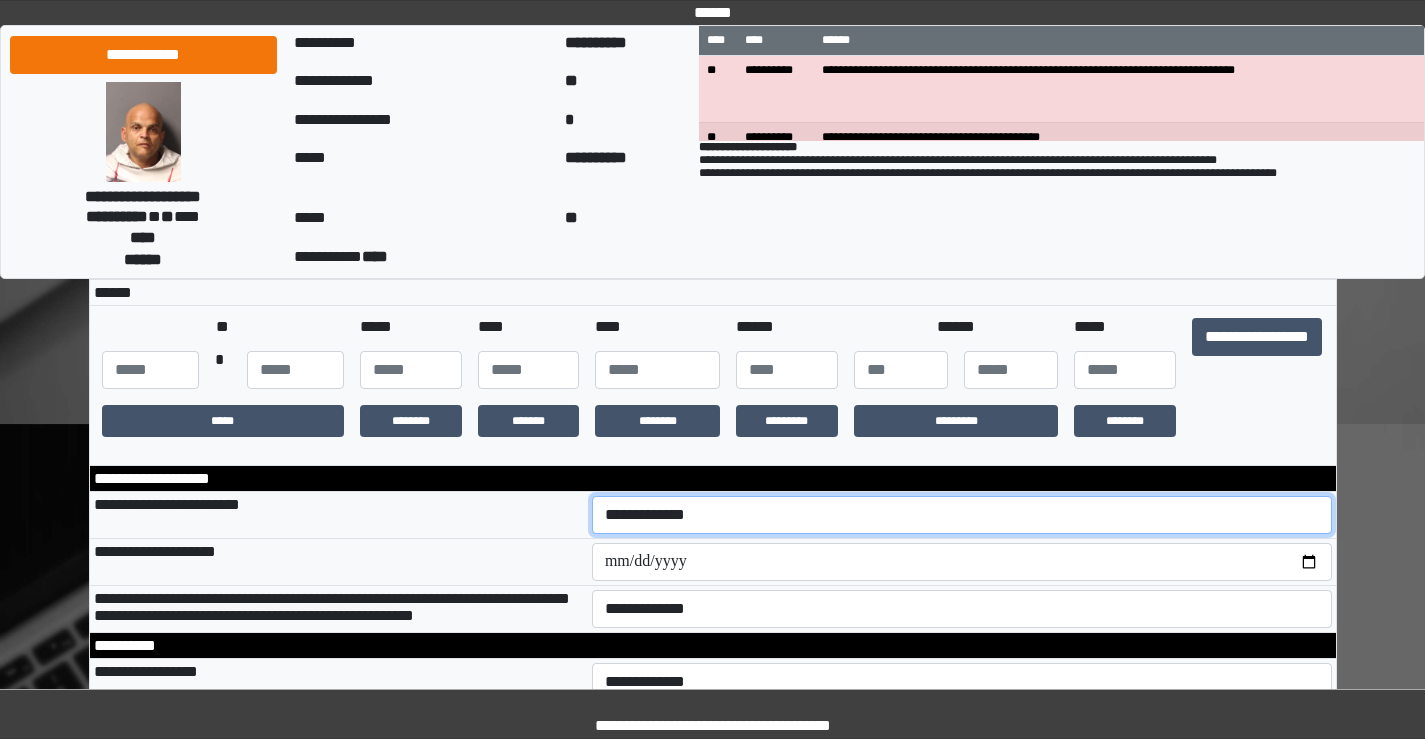 select on "***" 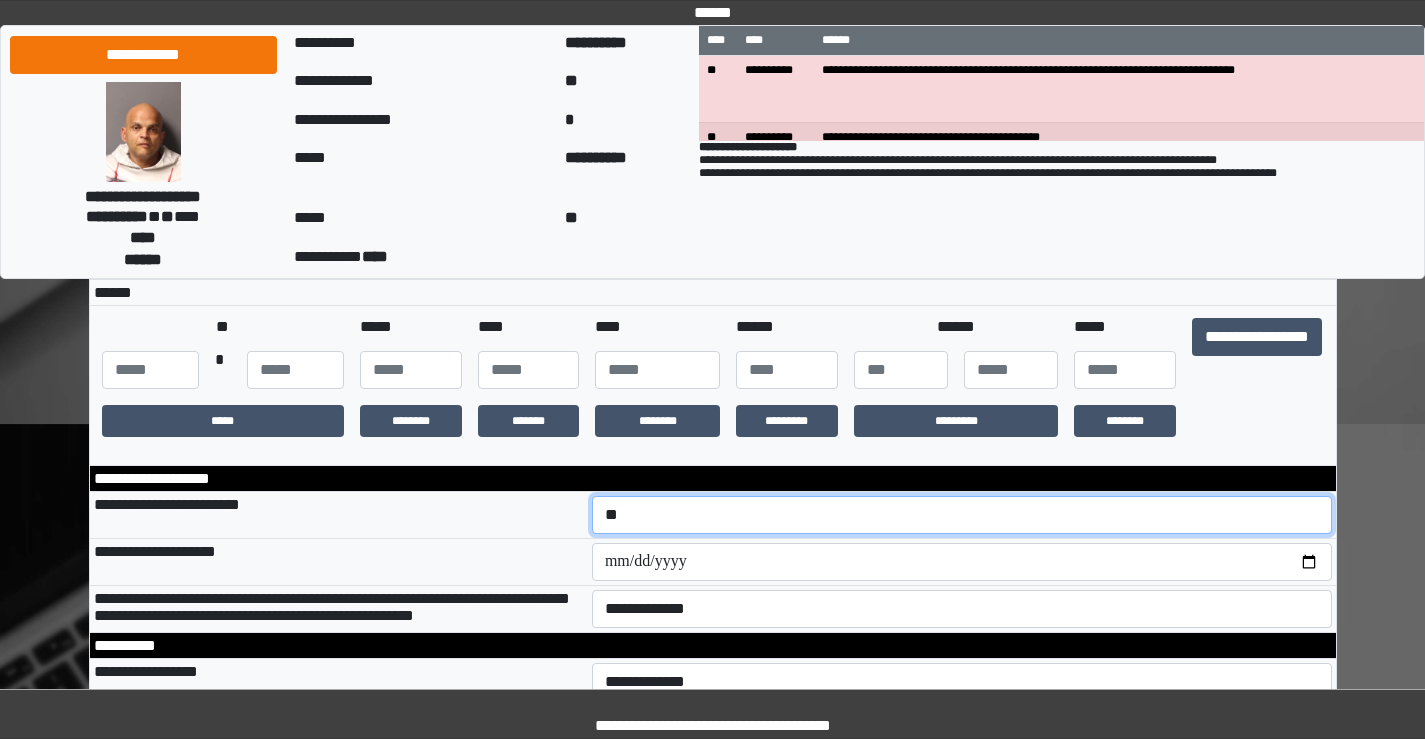 click on "**********" at bounding box center [962, 515] 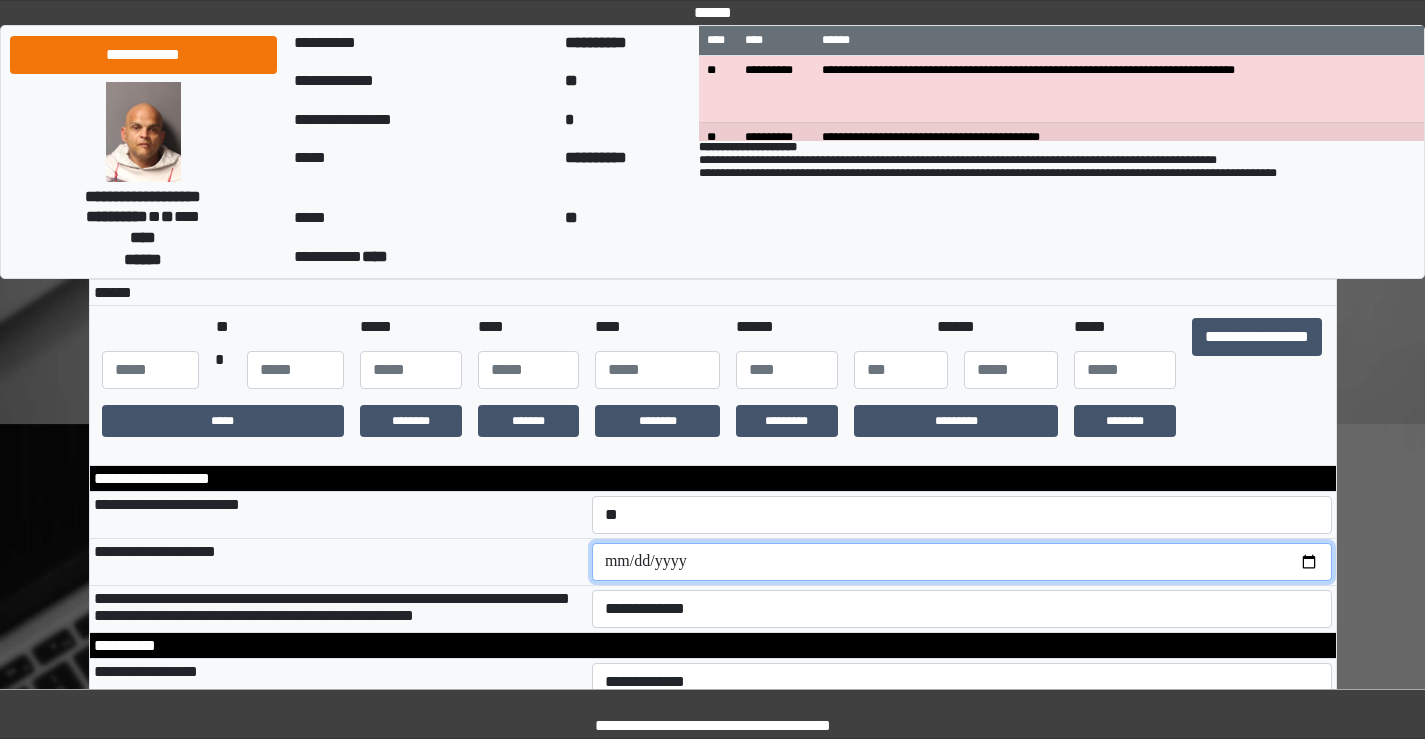 click at bounding box center (962, 562) 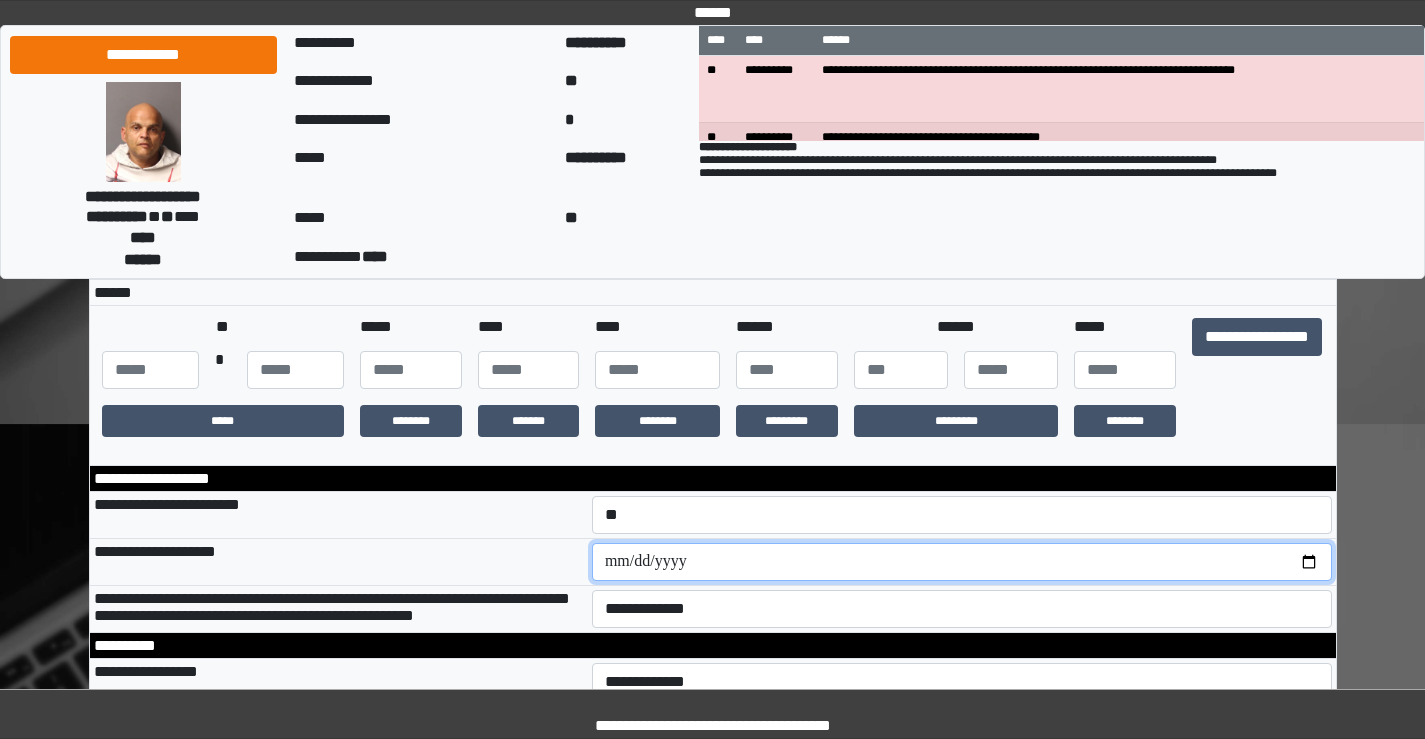 click at bounding box center (962, 562) 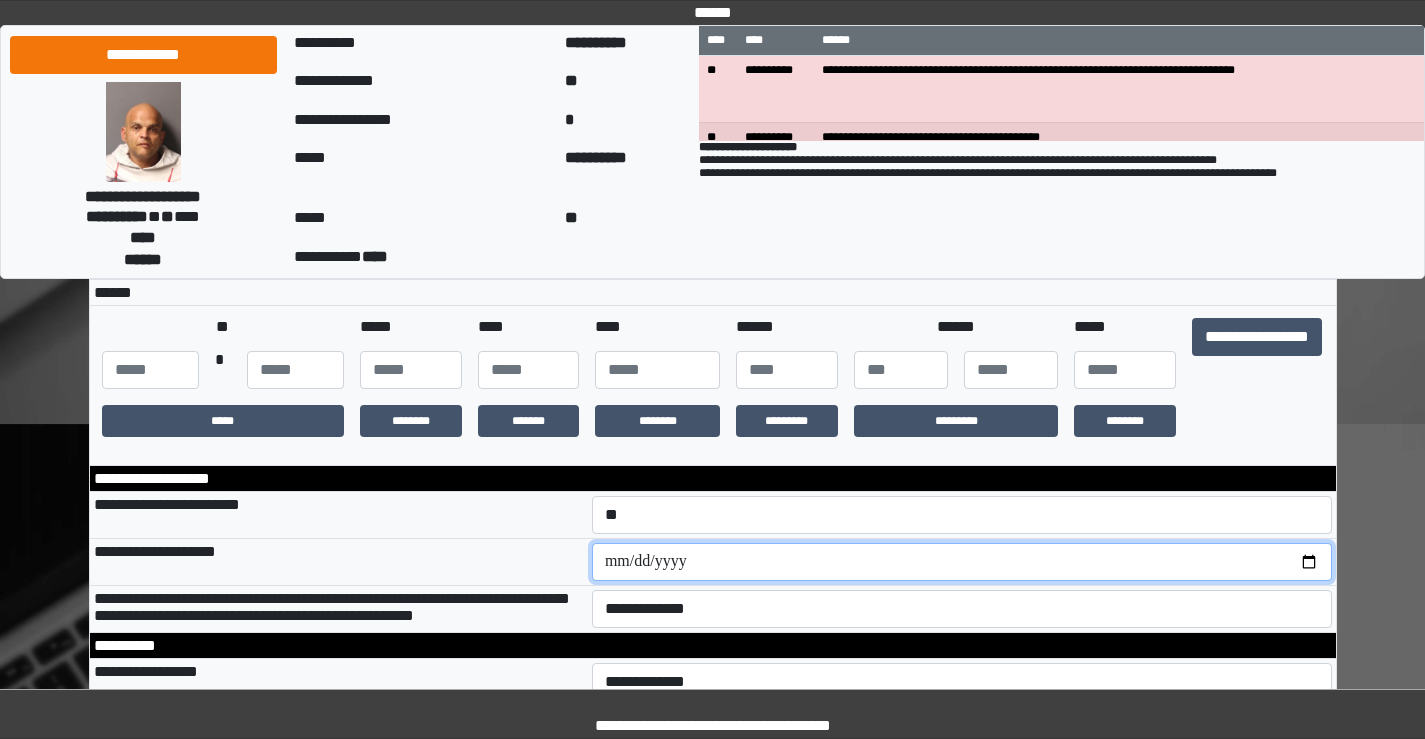 type on "**********" 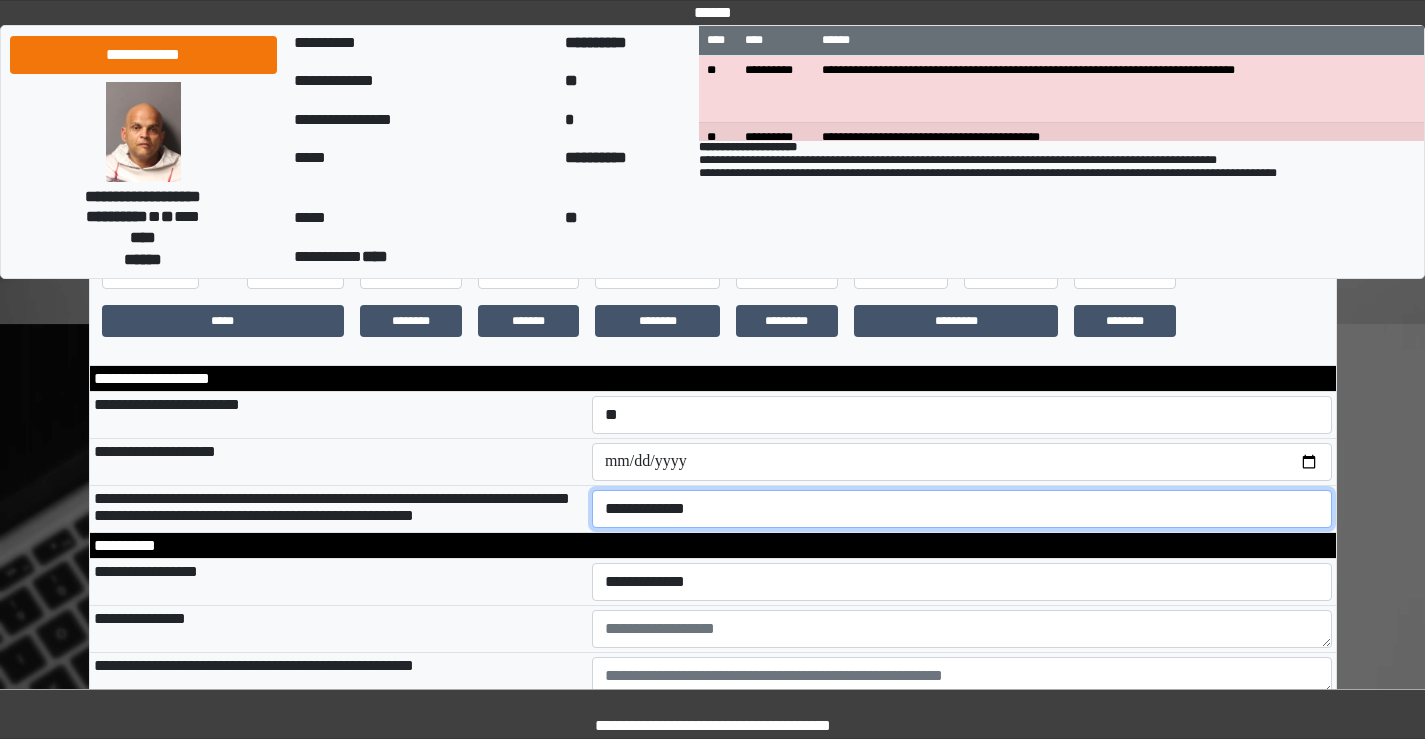 click on "**********" at bounding box center (962, 509) 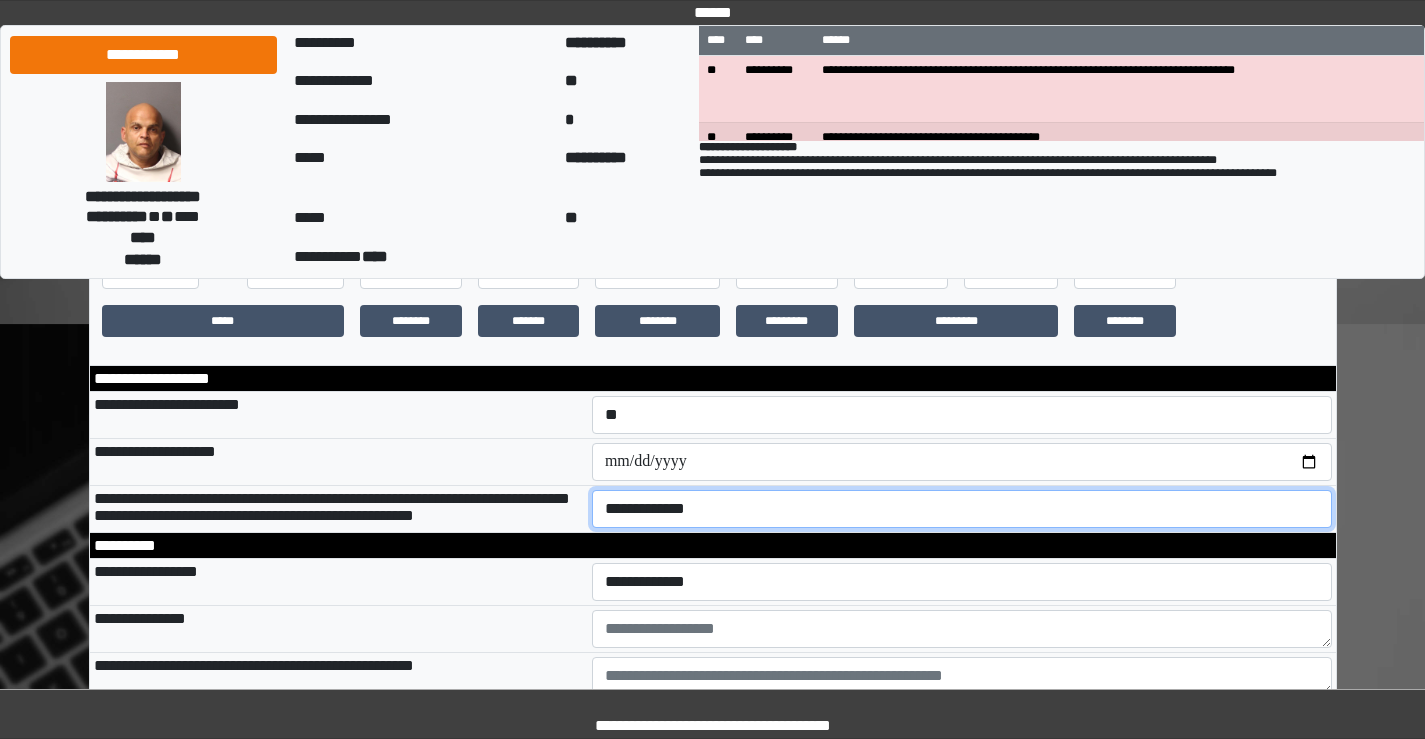 select on "*" 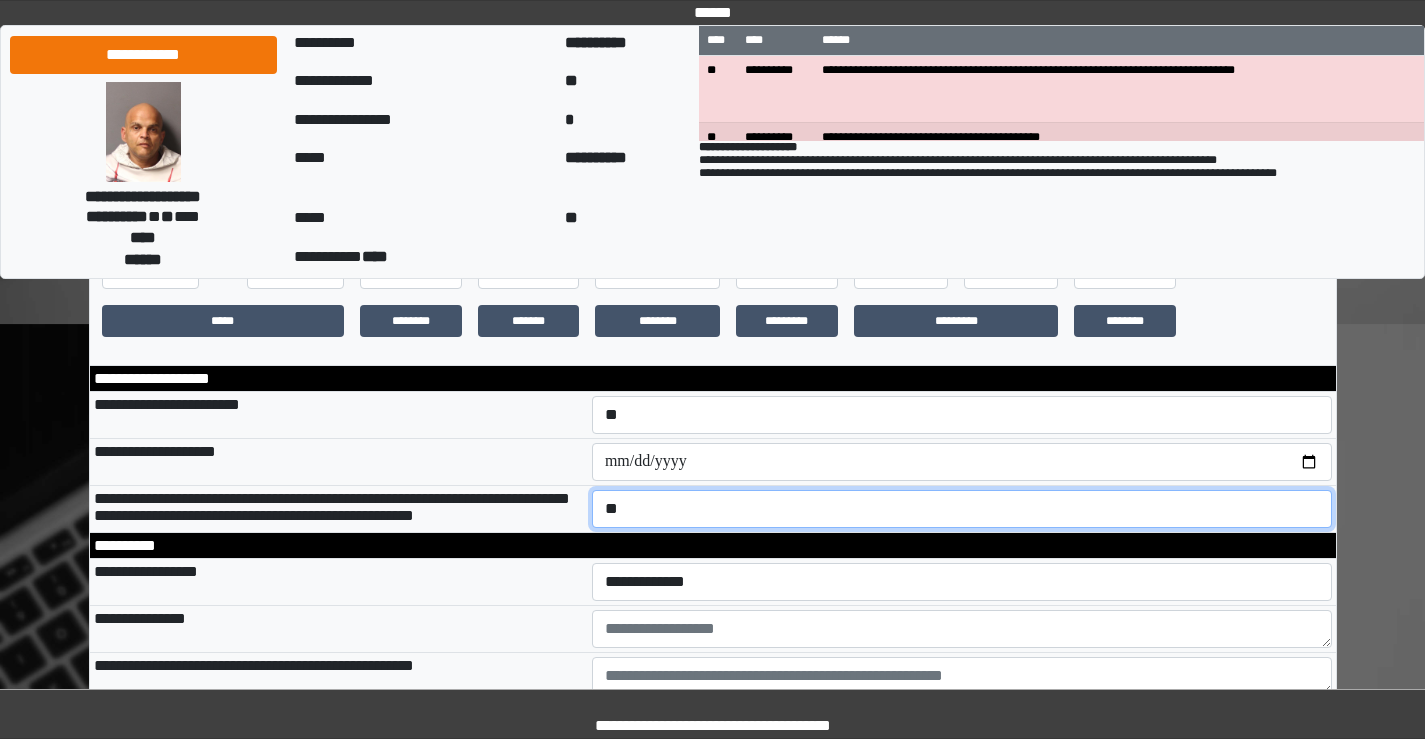 click on "**********" at bounding box center [962, 509] 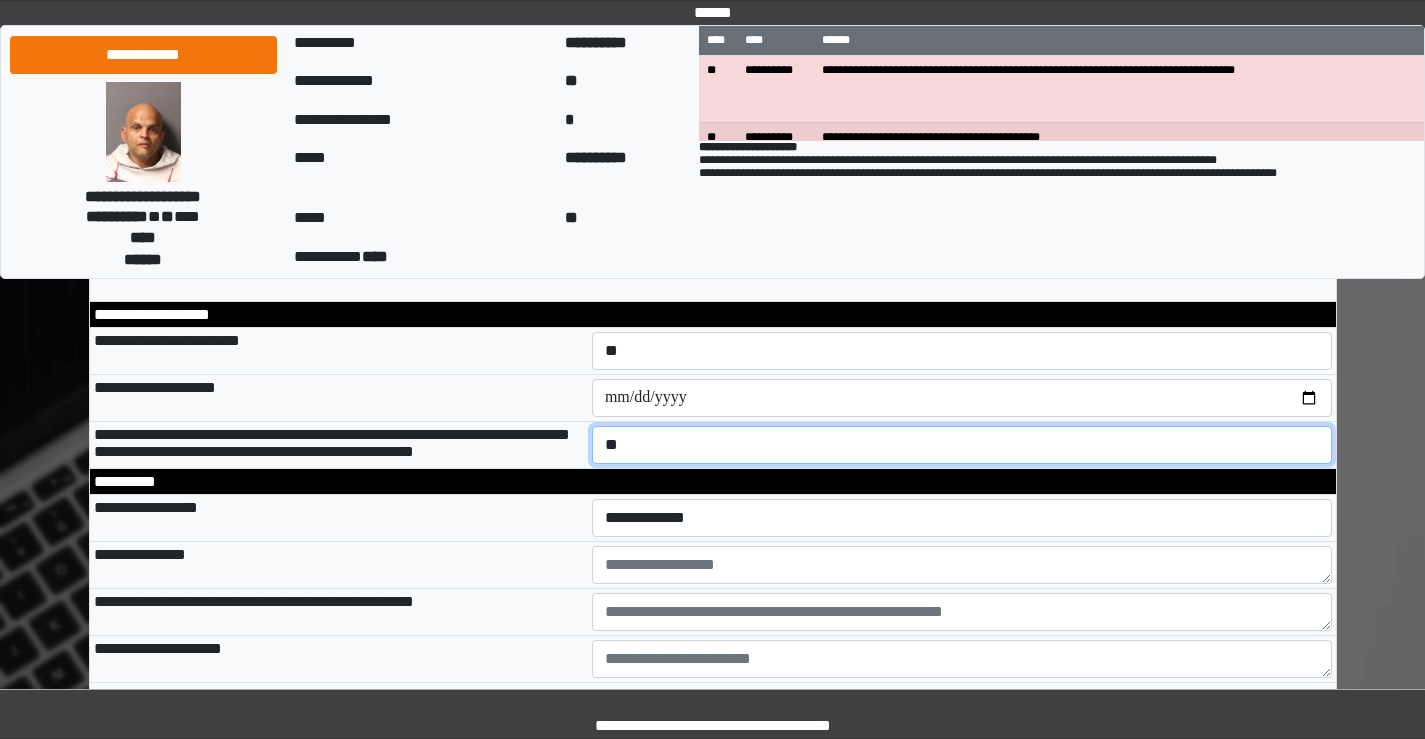 scroll, scrollTop: 600, scrollLeft: 0, axis: vertical 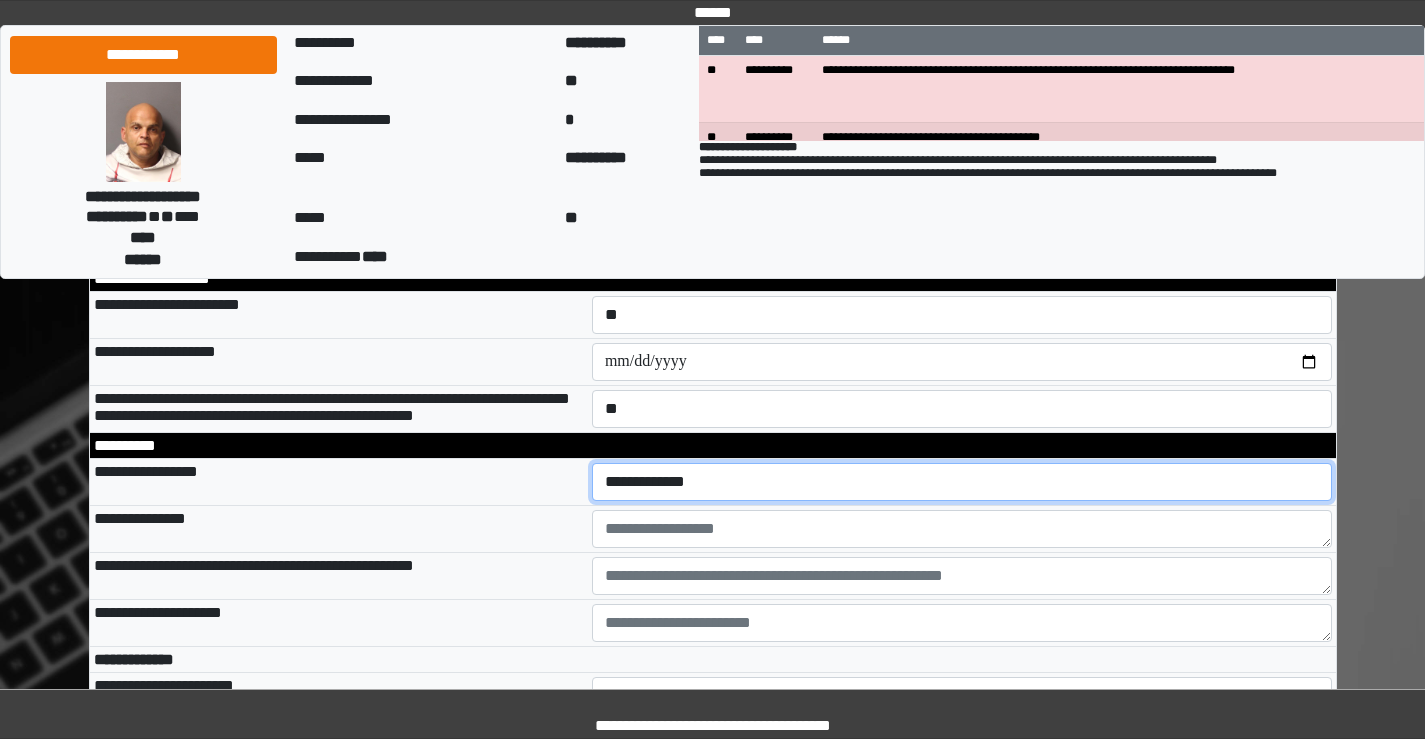 click on "**********" at bounding box center (962, 482) 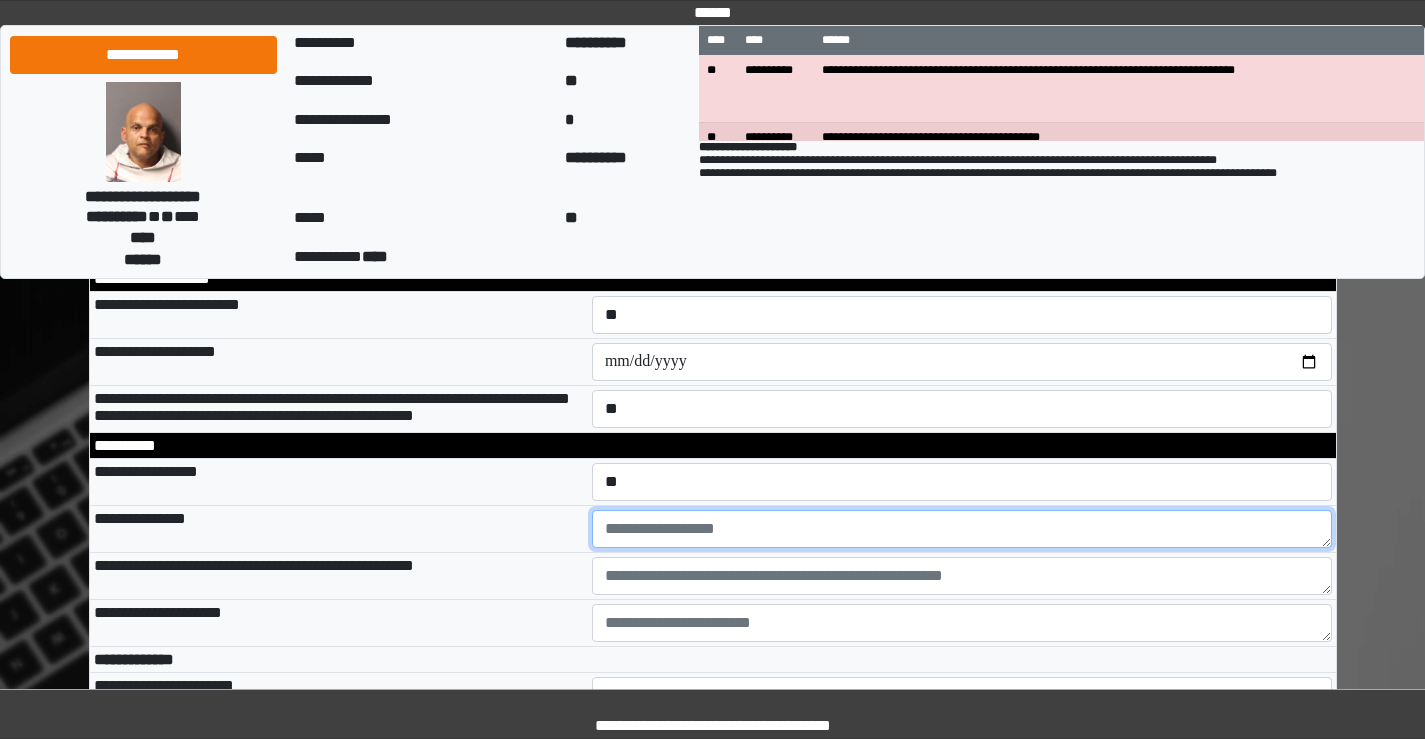 click at bounding box center (962, 529) 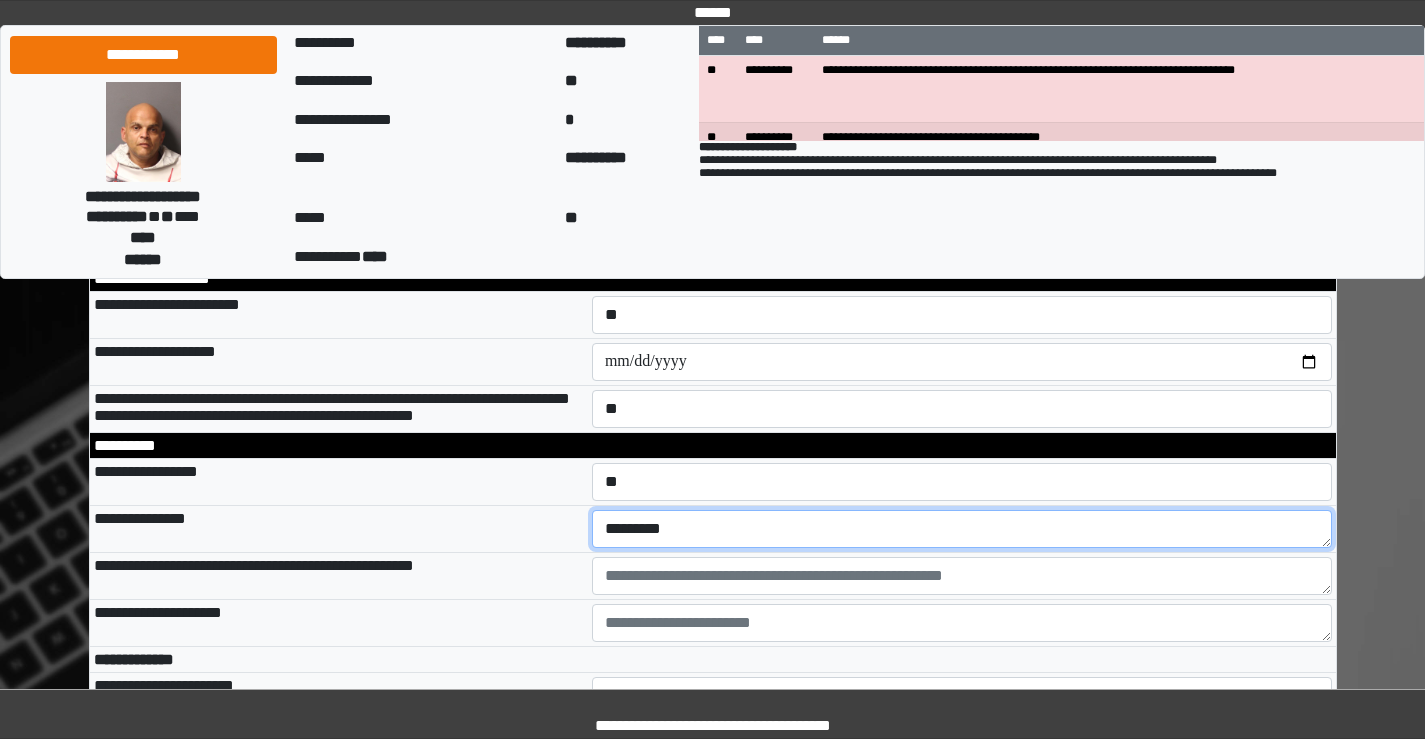 type on "*********" 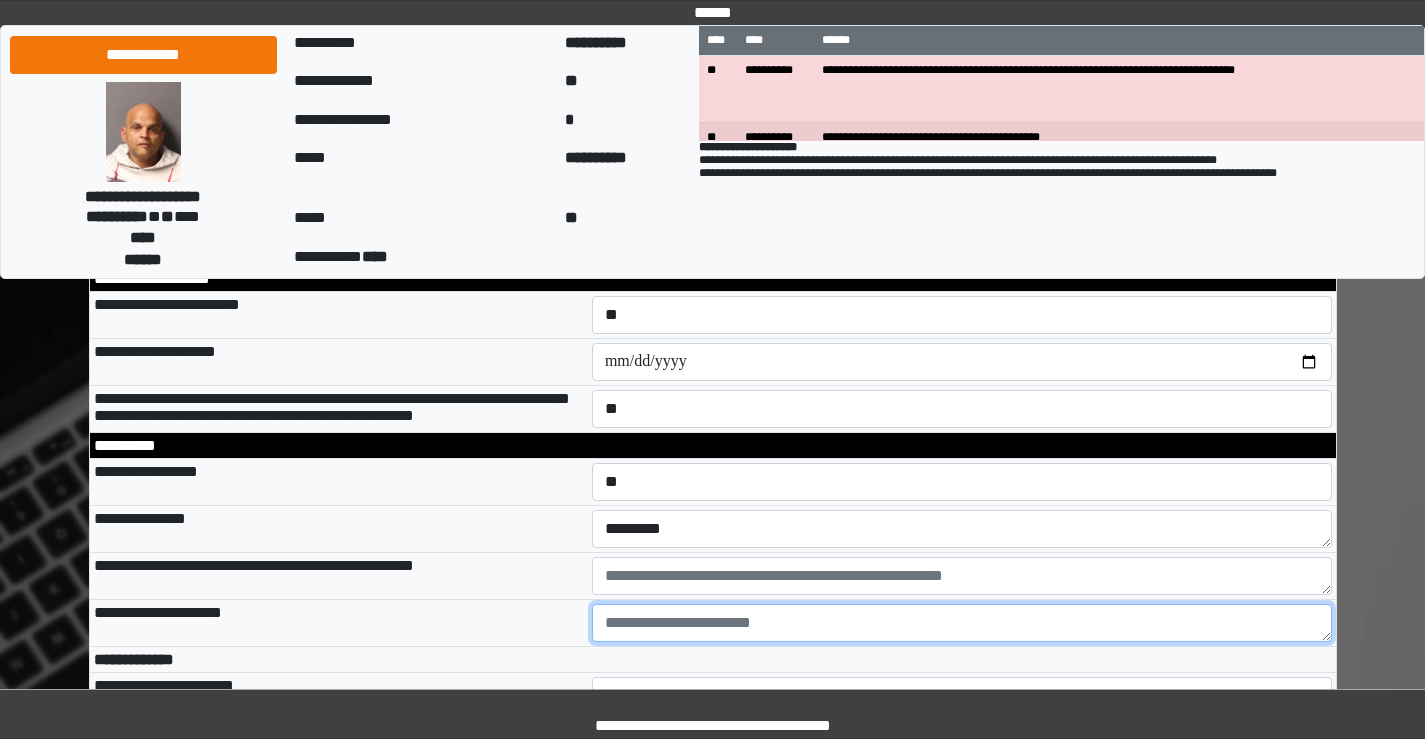 click at bounding box center (962, 623) 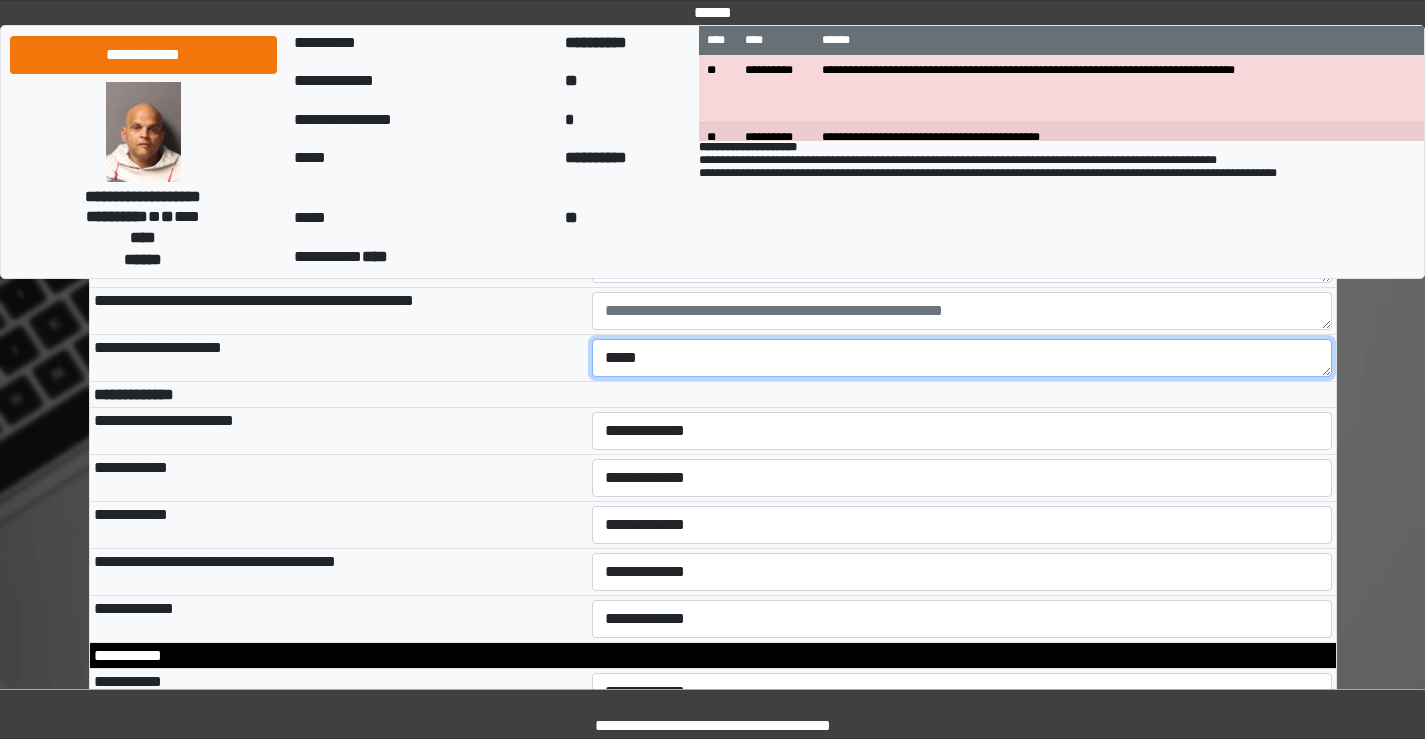 scroll, scrollTop: 900, scrollLeft: 0, axis: vertical 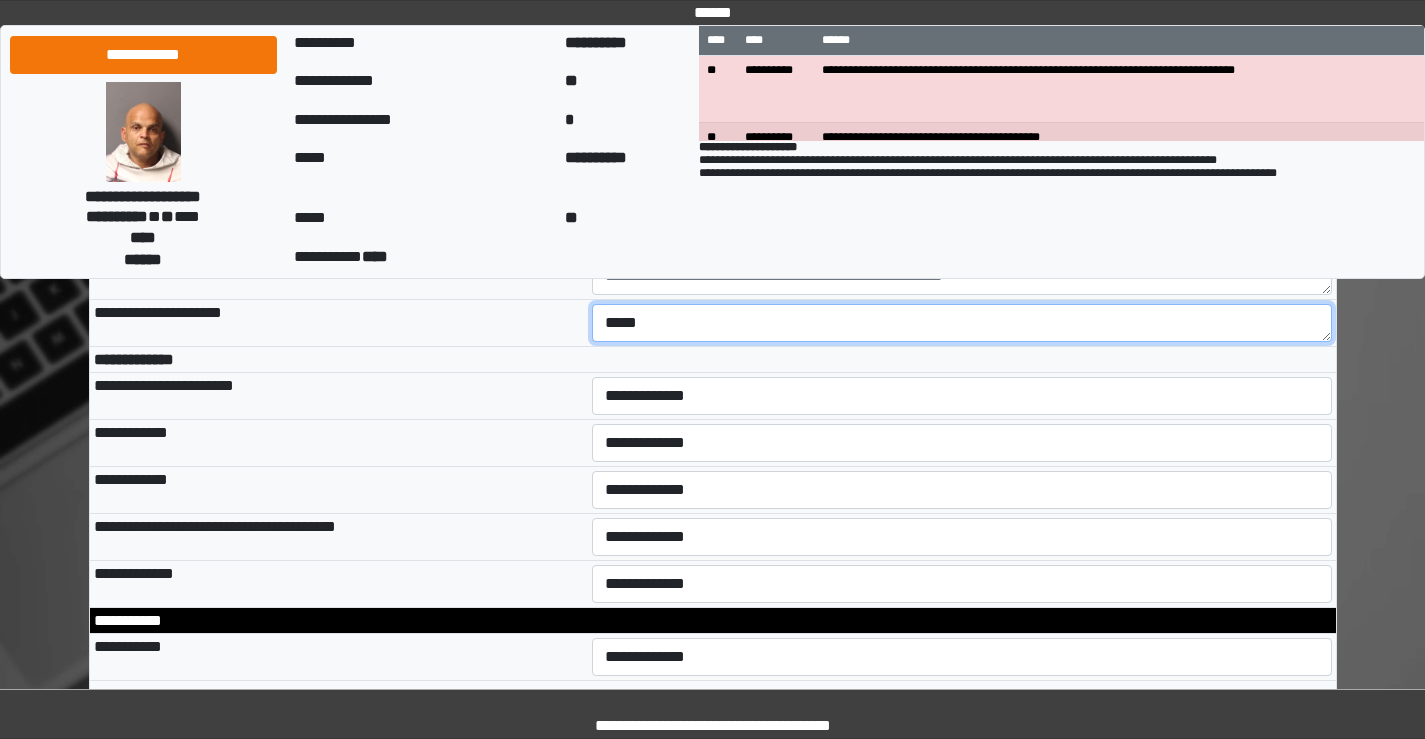 type on "*****" 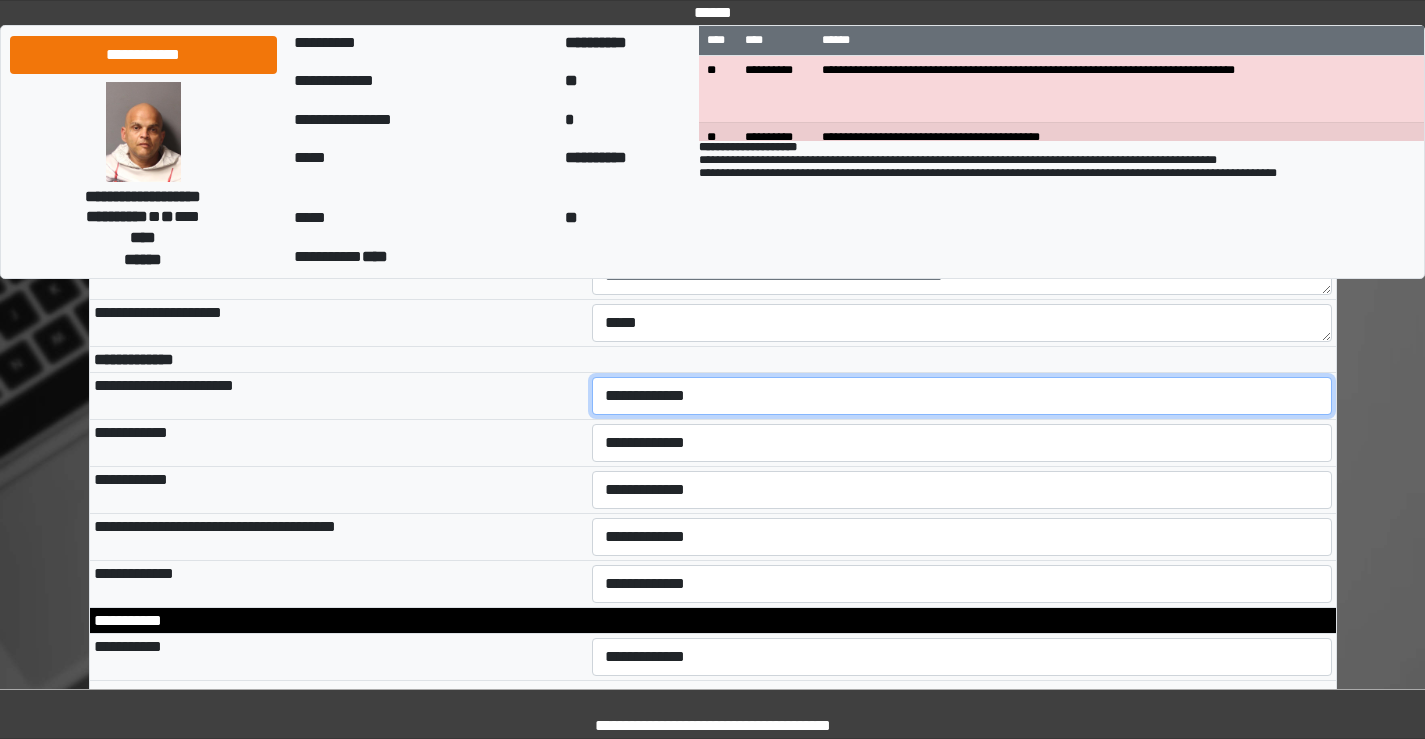click on "**********" at bounding box center (962, 396) 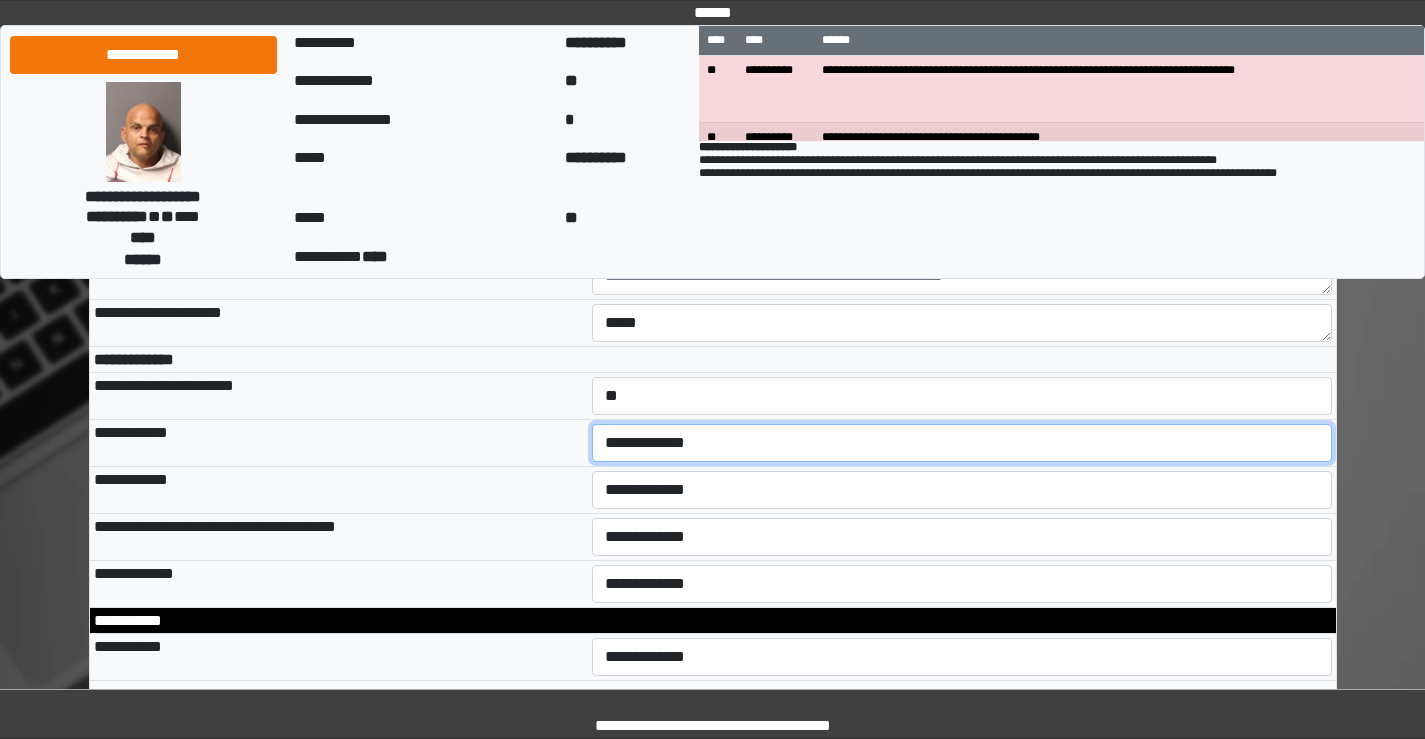 click on "**********" at bounding box center [962, 443] 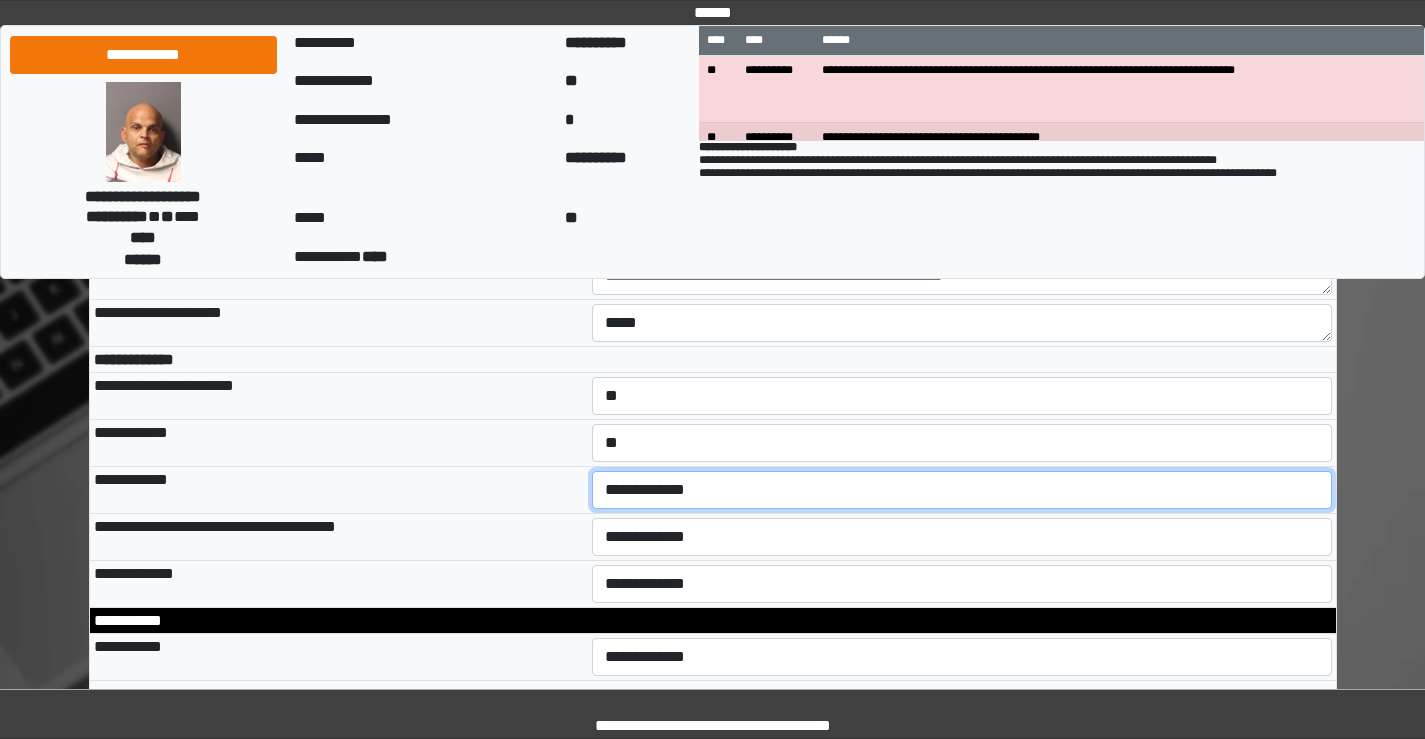 click on "**********" at bounding box center [962, 490] 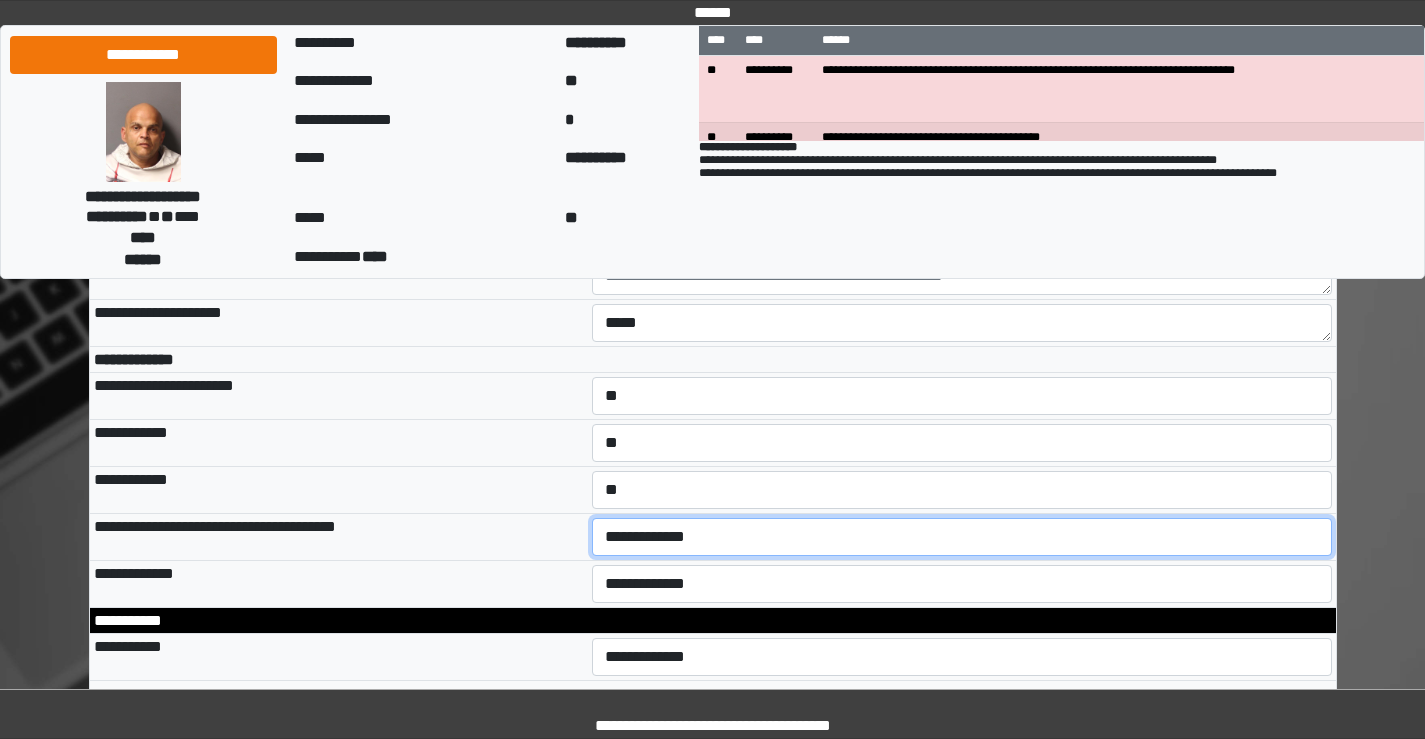 click on "**********" at bounding box center [962, 537] 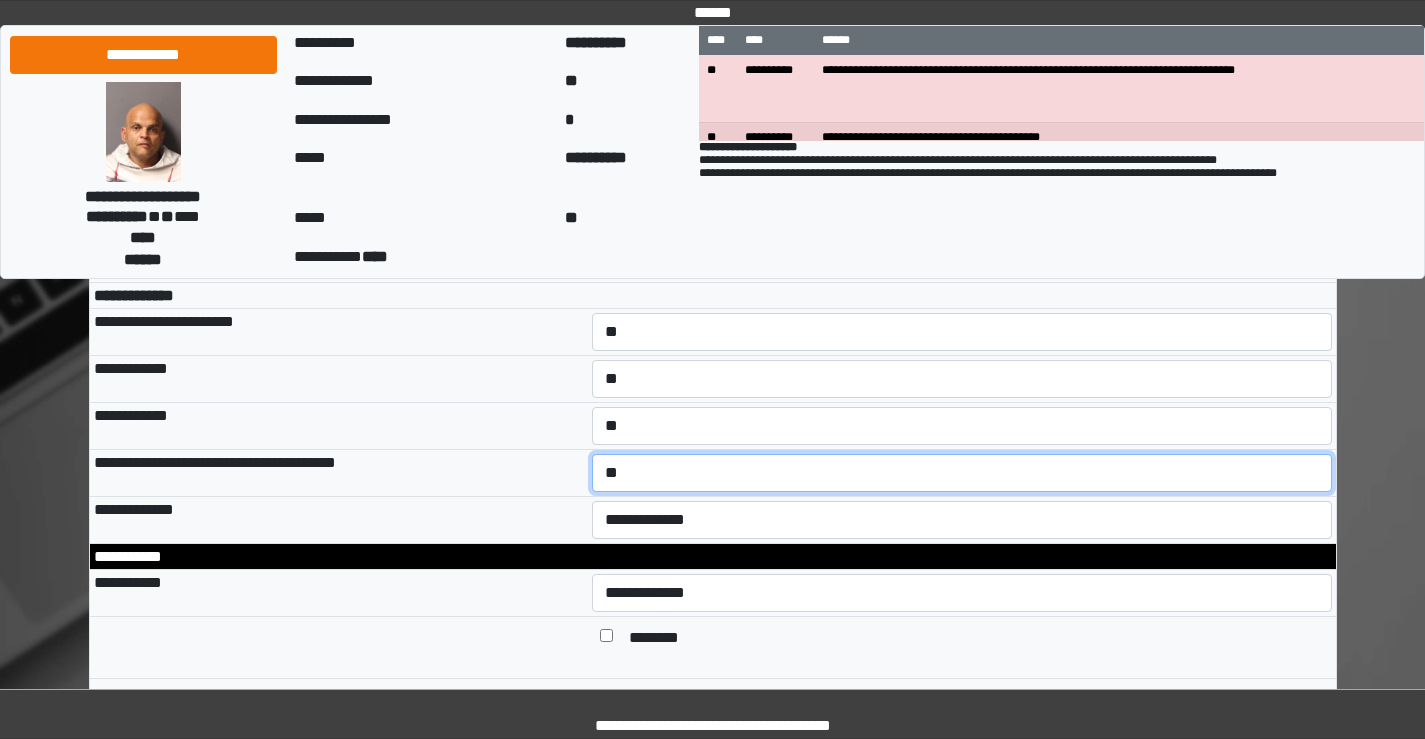 scroll, scrollTop: 1000, scrollLeft: 0, axis: vertical 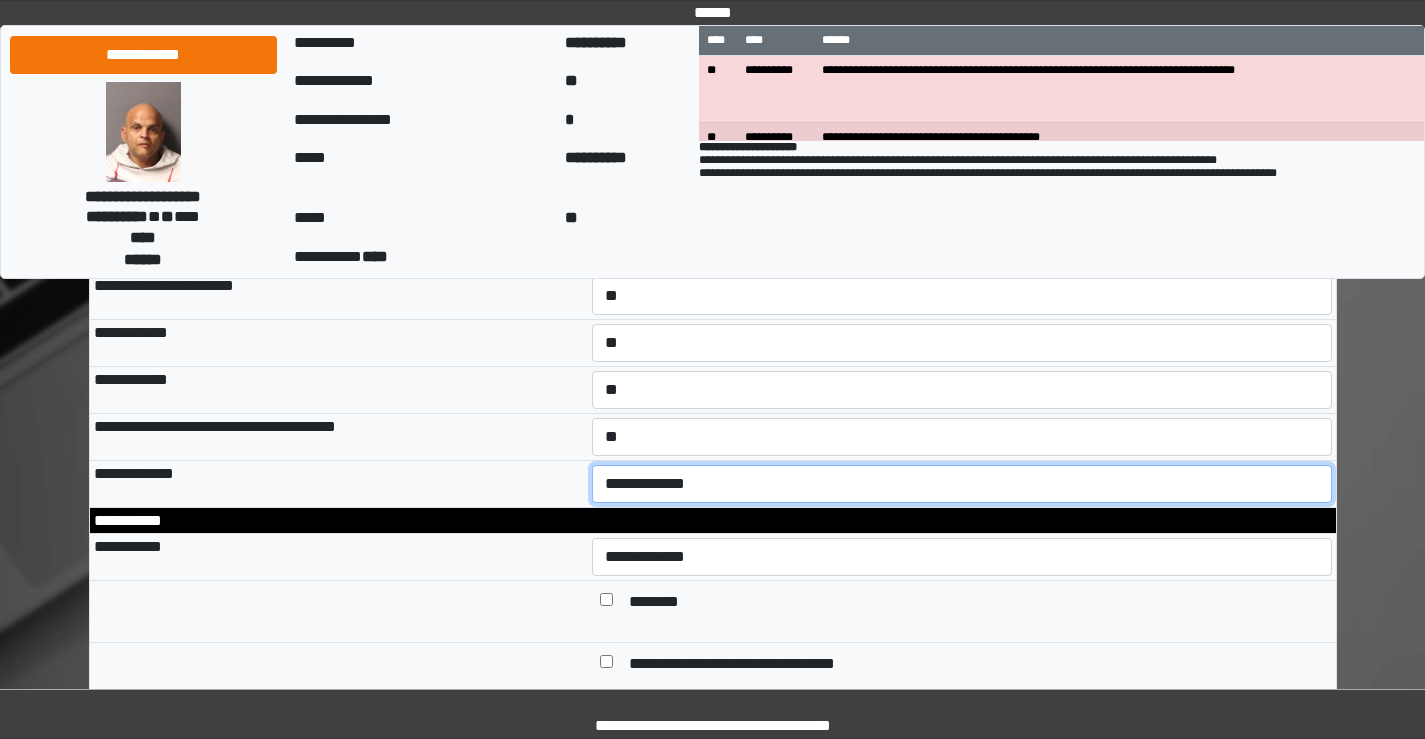 click on "**********" at bounding box center (962, 484) 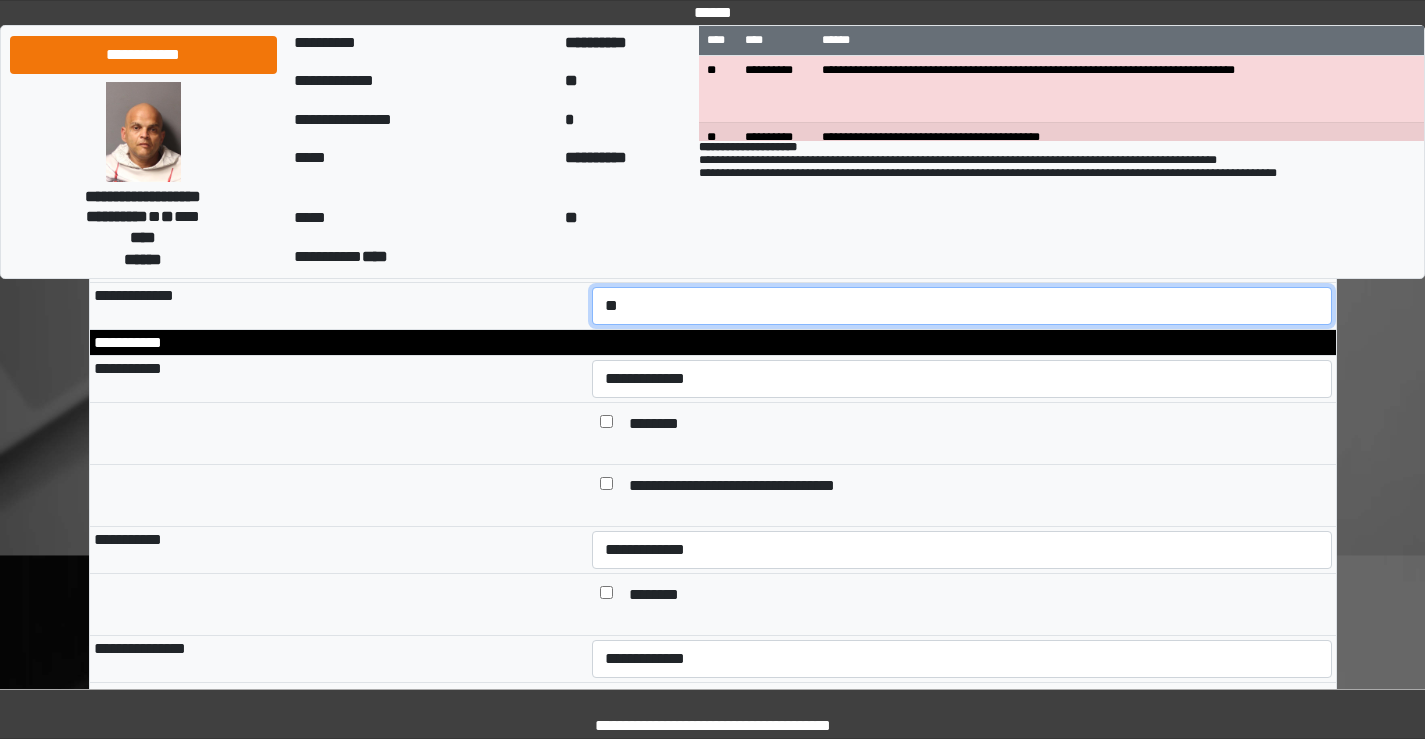 scroll, scrollTop: 1200, scrollLeft: 0, axis: vertical 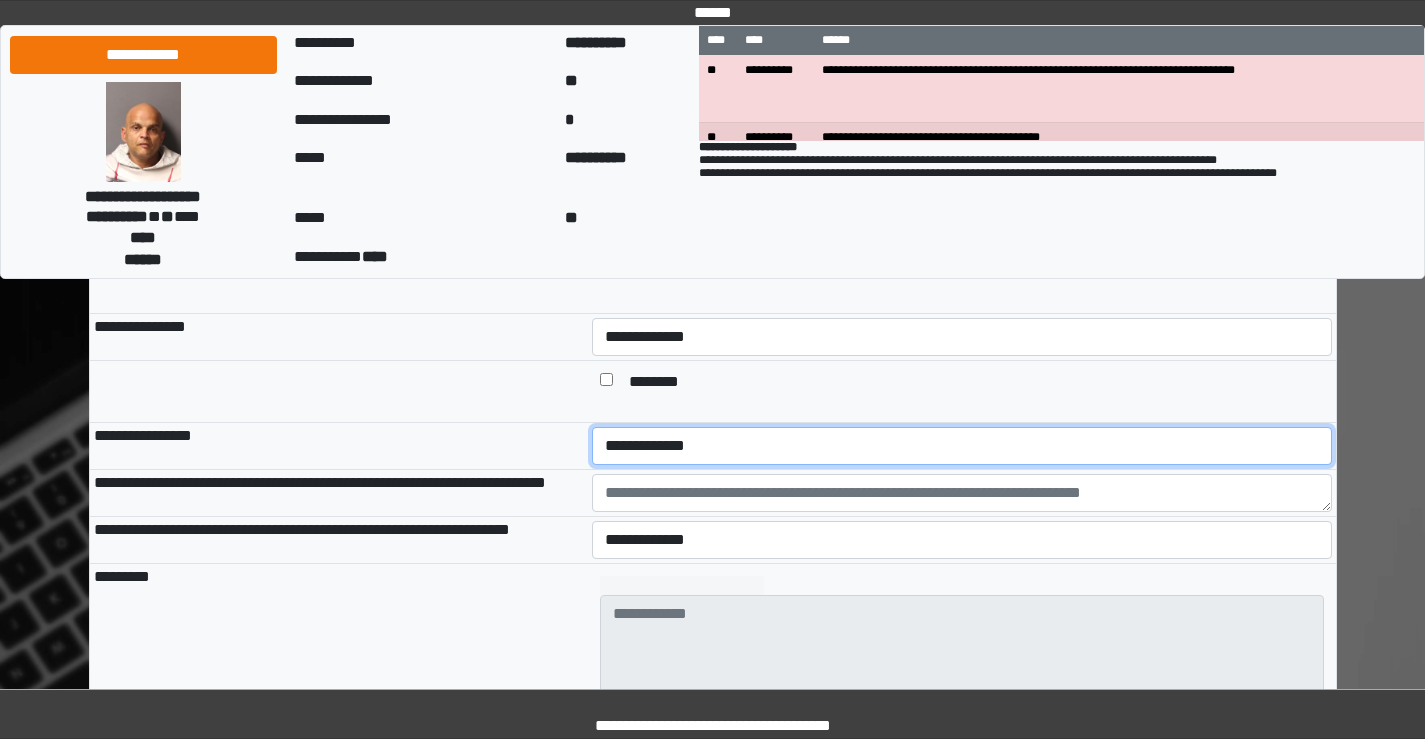click on "**********" at bounding box center (962, 446) 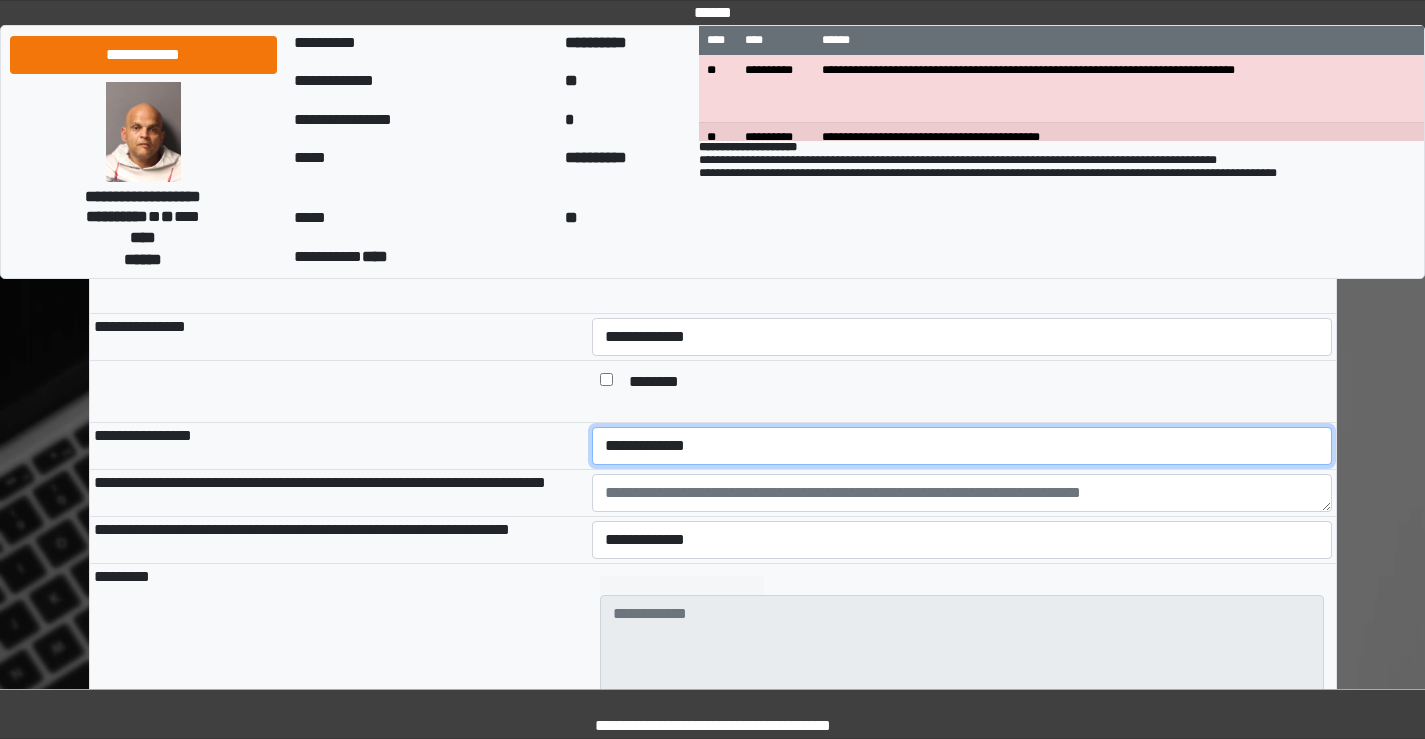 select on "*" 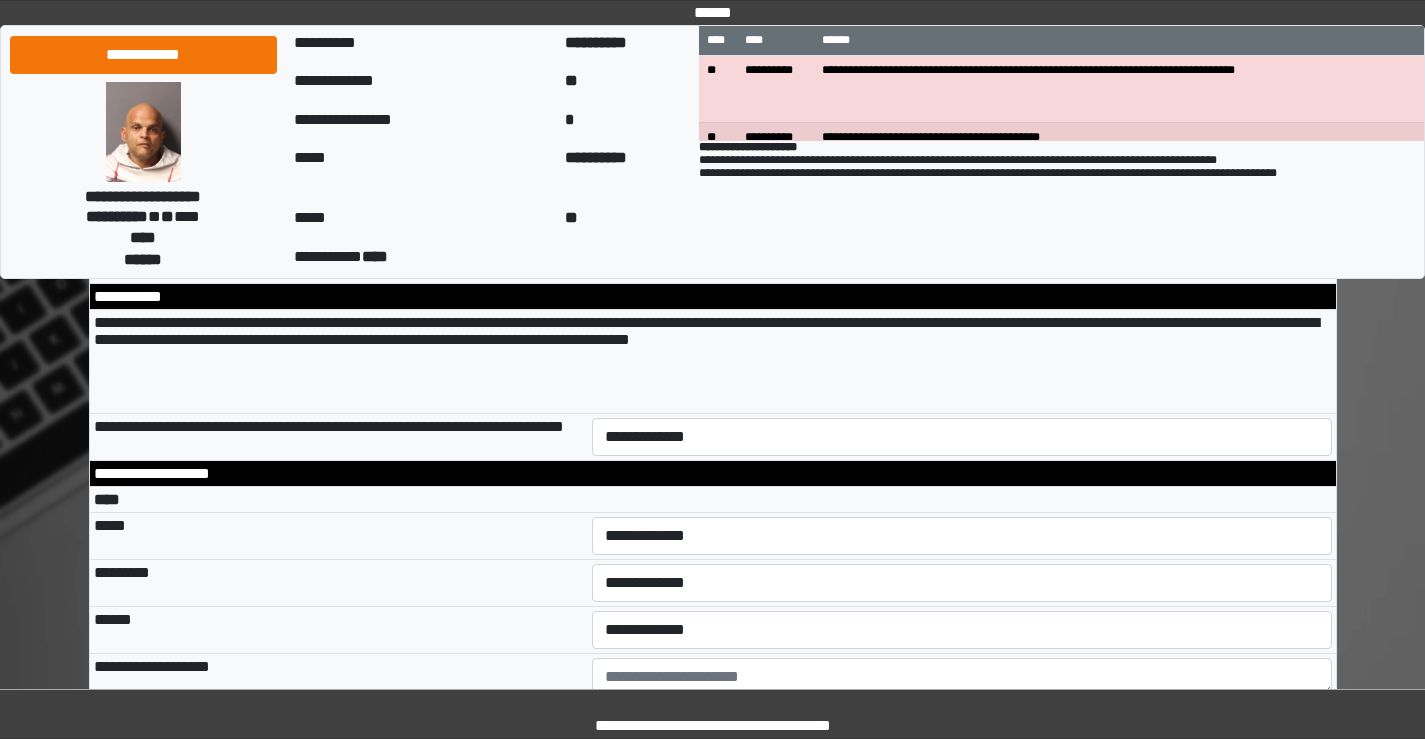 scroll, scrollTop: 3600, scrollLeft: 0, axis: vertical 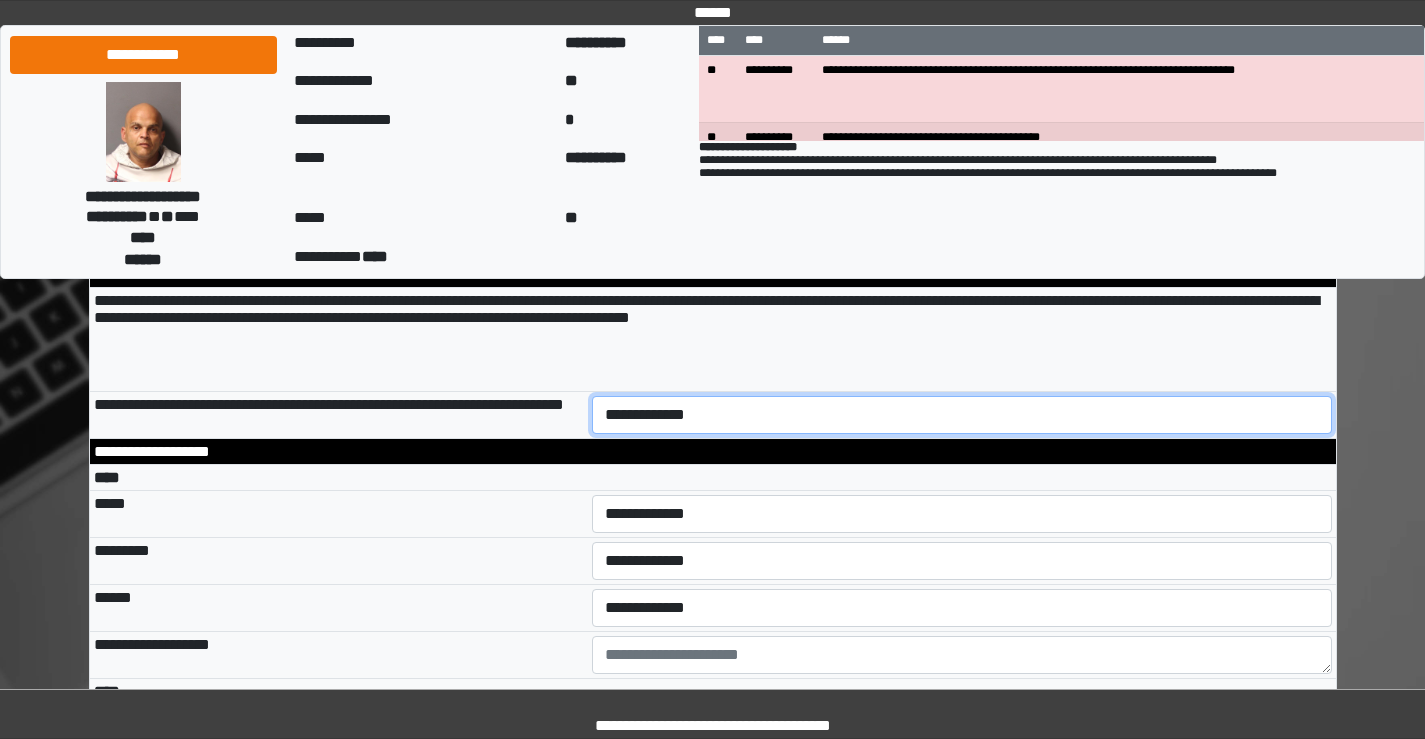 click on "**********" at bounding box center (962, 415) 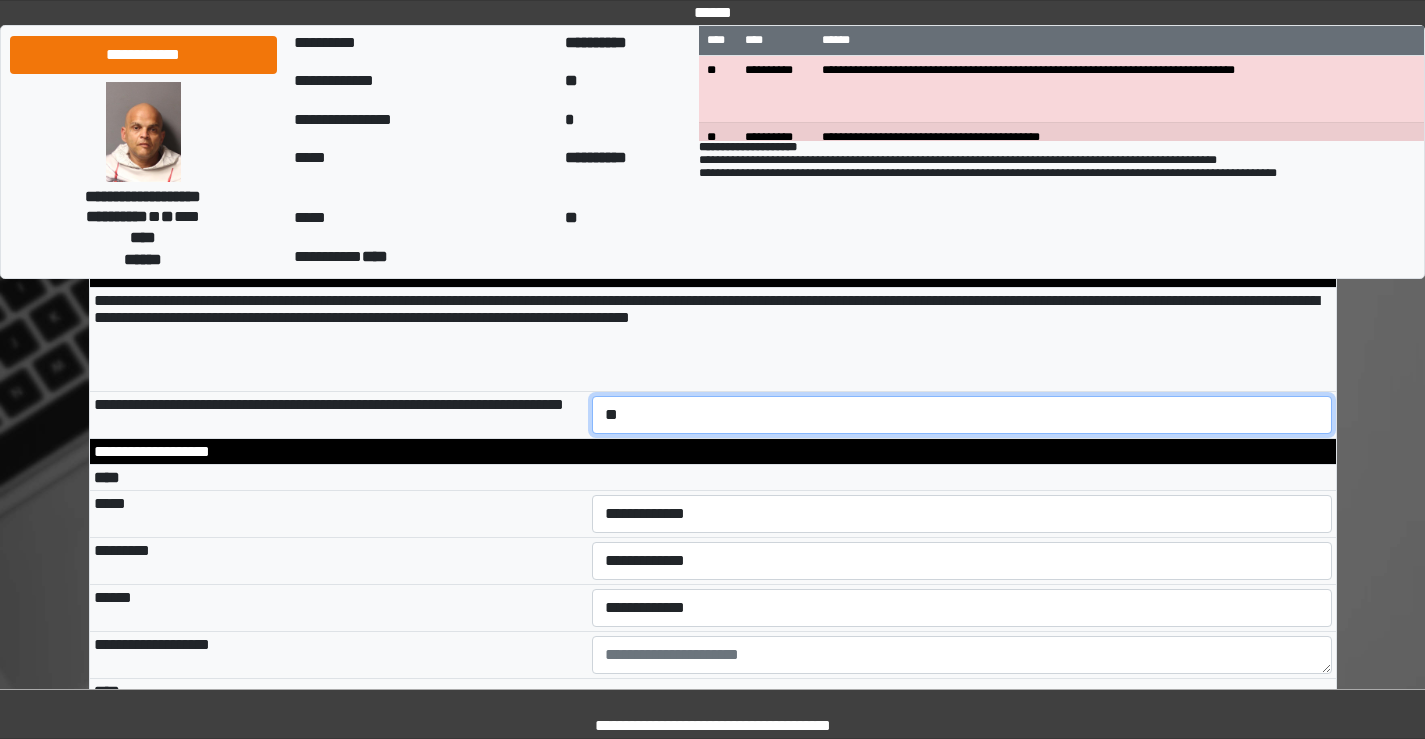 click on "**********" at bounding box center [962, 415] 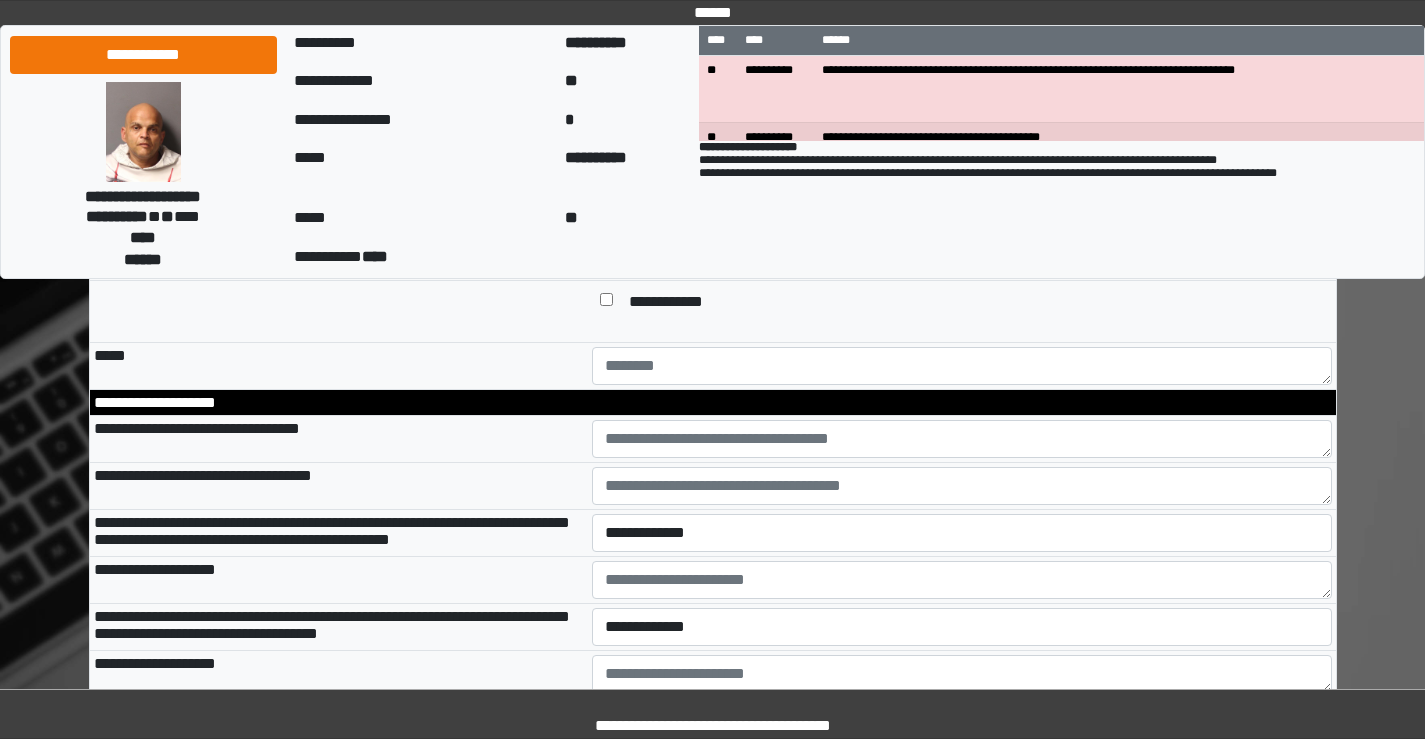 scroll, scrollTop: 2500, scrollLeft: 0, axis: vertical 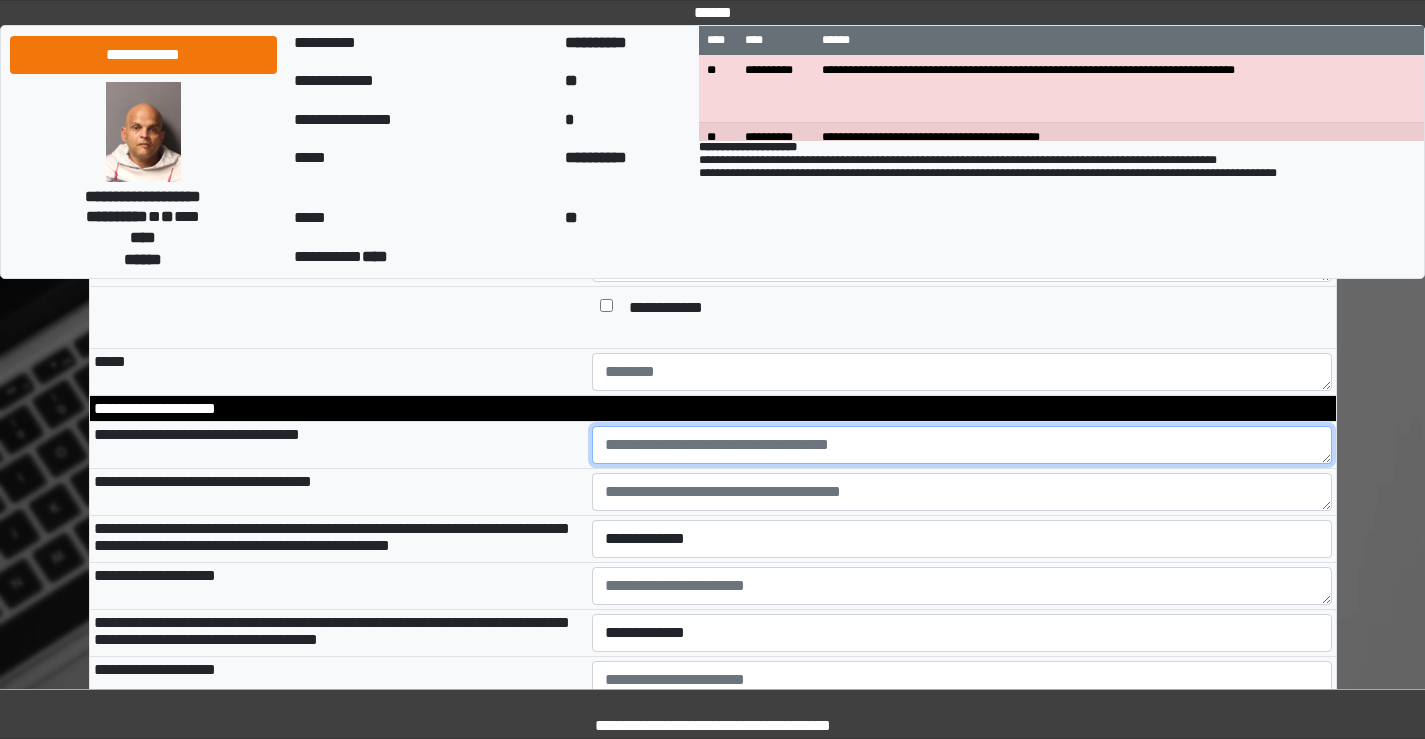 click at bounding box center (962, 445) 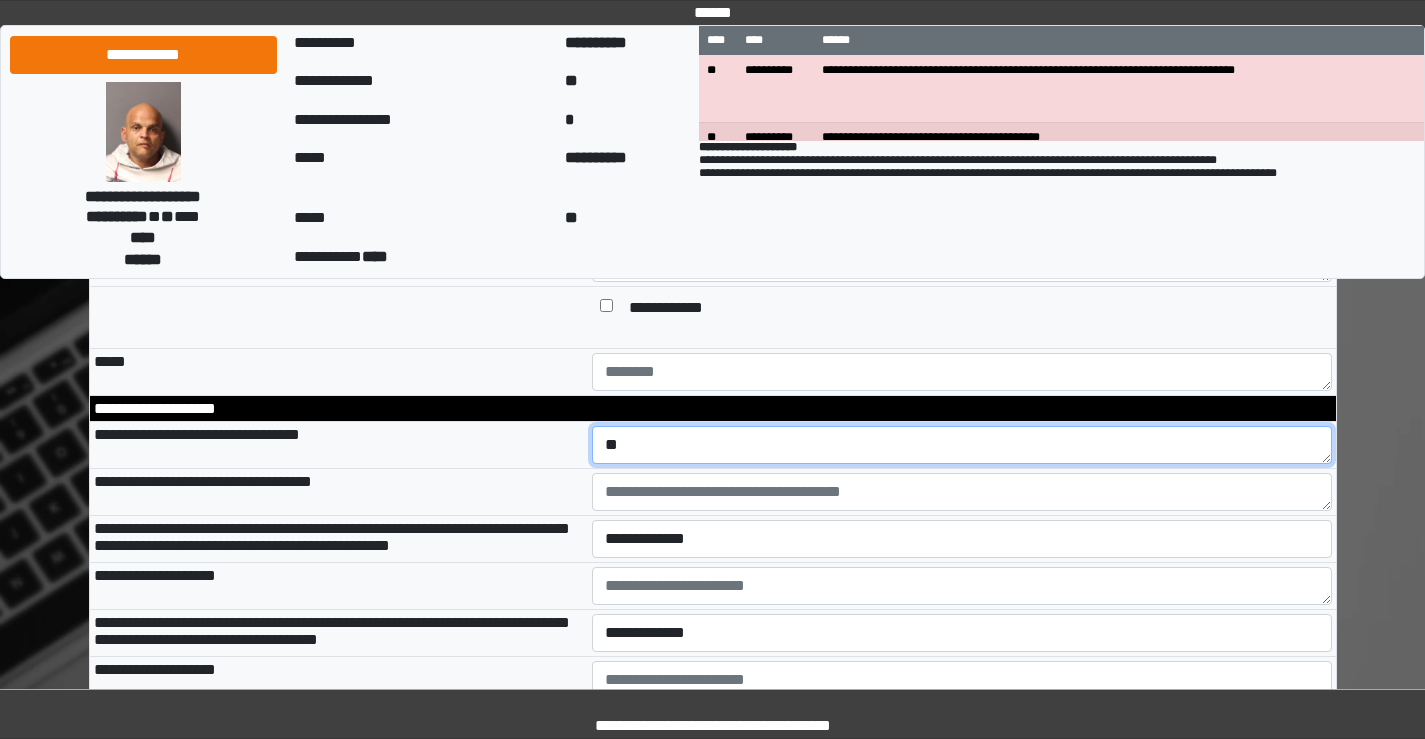 type on "*" 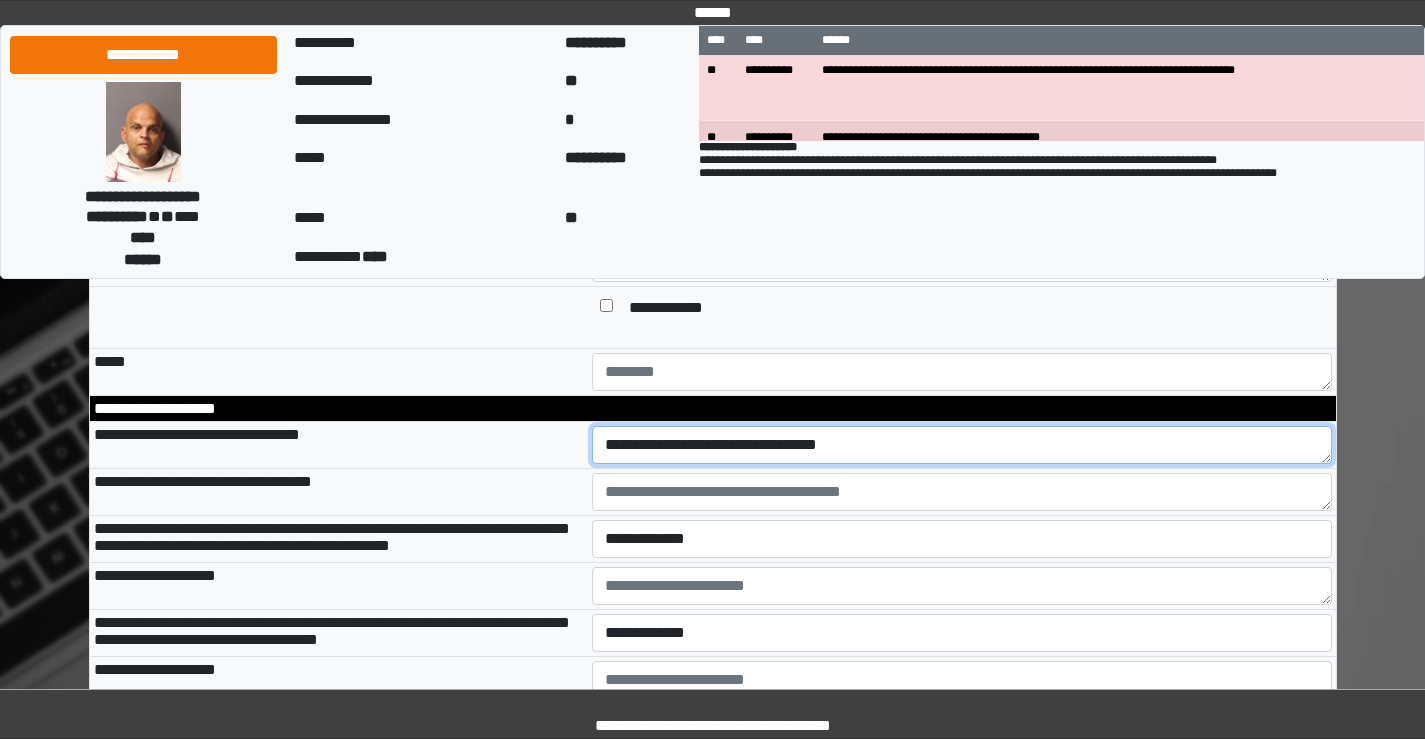 type on "**********" 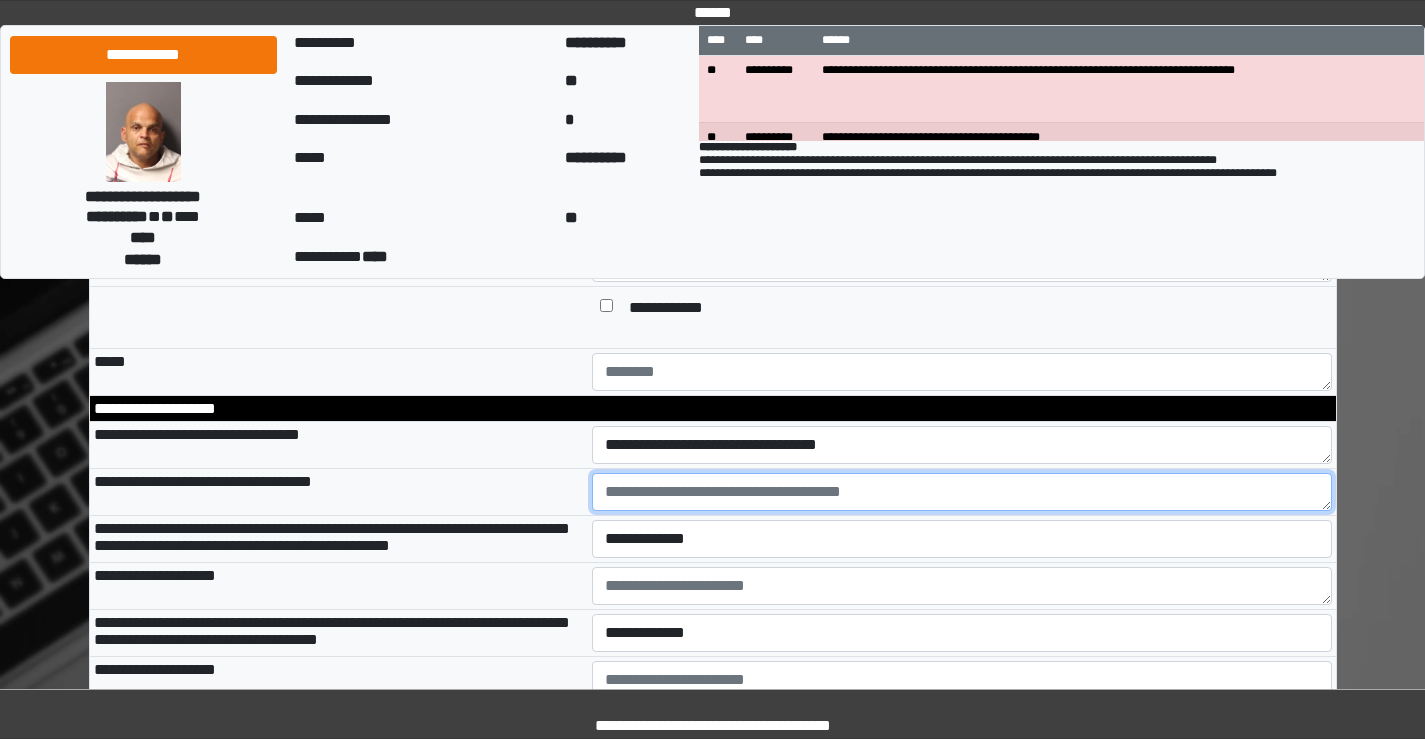 click at bounding box center (962, 492) 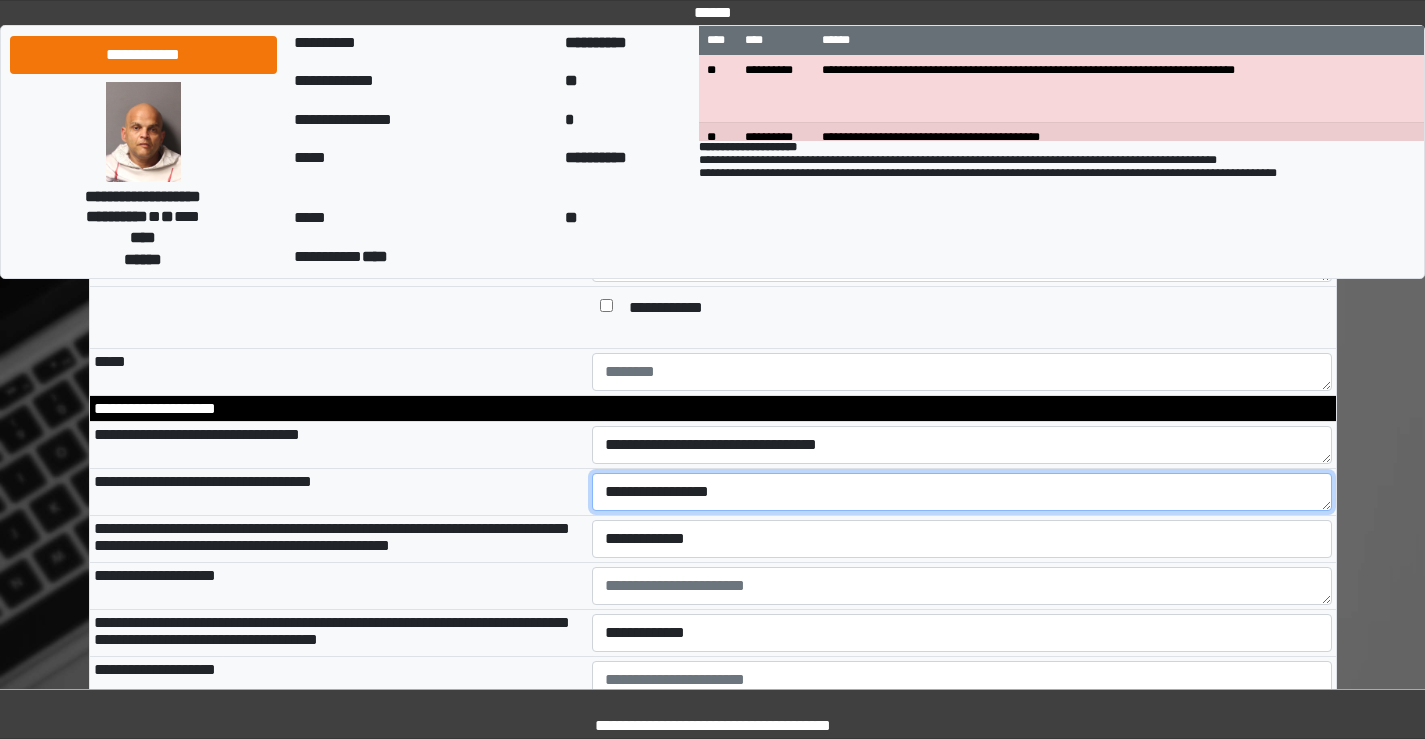 type on "**********" 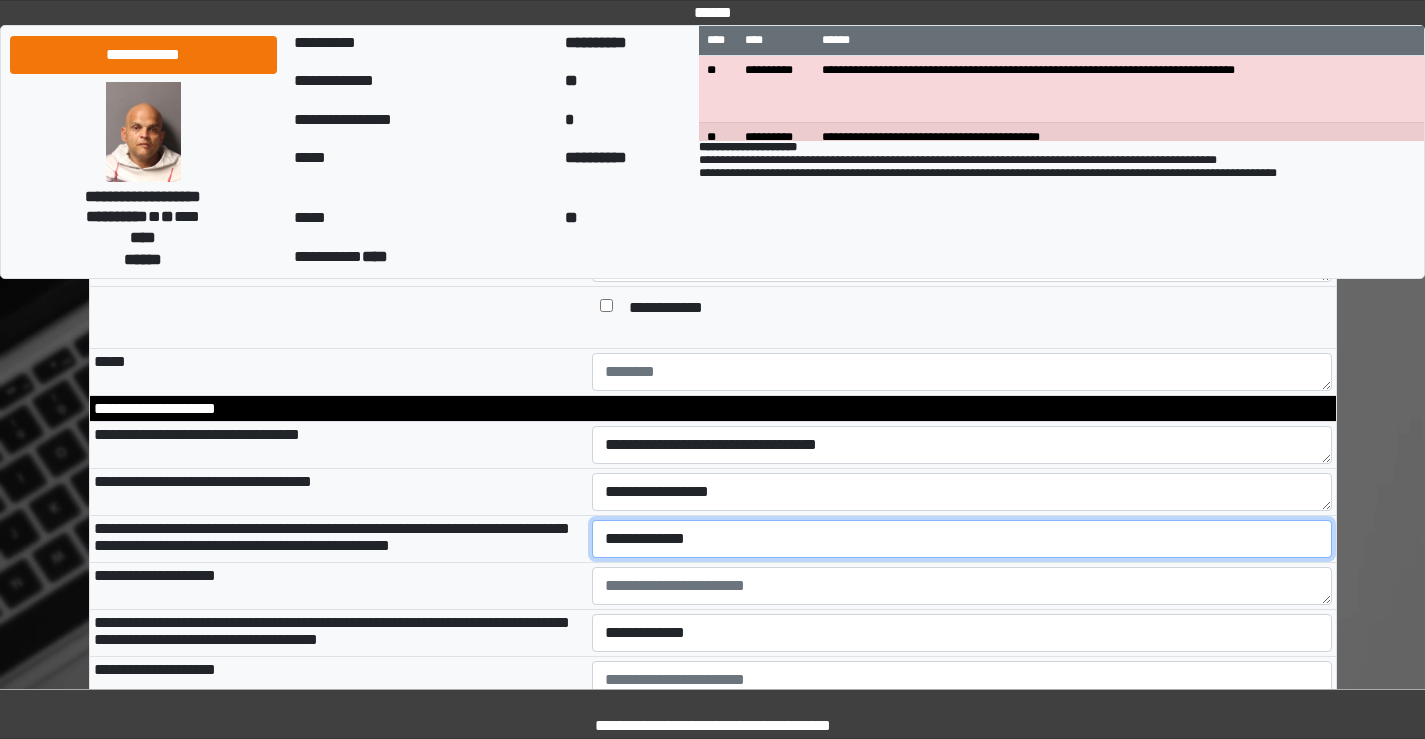 click on "**********" at bounding box center (962, 539) 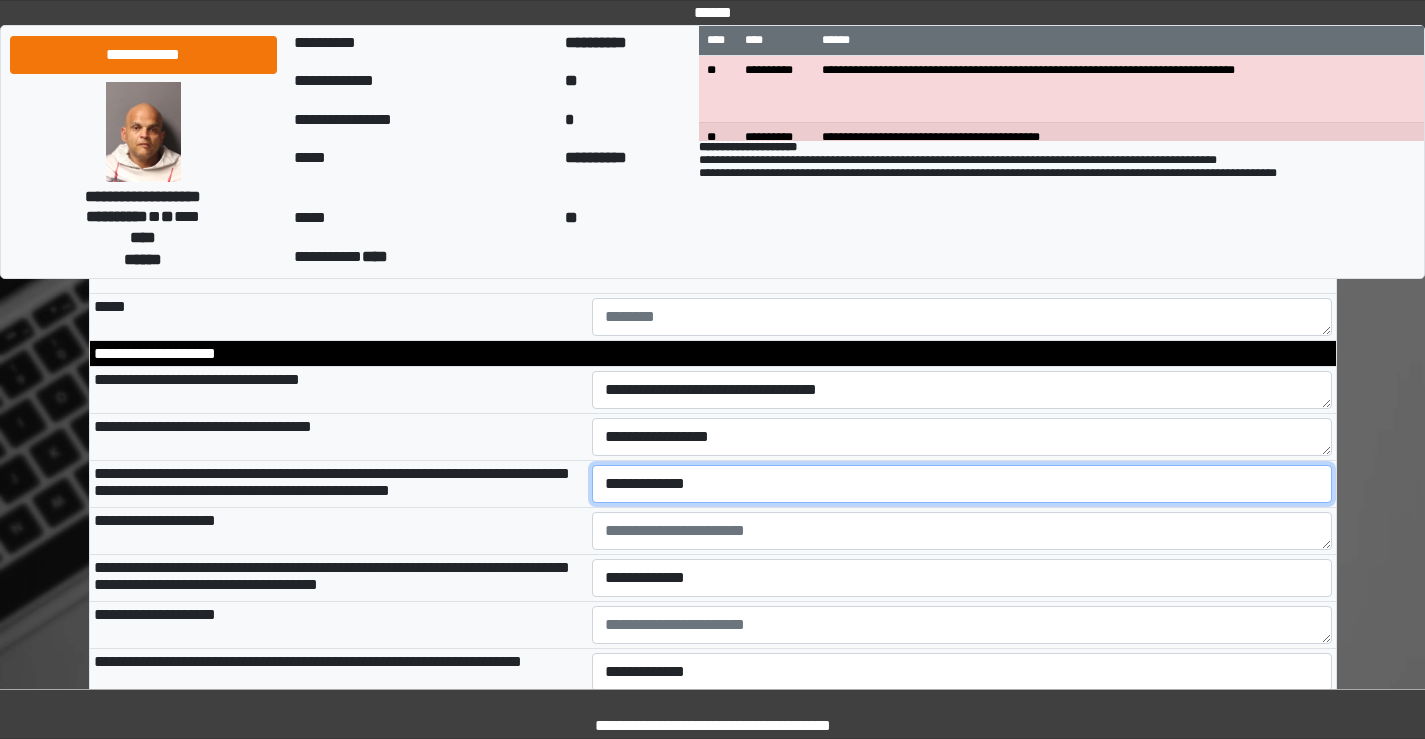 scroll, scrollTop: 2600, scrollLeft: 0, axis: vertical 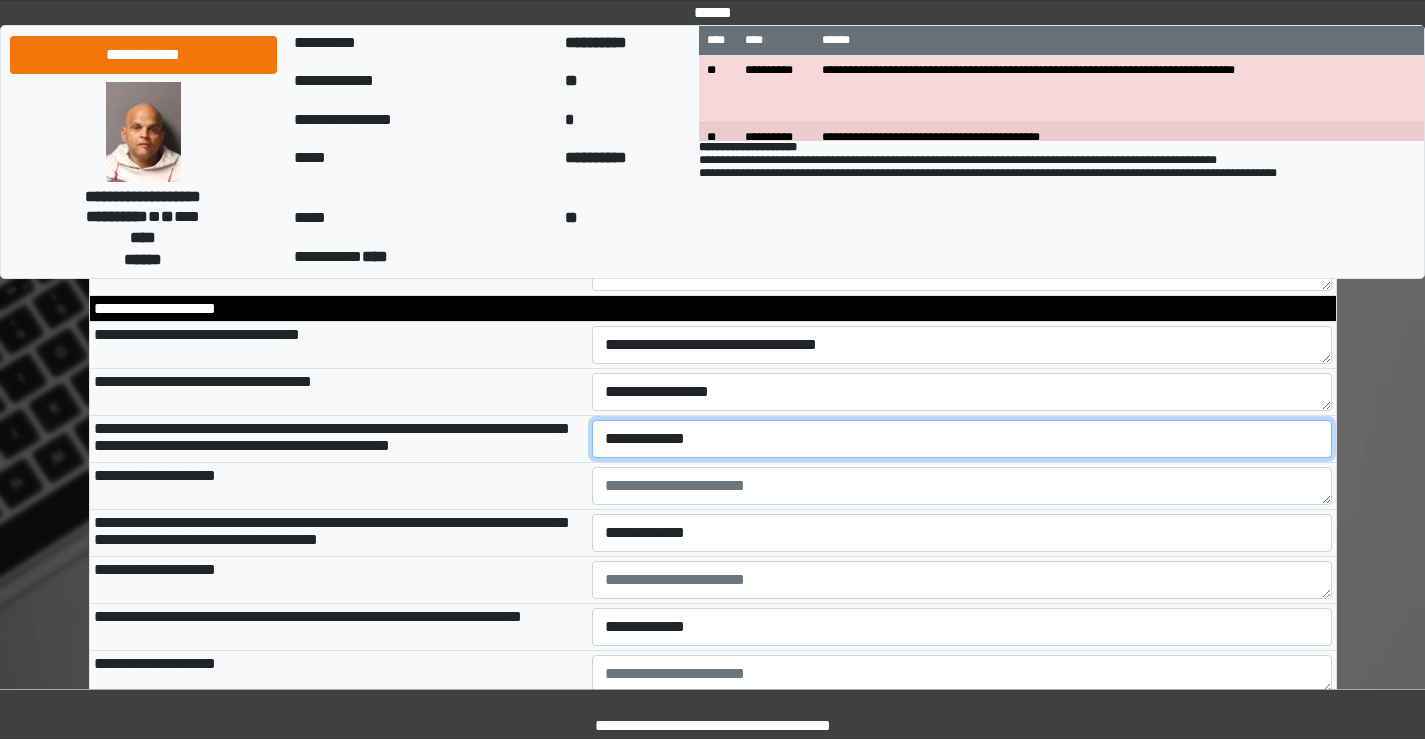 click on "**********" at bounding box center (962, 439) 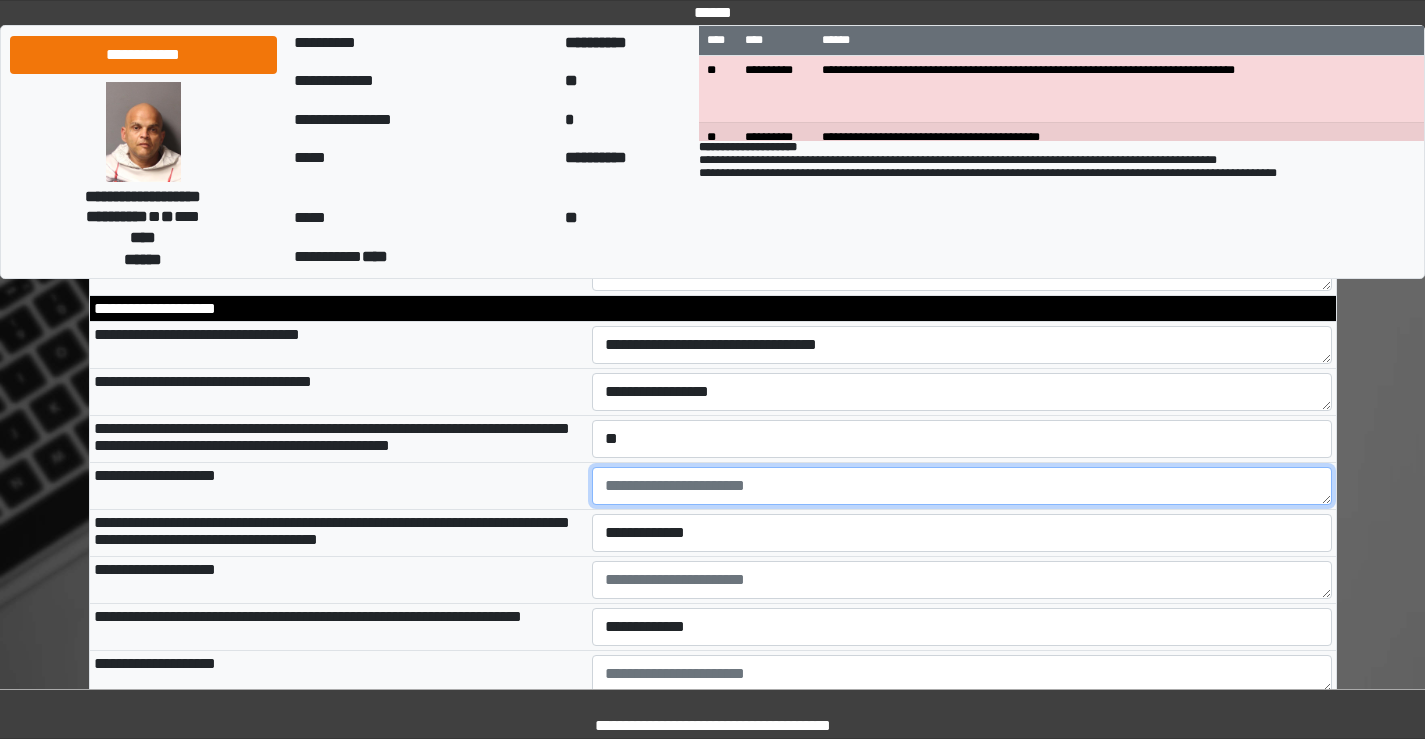 click at bounding box center [962, 486] 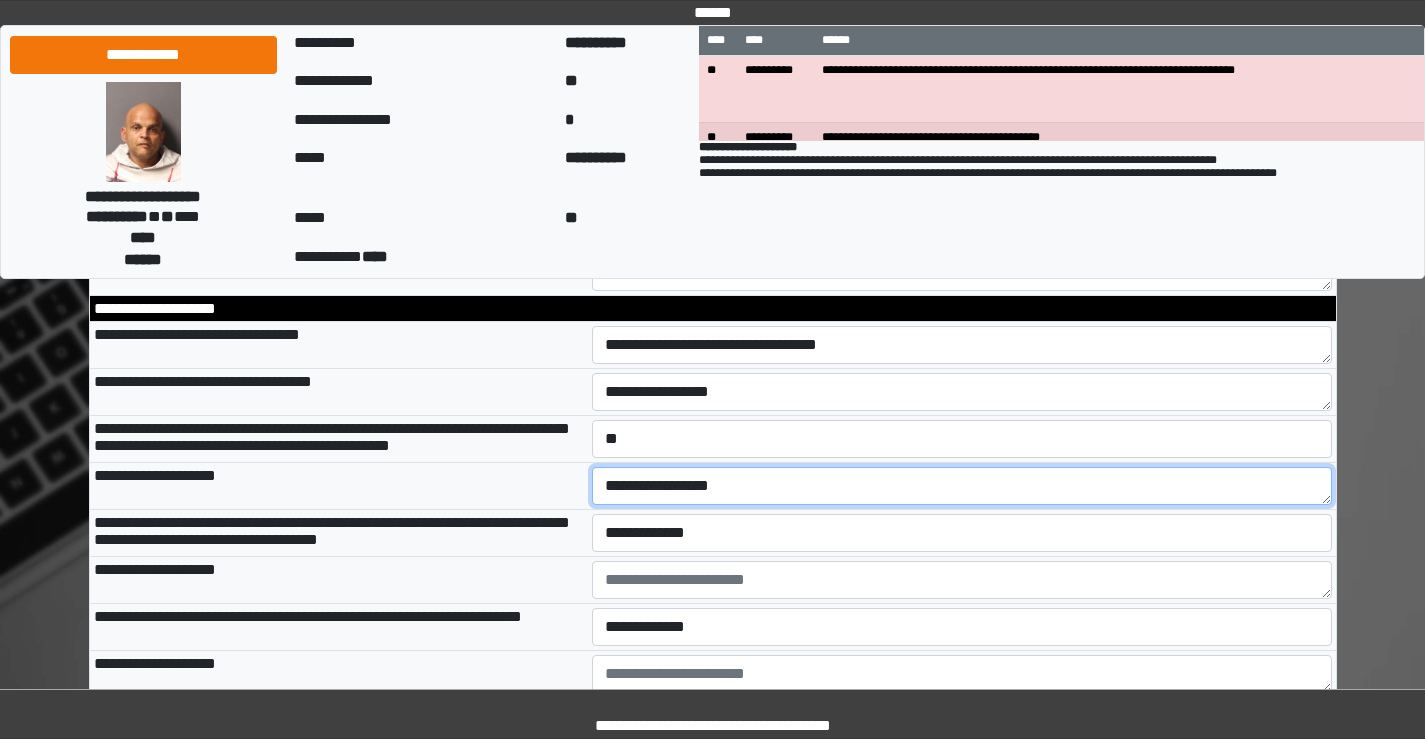type on "**********" 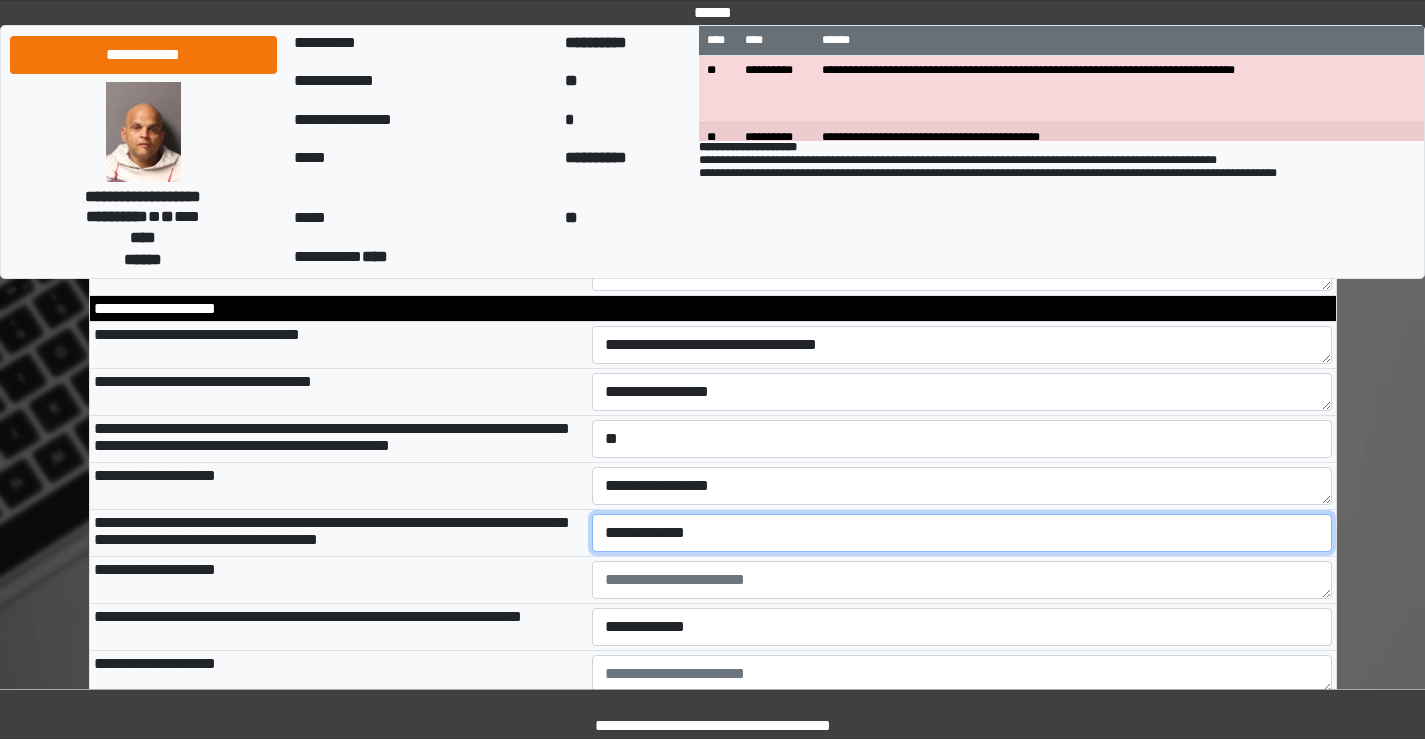 click on "**********" at bounding box center [962, 533] 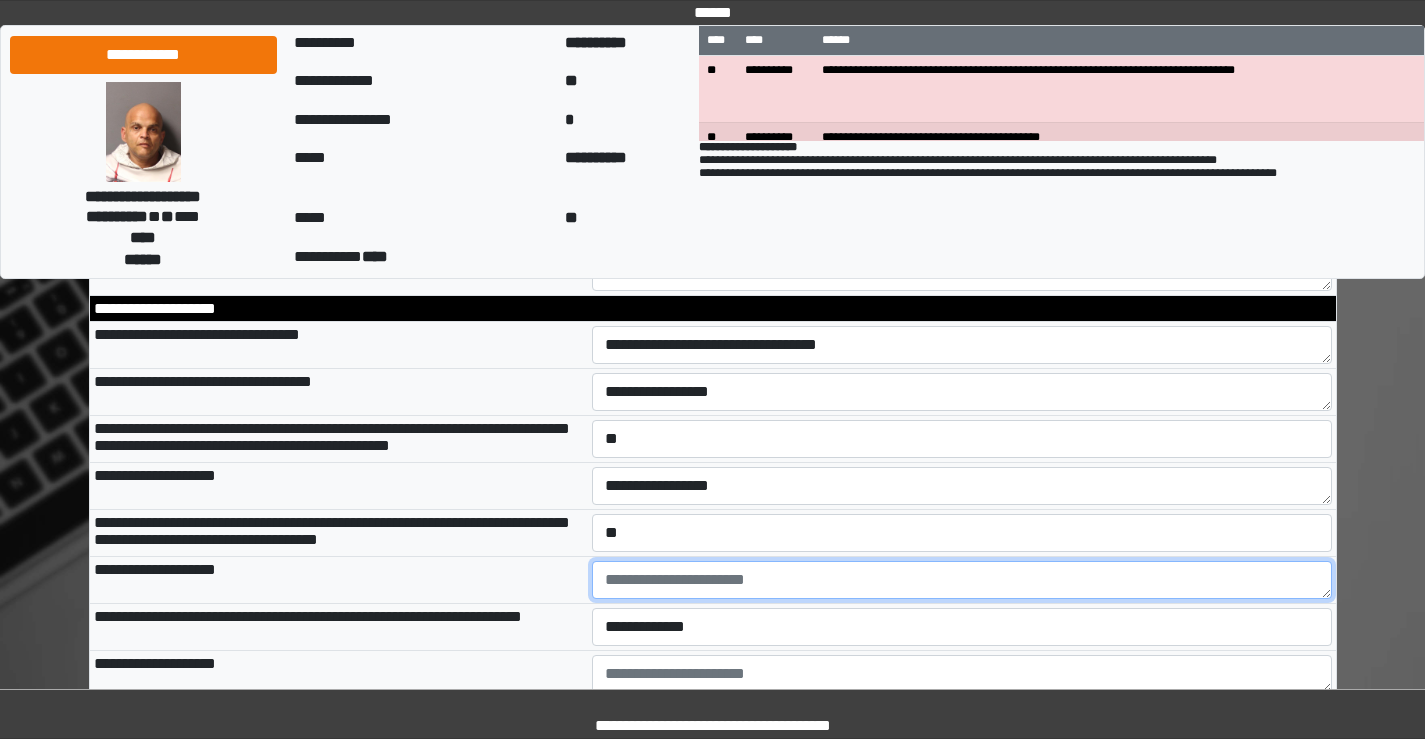 click at bounding box center [962, 580] 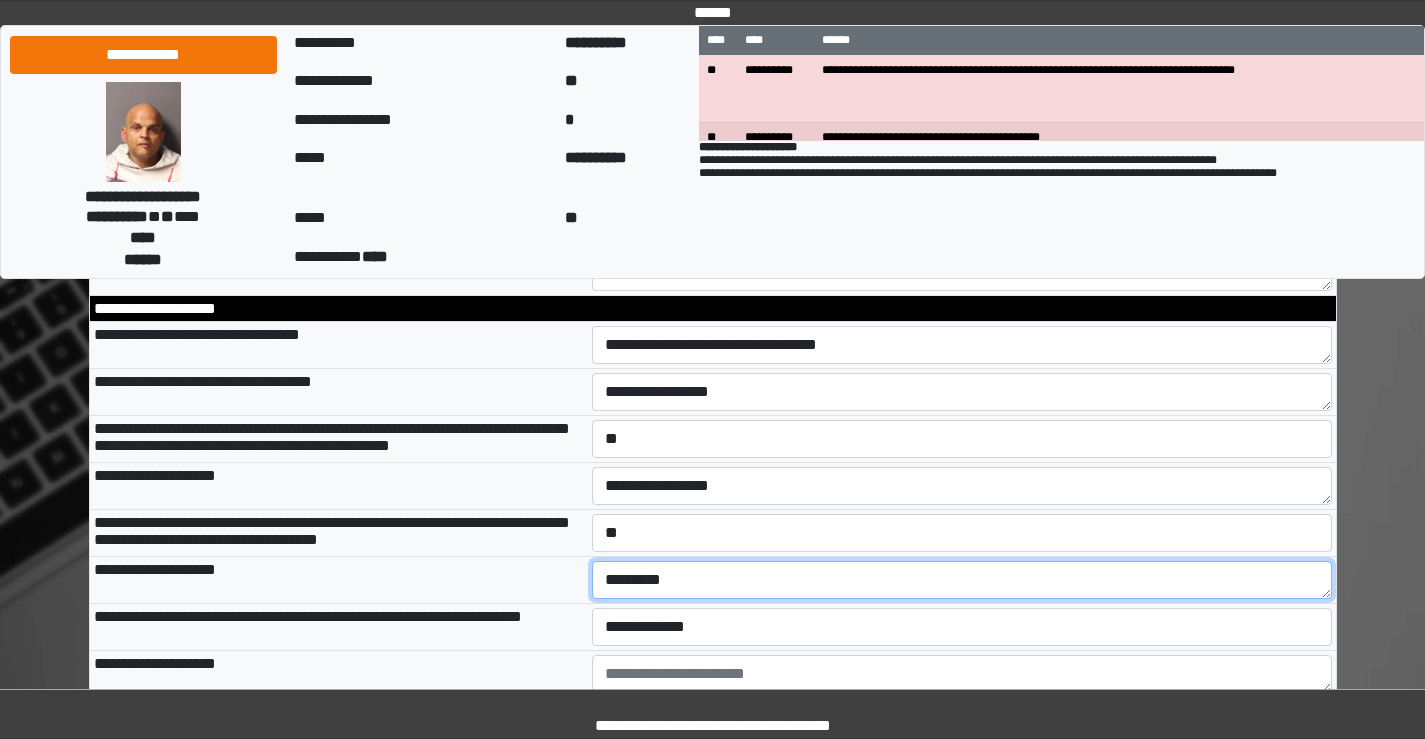 scroll, scrollTop: 2700, scrollLeft: 0, axis: vertical 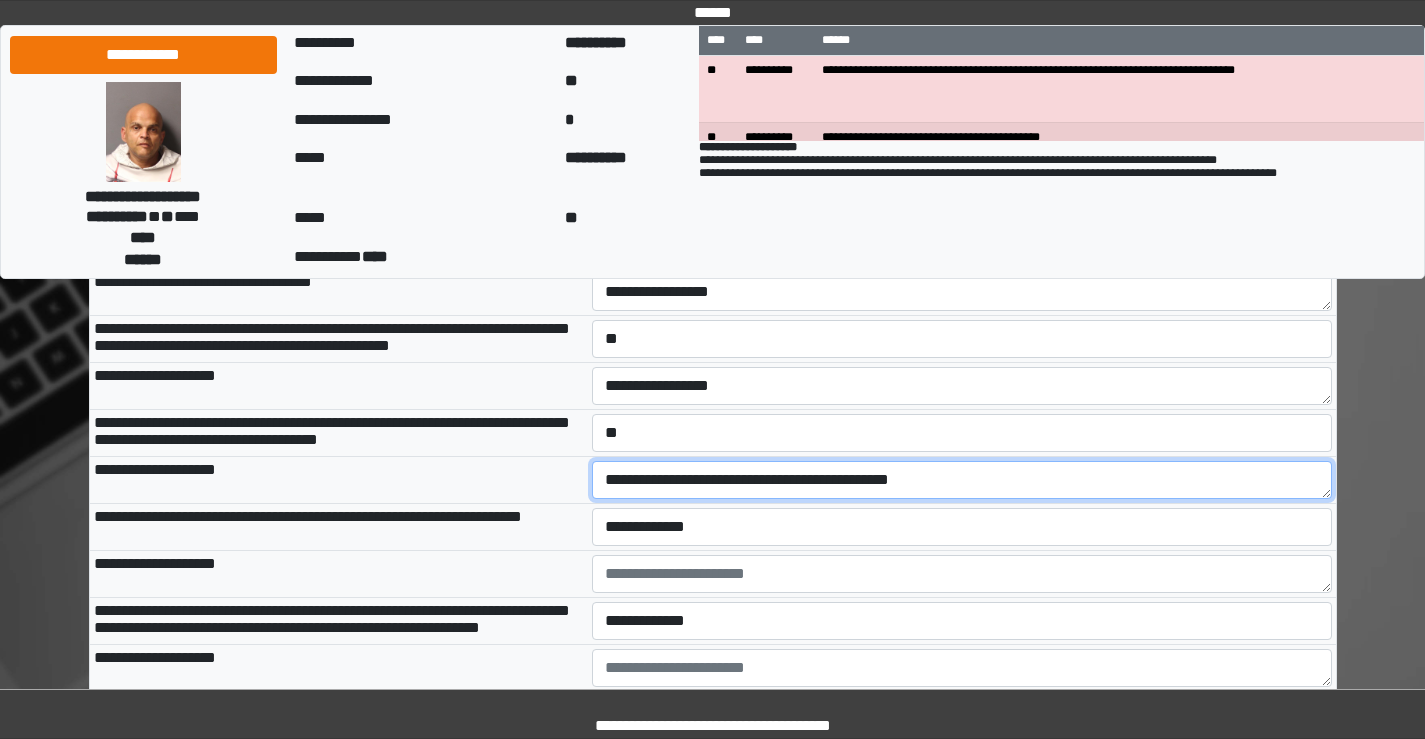 type on "**********" 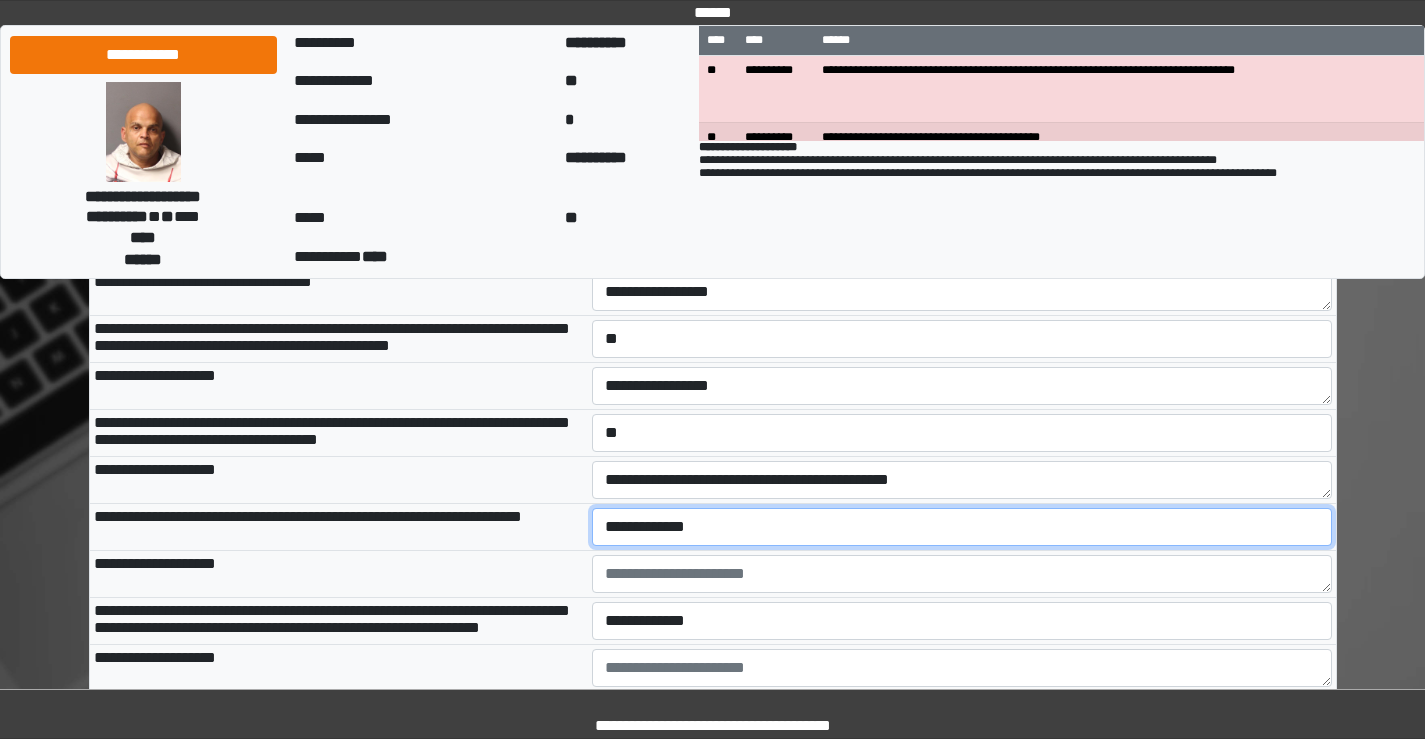 click on "**********" at bounding box center [962, 527] 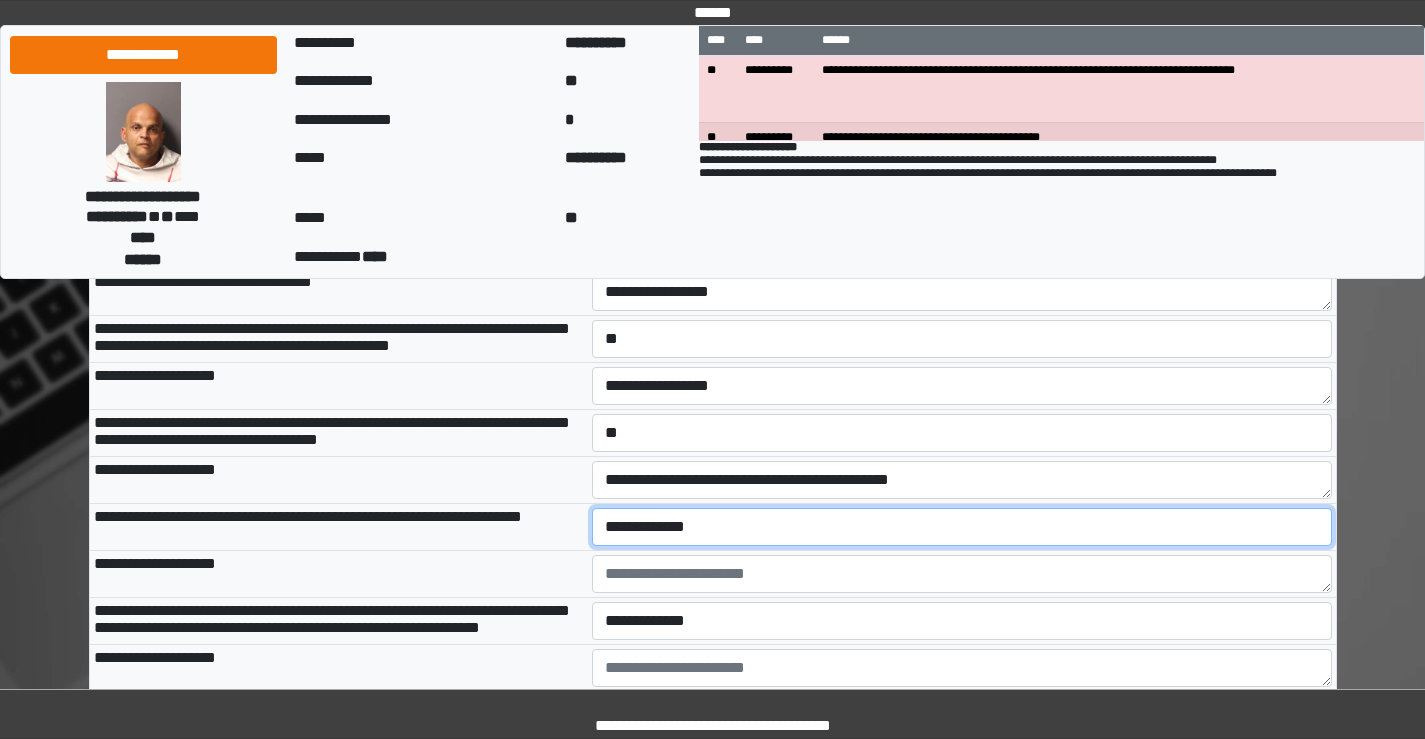 select on "*" 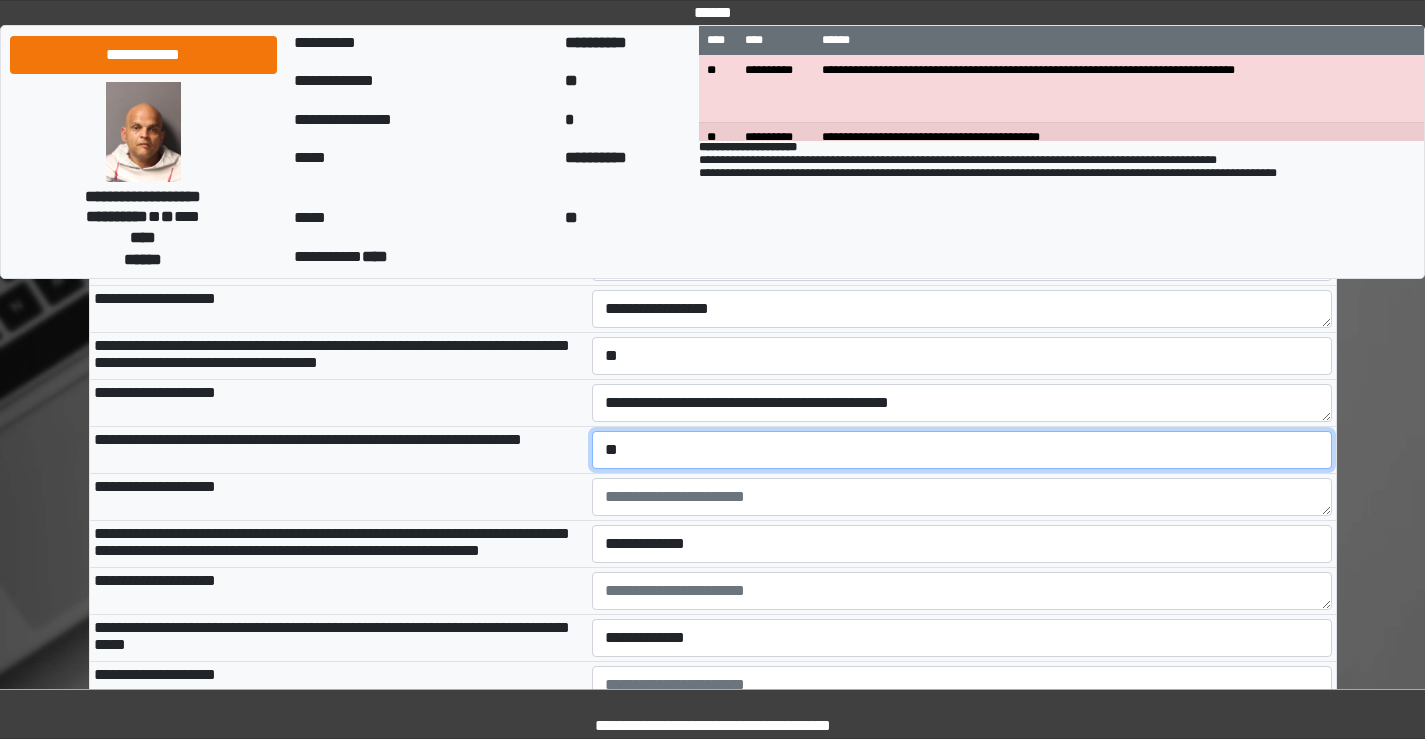 scroll, scrollTop: 2800, scrollLeft: 0, axis: vertical 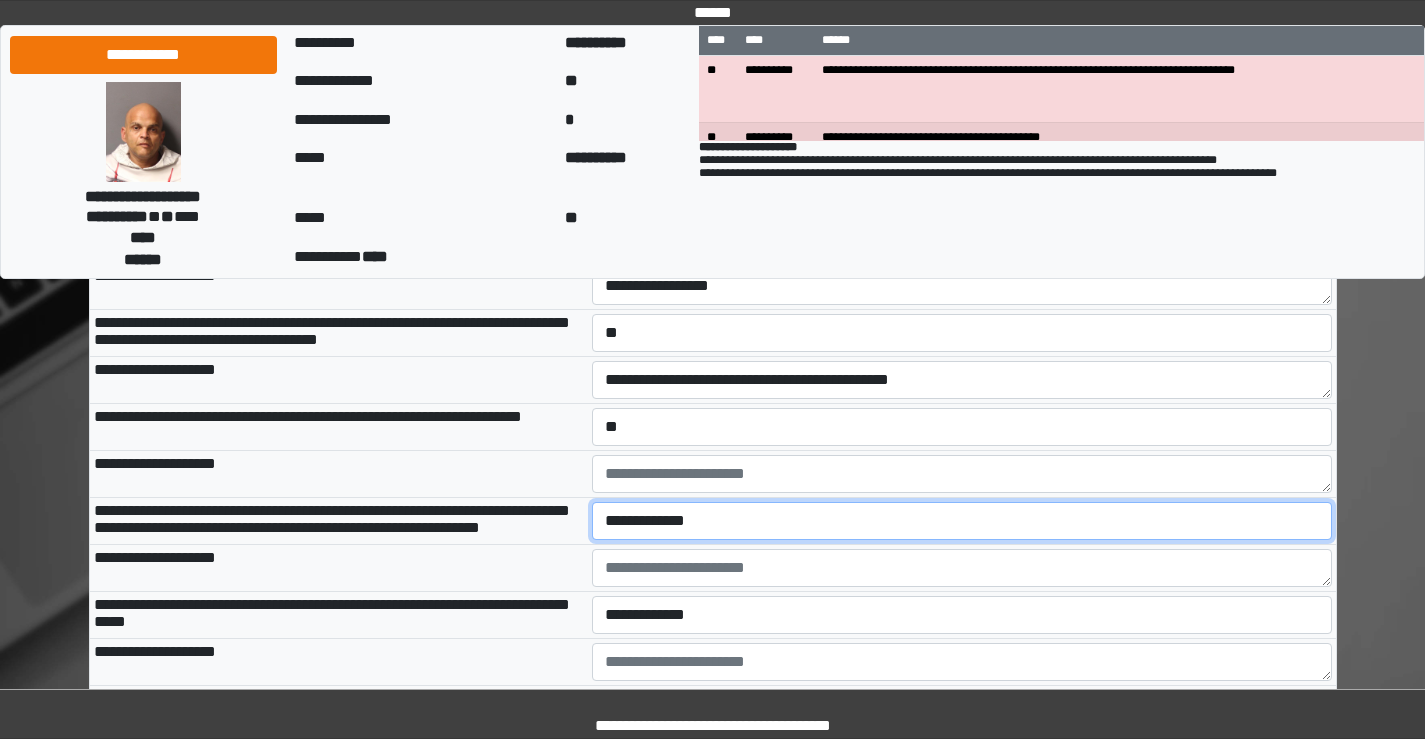 click on "**********" at bounding box center (962, 521) 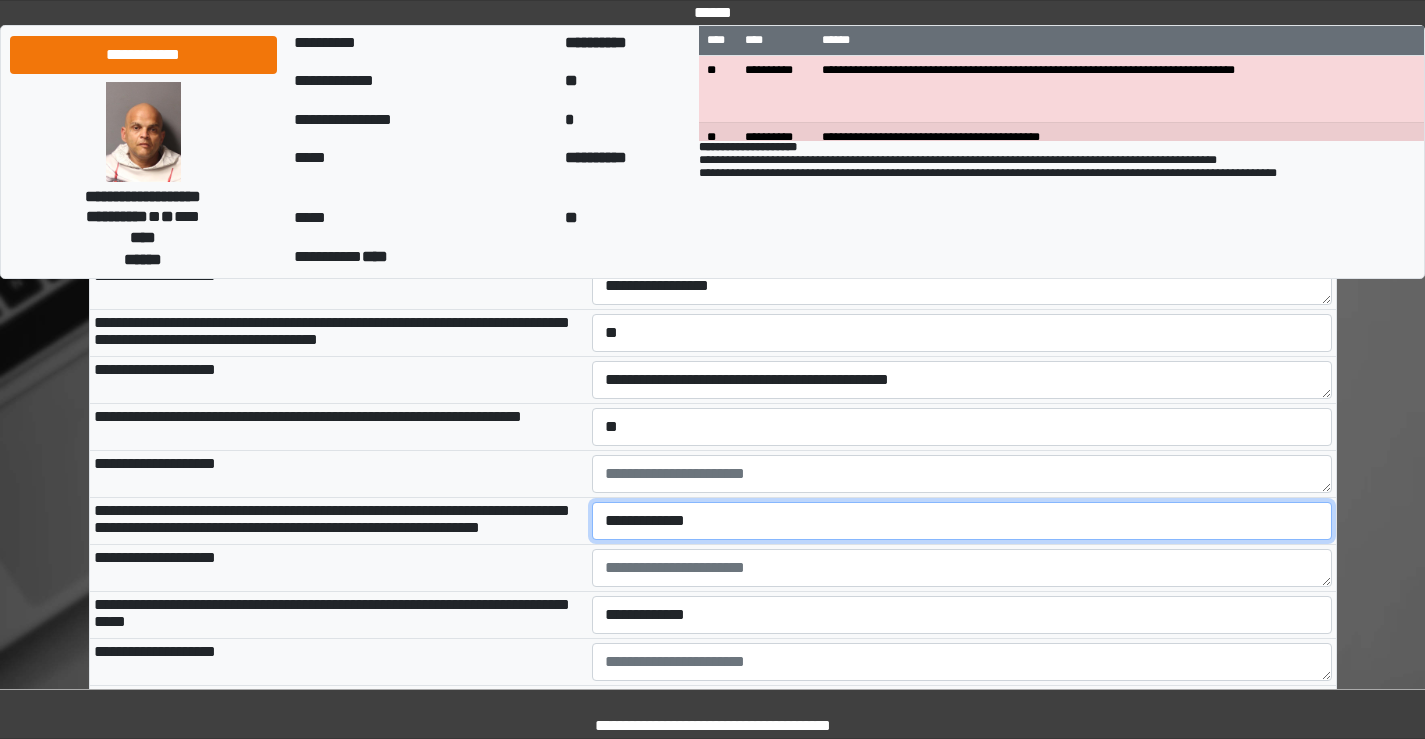 select on "*" 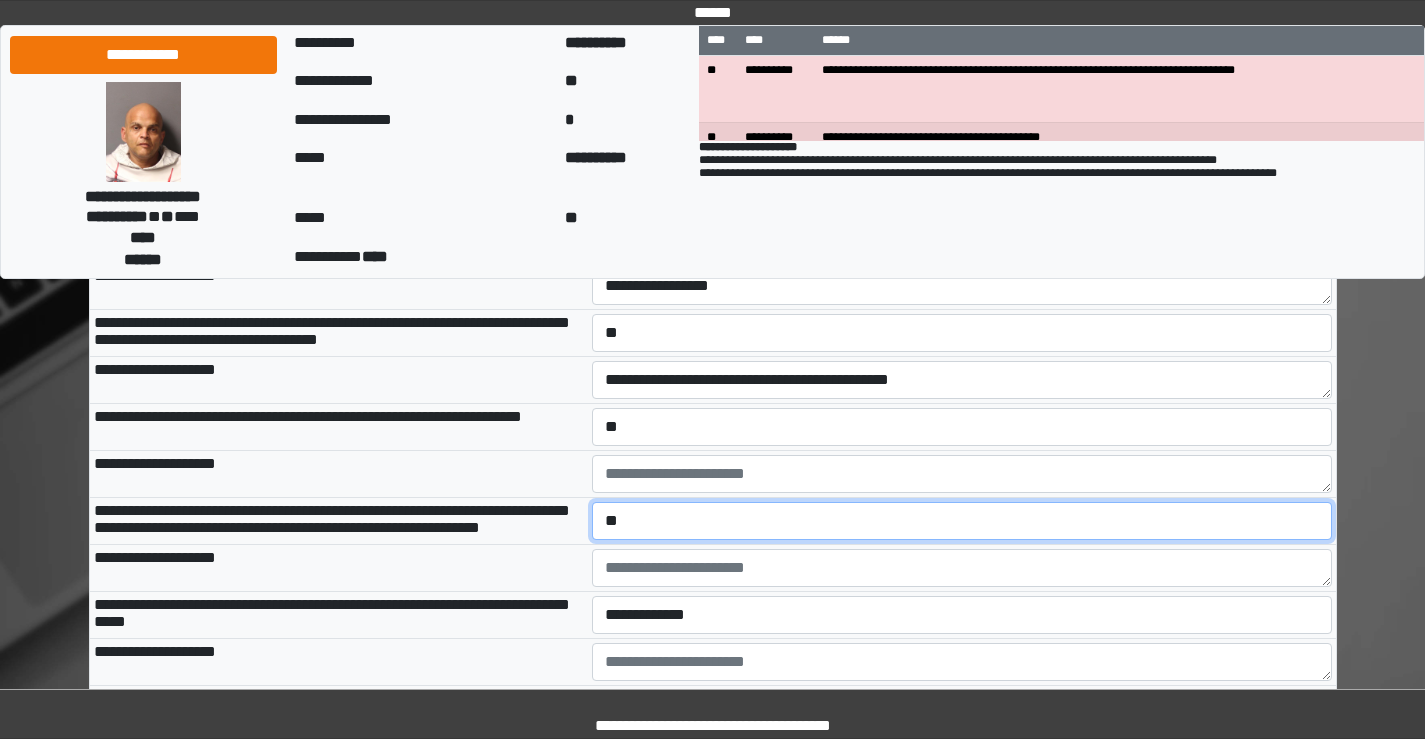 click on "**********" at bounding box center [962, 521] 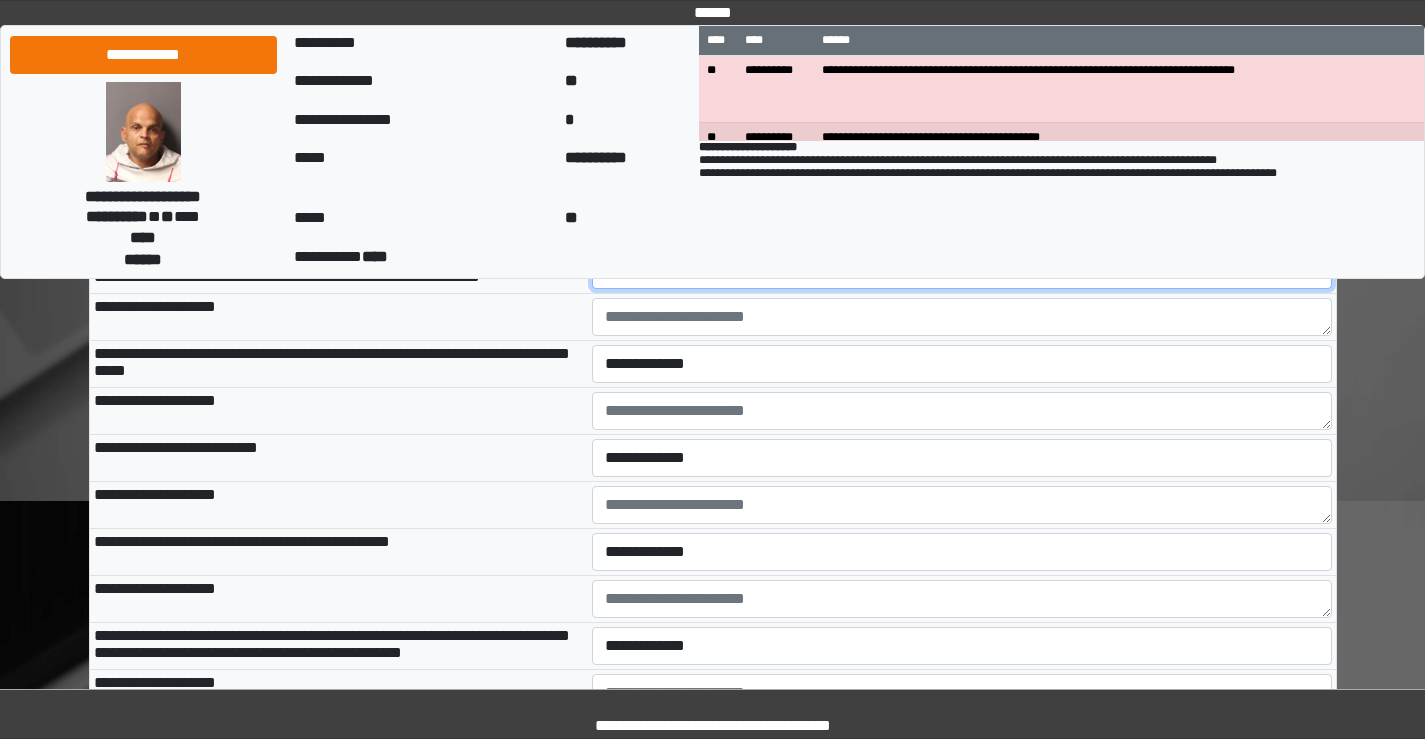 scroll, scrollTop: 3100, scrollLeft: 0, axis: vertical 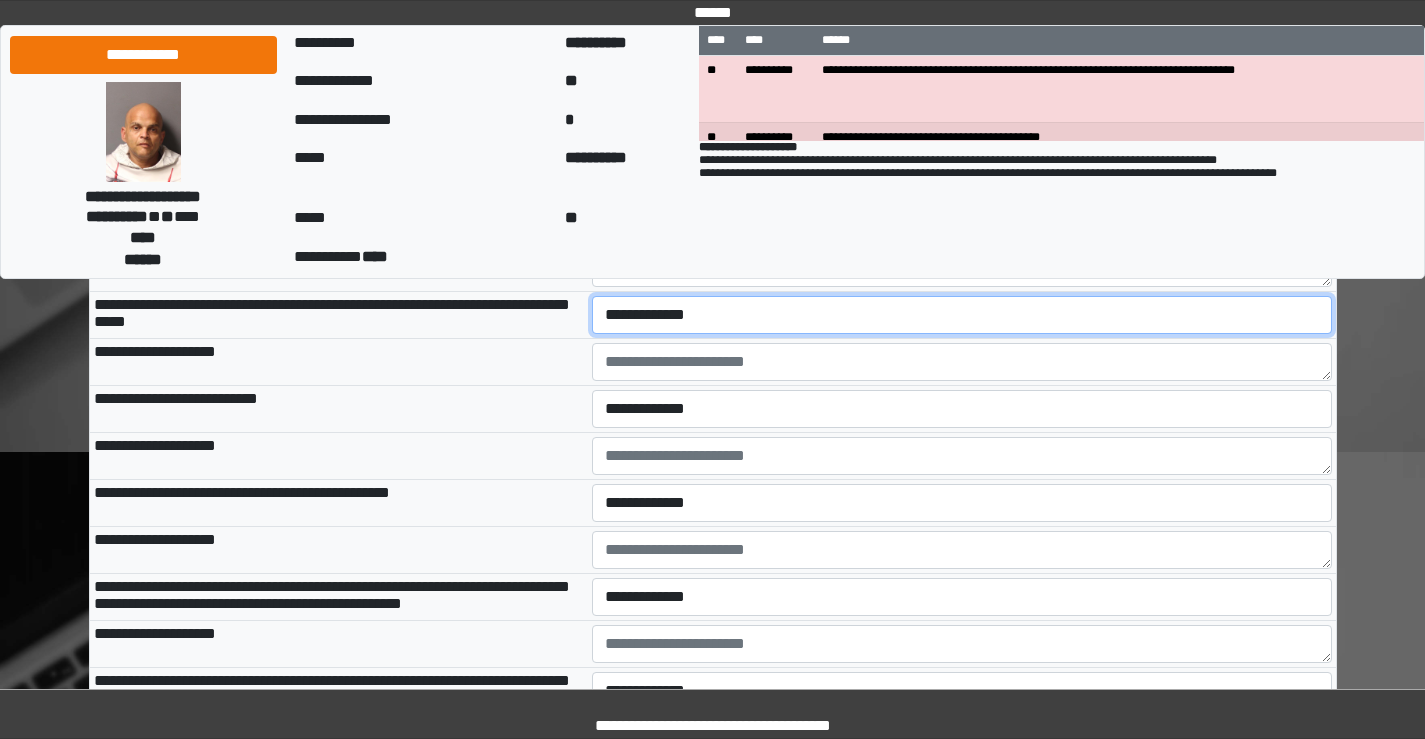 click on "**********" at bounding box center [962, 315] 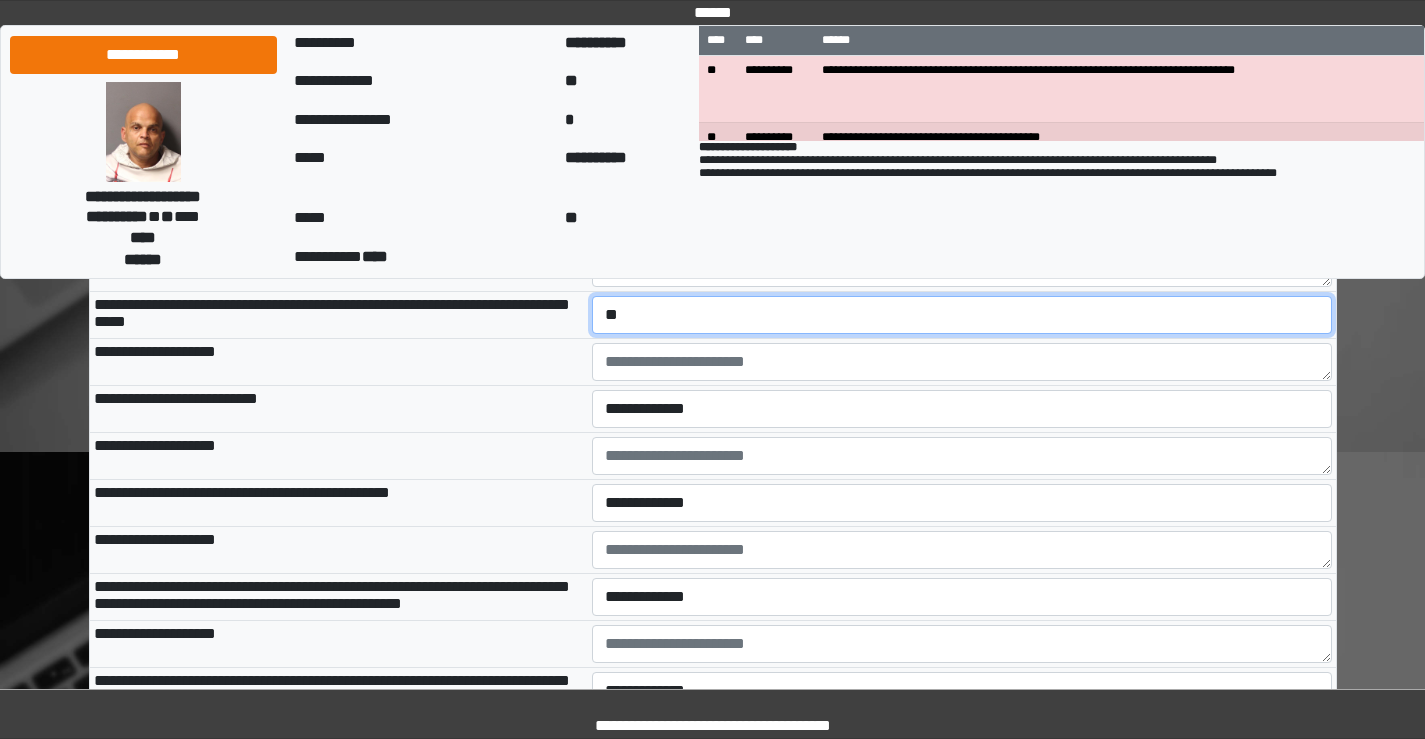 click on "**********" at bounding box center (962, 315) 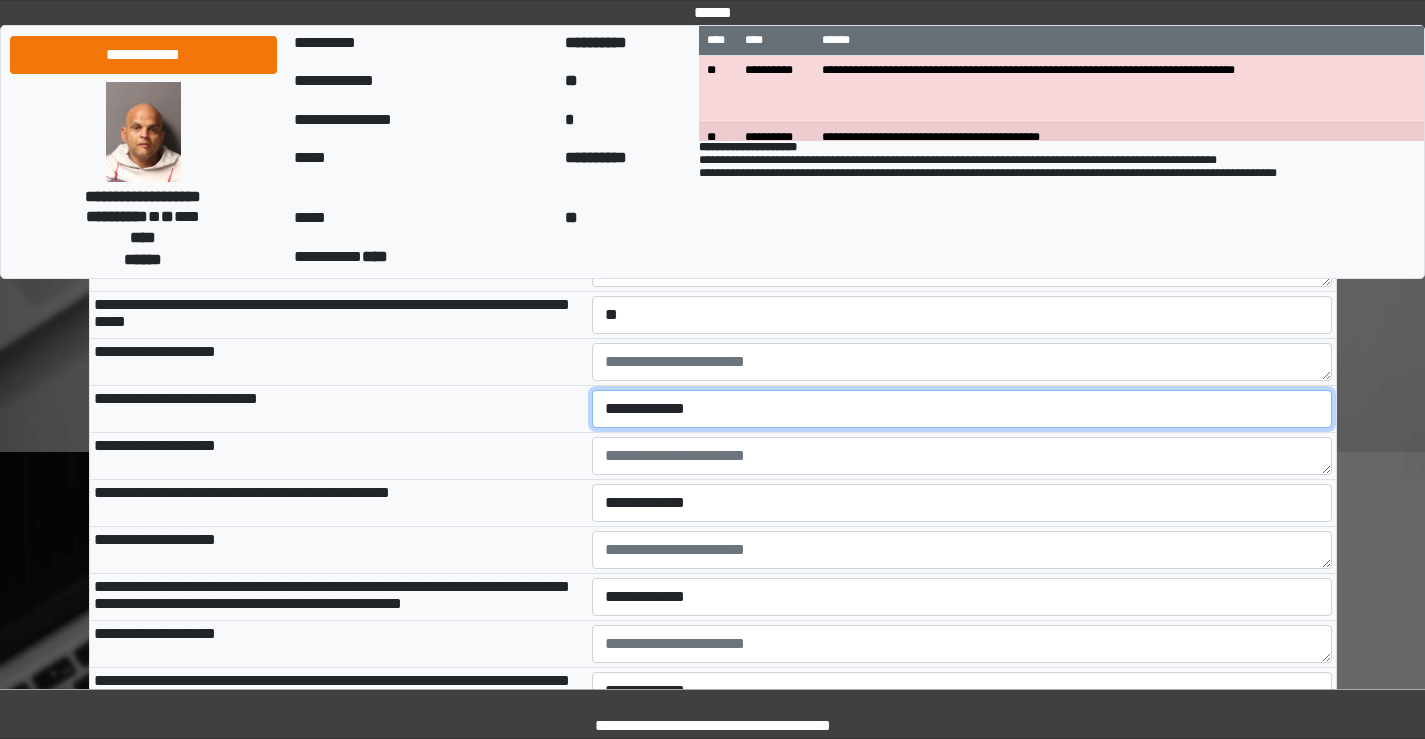 click on "**********" at bounding box center [962, 409] 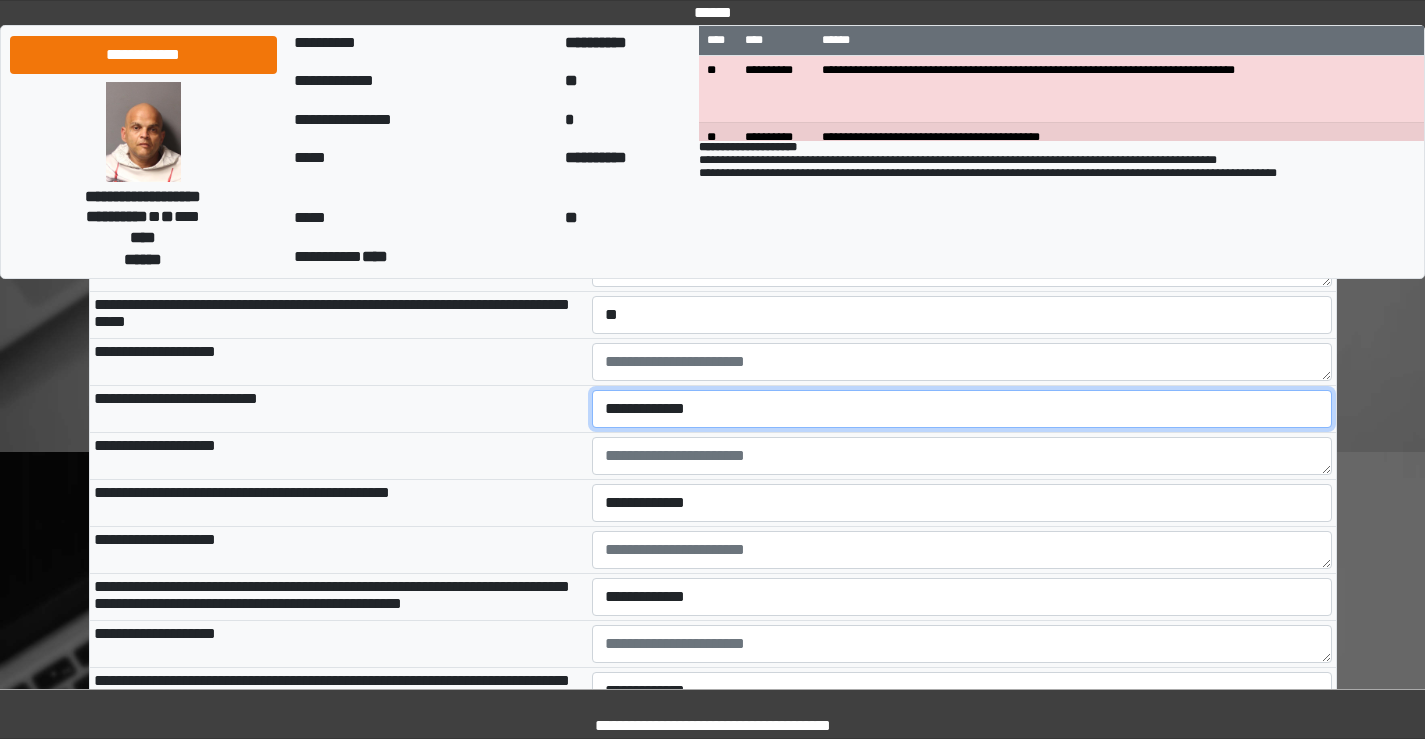 select on "*" 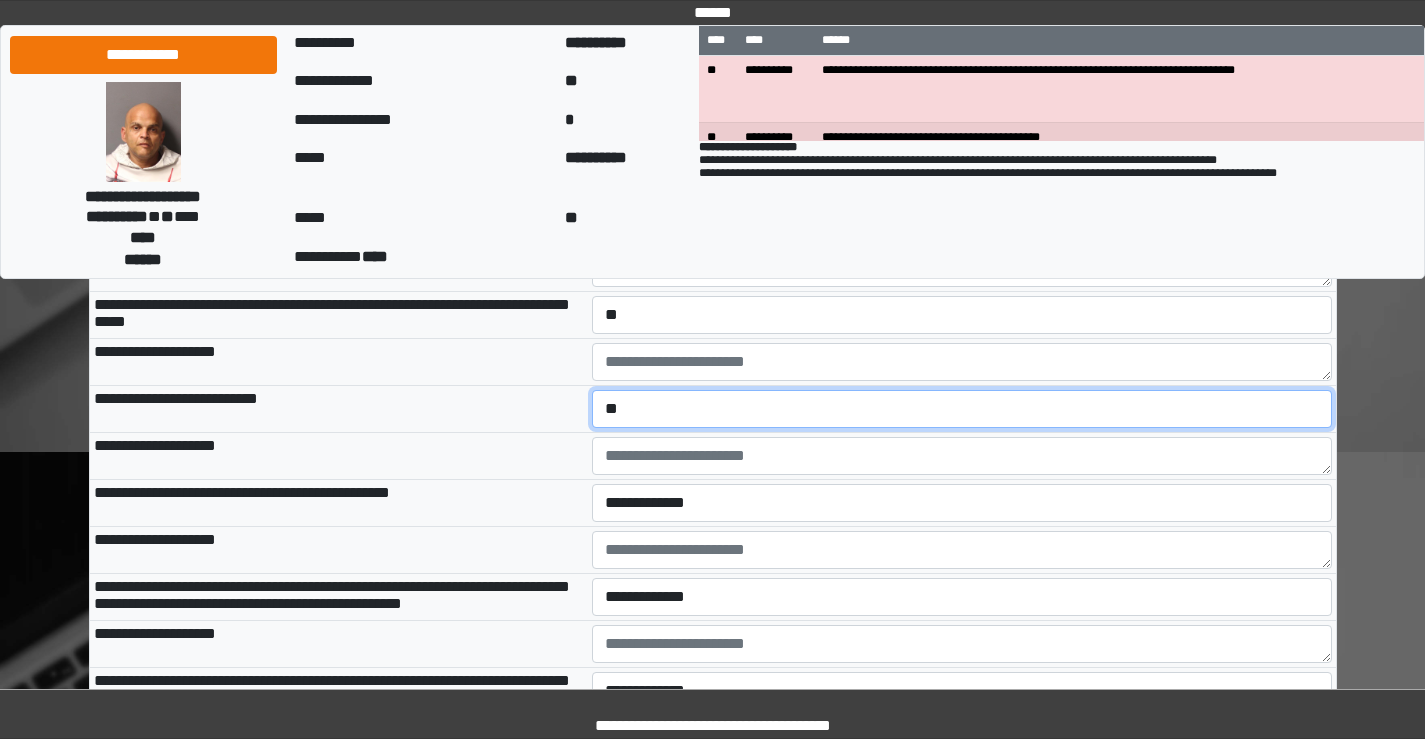 click on "**********" at bounding box center [962, 409] 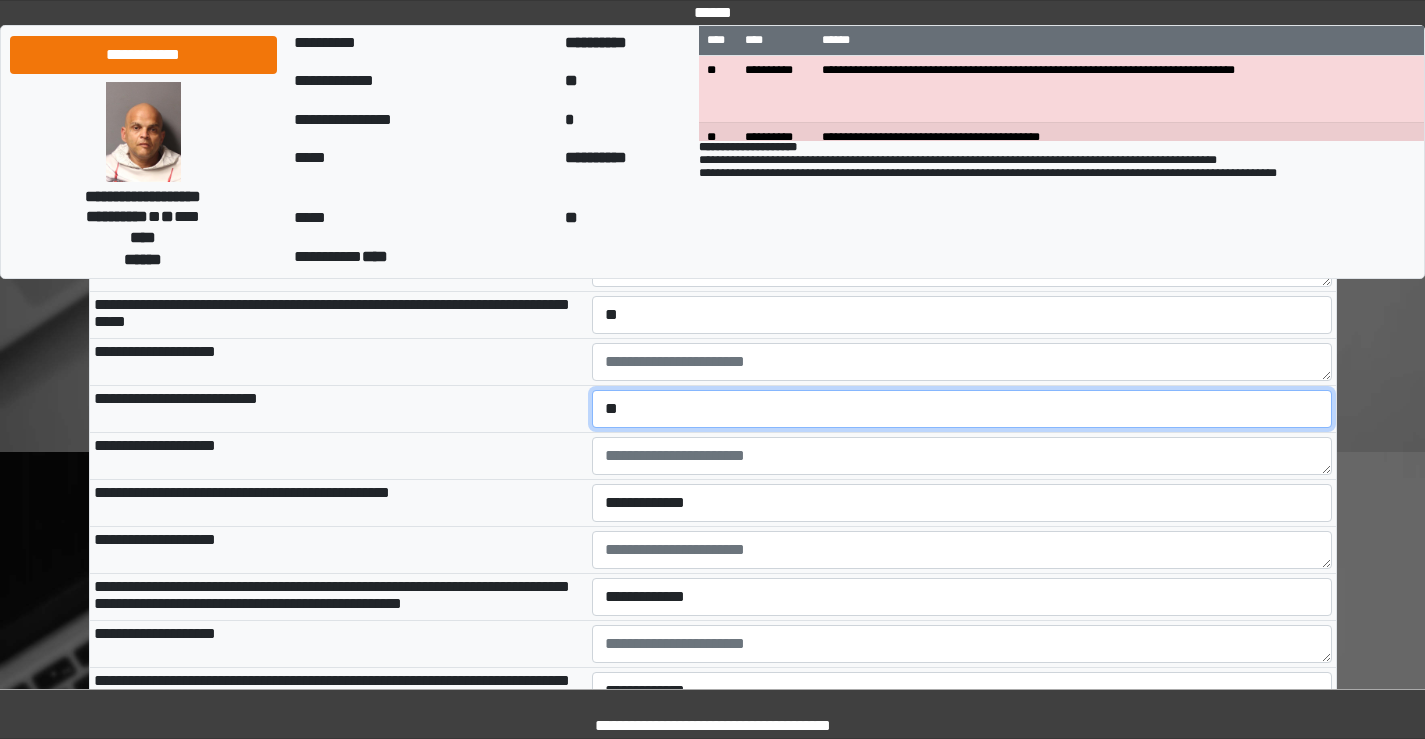scroll, scrollTop: 3200, scrollLeft: 0, axis: vertical 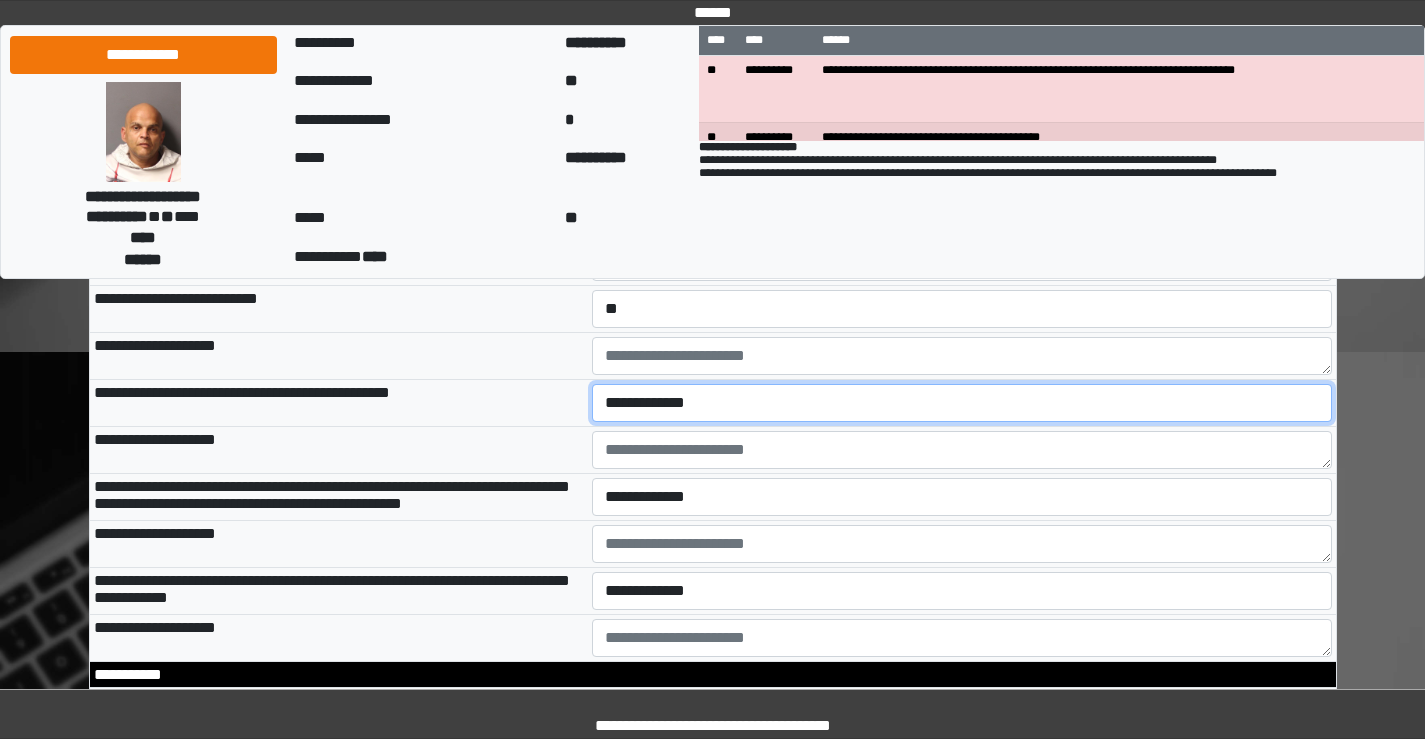 click on "**********" at bounding box center (962, 403) 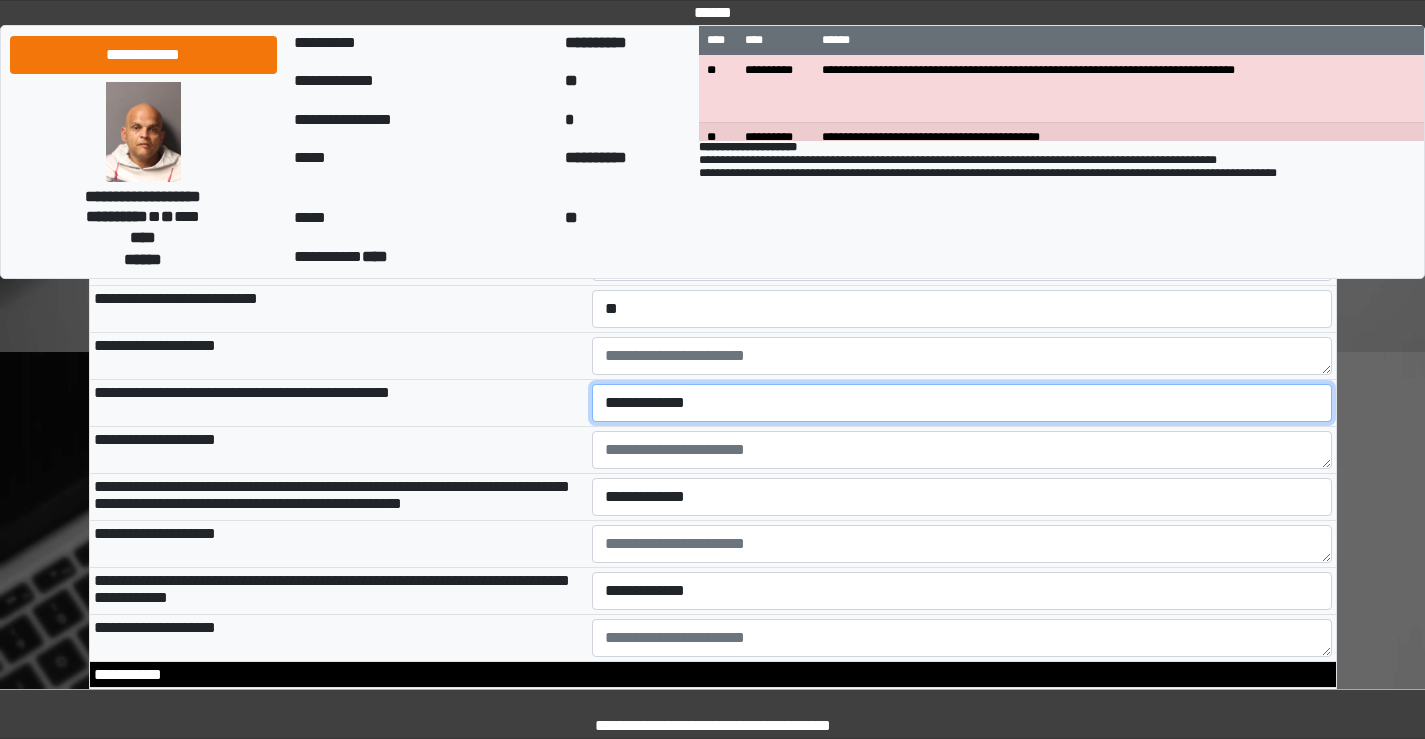 select on "*" 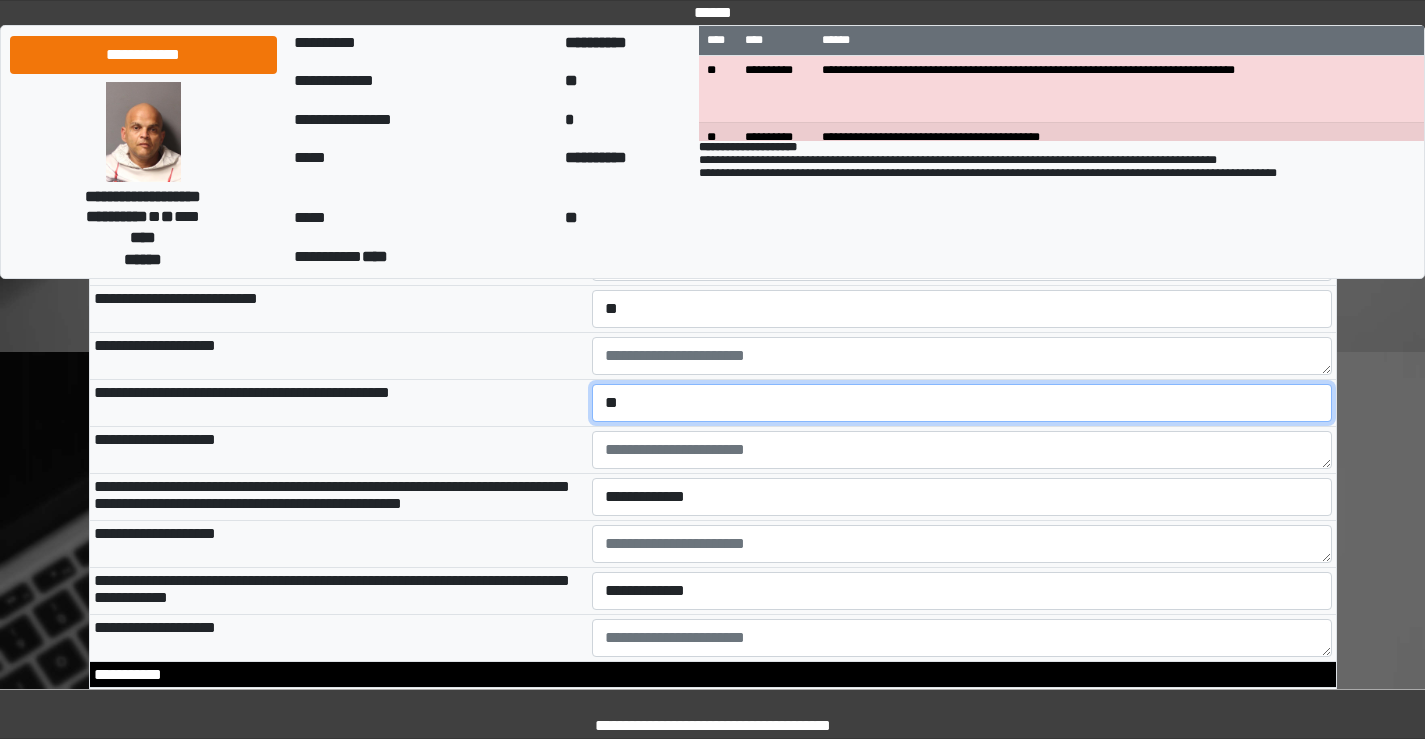 click on "**********" at bounding box center (962, 403) 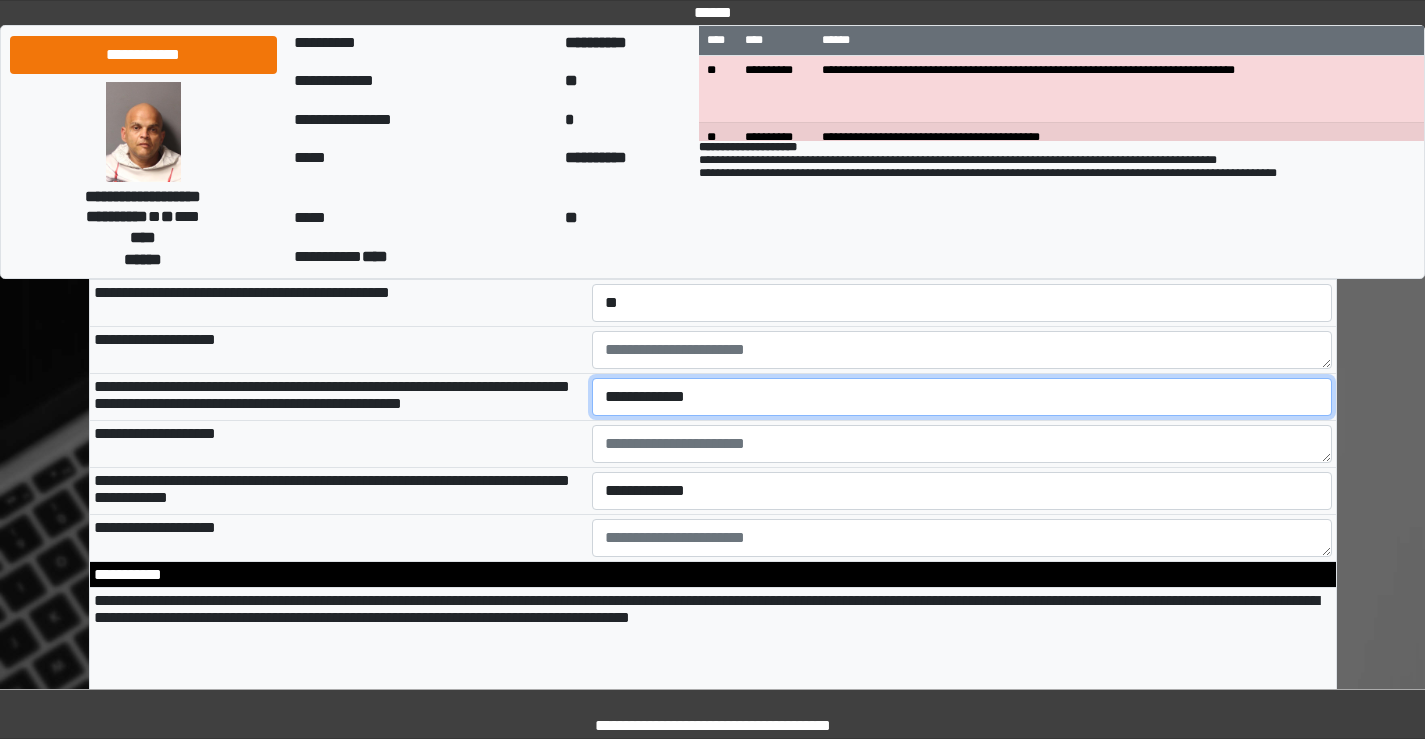 click on "**********" at bounding box center (962, 397) 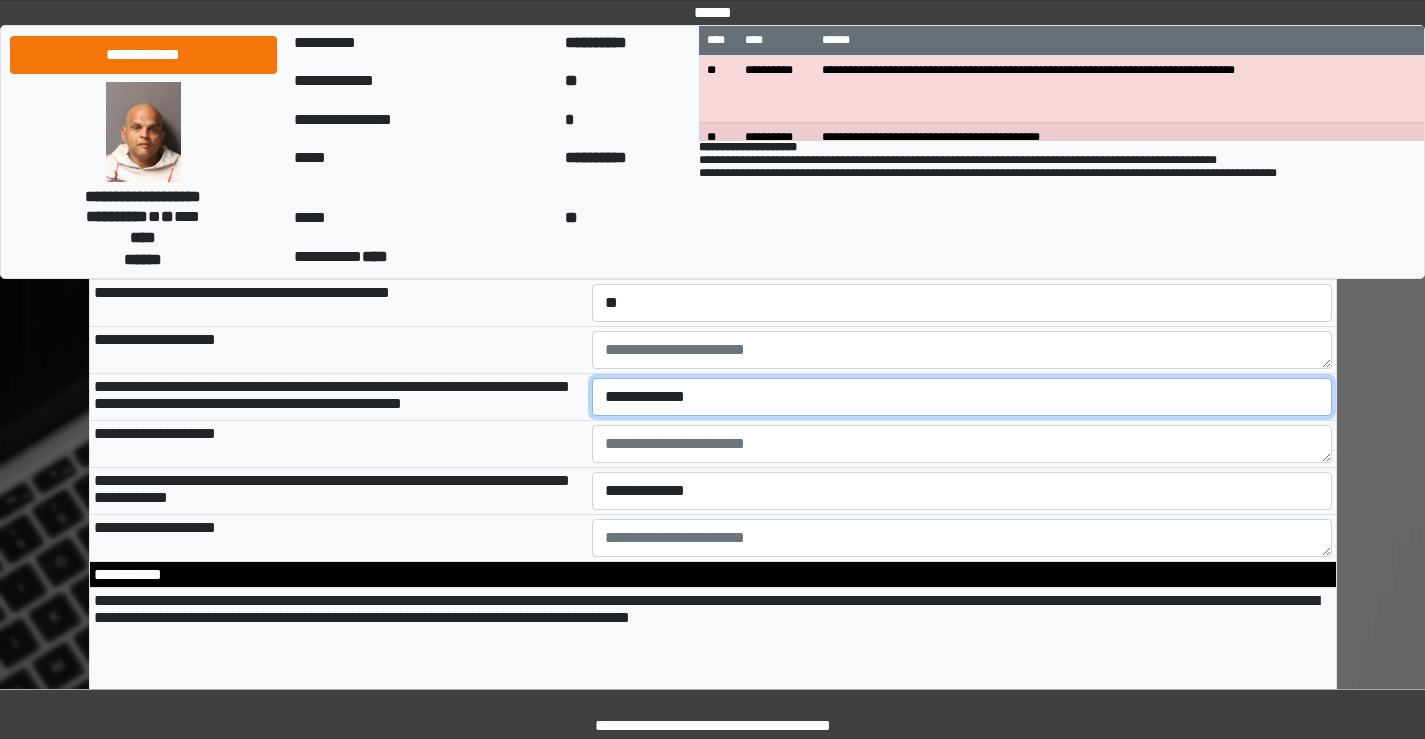 select on "*" 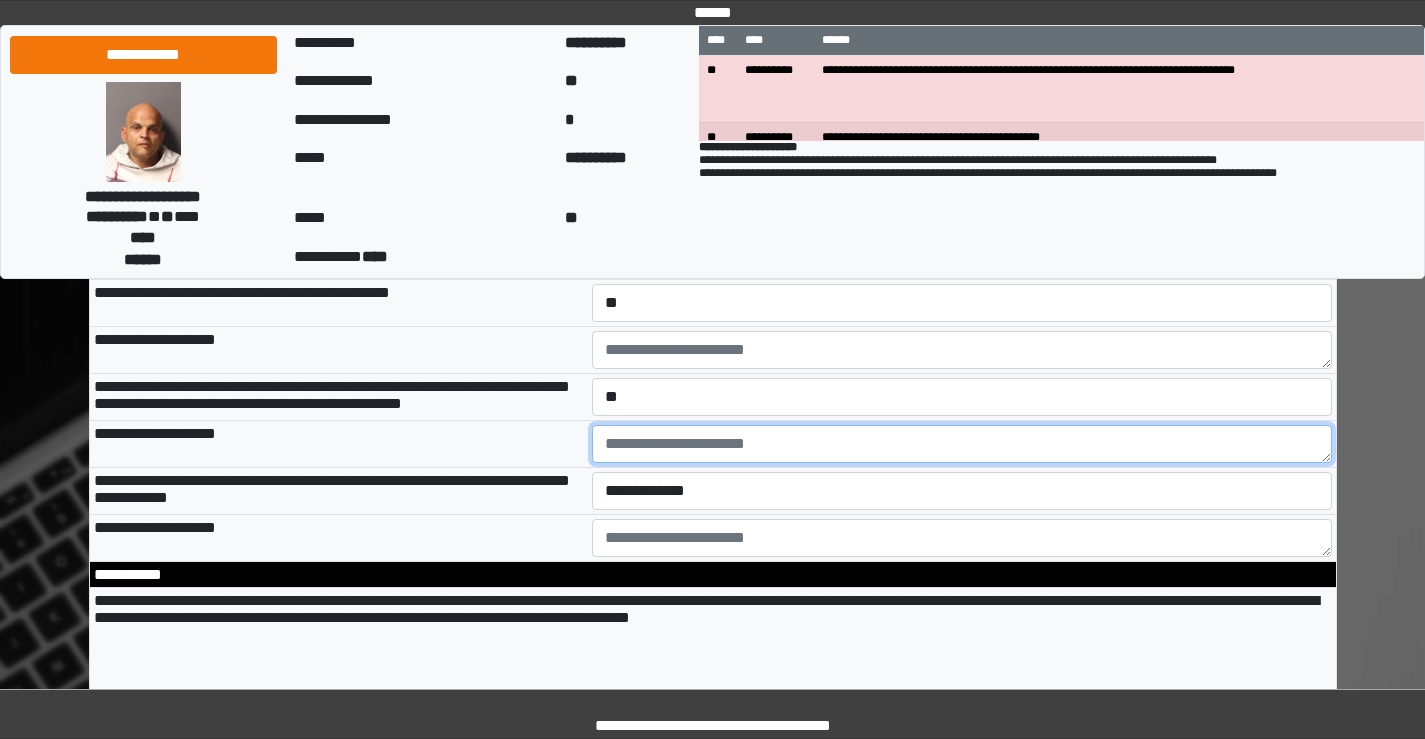 click at bounding box center [962, 444] 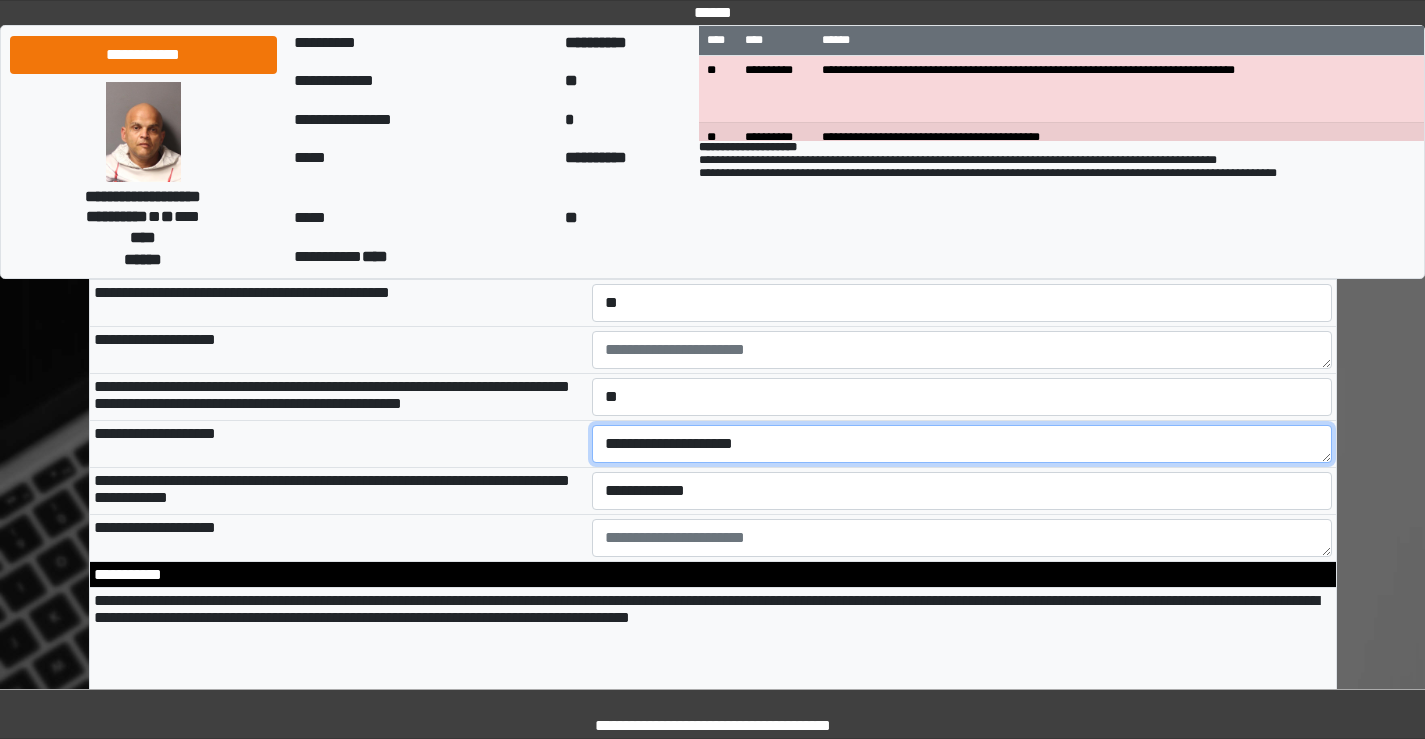 type on "**********" 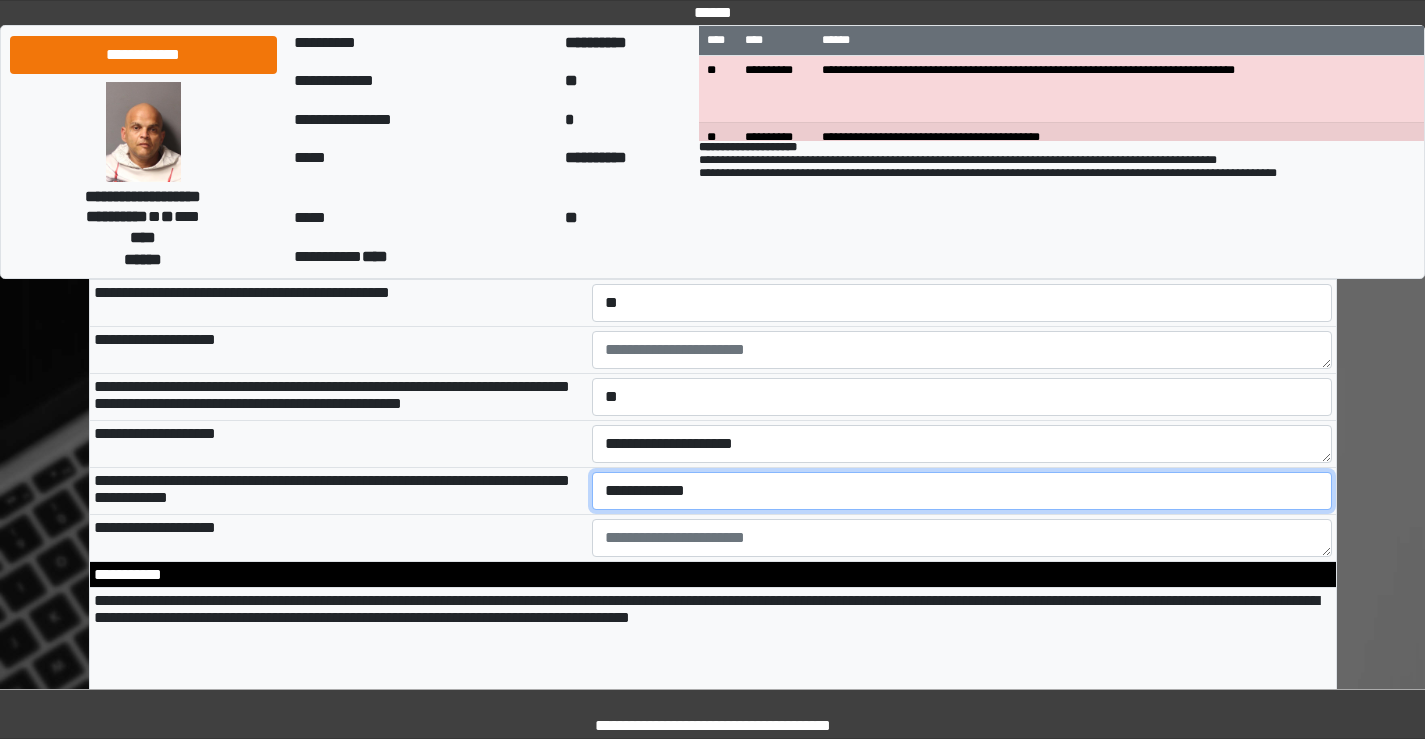 click on "**********" at bounding box center (962, 491) 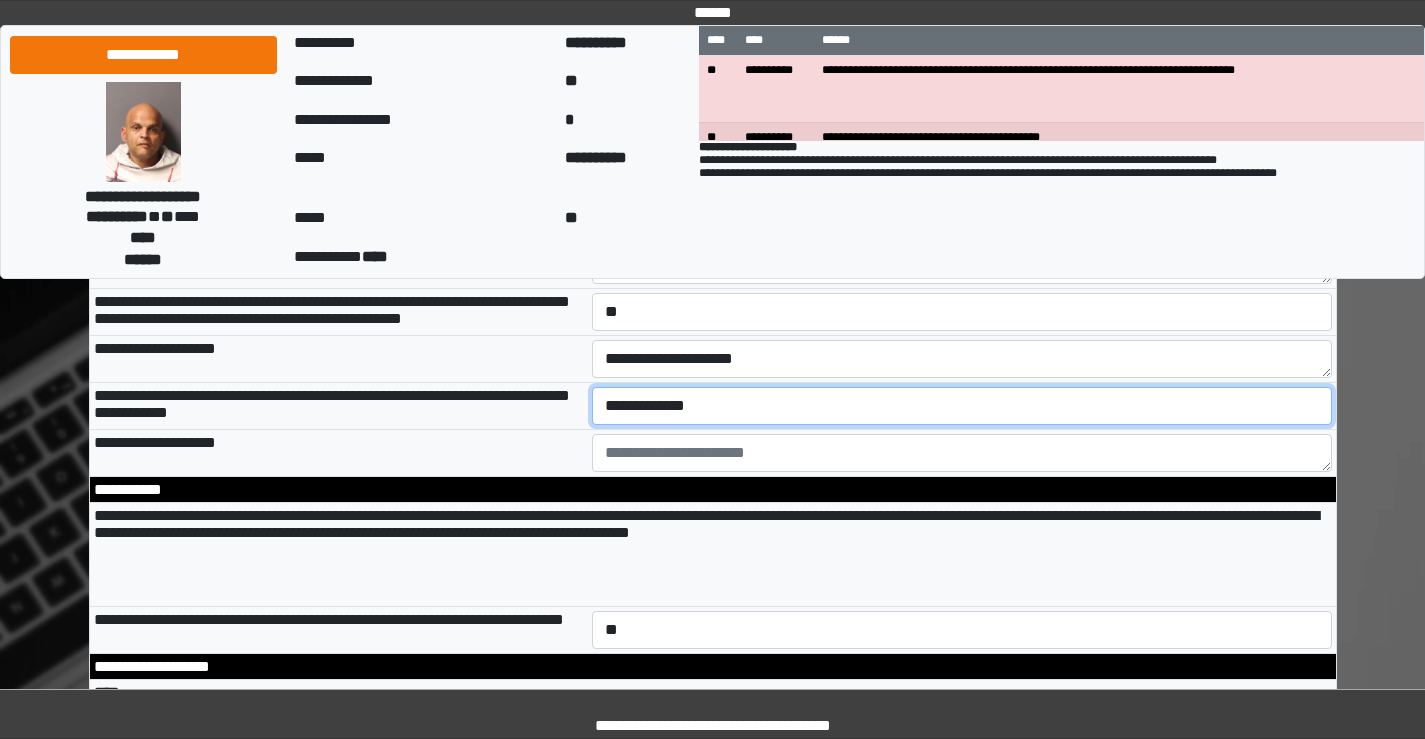 scroll, scrollTop: 3500, scrollLeft: 0, axis: vertical 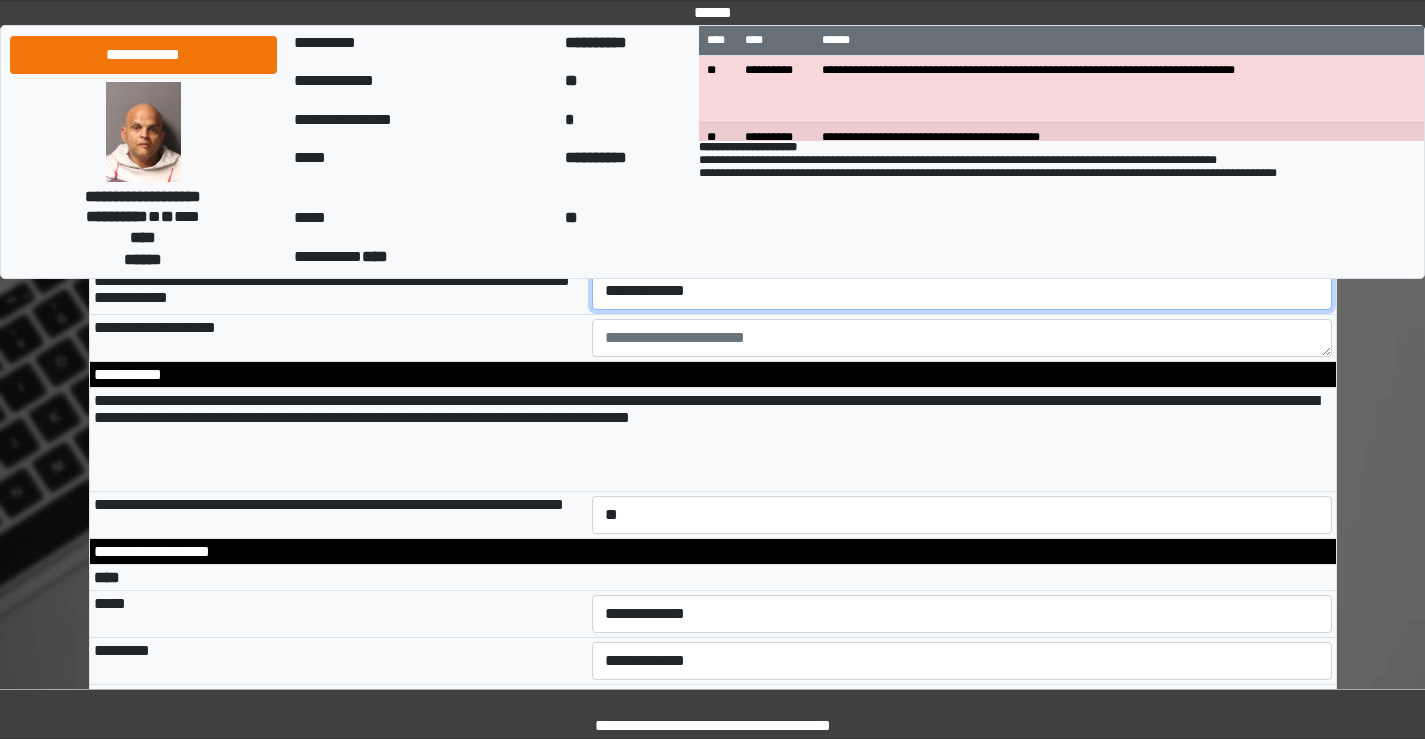 click on "**********" at bounding box center [962, 291] 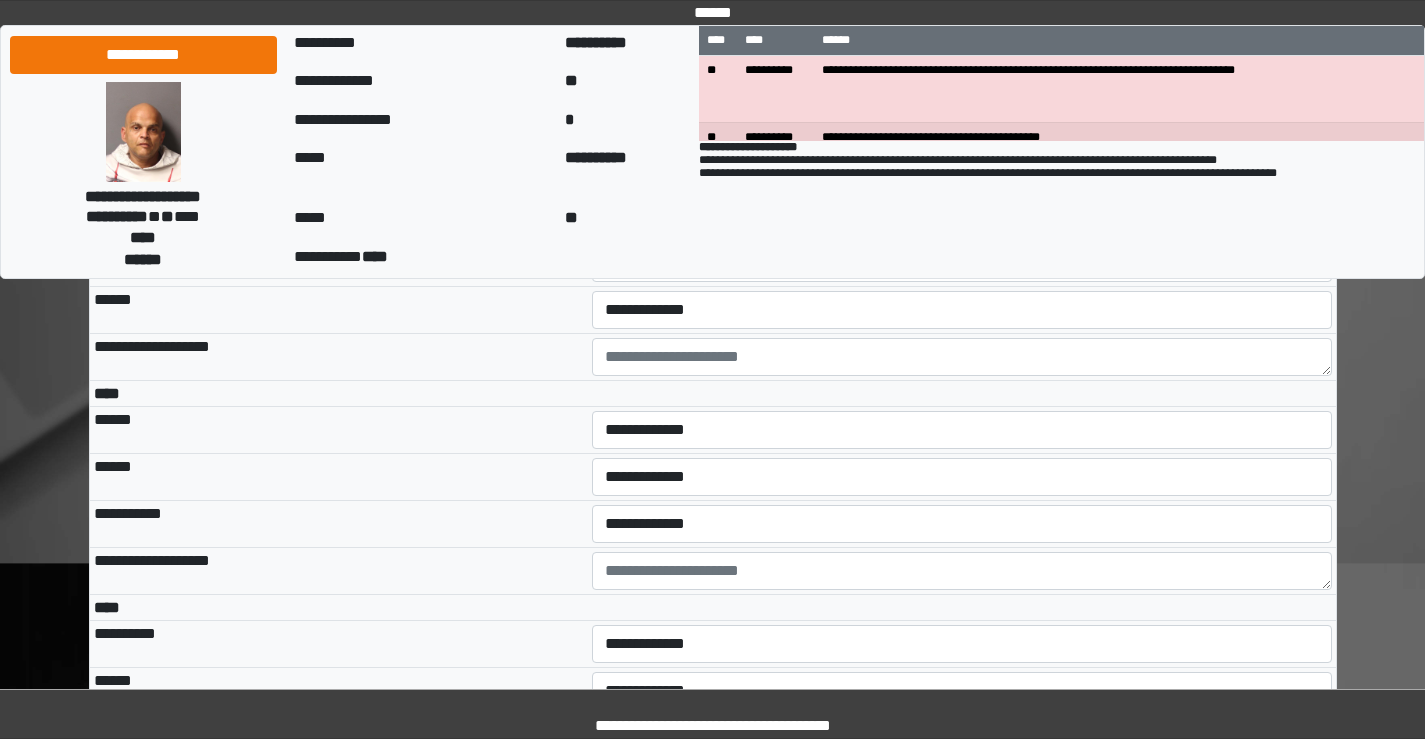 scroll, scrollTop: 3900, scrollLeft: 0, axis: vertical 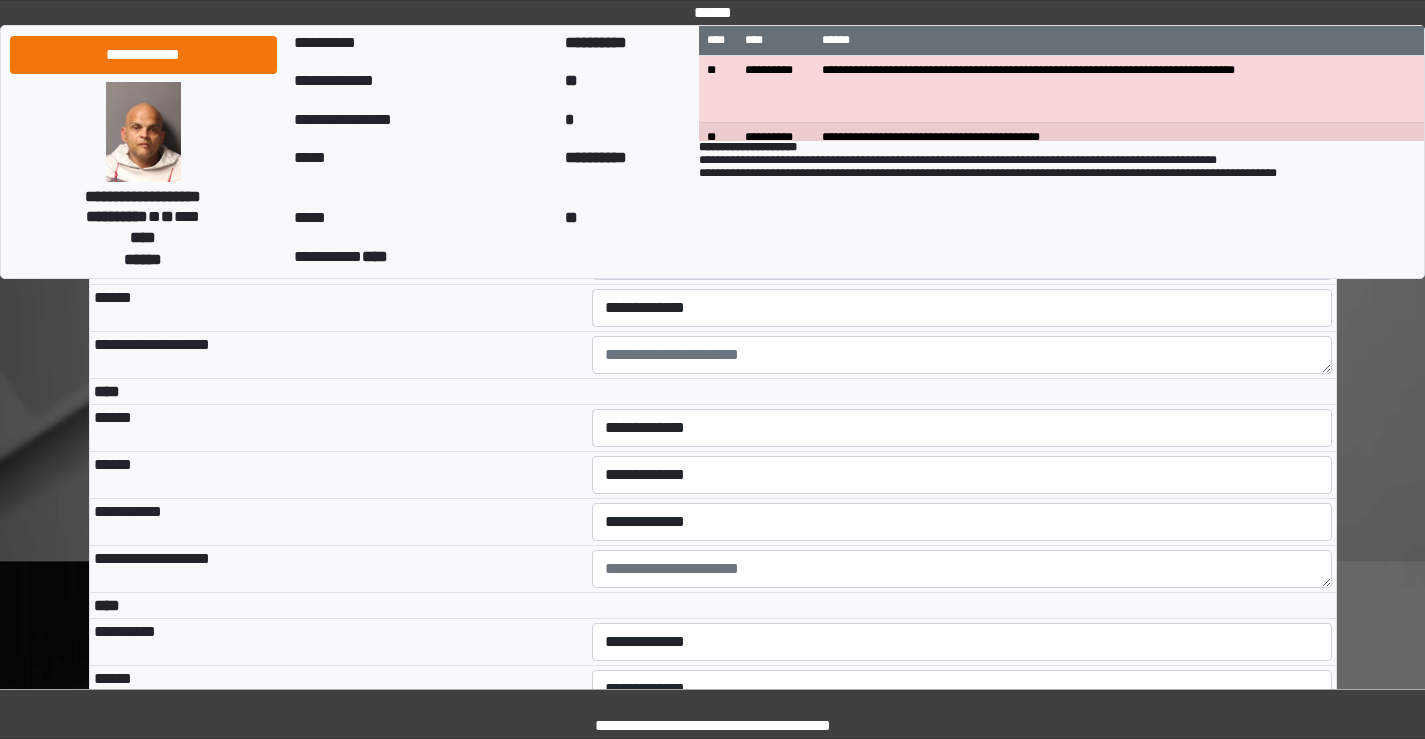 click on "**********" at bounding box center (962, 214) 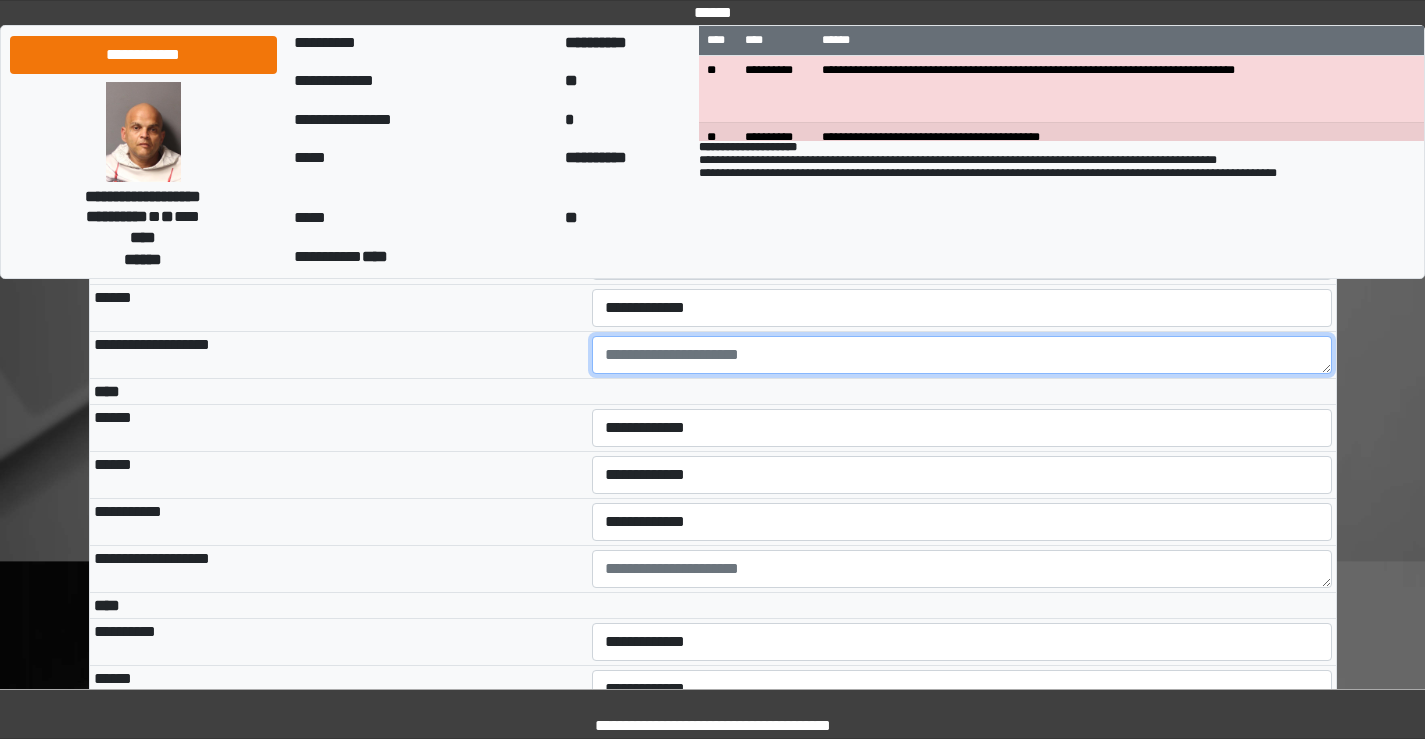 click at bounding box center [962, 355] 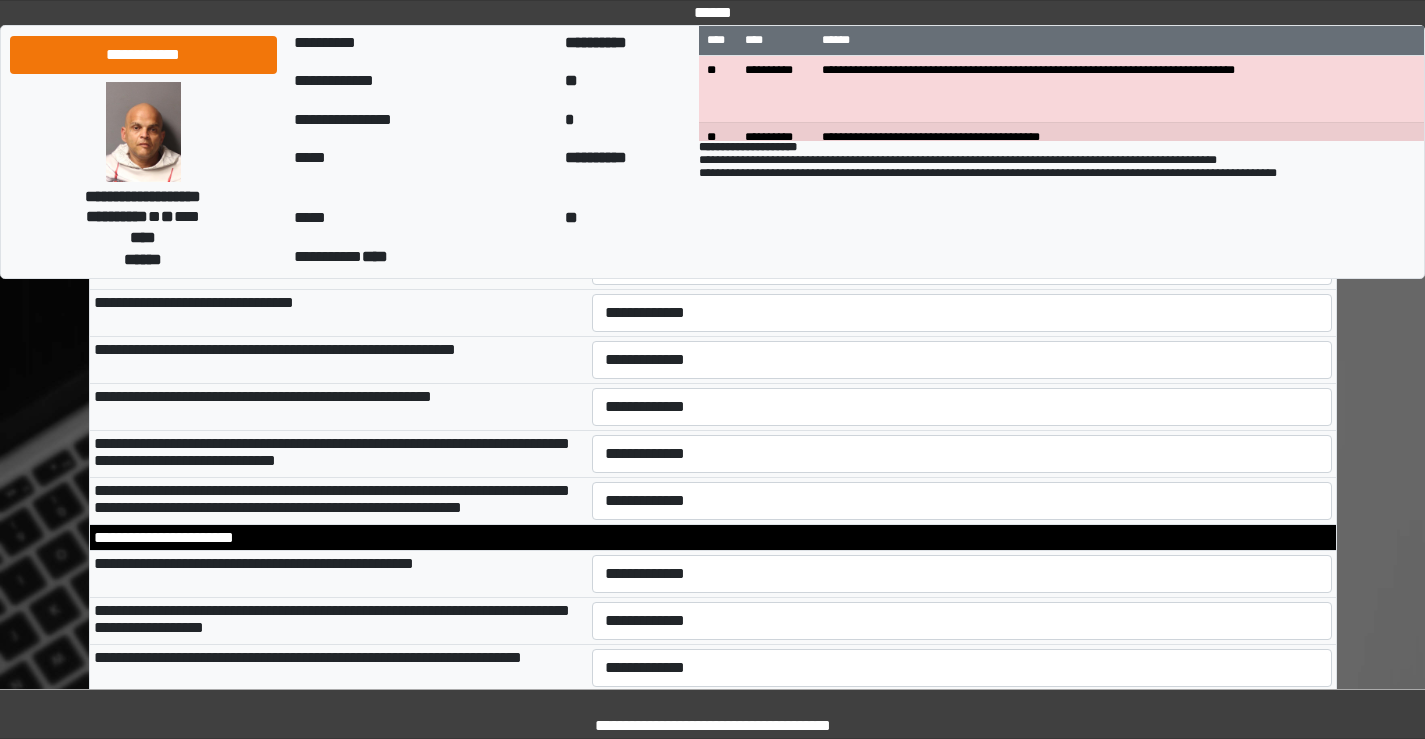 scroll, scrollTop: 6000, scrollLeft: 0, axis: vertical 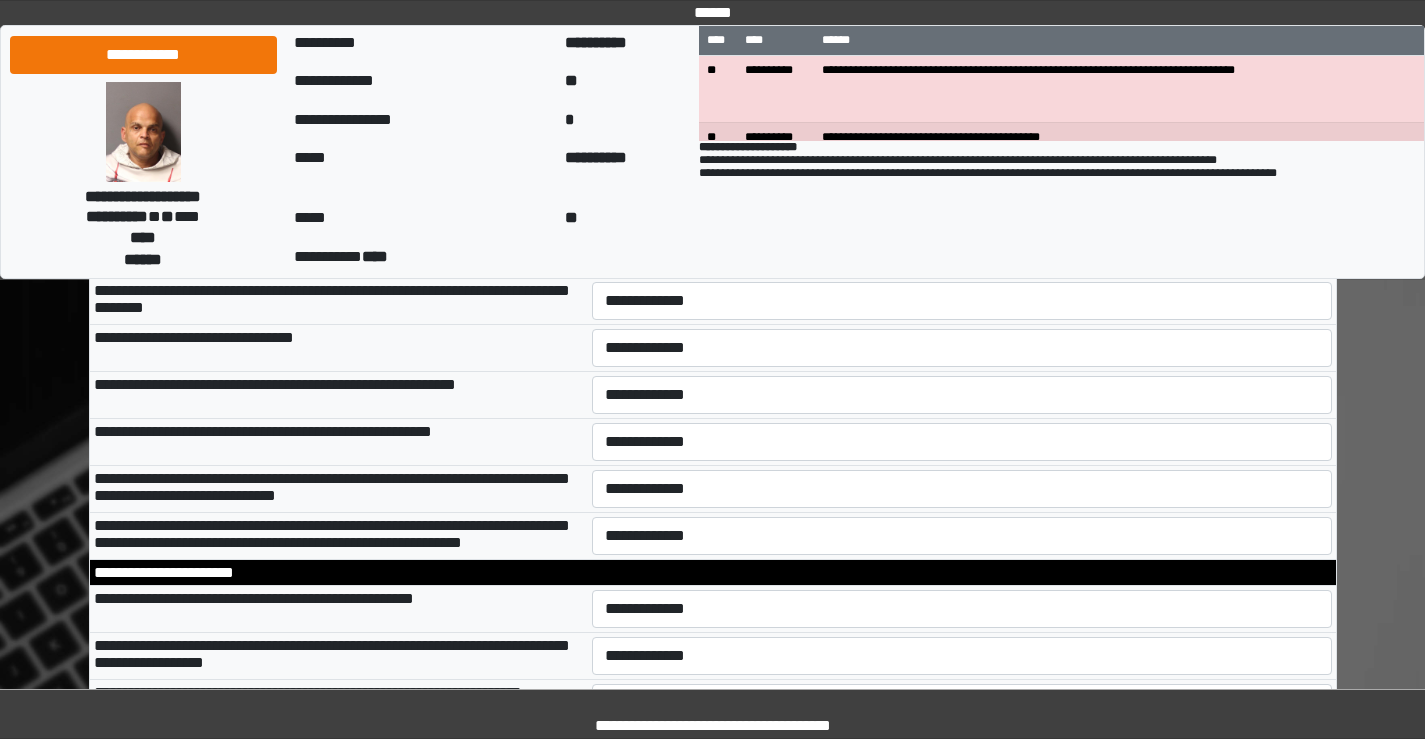 type on "**********" 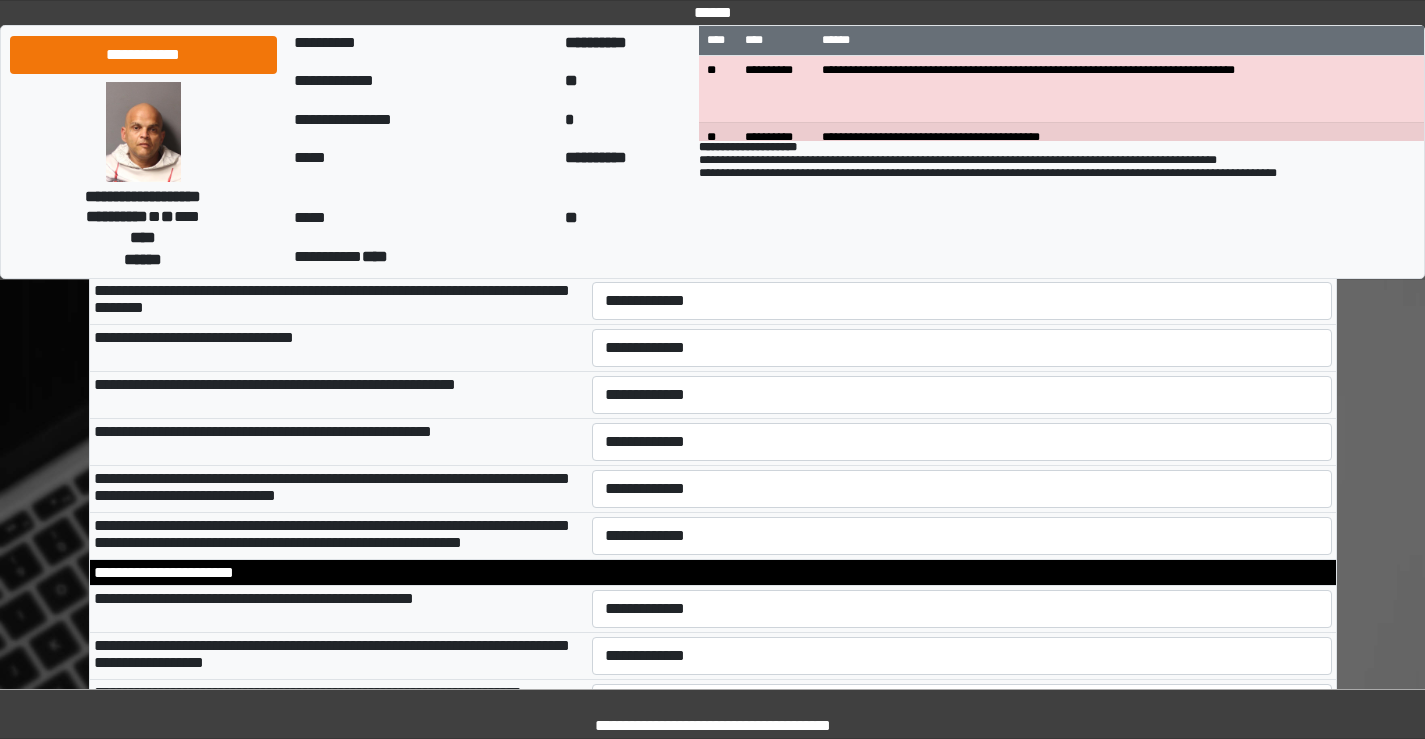 select on "*" 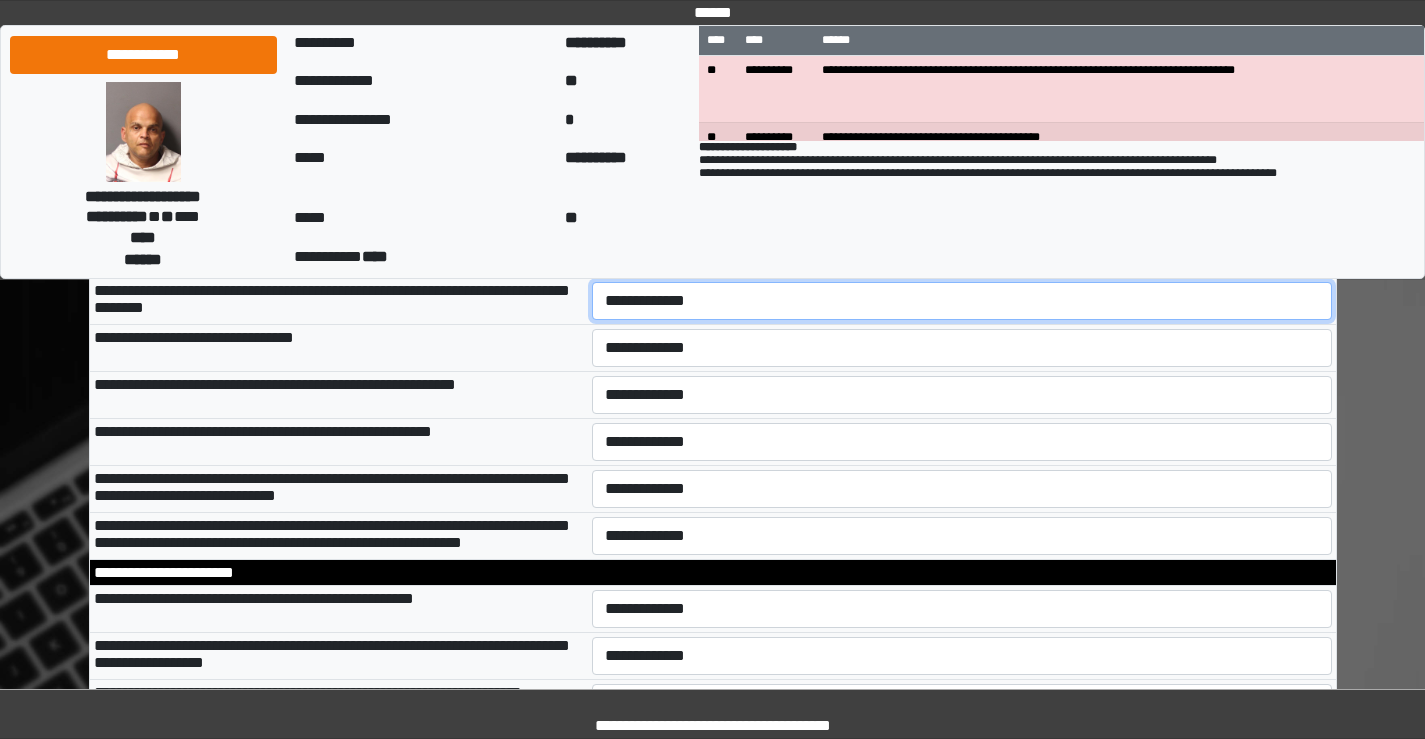 click on "**********" at bounding box center [962, 301] 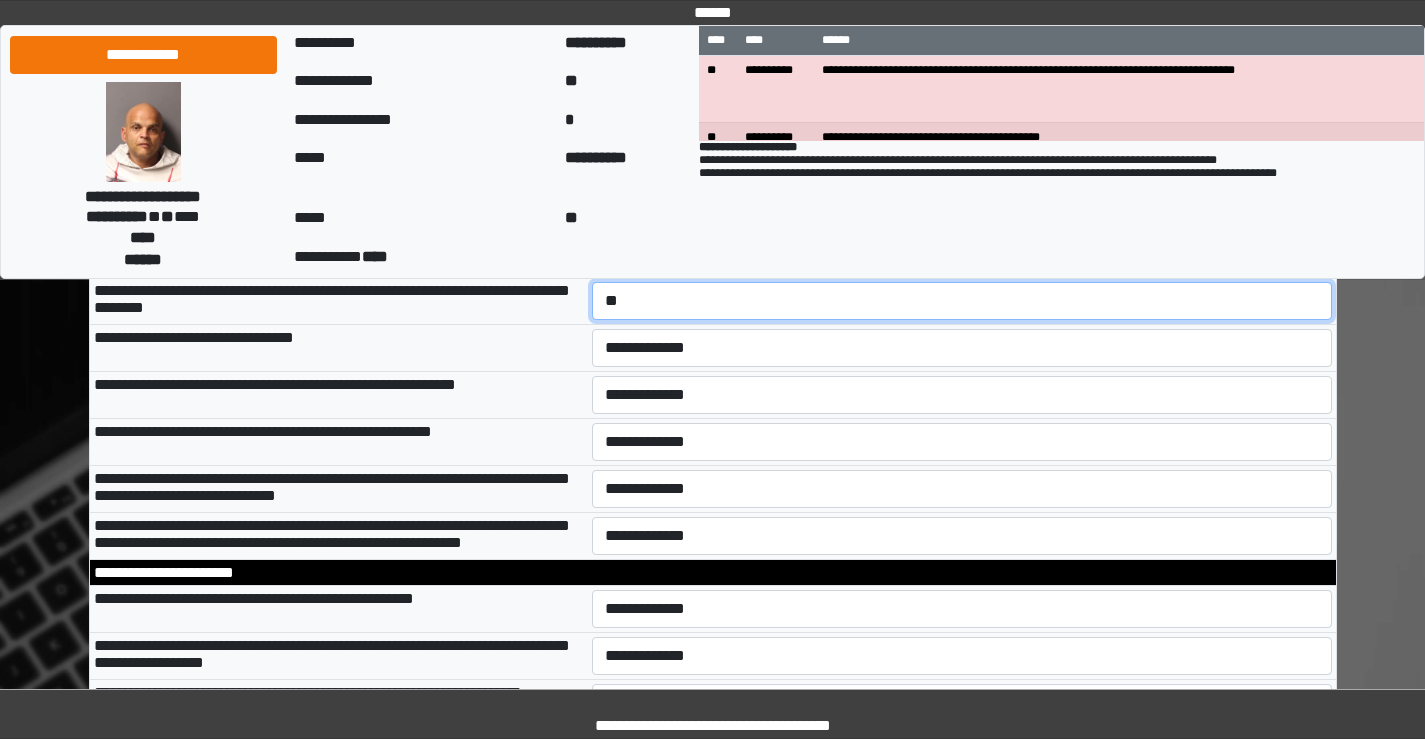 click on "**********" at bounding box center [962, 301] 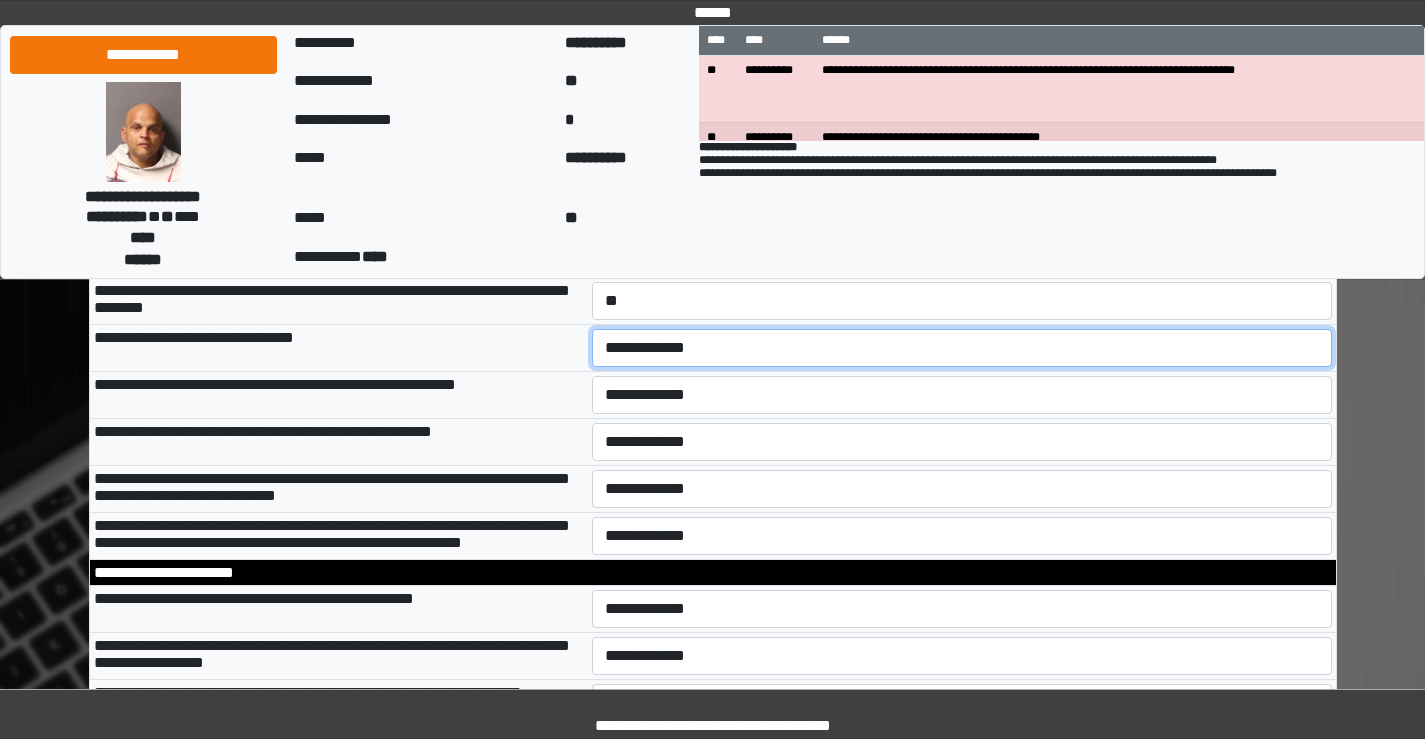 click on "**********" at bounding box center [962, 348] 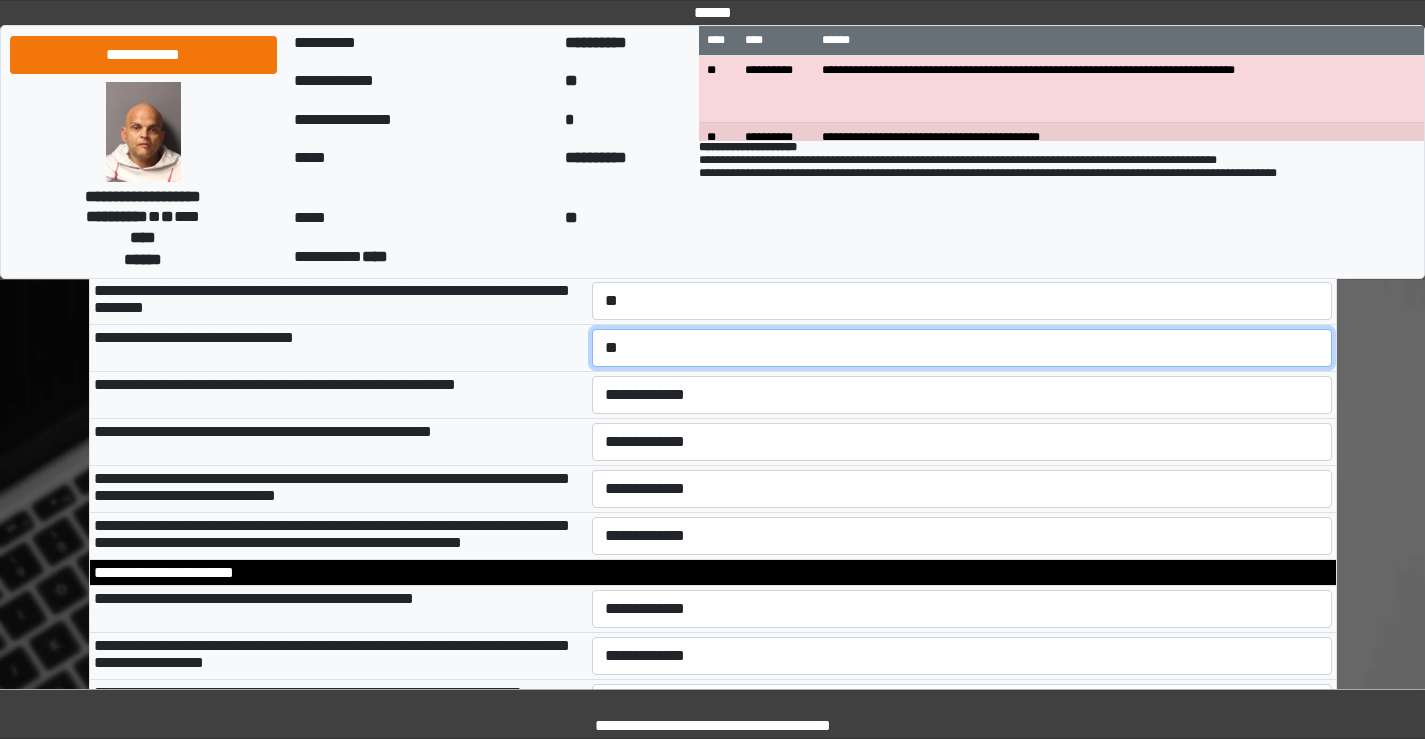 click on "**********" at bounding box center (962, 348) 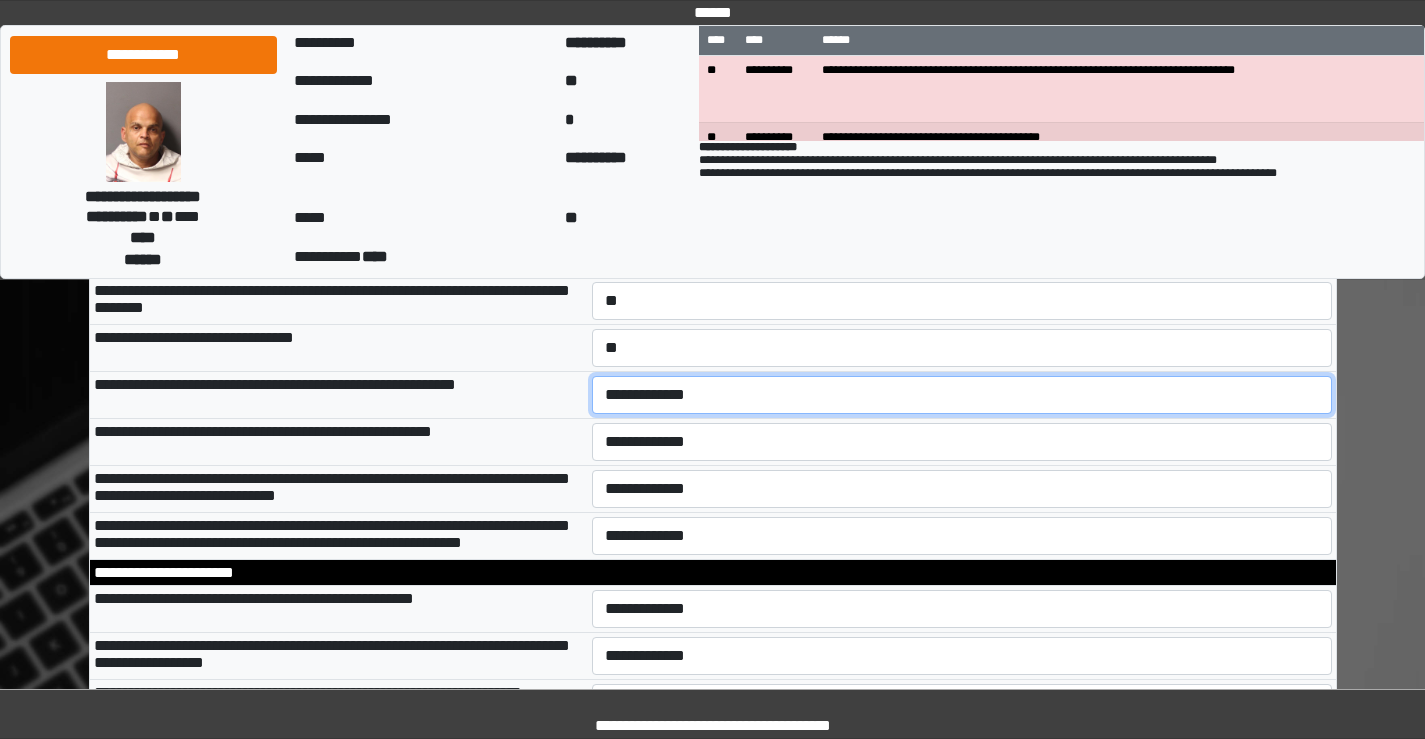 click on "**********" at bounding box center [962, 395] 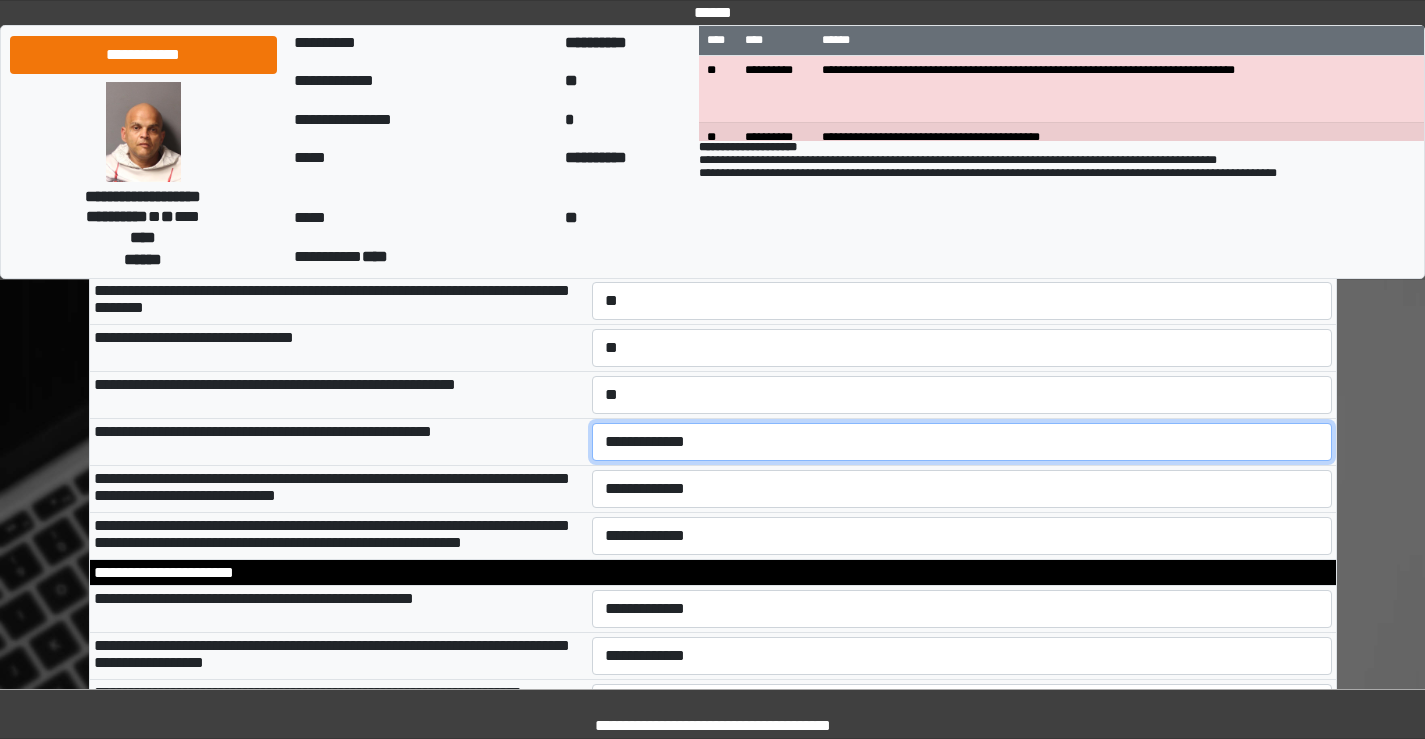 click on "**********" at bounding box center [962, 442] 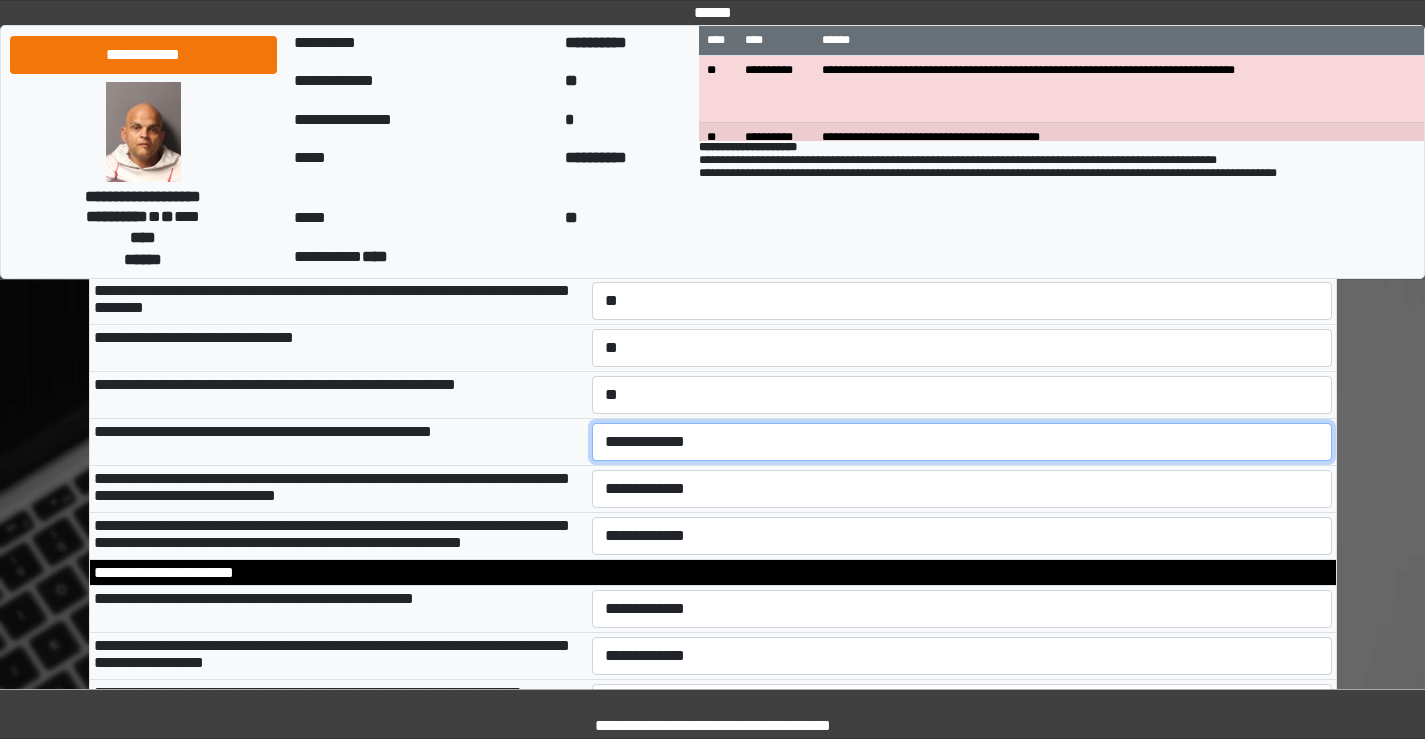 select on "*" 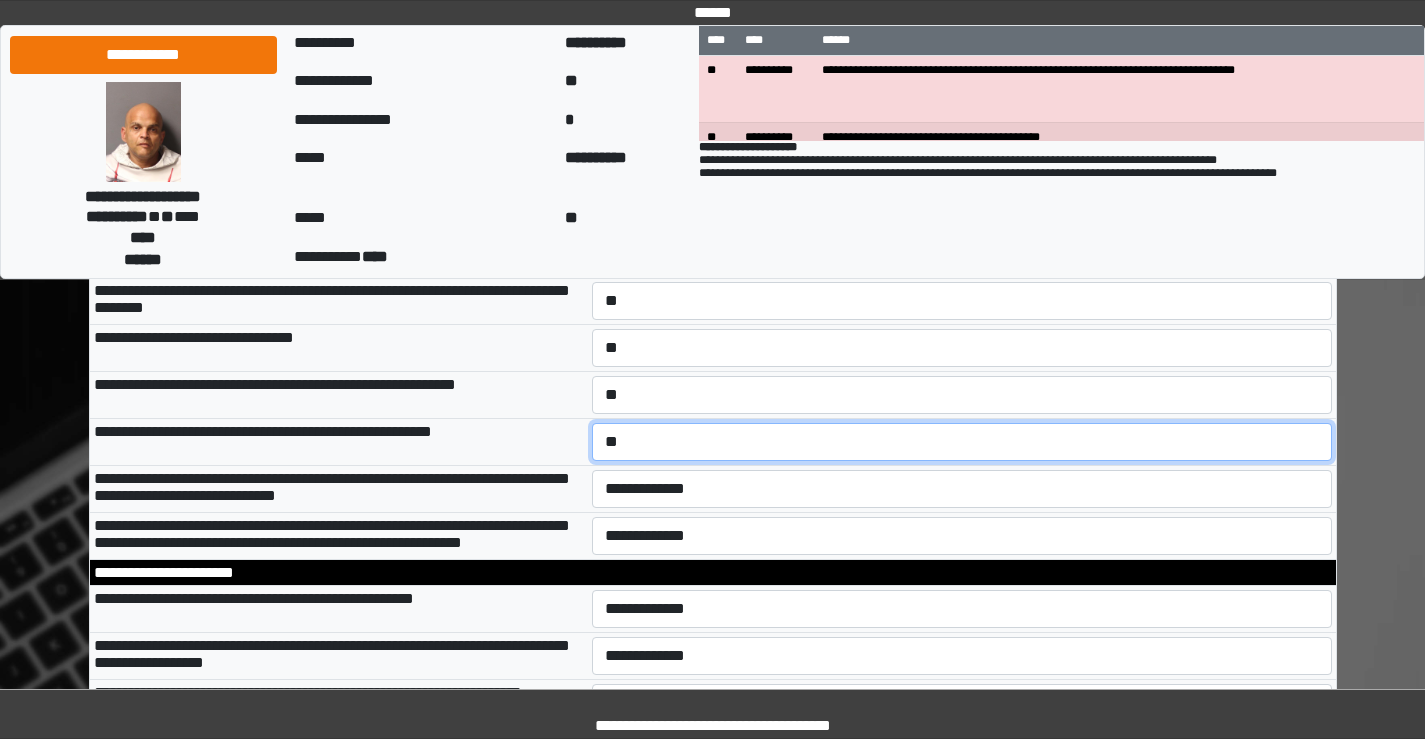 click on "**********" at bounding box center (962, 442) 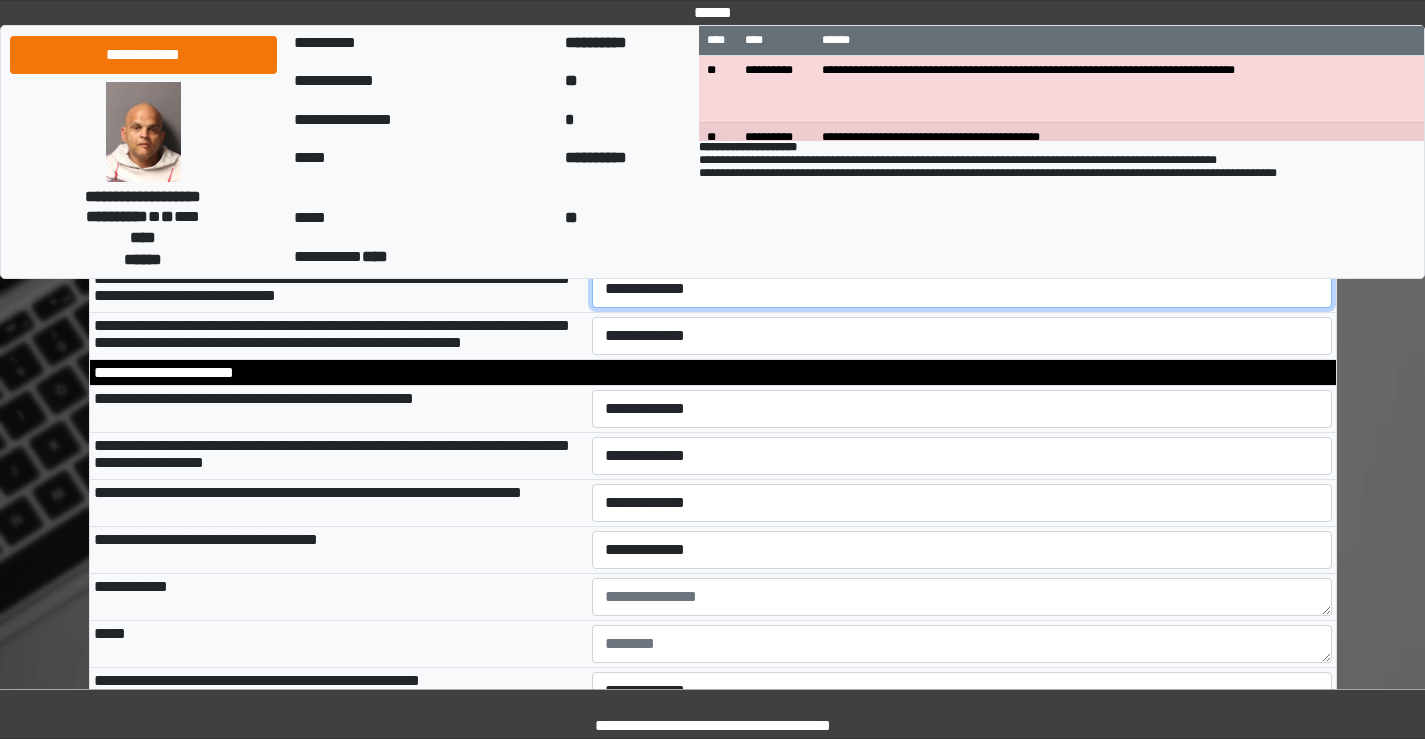 click on "**********" at bounding box center (962, 289) 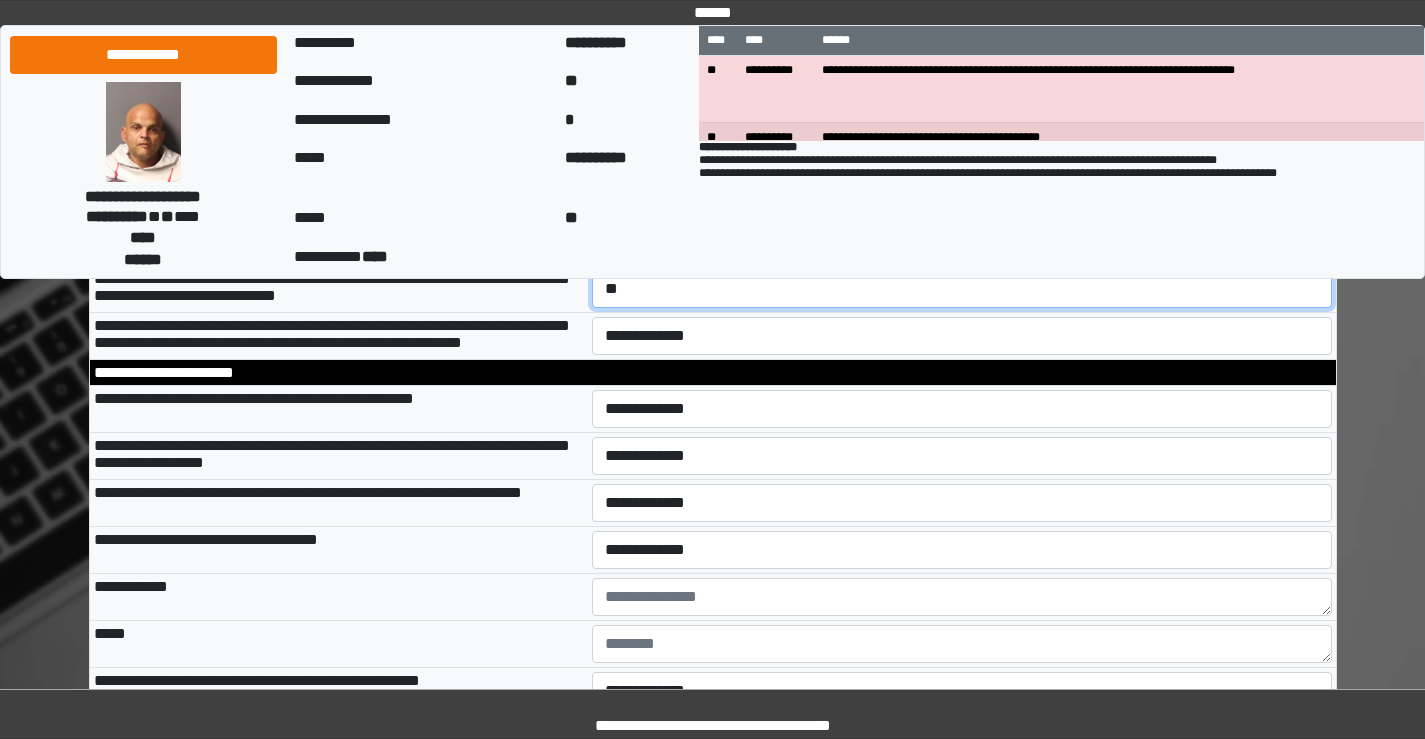 click on "**********" at bounding box center [962, 289] 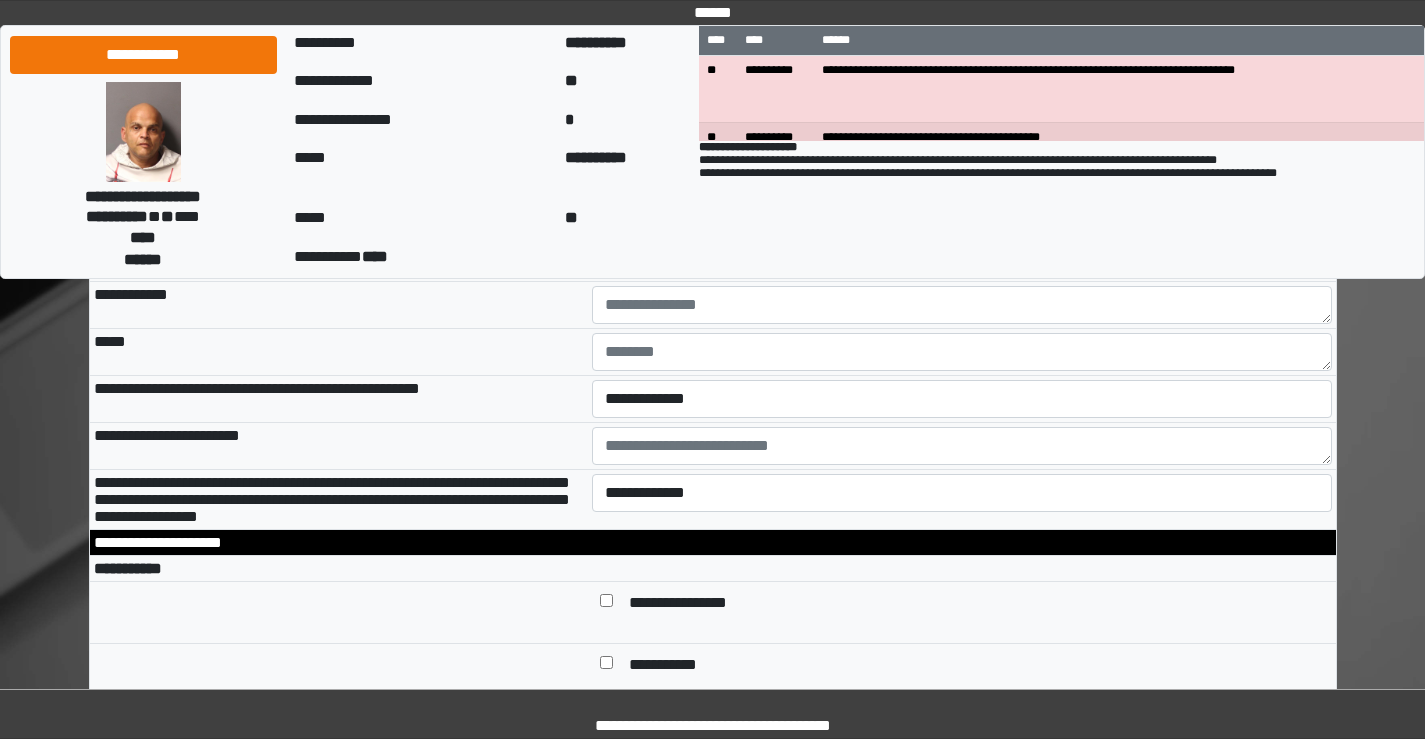 scroll, scrollTop: 6500, scrollLeft: 0, axis: vertical 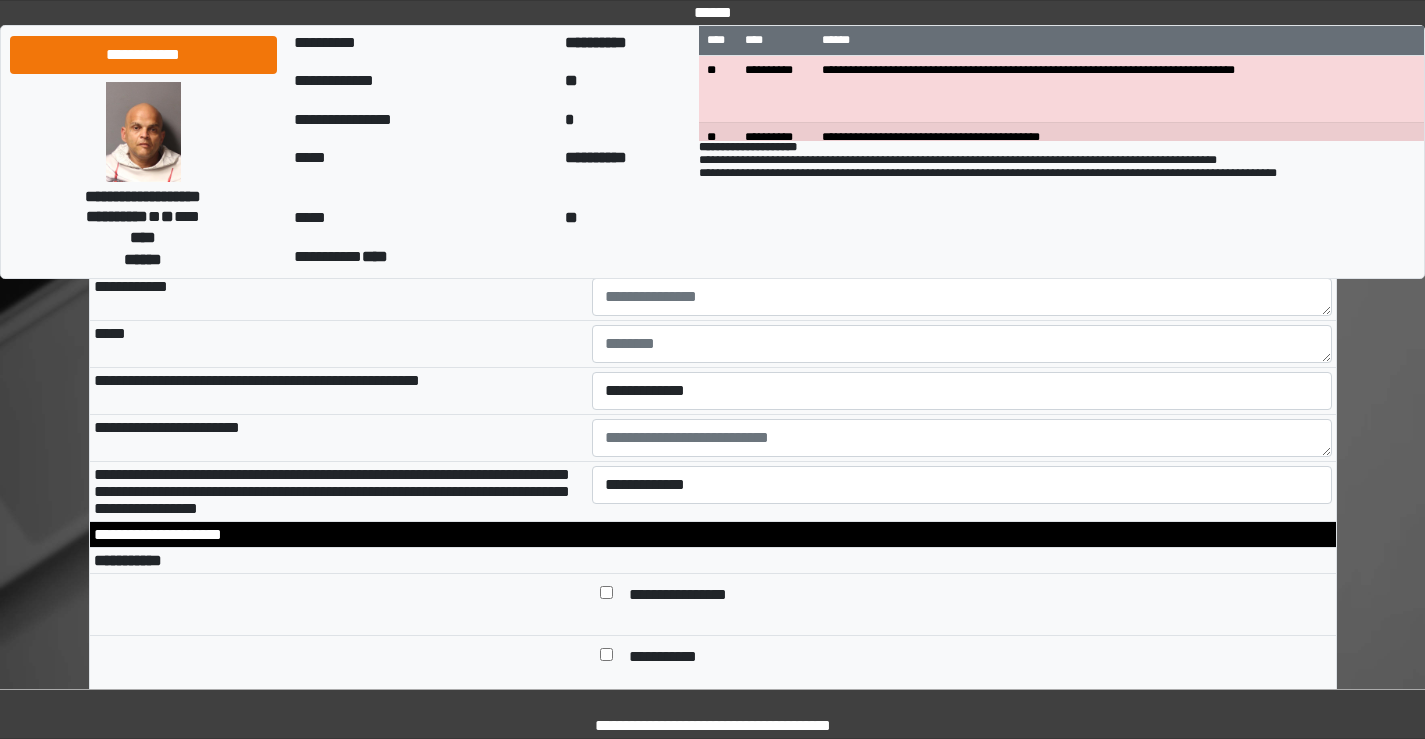 click on "**********" at bounding box center (962, 109) 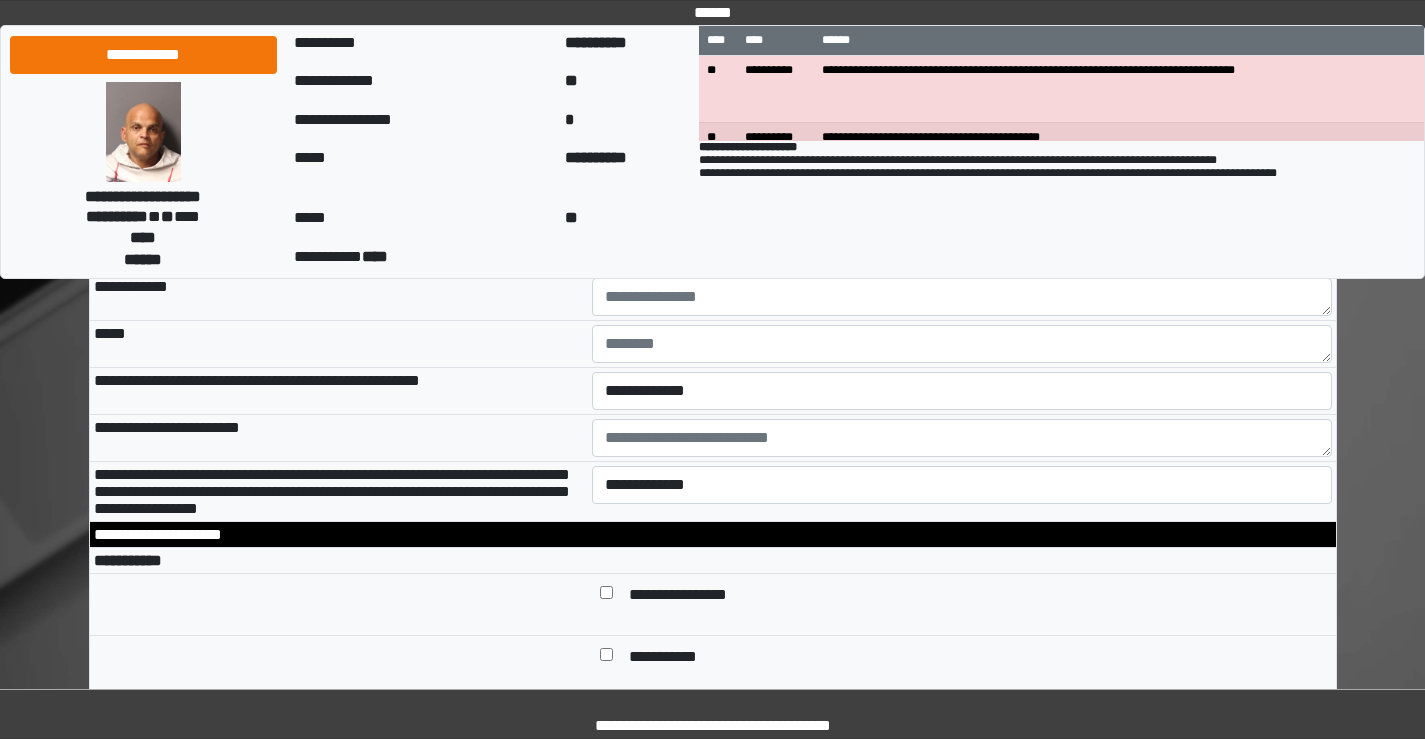 select on "*" 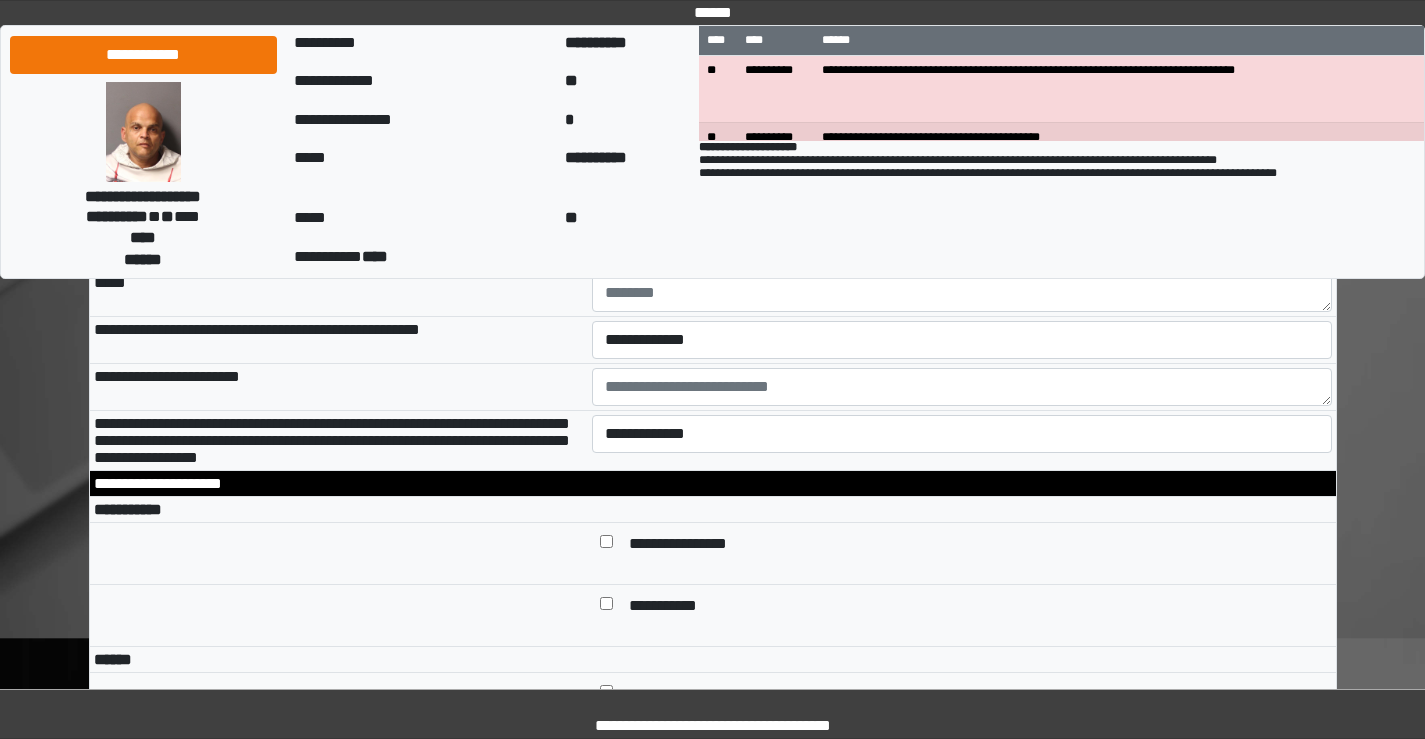 scroll, scrollTop: 6600, scrollLeft: 0, axis: vertical 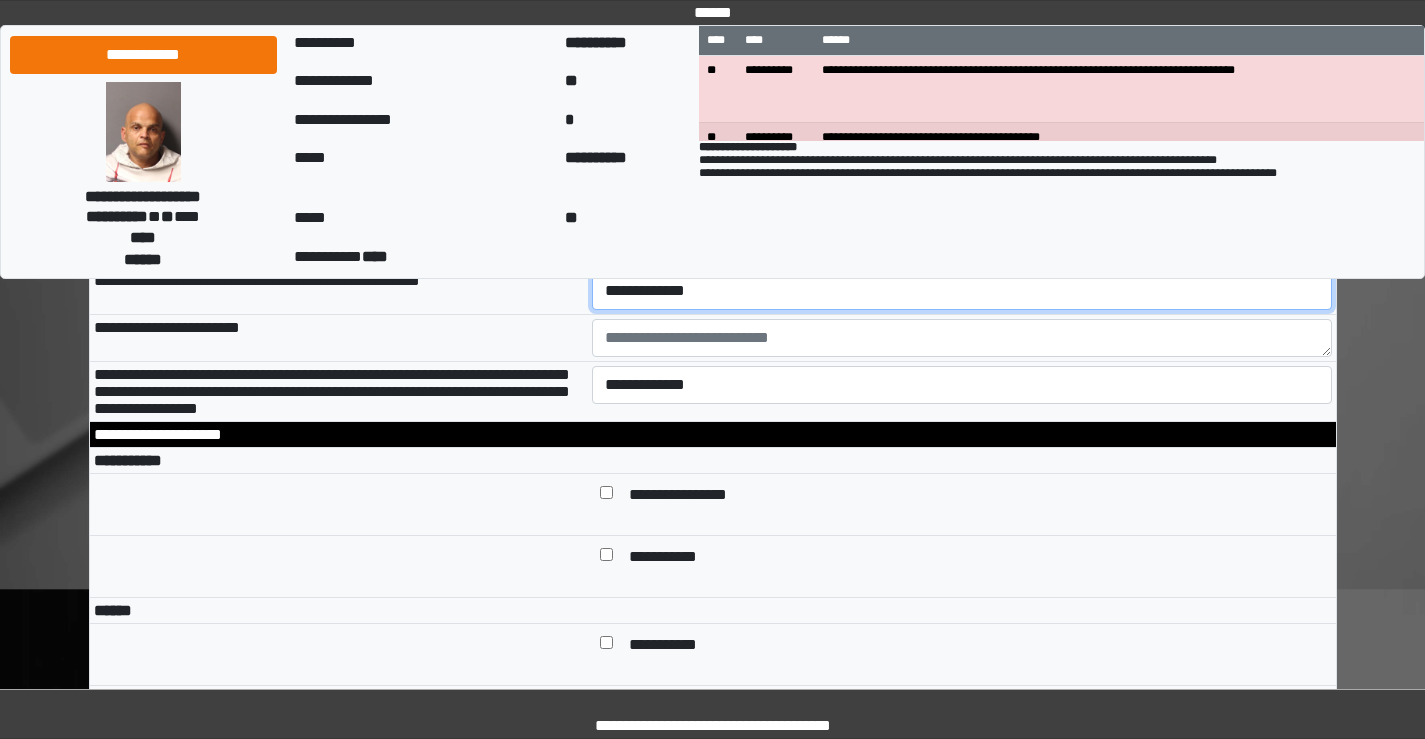 click on "**********" at bounding box center [962, 291] 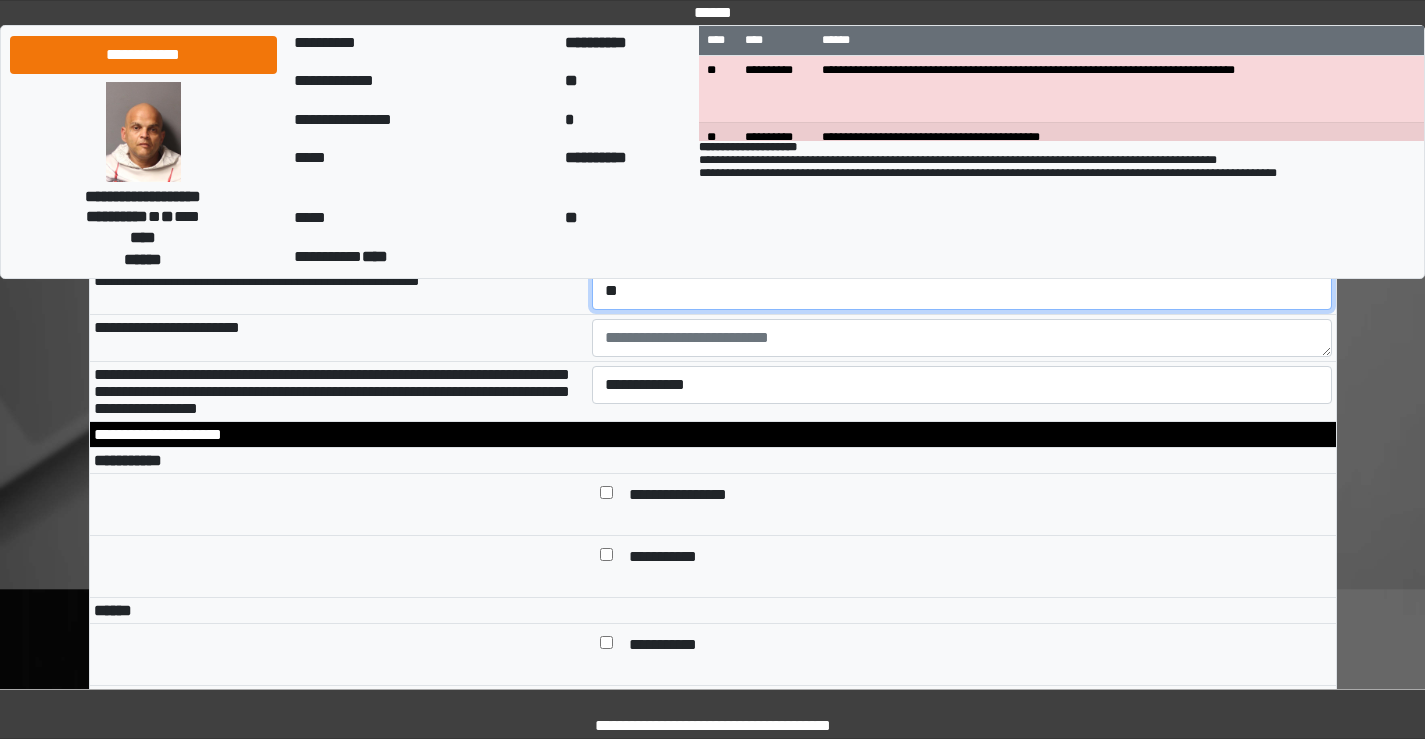 scroll, scrollTop: 6800, scrollLeft: 0, axis: vertical 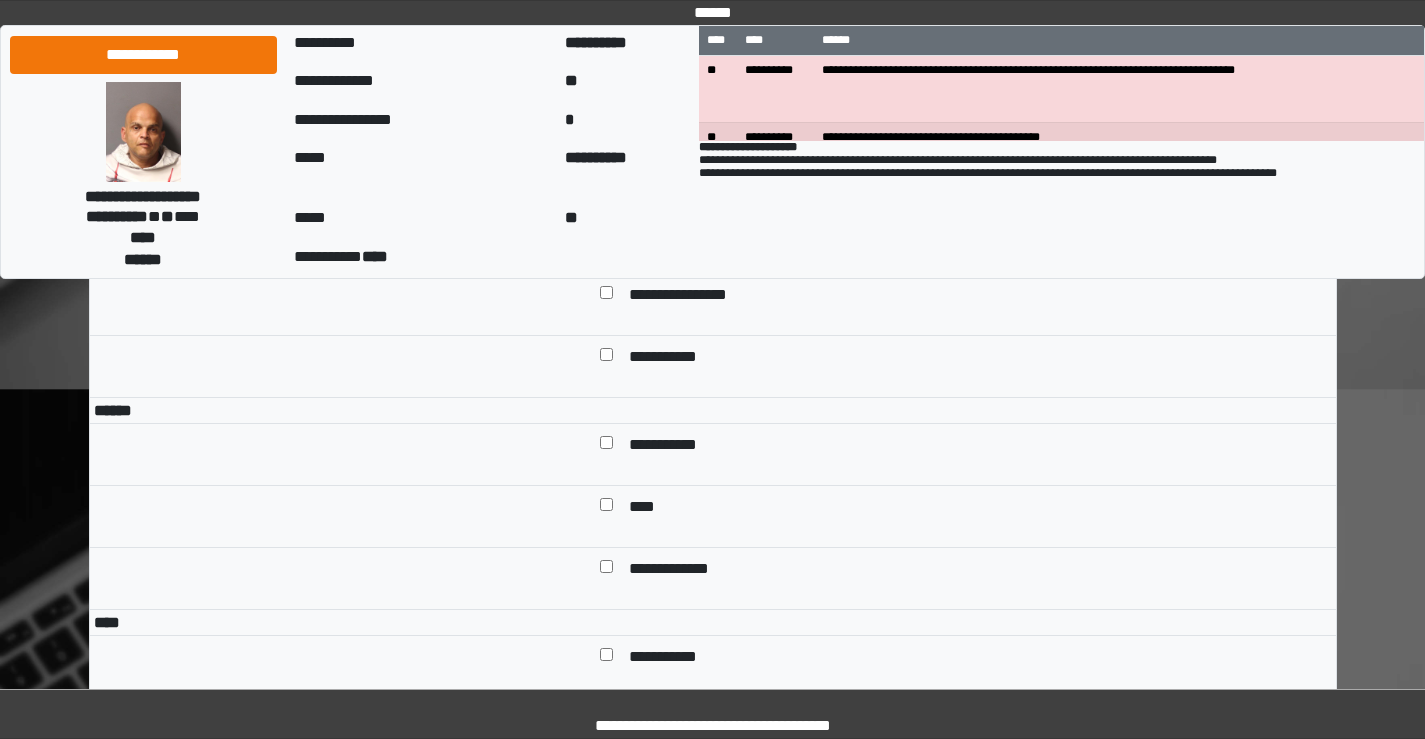 click on "**********" at bounding box center (962, 185) 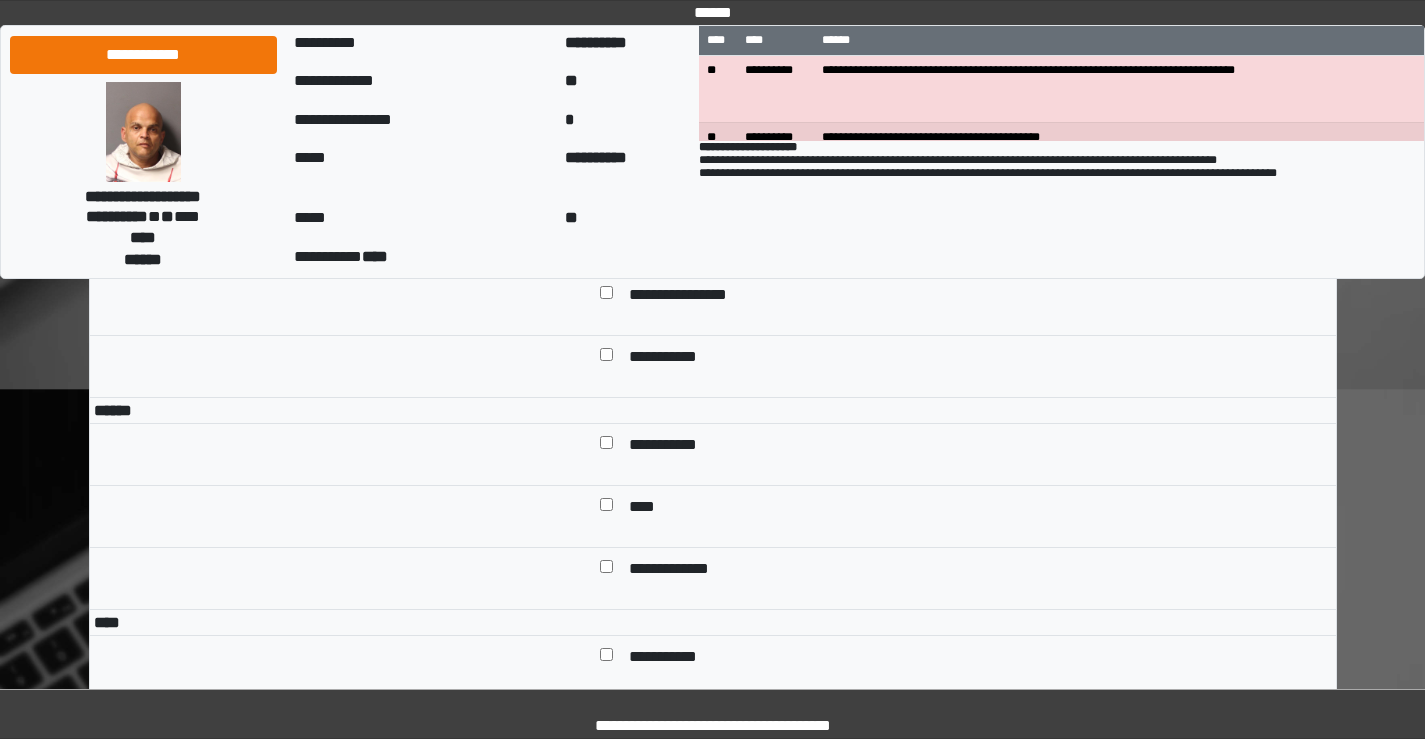 click on "**********" at bounding box center (339, 261) 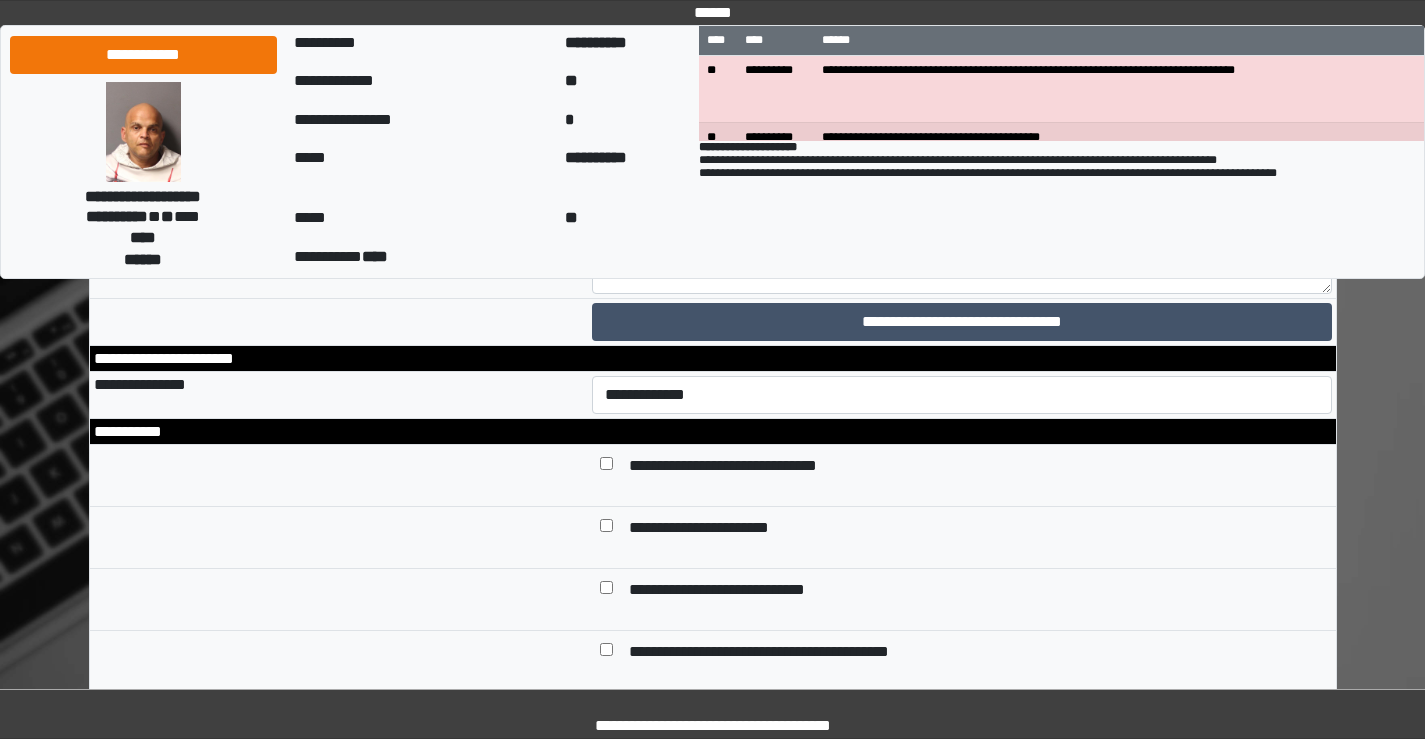 scroll, scrollTop: 9400, scrollLeft: 0, axis: vertical 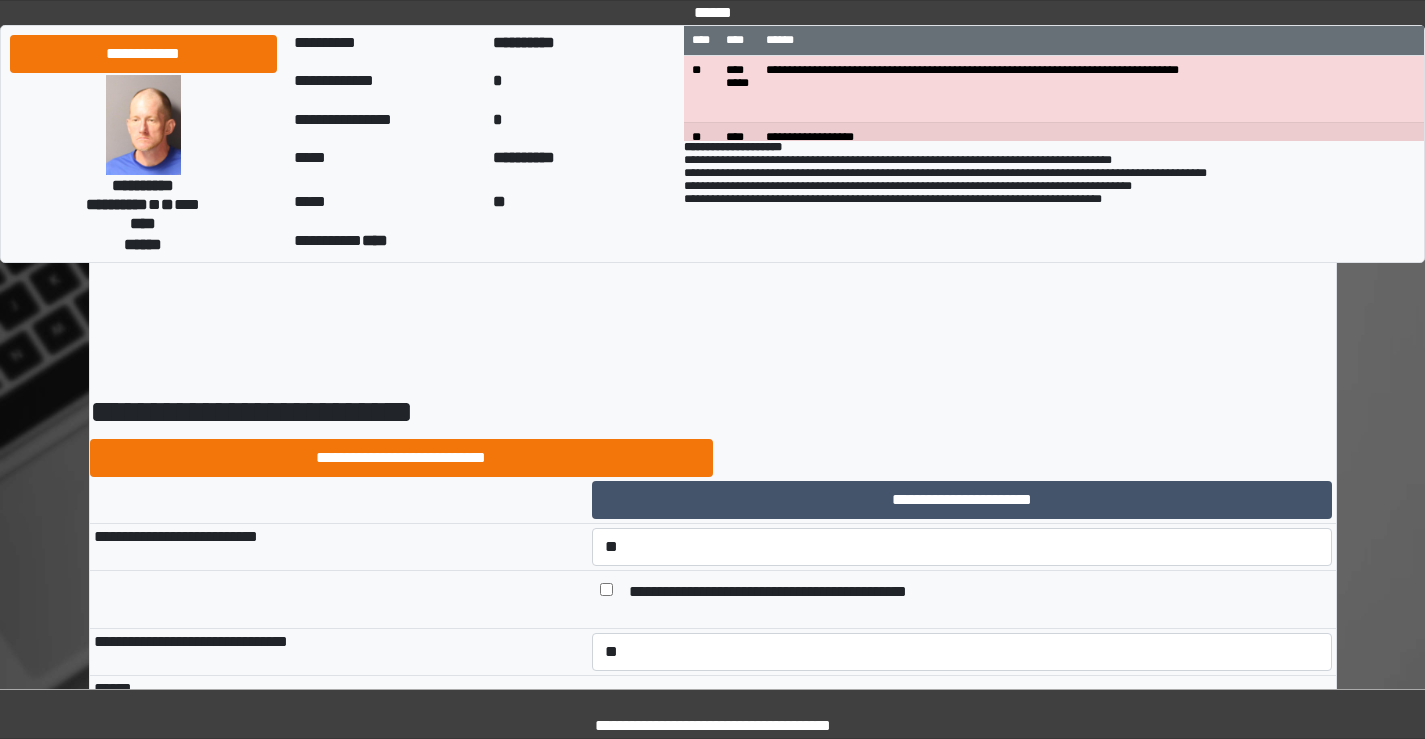 select on "*" 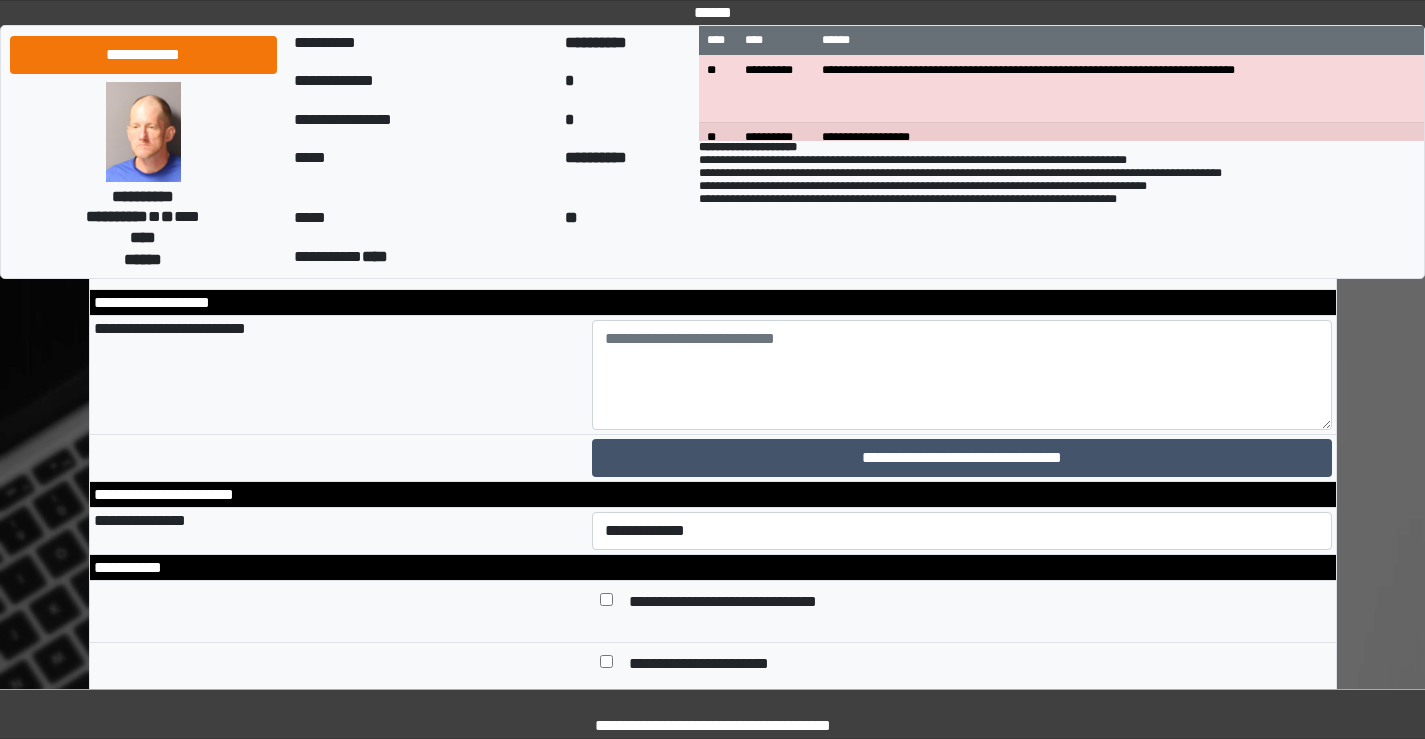scroll, scrollTop: 8800, scrollLeft: 0, axis: vertical 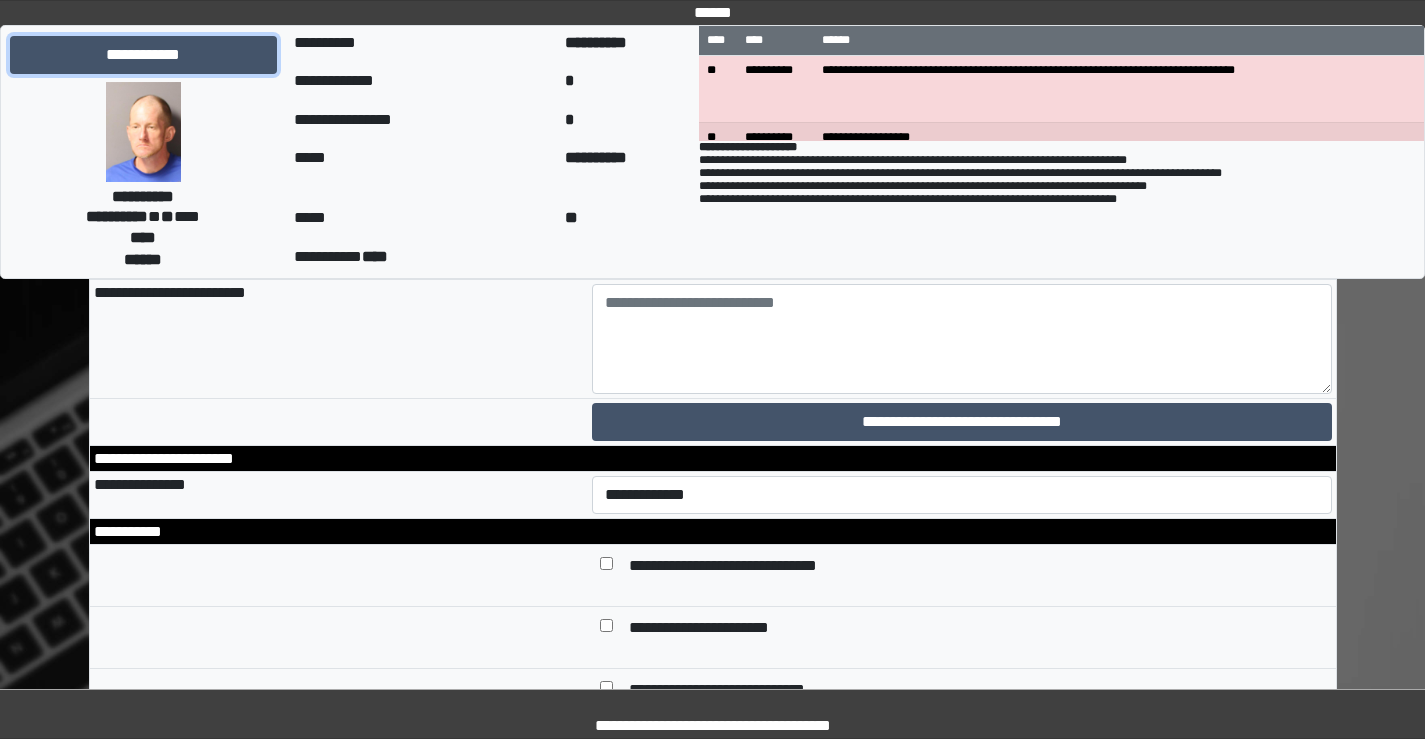 click on "**********" at bounding box center (143, 55) 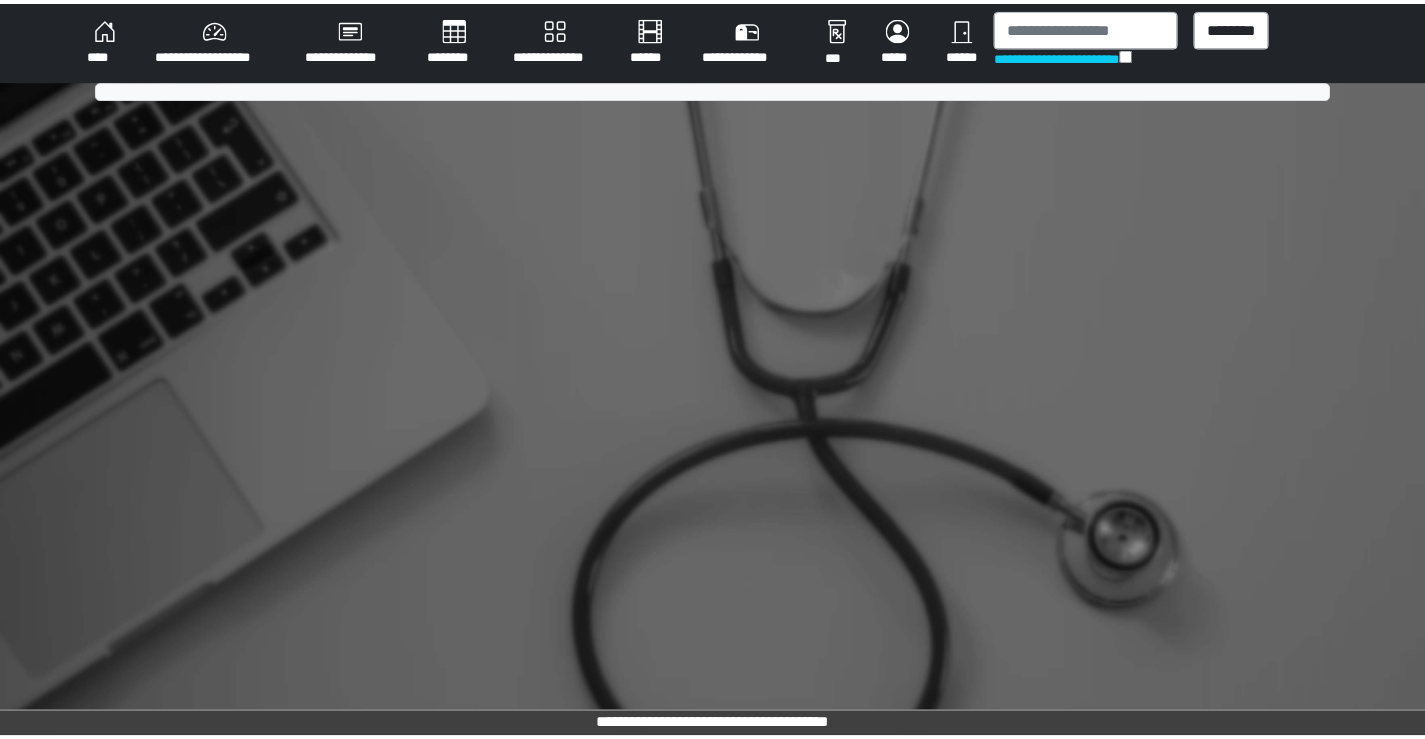 scroll, scrollTop: 0, scrollLeft: 0, axis: both 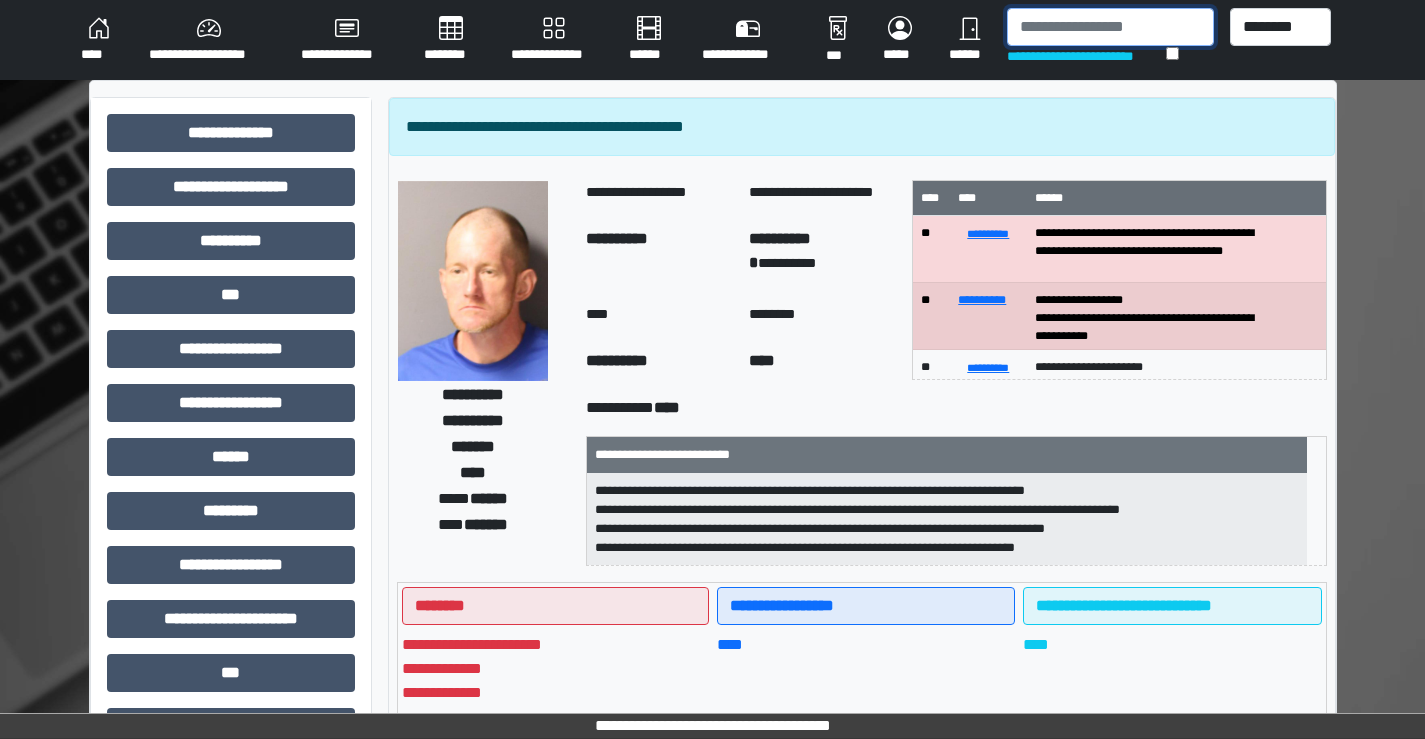 click at bounding box center (1110, 27) 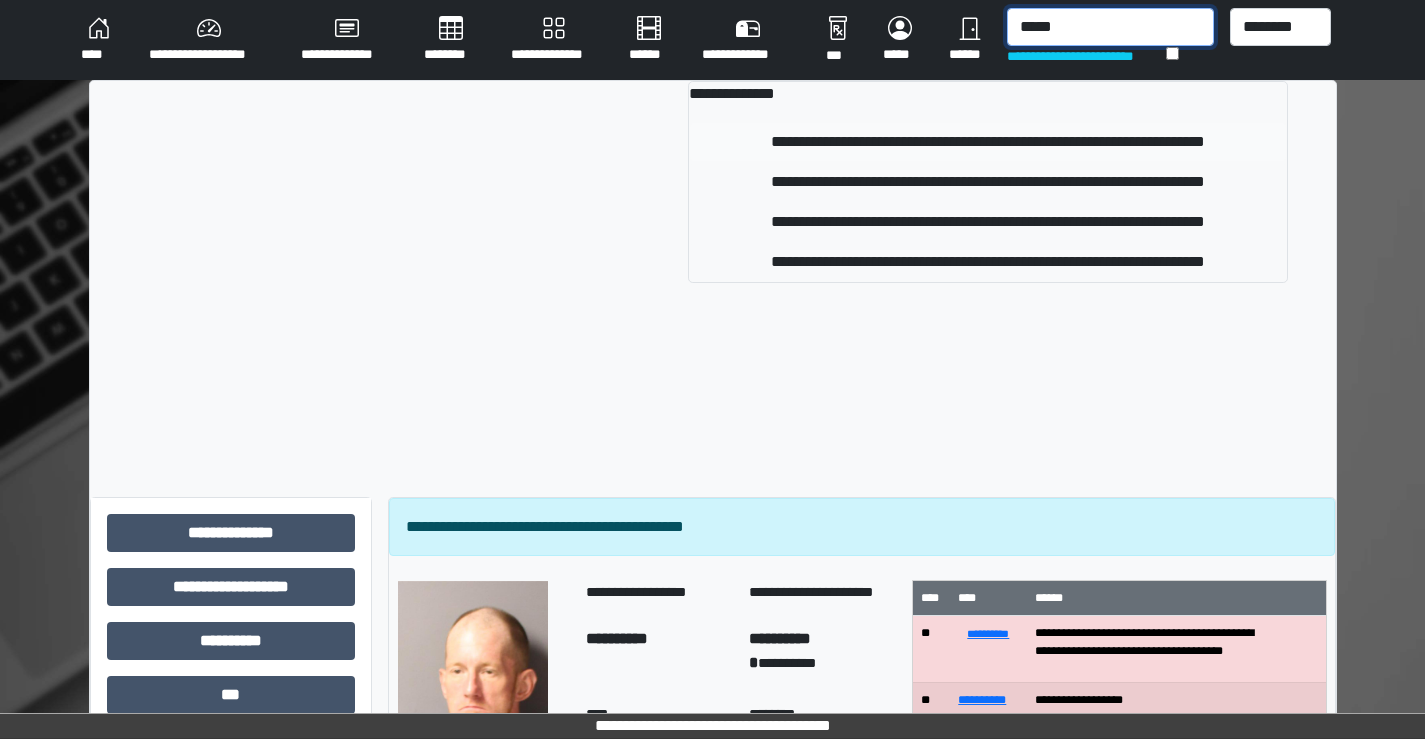 type on "*****" 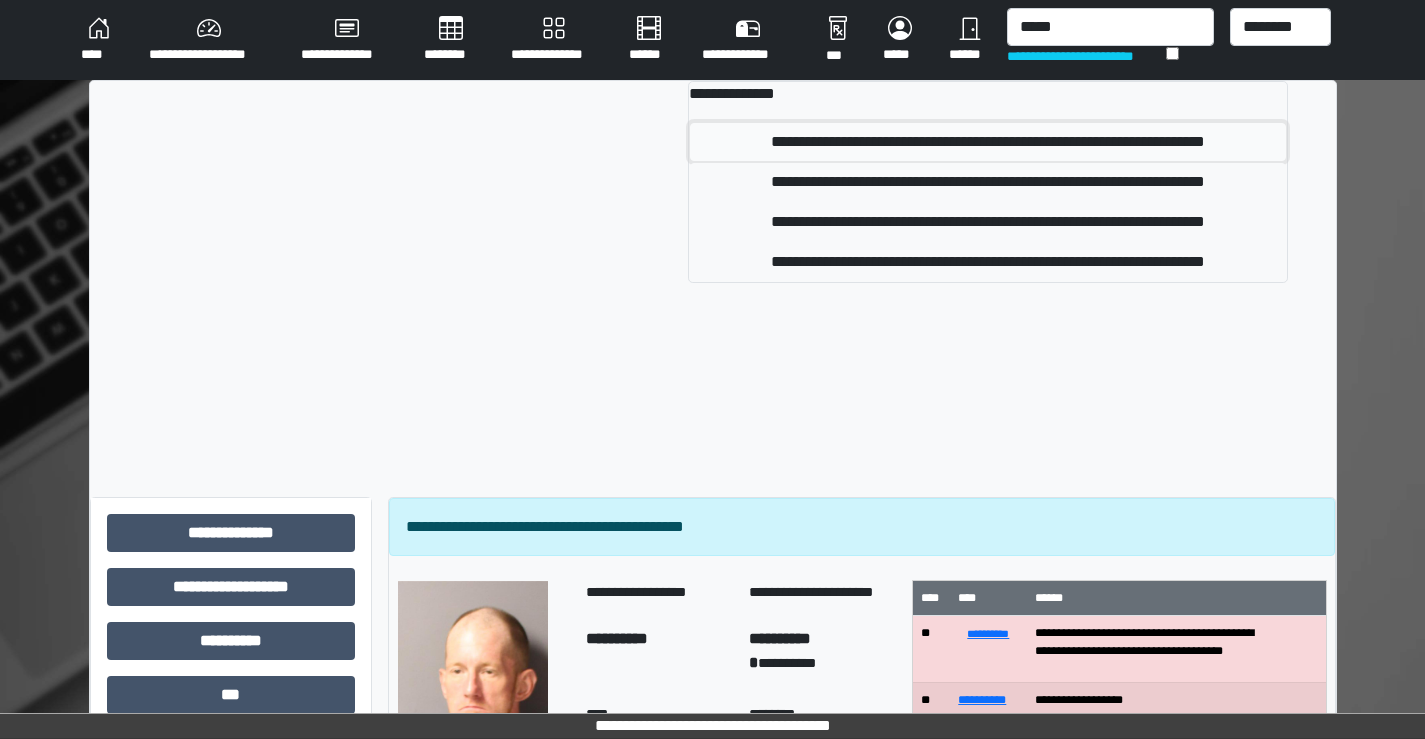 click on "**********" at bounding box center (988, 142) 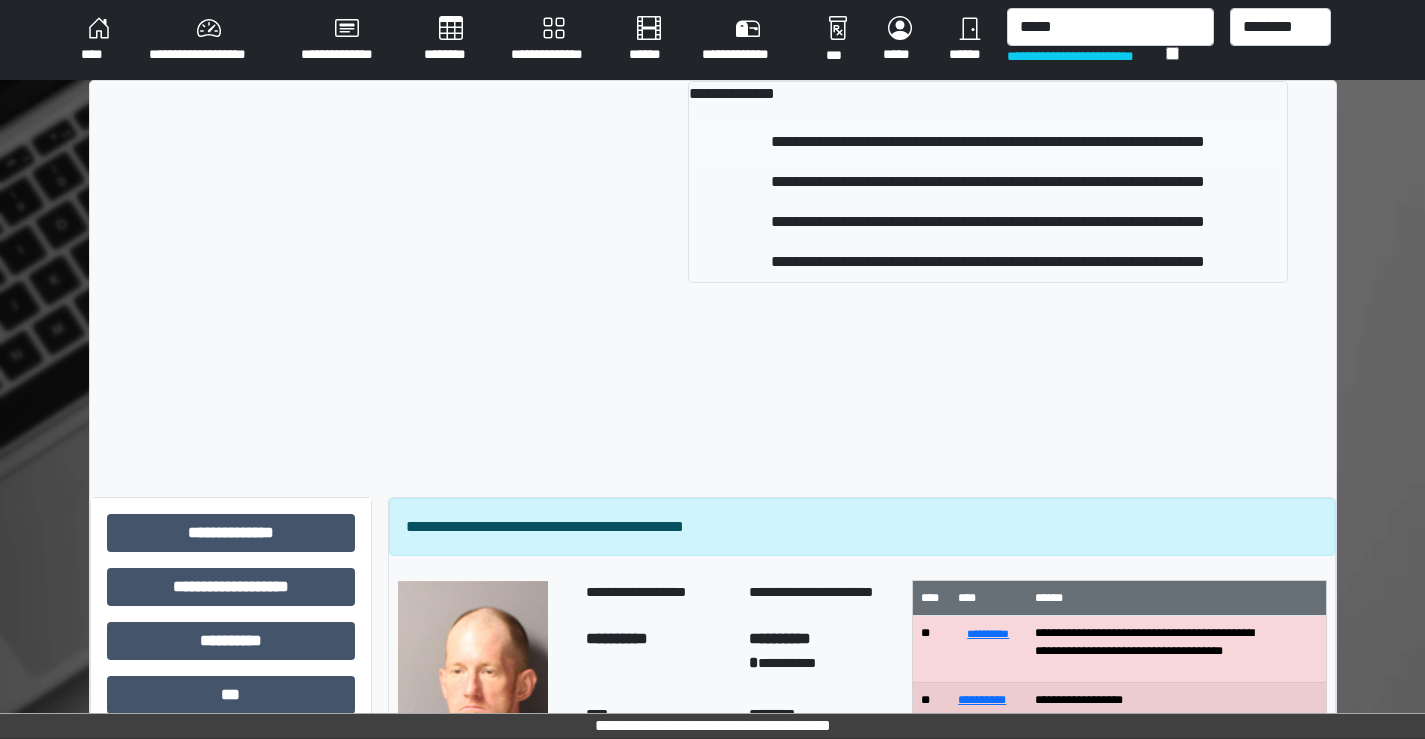 type 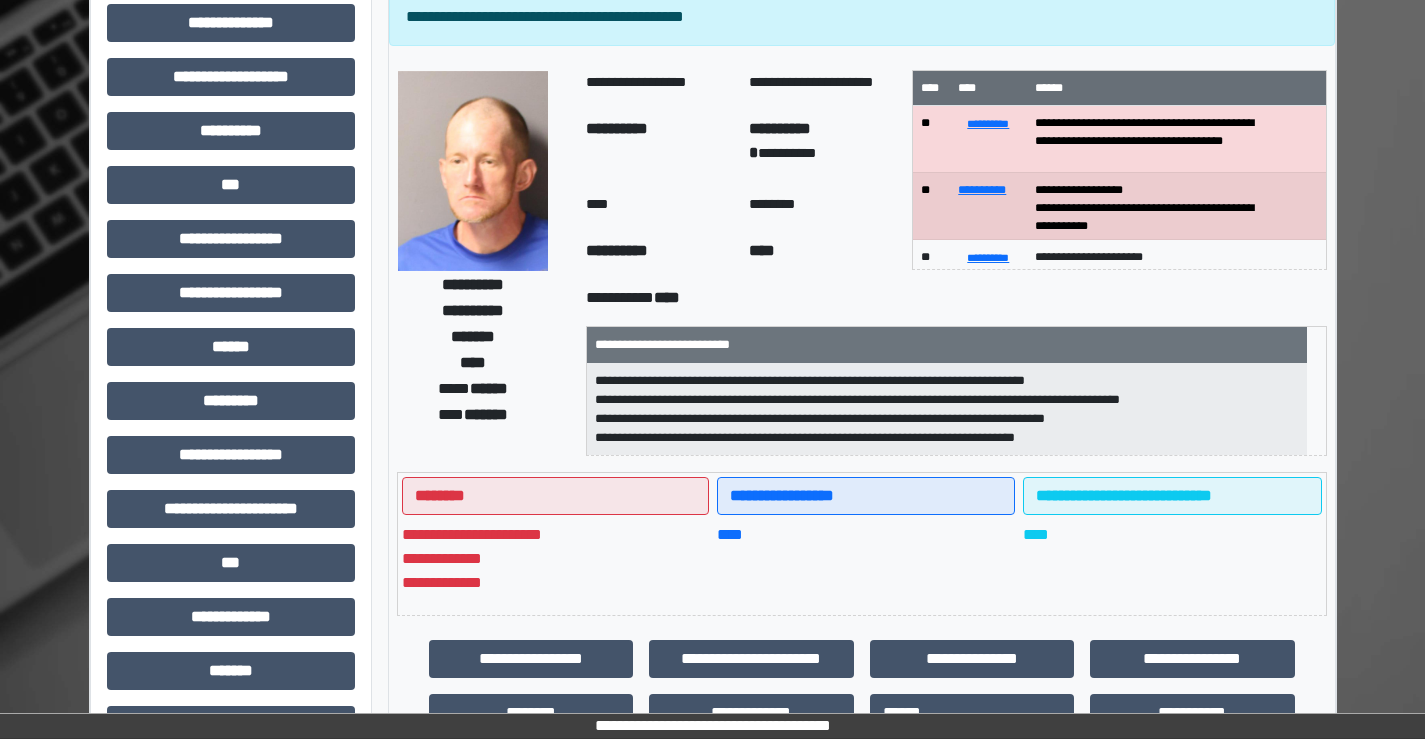 scroll, scrollTop: 0, scrollLeft: 0, axis: both 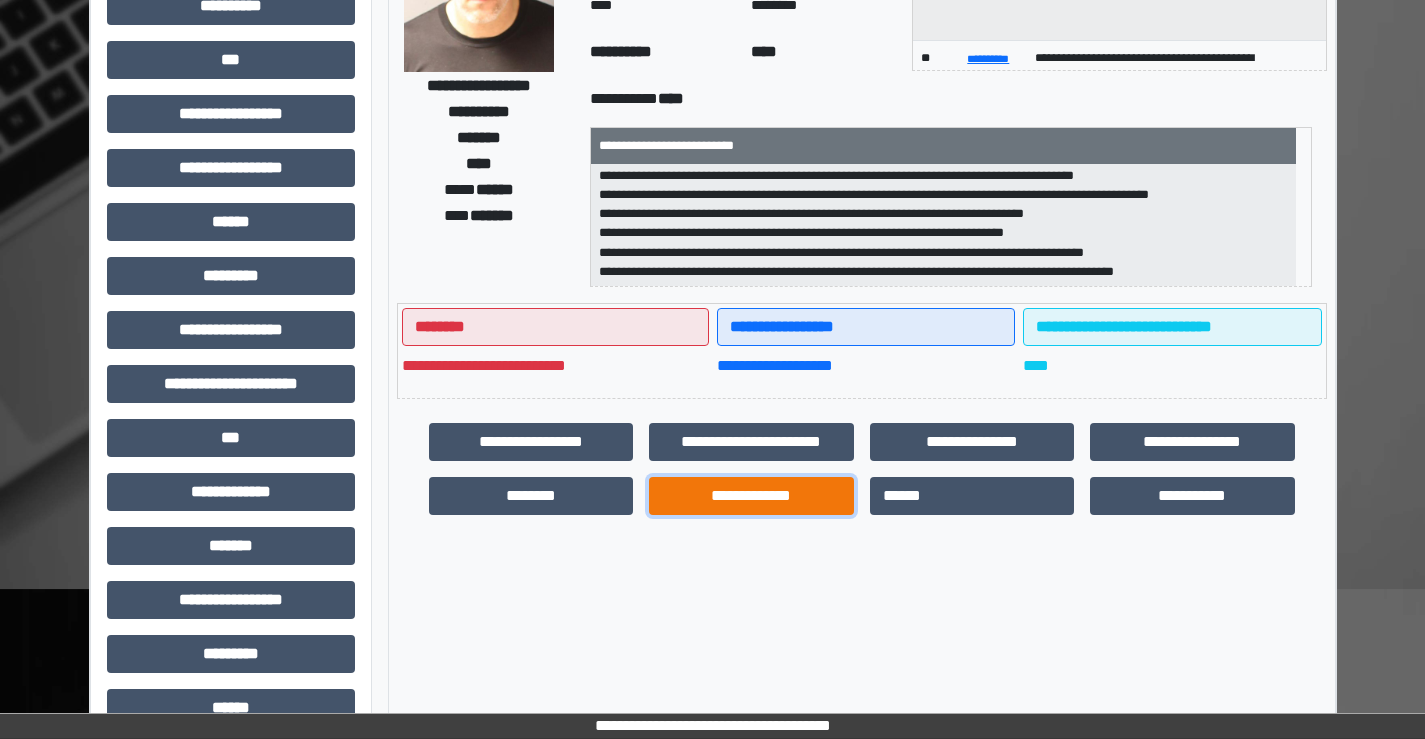 click on "**********" at bounding box center [751, 496] 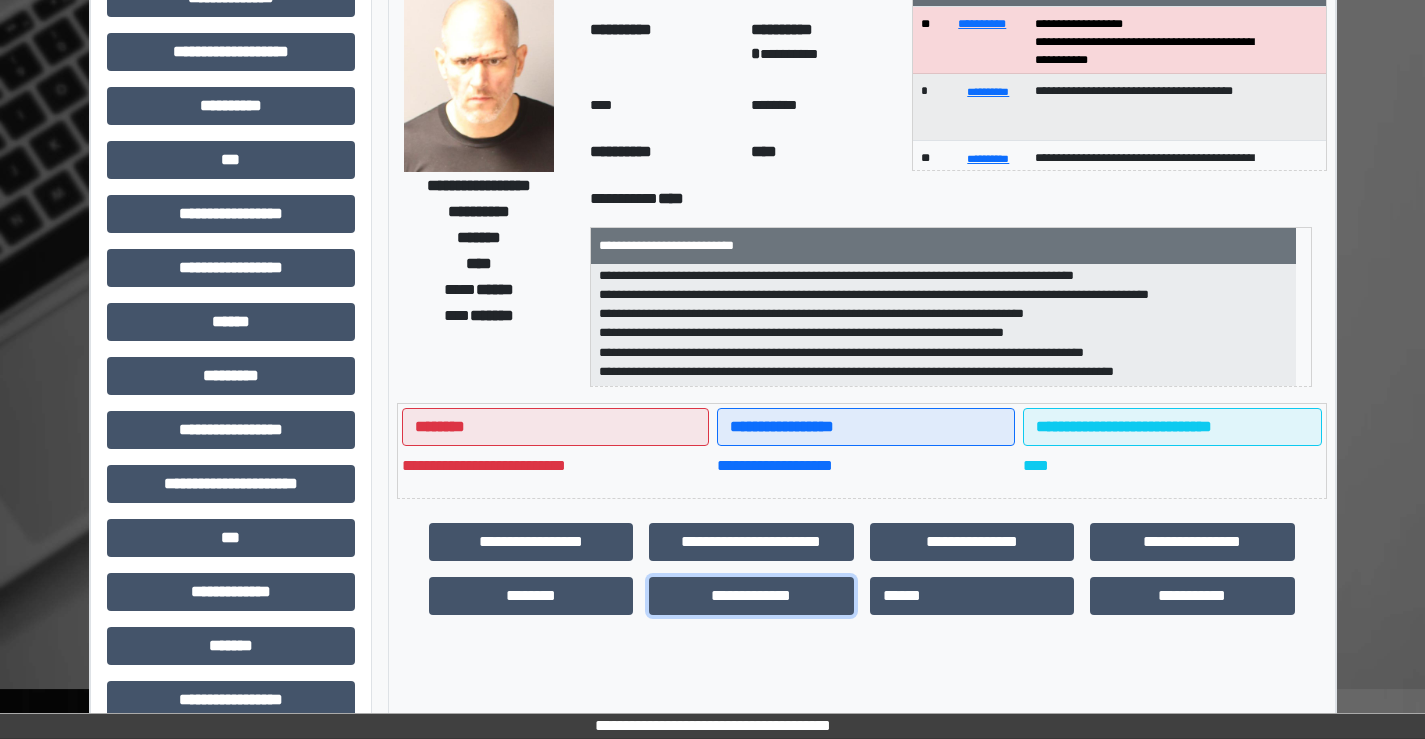 scroll, scrollTop: 435, scrollLeft: 0, axis: vertical 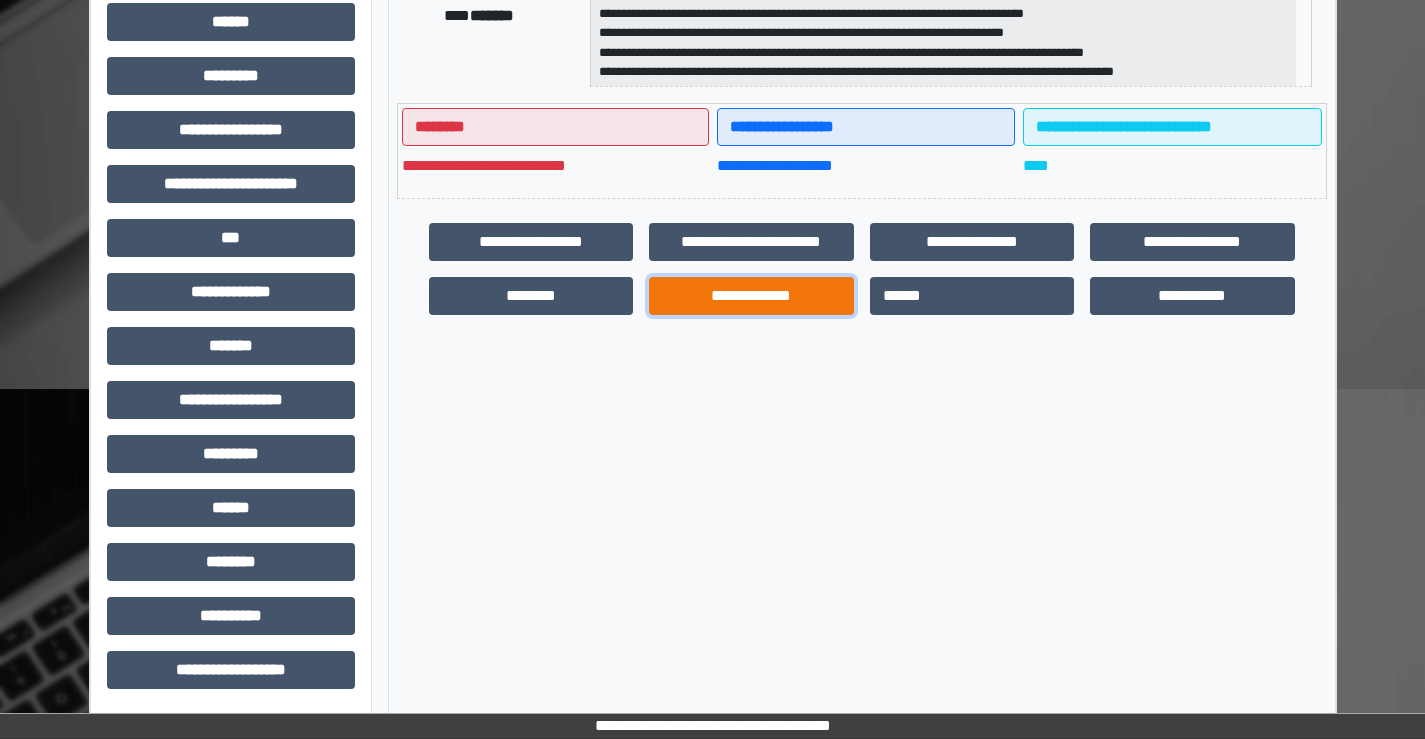 click on "**********" at bounding box center [751, 296] 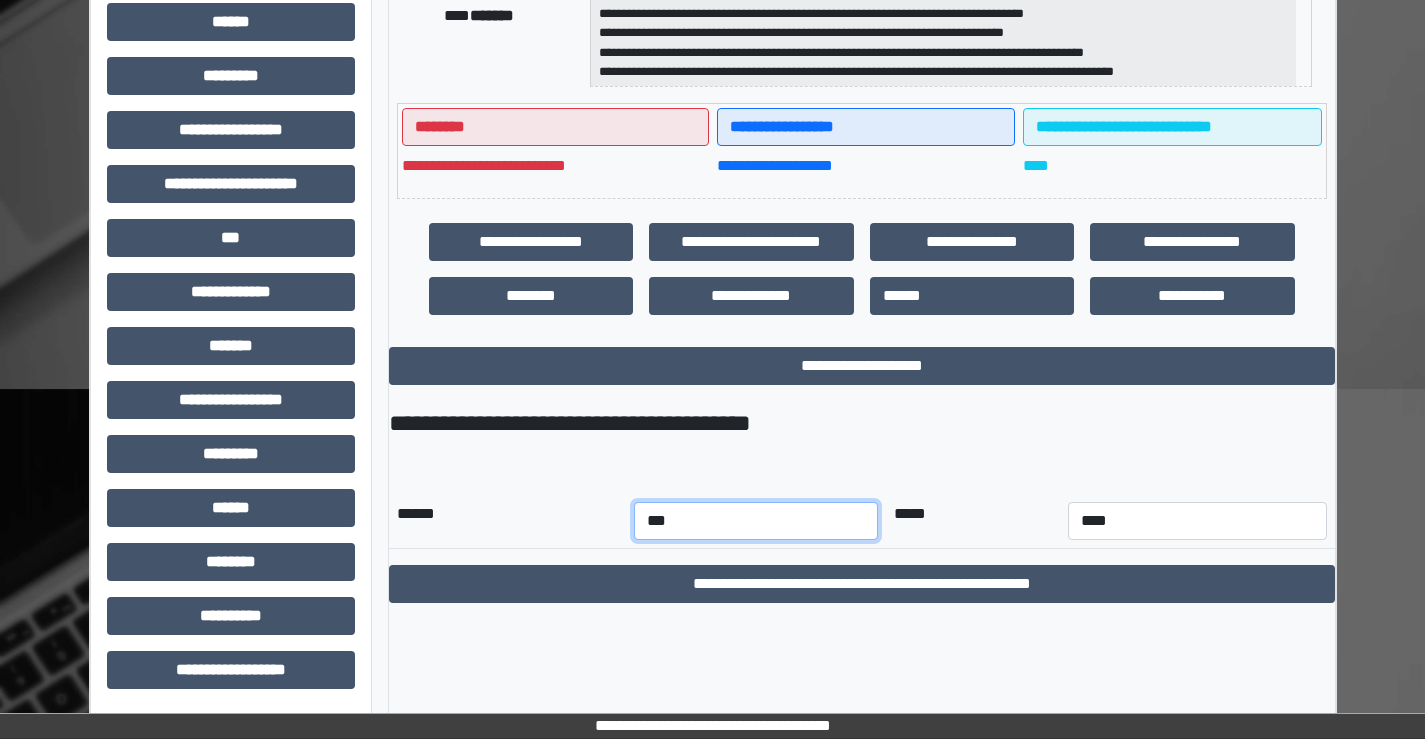 click on "***
***
***
***
***
***
***
***
***
***
***
***" at bounding box center [756, 521] 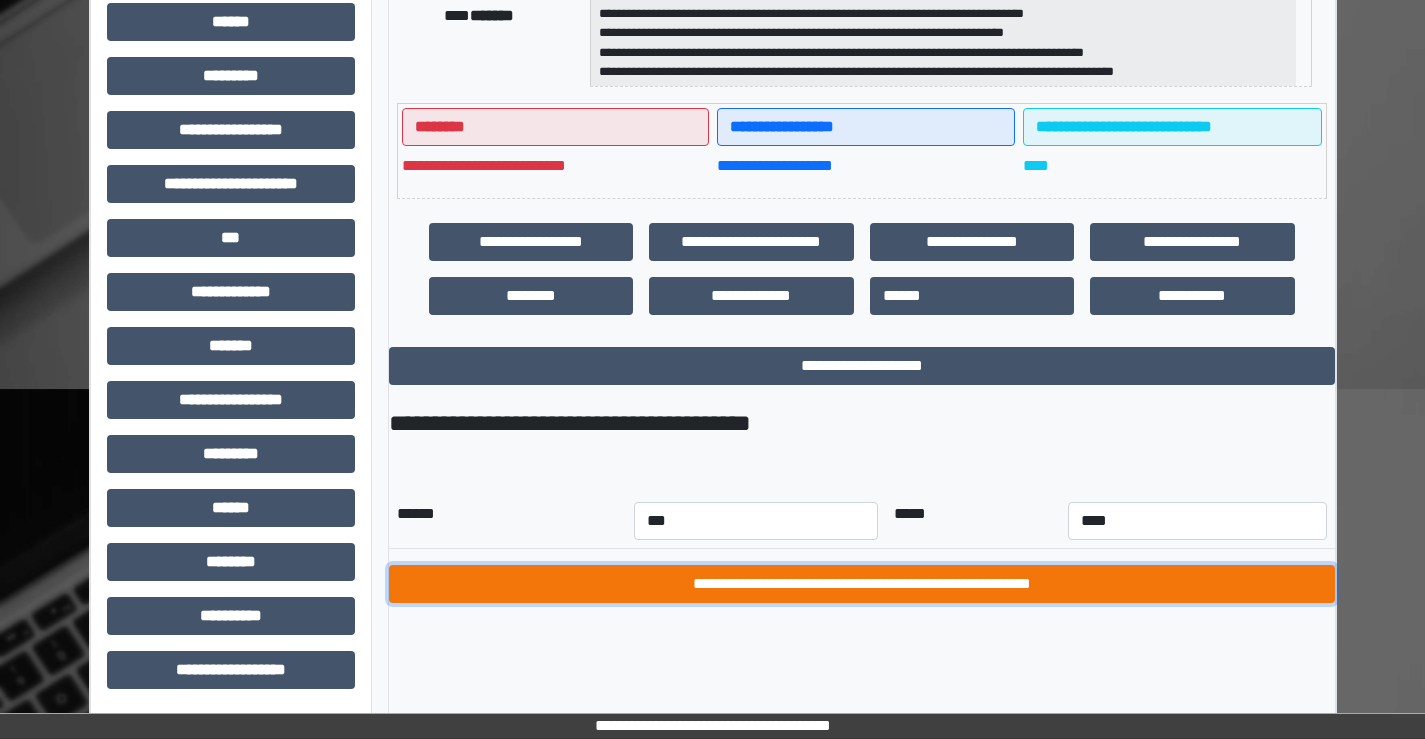 click on "**********" at bounding box center [862, 584] 